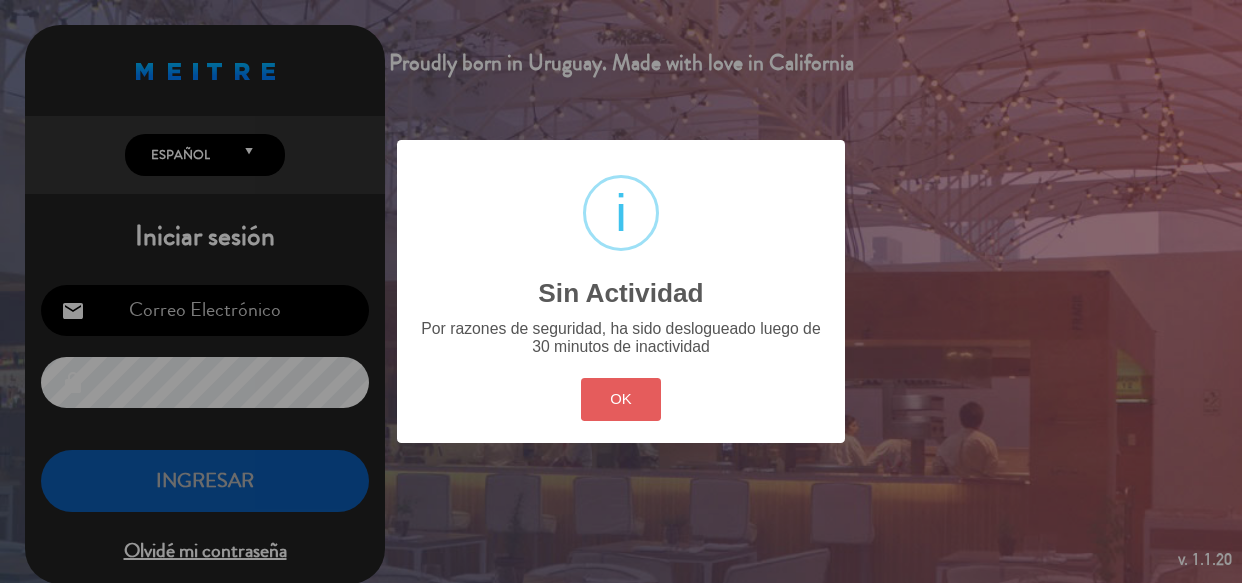 scroll, scrollTop: 0, scrollLeft: 0, axis: both 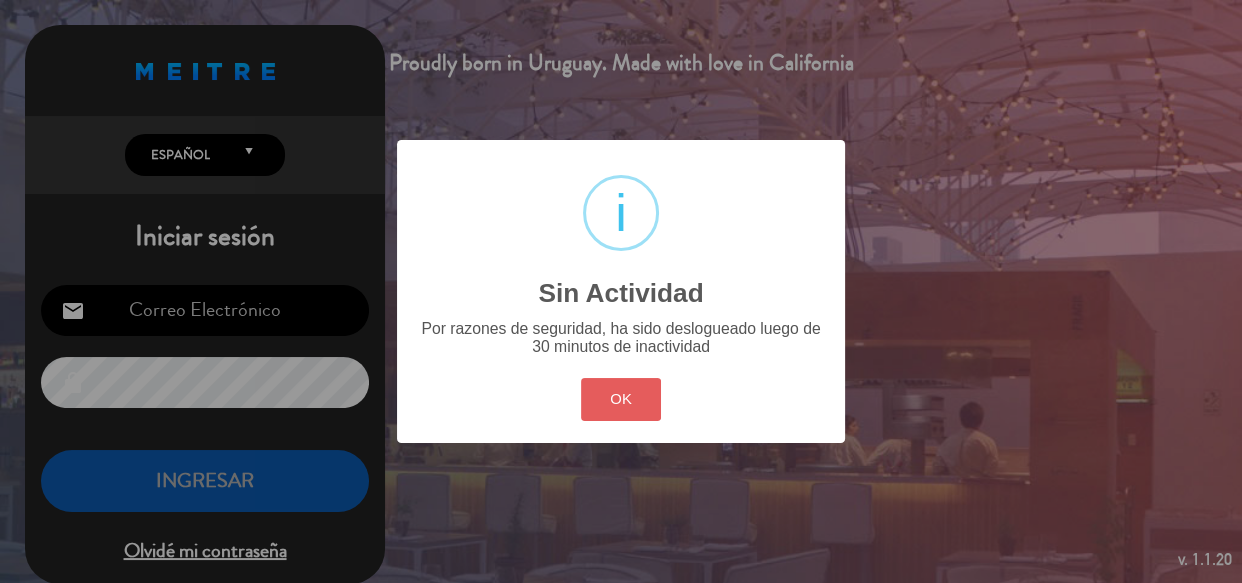 click on "OK" at bounding box center (621, 399) 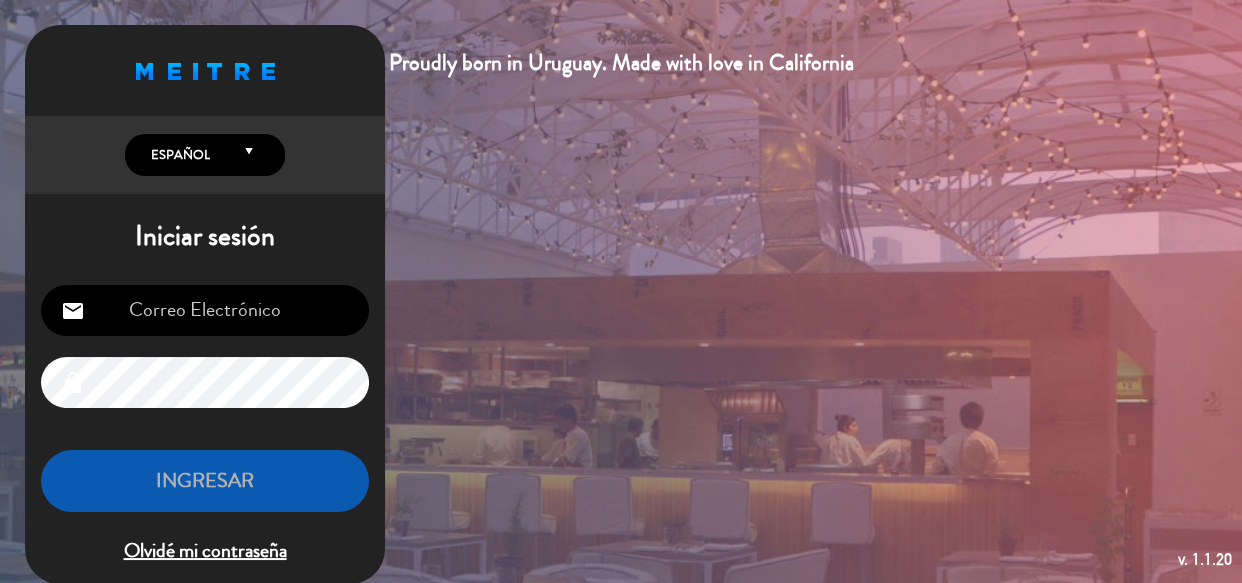 click at bounding box center (205, 310) 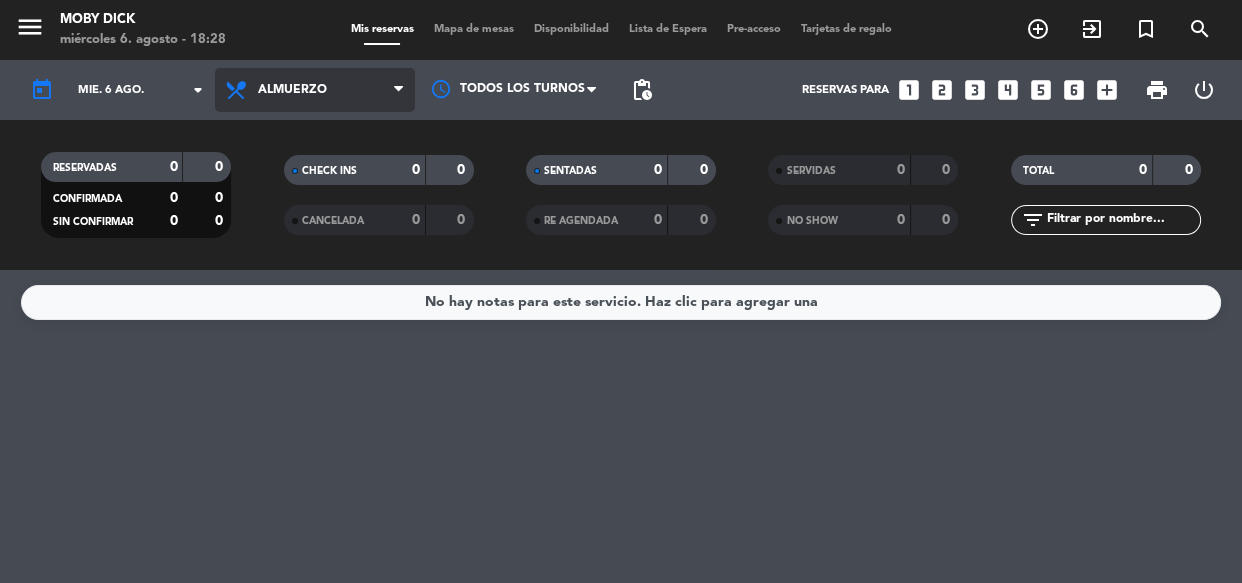 click on "Almuerzo" at bounding box center [315, 90] 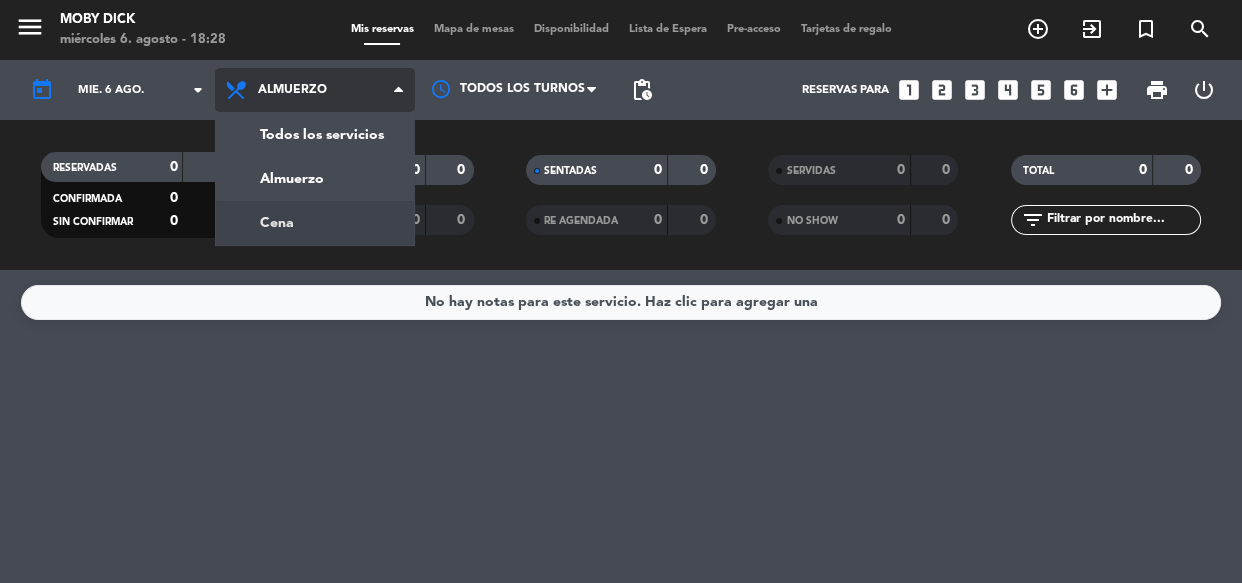 click on "menu  Moby Dick   miércoles 6. agosto - 18:28   Mis reservas   Mapa de mesas   Disponibilidad   Lista de Espera   Pre-acceso   Tarjetas de regalo  add_circle_outline exit_to_app turned_in_not search today    mié. 6 ago. arrow_drop_down  Todos los servicios  Almuerzo  Cena  Almuerzo  Todos los servicios  Almuerzo  Cena Todos los turnos pending_actions  Reservas para   looks_one   looks_two   looks_3   looks_4   looks_5   looks_6   add_box  print  power_settings_new   RESERVADAS   0   0   CONFIRMADA   0   0   SIN CONFIRMAR   0   0   CHECK INS   0   0   CANCELADA   0   0   SENTADAS   0   0   RE AGENDADA   0   0   SERVIDAS   0   0   NO SHOW   0   0   TOTAL   0   0  filter_list" 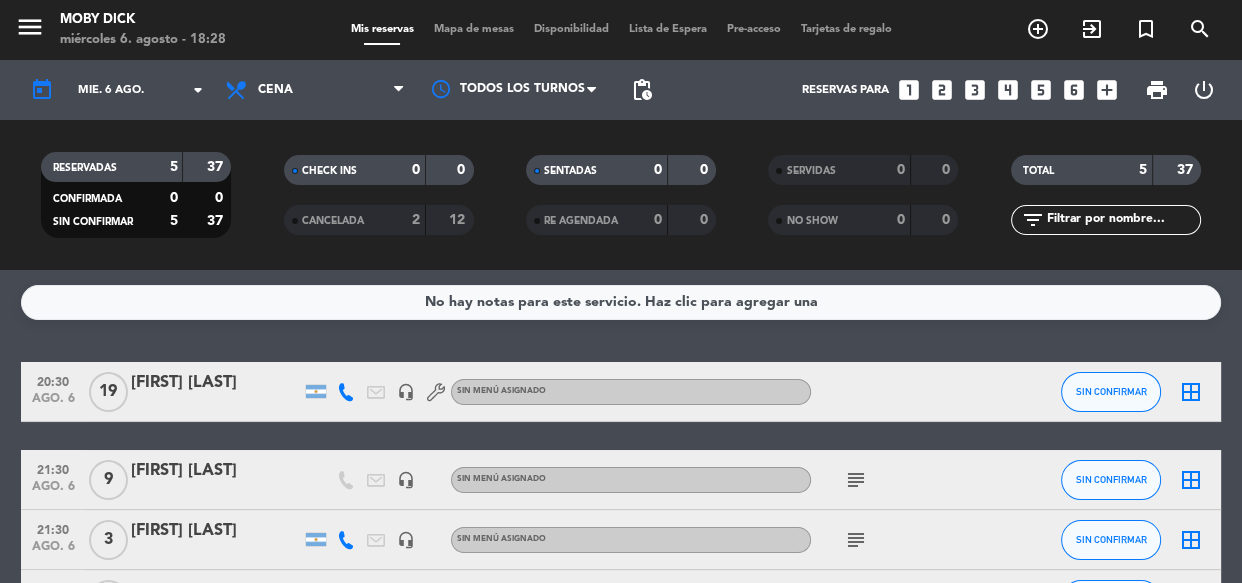 click on "No hay notas para este servicio. Haz clic para agregar una   20:30   ago. 6   19   [FIRST] [LAST]   headset_mic  Sin menú asignado SIN CONFIRMAR  border_all   21:30   ago. 6   9   [FIRST] [LAST]   headset_mic  Sin menú asignado  subject  SIN CONFIRMAR  border_all   21:30   ago. 6   3   [FIRST] [LAST]   headset_mic  Sin menú asignado  subject  SIN CONFIRMAR  border_all   21:30   ago. 6   4   [FIRST] [LAST]   headset_mic  Sin menú asignado SIN CONFIRMAR  border_all   22:00   ago. 6   2   [FIRST] [LAST]   headset_mic  Sin menú asignado  subject  SIN CONFIRMAR  border_all" 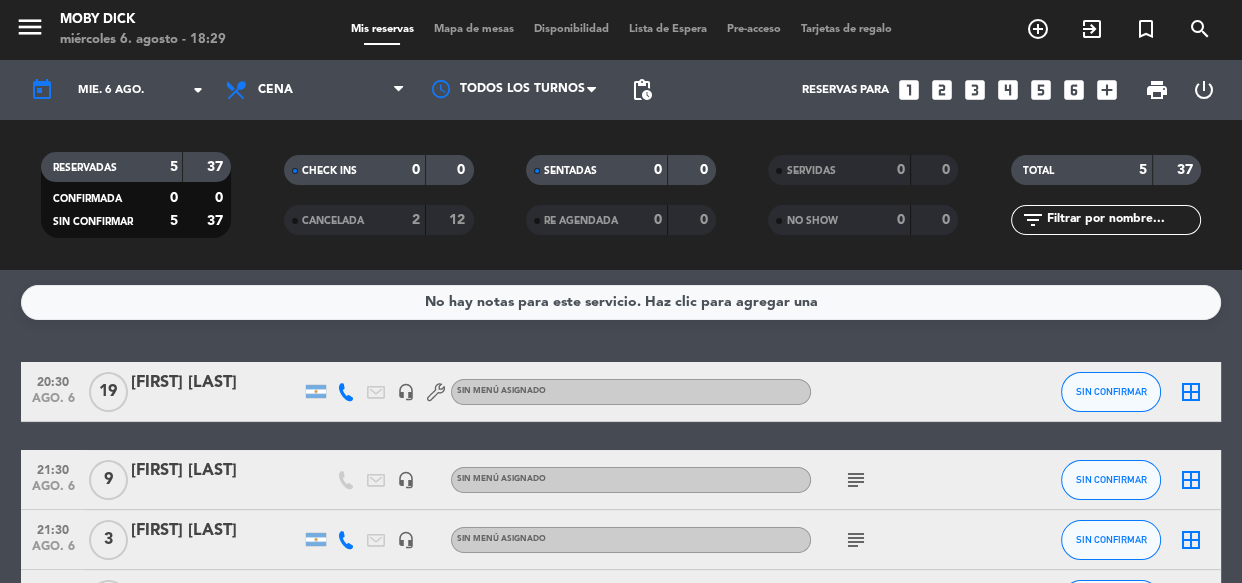 click on "No hay notas para este servicio. Haz clic para agregar una   20:30   ago. 6   19   [FIRST] [LAST]   headset_mic  Sin menú asignado SIN CONFIRMAR  border_all   21:30   ago. 6   9   [FIRST] [LAST]   headset_mic  Sin menú asignado  subject  SIN CONFIRMAR  border_all   21:30   ago. 6   3   [FIRST] [LAST]   headset_mic  Sin menú asignado  subject  SIN CONFIRMAR  border_all   21:30   ago. 6   4   [FIRST] [LAST]   headset_mic  Sin menú asignado SIN CONFIRMAR  border_all   22:00   ago. 6   2   [FIRST] [LAST]   headset_mic  Sin menú asignado  subject  SIN CONFIRMAR  border_all" 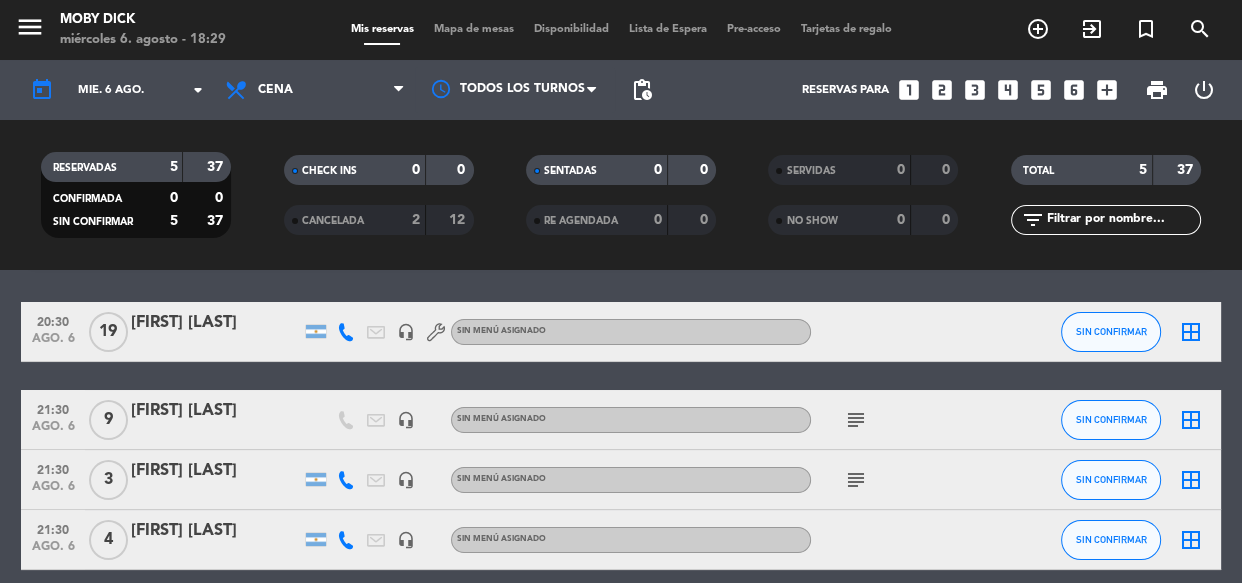 scroll, scrollTop: 109, scrollLeft: 0, axis: vertical 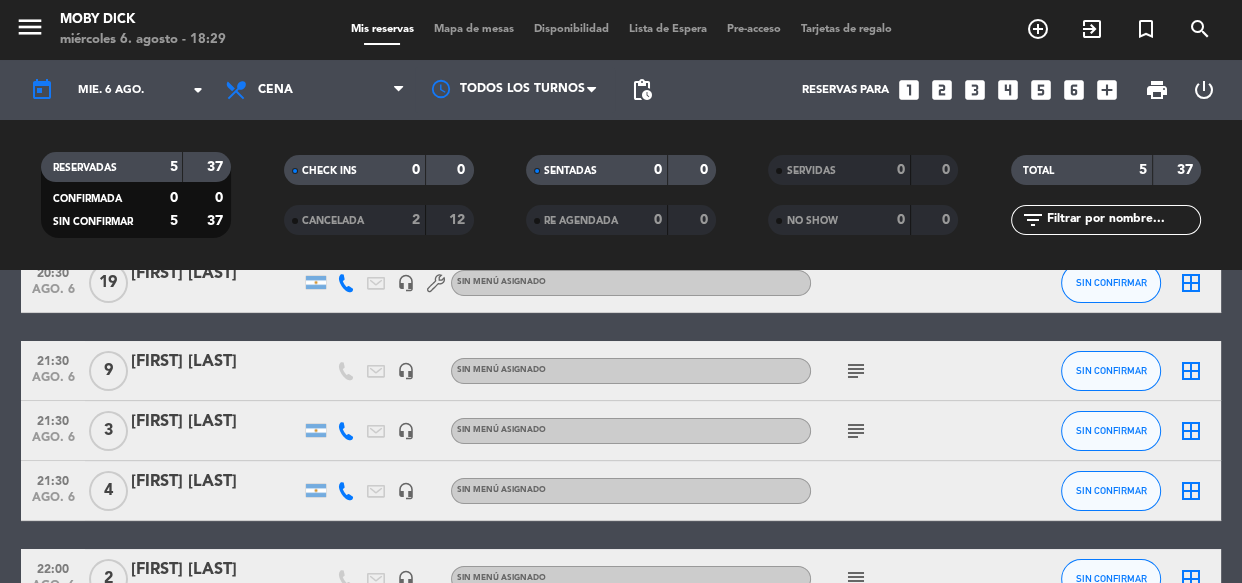 click 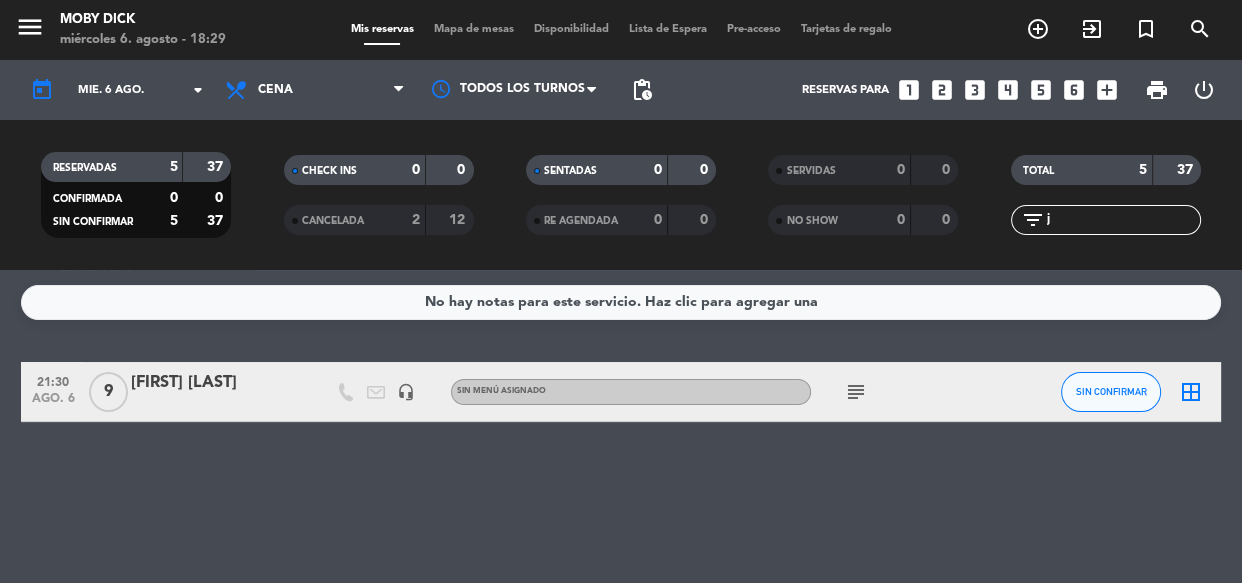 scroll, scrollTop: 0, scrollLeft: 0, axis: both 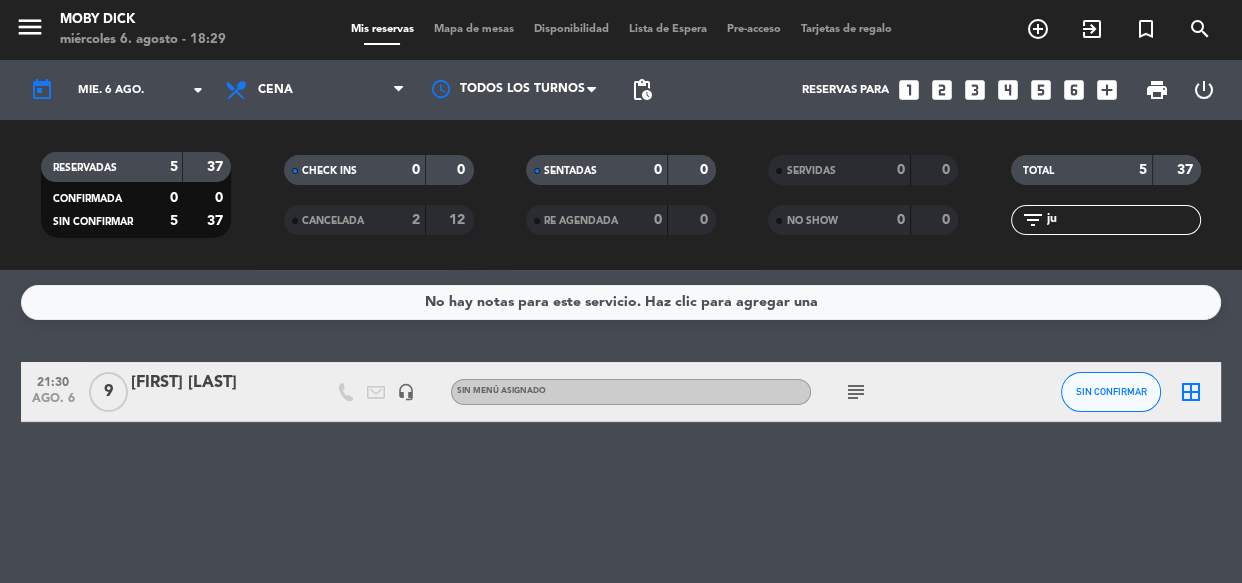type on "ju" 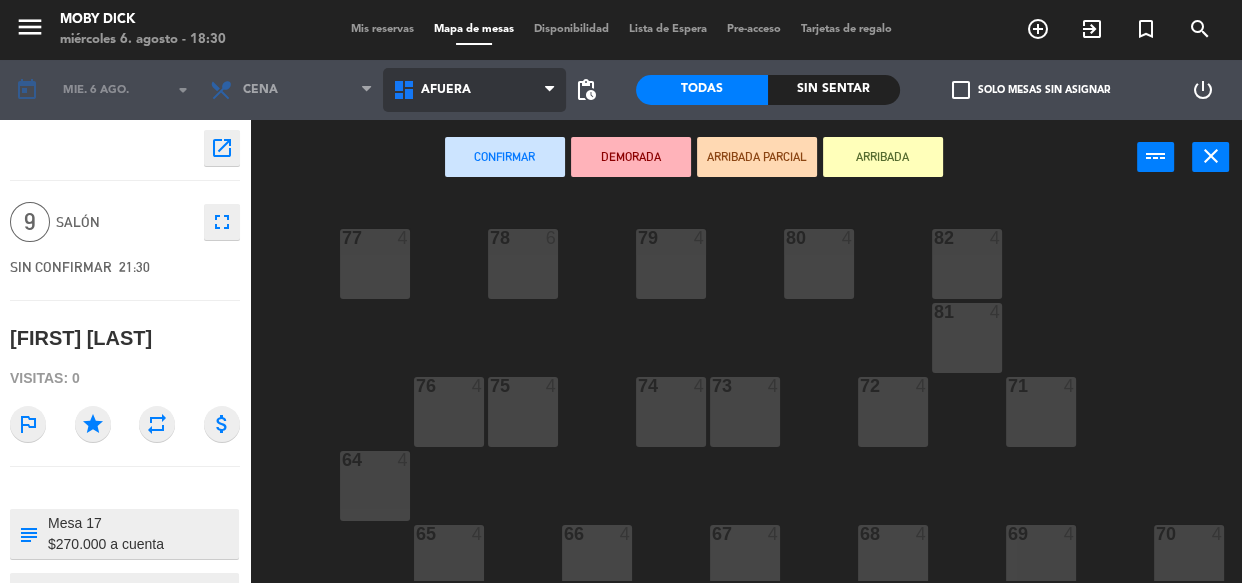 click on "AFUERA" at bounding box center [474, 90] 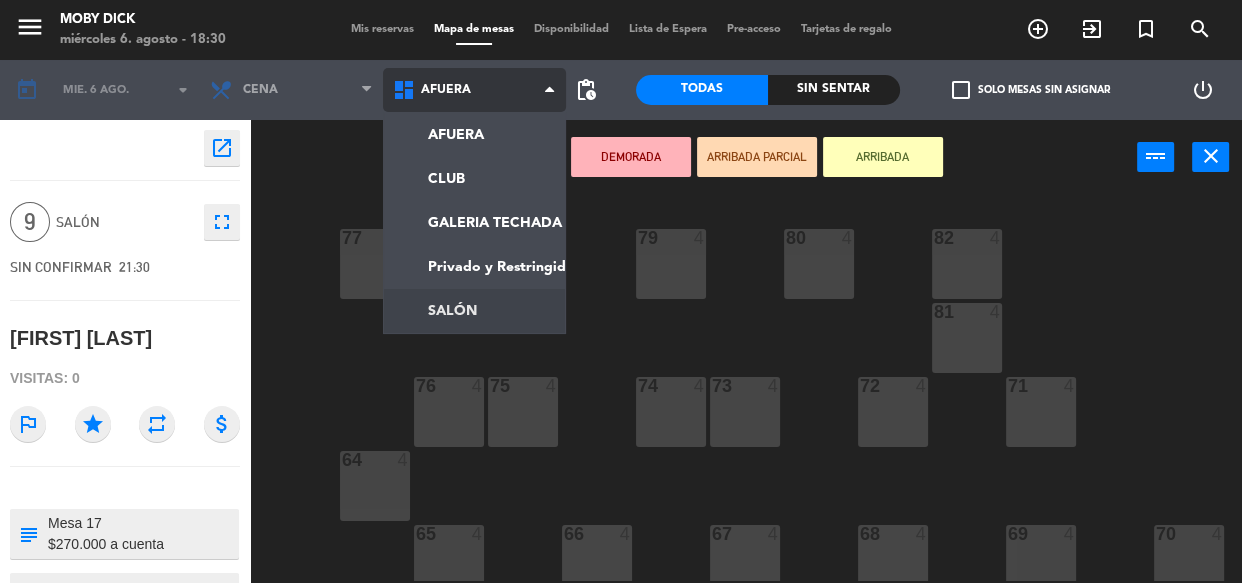 click on "menu  Moby Dick   miércoles 6. agosto - 18:30   Mis reservas   Mapa de mesas   Disponibilidad   Lista de Espera   Pre-acceso   Tarjetas de regalo  add_circle_outline exit_to_app turned_in_not search today    mié. 6 ago. arrow_drop_down  Almuerzo  Cena  Cena  Almuerzo  Cena  AFUERA   CLUB   GALERIA TECHADA   Privado y Restringido   SALÓN   AFUERA   AFUERA   CLUB   GALERIA TECHADA   Privado y Restringido   SALÓN  pending_actions  Todas  Sin sentar  check_box_outline_blank   Solo mesas sin asignar   power_settings_new    open_in_new 9  SALÓN  fullscreen  SIN CONFIRMAR   21:30   [FIRST] [LAST]  Visitas: 0 outlined_flag star repeat attach_money subject                              person_pin                              Cancelar   Confirmar   DEMORADA   ARRIBADA PARCIAL   ARRIBADA  power_input close 77  4  78  6  82  4  80  4  79  4  81  4  73  4  74  4  72  4  75  4  76  4  71  4  64  4  68  4  69  4  70  4  65  4  66  4  67  4  61  4  60  4  59  4  58  4  63  4  62  4  57  4  52  4  54  4  55  4  56  4  53" 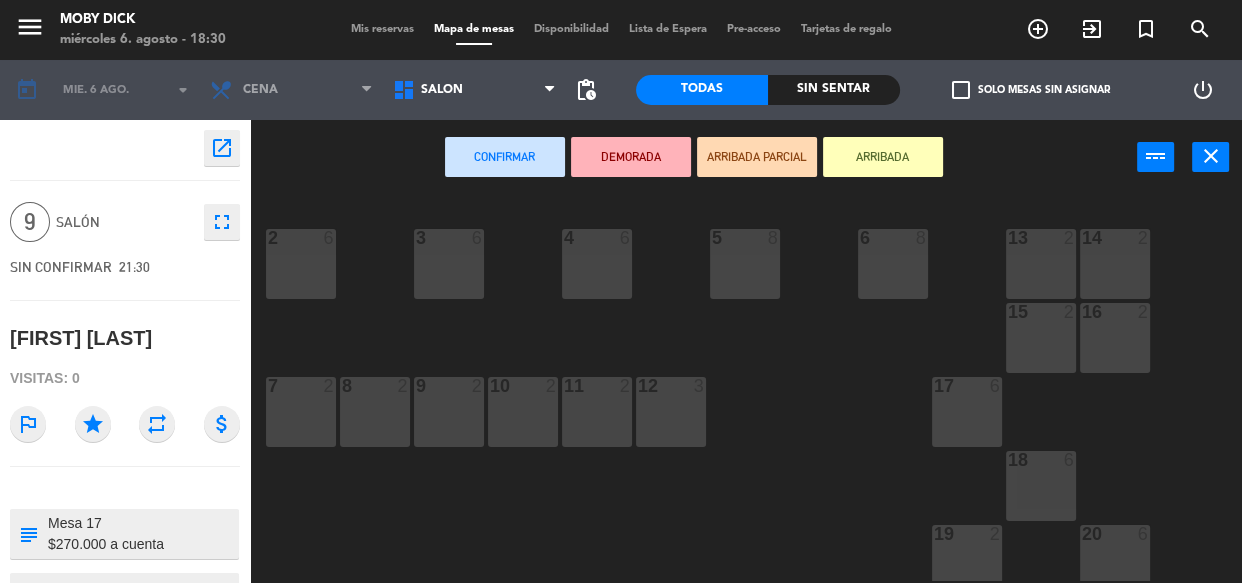 click on "17  6" at bounding box center [967, 412] 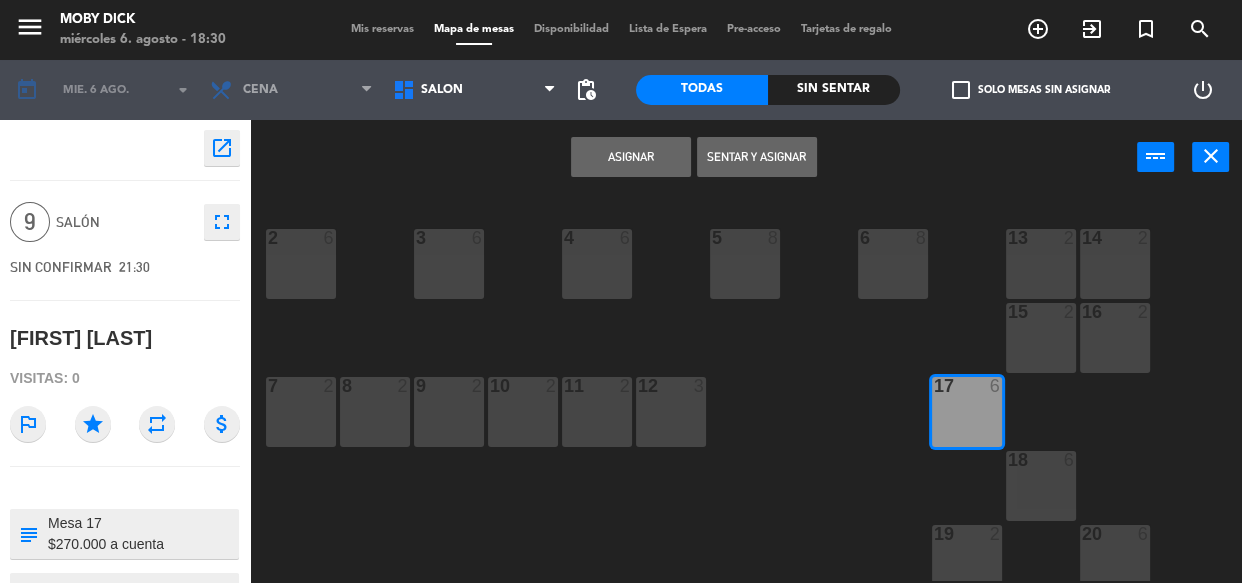 click on "Asignar" at bounding box center [631, 157] 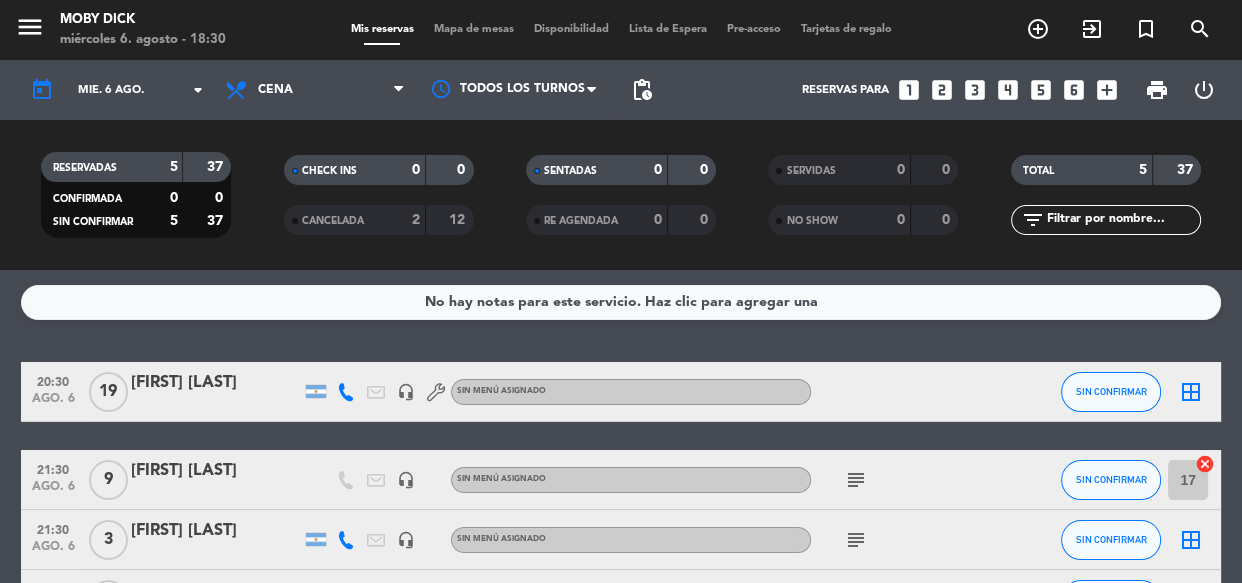 click 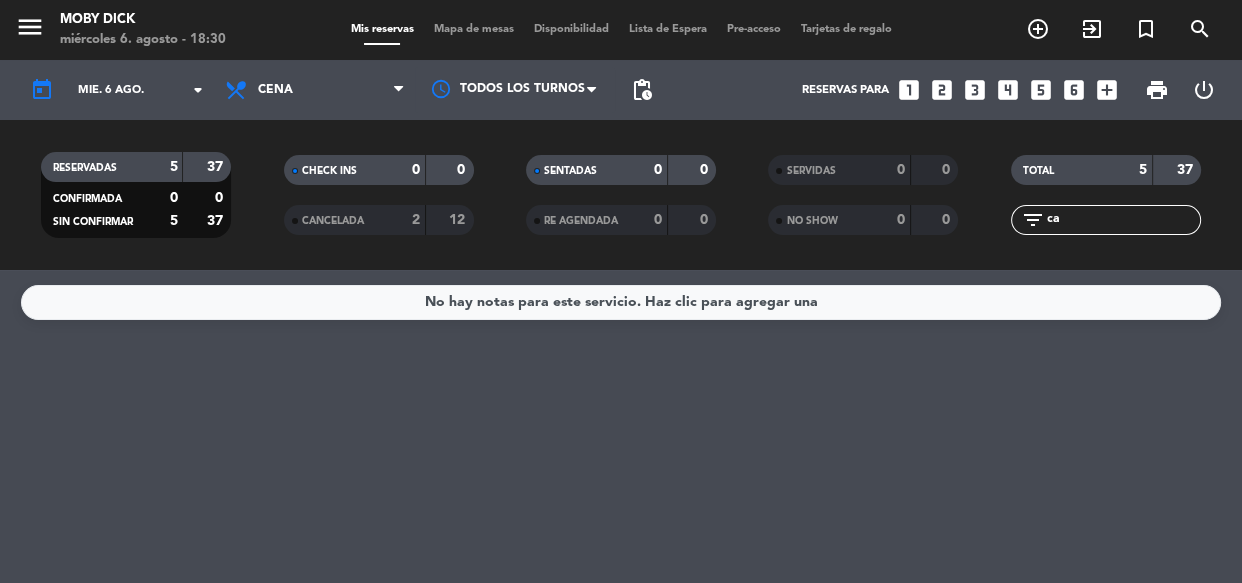 type on "c" 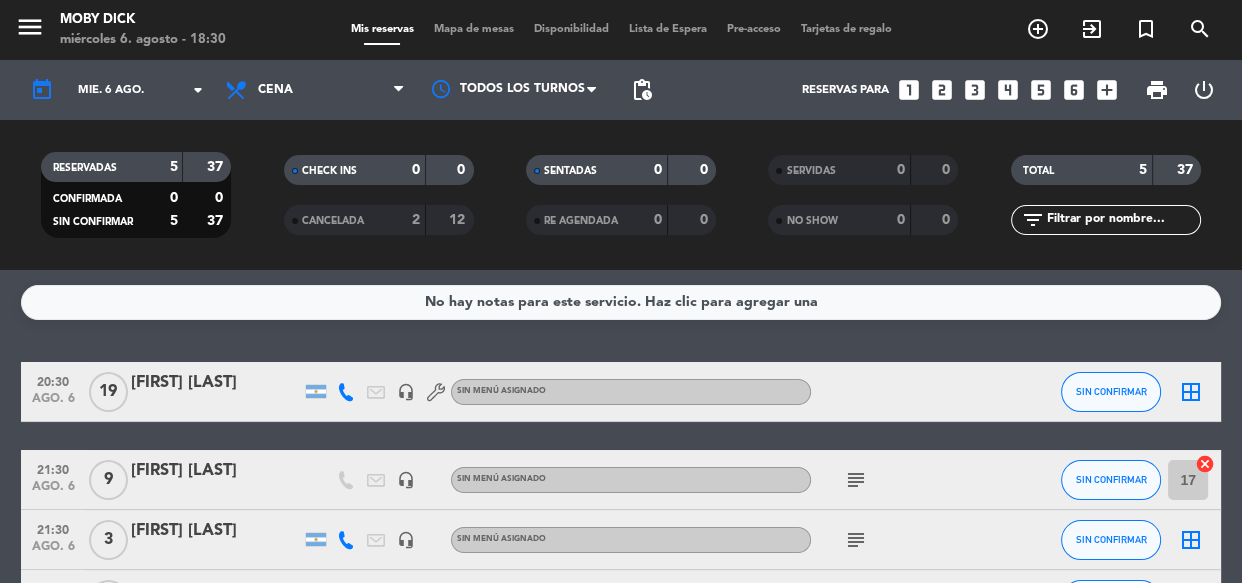 type on "p" 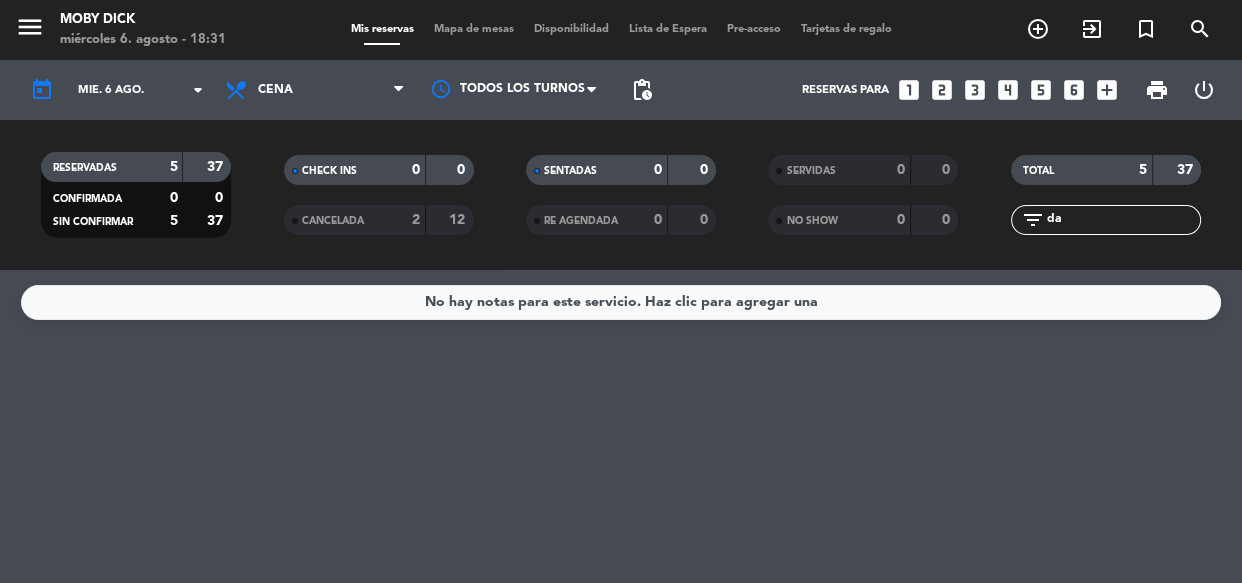 type on "d" 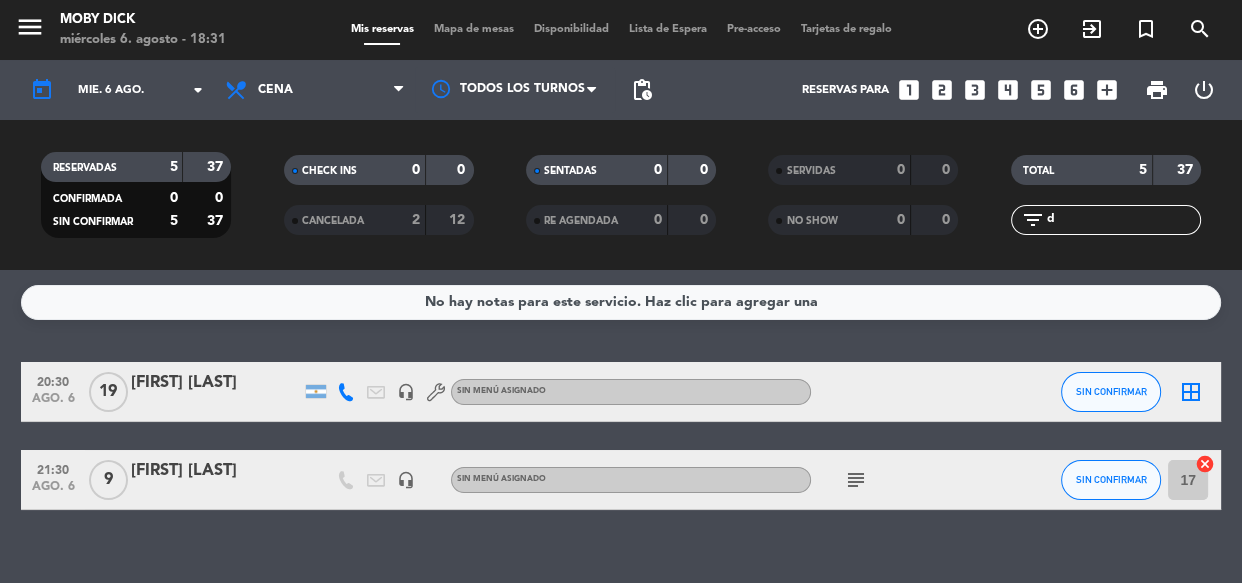 type 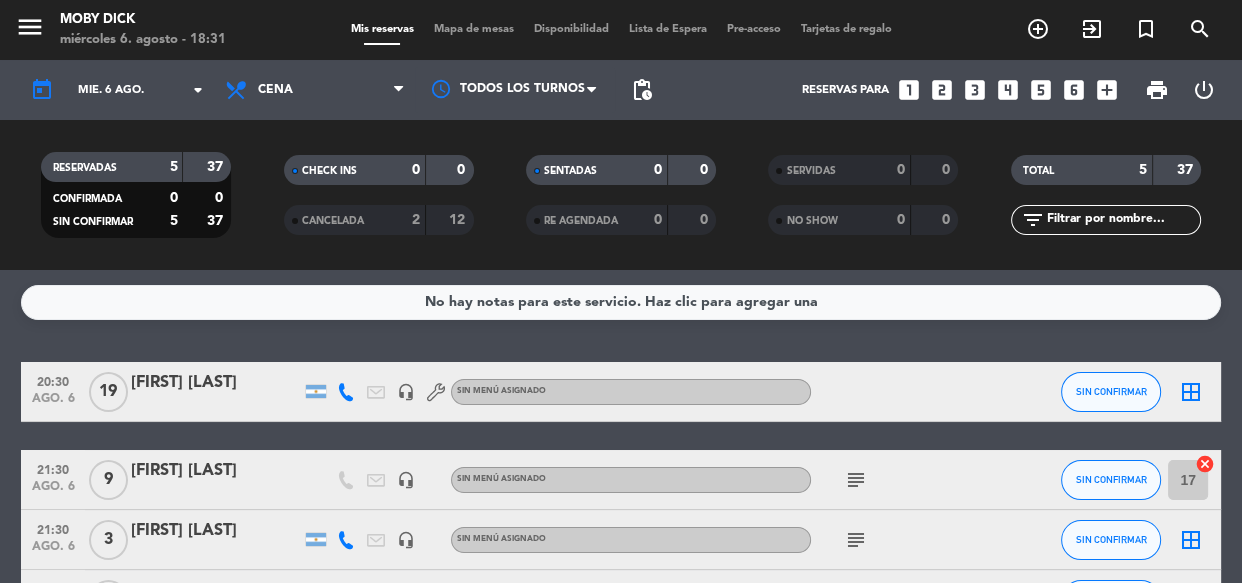 click on "No hay notas para este servicio. Haz clic para agregar una   20:30   ago. 6   19   [FIRST] [LAST]   headset_mic  Sin menú asignado SIN CONFIRMAR  border_all   21:30   ago. 6   9   [FIRST] [LAST]   headset_mic  Sin menú asignado  subject  SIN CONFIRMAR 17  cancel   21:30   ago. 6   3   [FIRST] [LAST]   headset_mic  Sin menú asignado  subject  SIN CONFIRMAR  border_all   21:30   ago. 6   4   [FIRST] [LAST]   headset_mic  Sin menú asignado SIN CONFIRMAR  border_all   22:00   ago. 6   2   [FIRST] [LAST]   headset_mic  Sin menú asignado  subject  SIN CONFIRMAR  border_all" 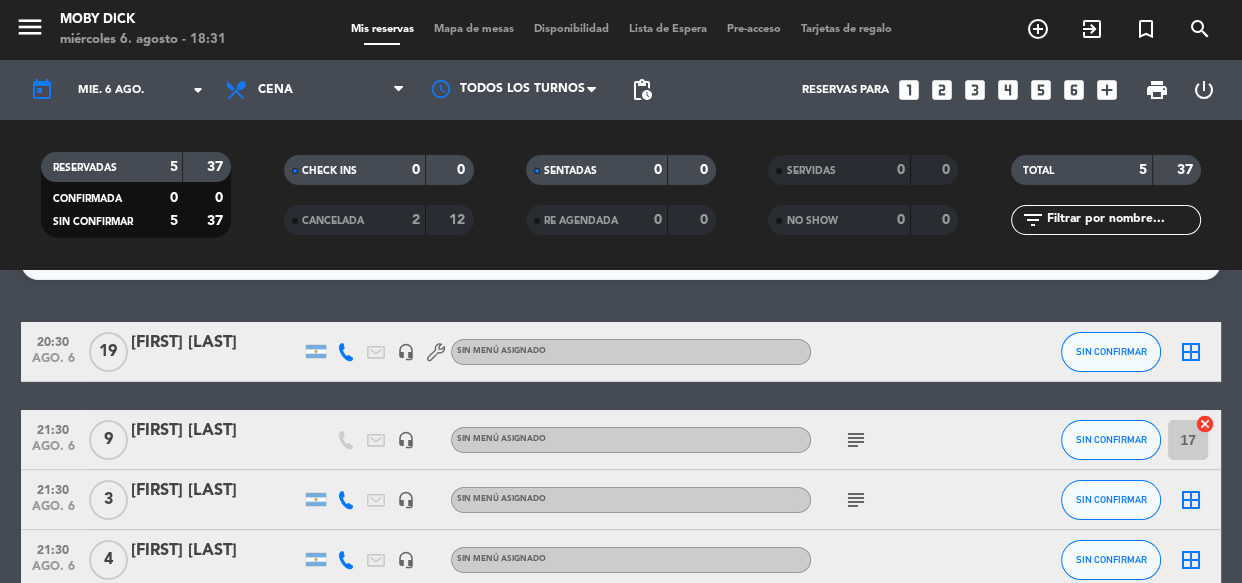 scroll, scrollTop: 36, scrollLeft: 0, axis: vertical 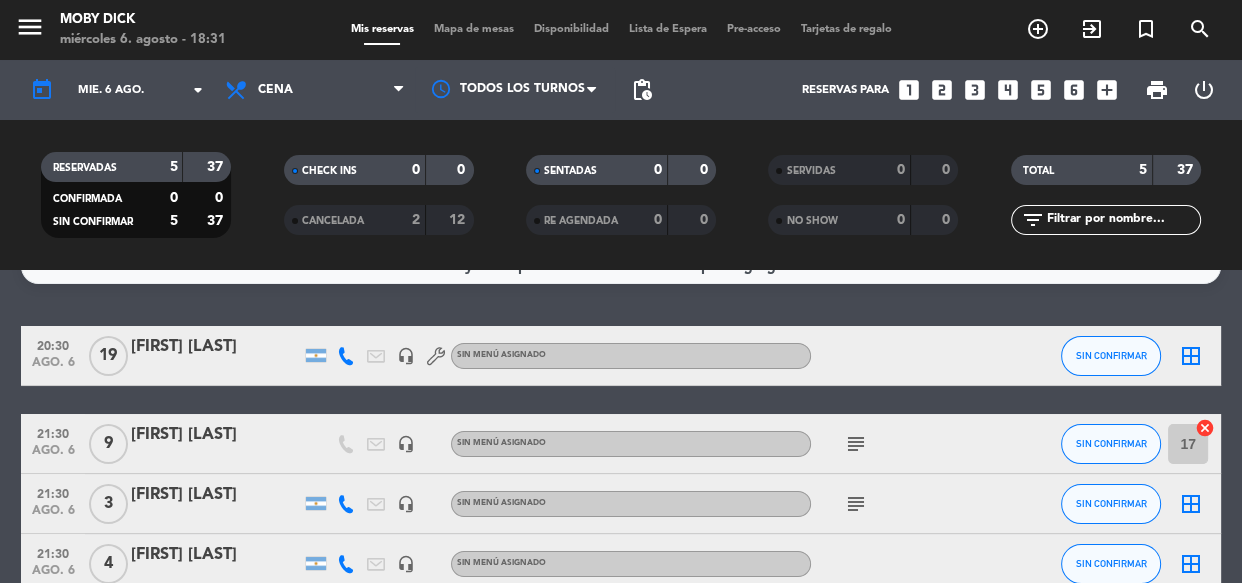 click on "border_all" 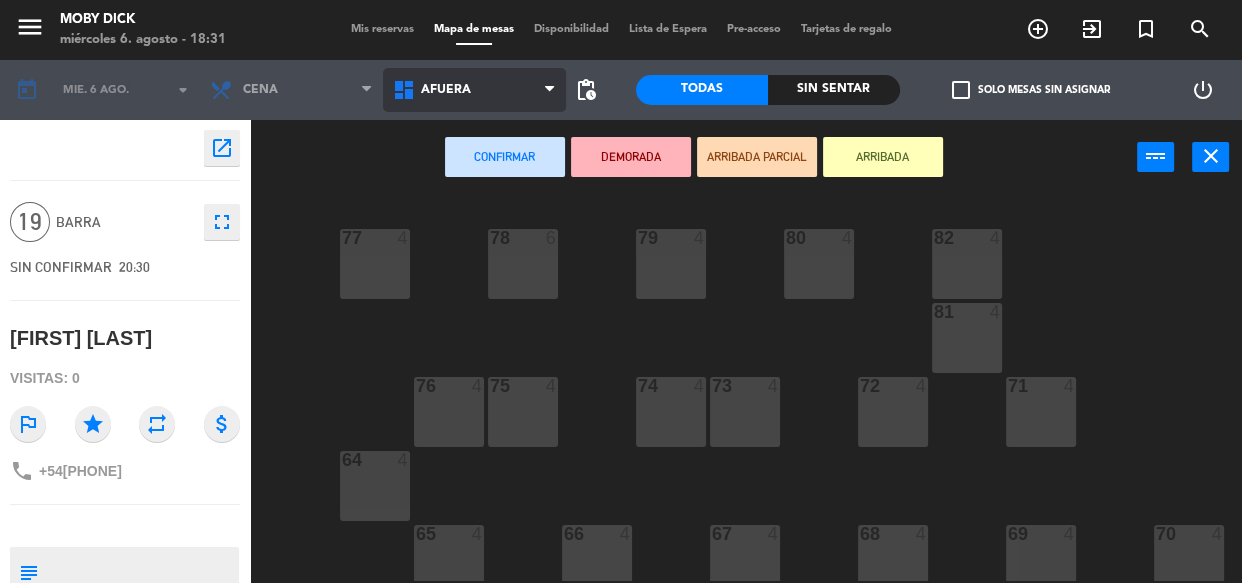 click on "AFUERA" at bounding box center (474, 90) 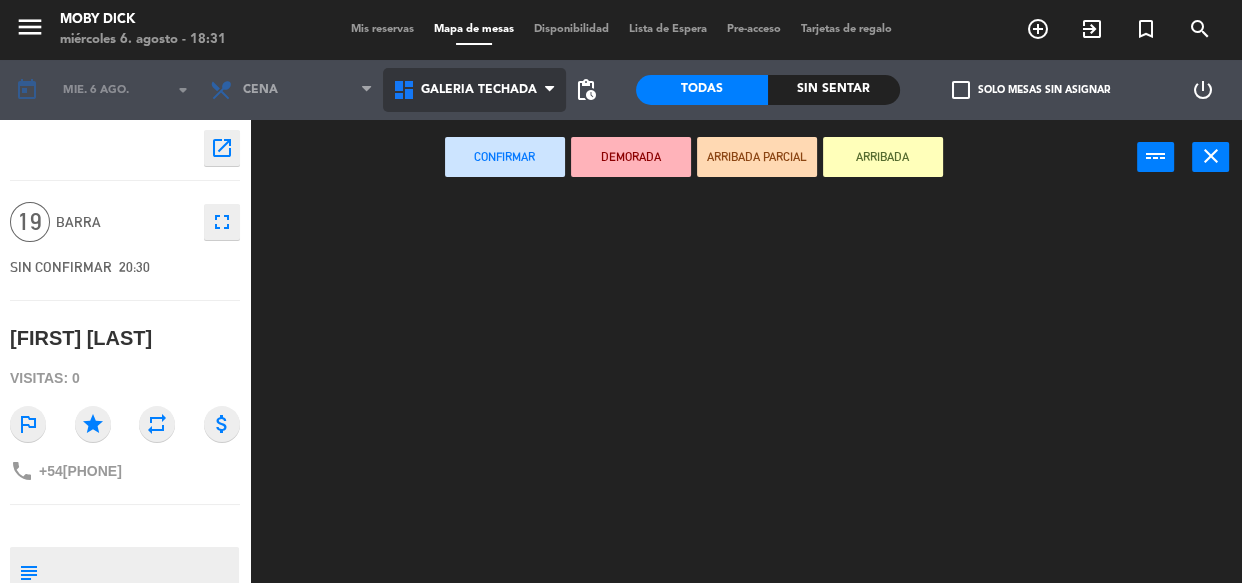 click on "menu  Moby Dick   miércoles 6. agosto - 18:31   Mis reservas   Mapa de mesas   Disponibilidad   Lista de Espera   Pre-acceso   Tarjetas de regalo  add_circle_outline exit_to_app turned_in_not search today    mié. 6 ago. arrow_drop_down  Almuerzo  Cena  Cena  Almuerzo  Cena  AFUERA   CLUB   GALERIA TECHADA   Privado y Restringido   SALÓN   GALERIA TECHADA   AFUERA   CLUB   GALERIA TECHADA   Privado y Restringido   SALÓN  pending_actions  Todas  Sin sentar  check_box_outline_blank   Solo mesas sin asignar   power_settings_new    open_in_new 19  BARRA  fullscreen  SIN CONFIRMAR   20:30   [FIRST] [LAST]  Visitas: 0 outlined_flag star repeat attach_money phone +54[PHONE] subject                              person_pin                              Cancelar   Confirmar   DEMORADA   ARRIBADA PARCIAL   ARRIBADA  power_input close" 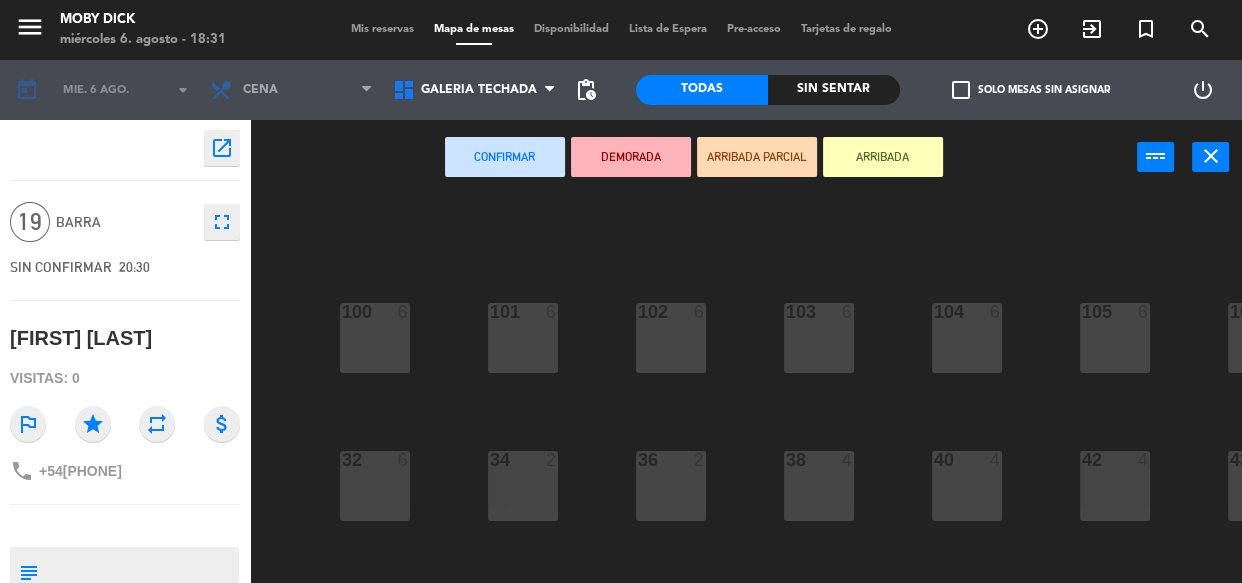 click on "100  6  101  6  102  6  103  6  104  6  105  6  107  6  32  6  34  2  36  2  38  4  40  4  43  4  42  4  35  2  37  2  39  2  41  2  44  2  33  6  31  6  23  4  25  4  26  2  27  2  28  2  29  2  30  2  24  6  21  6  22  6" 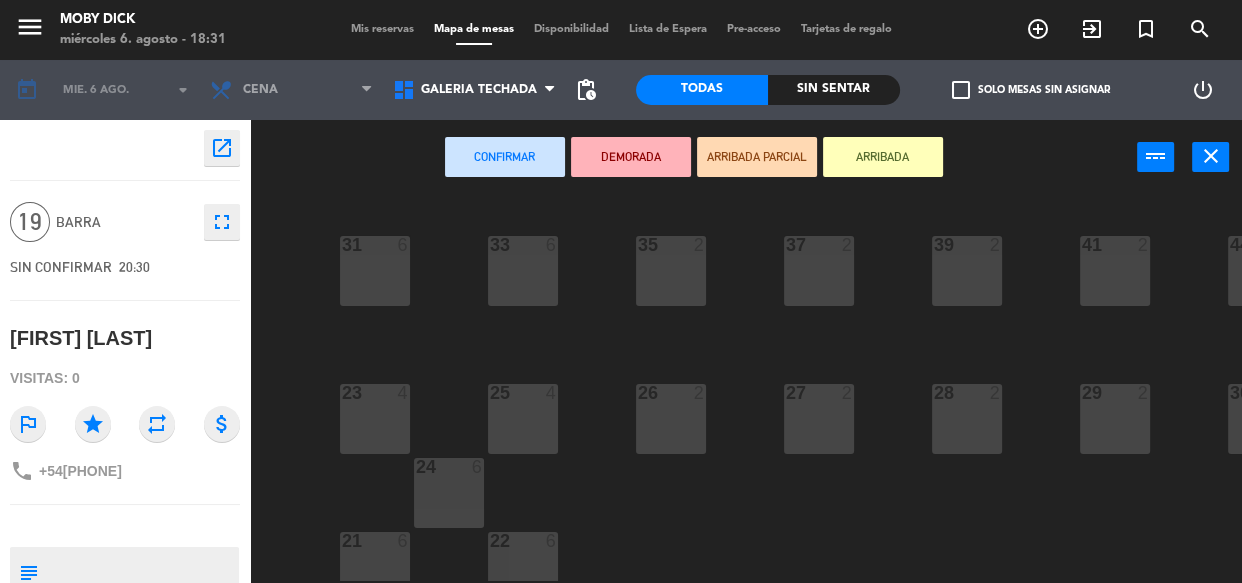 scroll, scrollTop: 395, scrollLeft: 0, axis: vertical 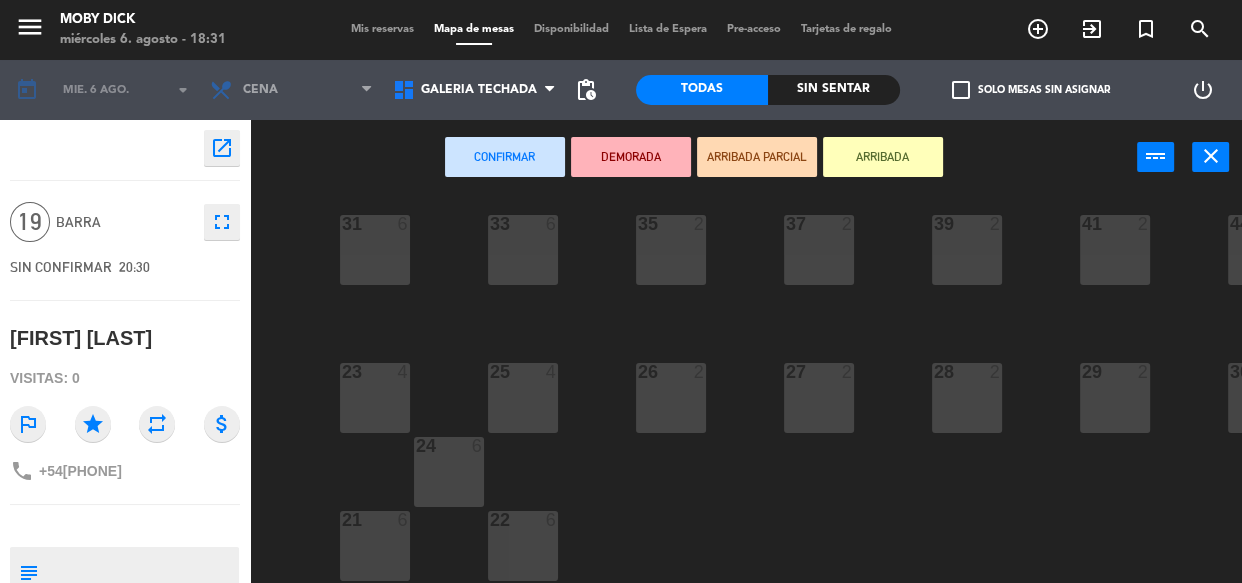 click on "23  4" at bounding box center [375, 398] 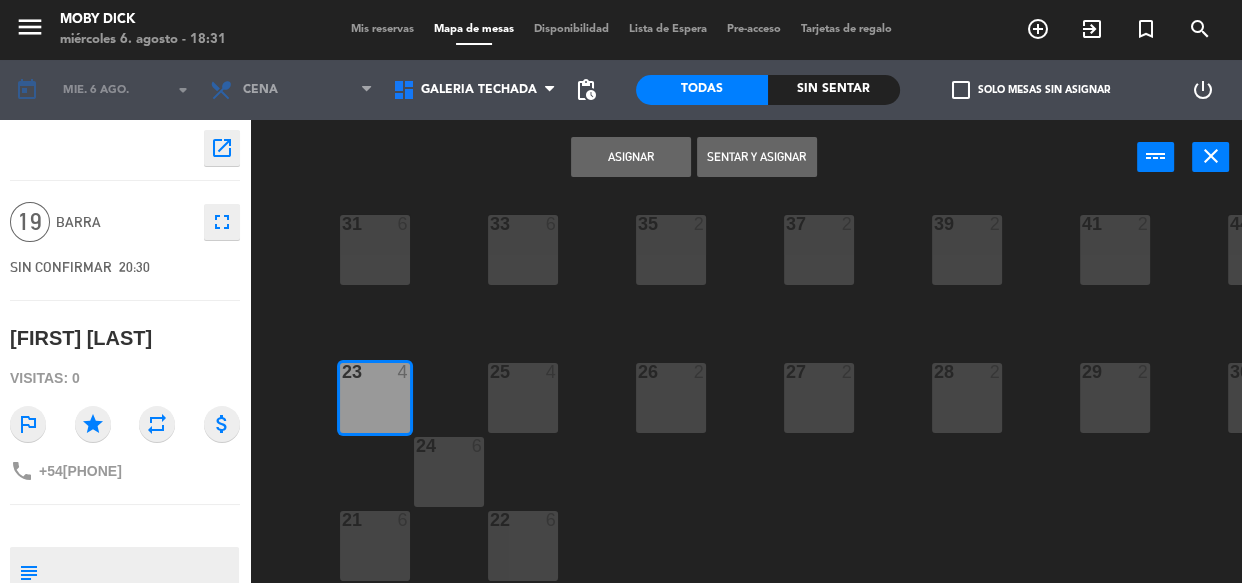 click on "Asignar" at bounding box center (631, 157) 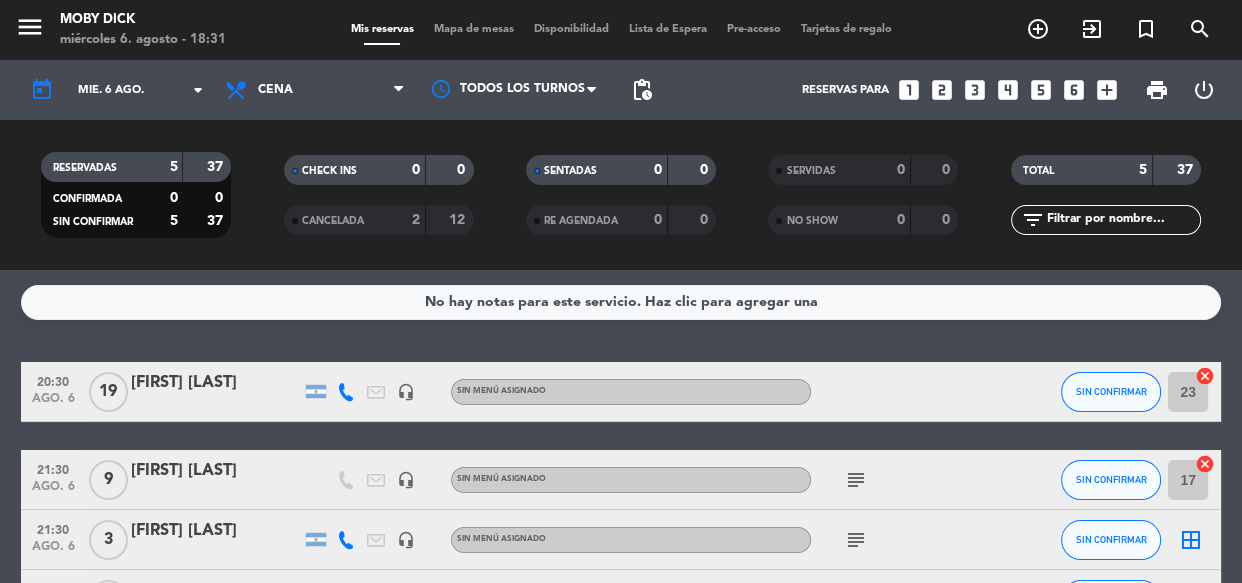 click on "No hay notas para este servicio. Haz clic para agregar una   20:30   ago. 6   19   [FIRST] [LAST]   headset_mic  Sin menú asignado SIN CONFIRMAR 23  cancel   21:30   ago. 6   9   [FIRST] [LAST]   headset_mic  Sin menú asignado  subject  SIN CONFIRMAR 17  cancel   21:30   ago. 6   3   [FIRST] [LAST]   headset_mic  Sin menú asignado  subject  SIN CONFIRMAR  border_all   21:30   ago. 6   4   [FIRST] [LAST]   headset_mic  Sin menú asignado SIN CONFIRMAR  border_all   22:00   ago. 6   2   [FIRST] [LAST]   headset_mic  Sin menú asignado  subject  SIN CONFIRMAR  border_all" 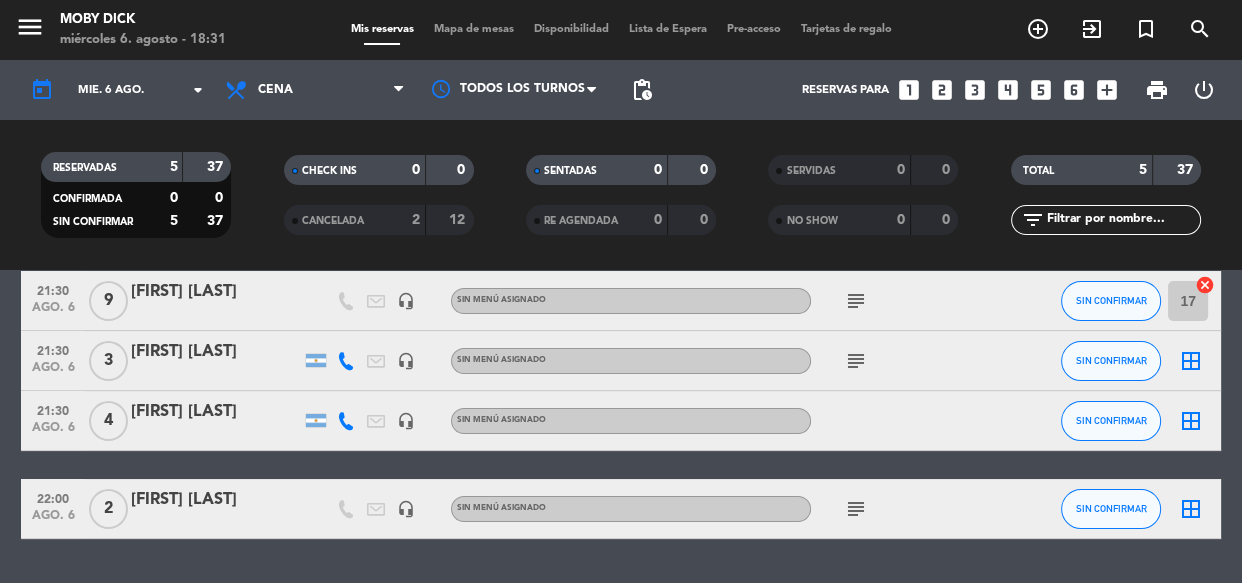 scroll, scrollTop: 181, scrollLeft: 0, axis: vertical 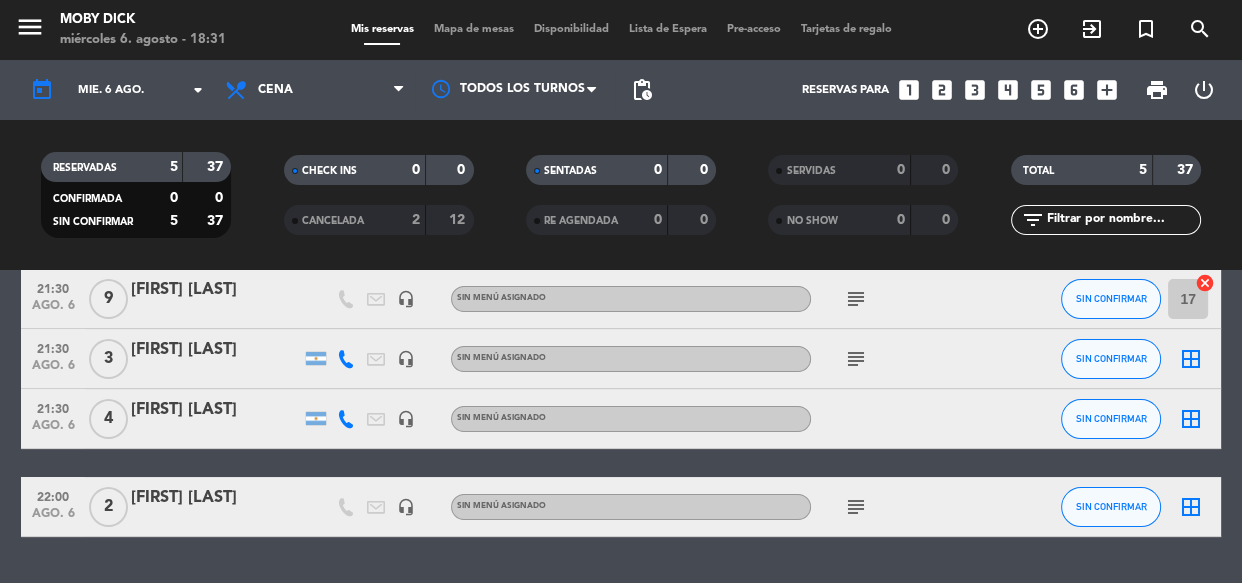click on "subject" 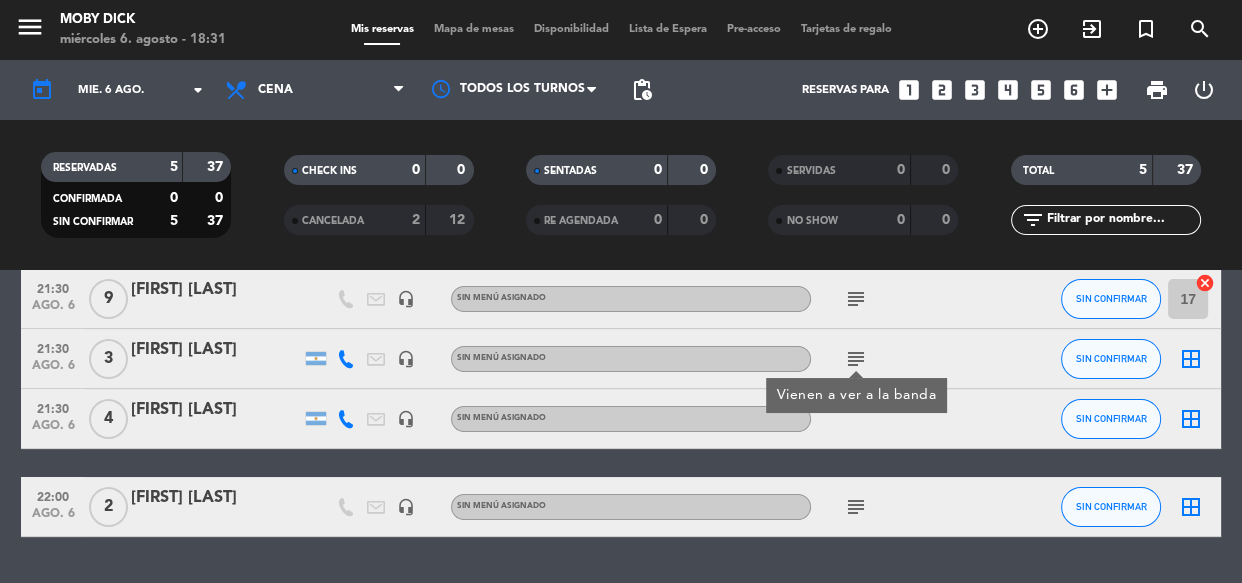 click on "border_all" 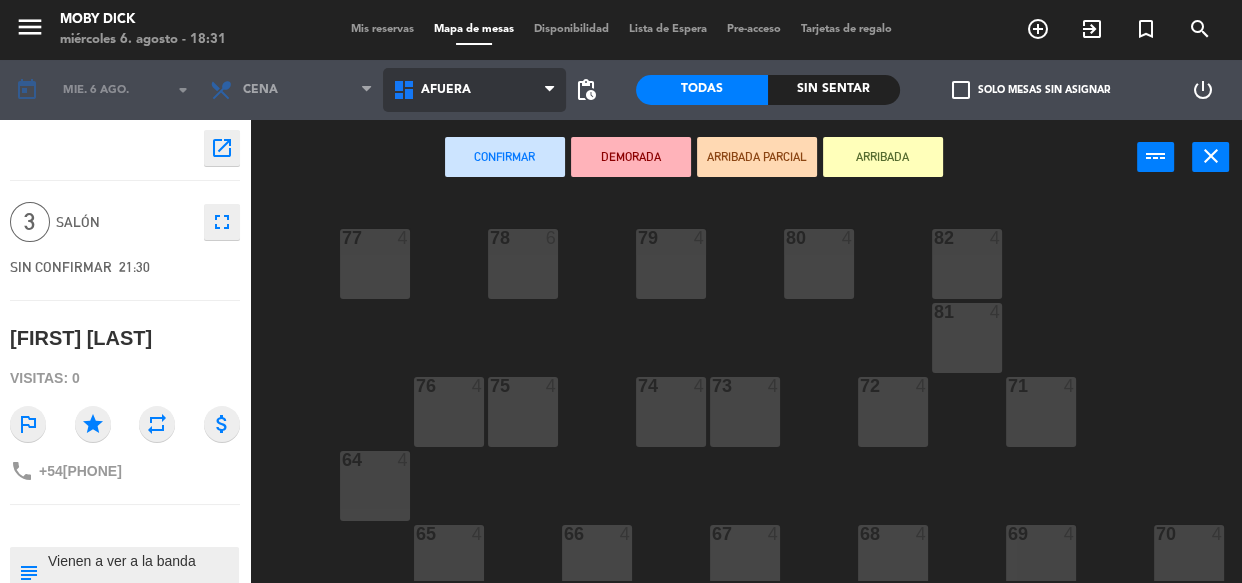 click on "AFUERA" at bounding box center [474, 90] 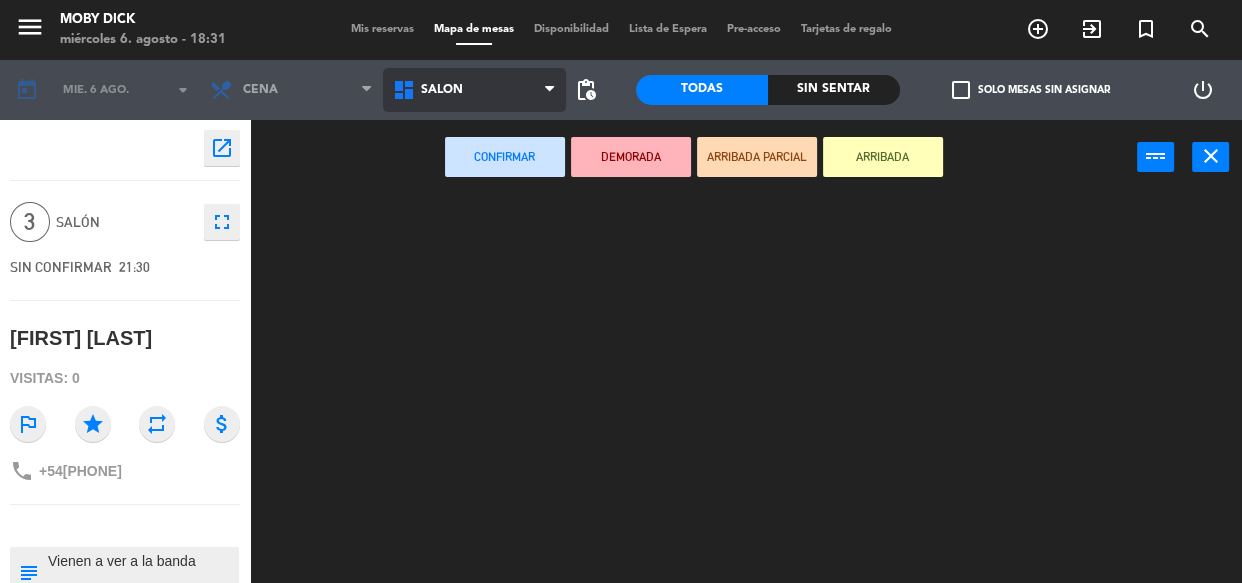 click on "menu  Moby Dick   miércoles 6. agosto - 18:31   Mis reservas   Mapa de mesas   Disponibilidad   Lista de Espera   Pre-acceso   Tarjetas de regalo  add_circle_outline exit_to_app turned_in_not search today    mié. 6 ago. arrow_drop_down  Almuerzo  Cena  Cena  Almuerzo  Cena  AFUERA   CLUB   GALERIA TECHADA   Privado y Restringido   SALÓN   SALÓN   AFUERA   CLUB   GALERIA TECHADA   Privado y Restringido   SALÓN  pending_actions  Todas  Sin sentar  check_box_outline_blank   Solo mesas sin asignar   power_settings_new    open_in_new 3  SALÓN  fullscreen  SIN CONFIRMAR   21:30   [FIRST] [LAST]  Visitas: 0 outlined_flag star repeat attach_money phone +54[PHONE] subject                              person_pin                              Cancelar   Confirmar   DEMORADA   ARRIBADA PARCIAL   ARRIBADA  power_input close" 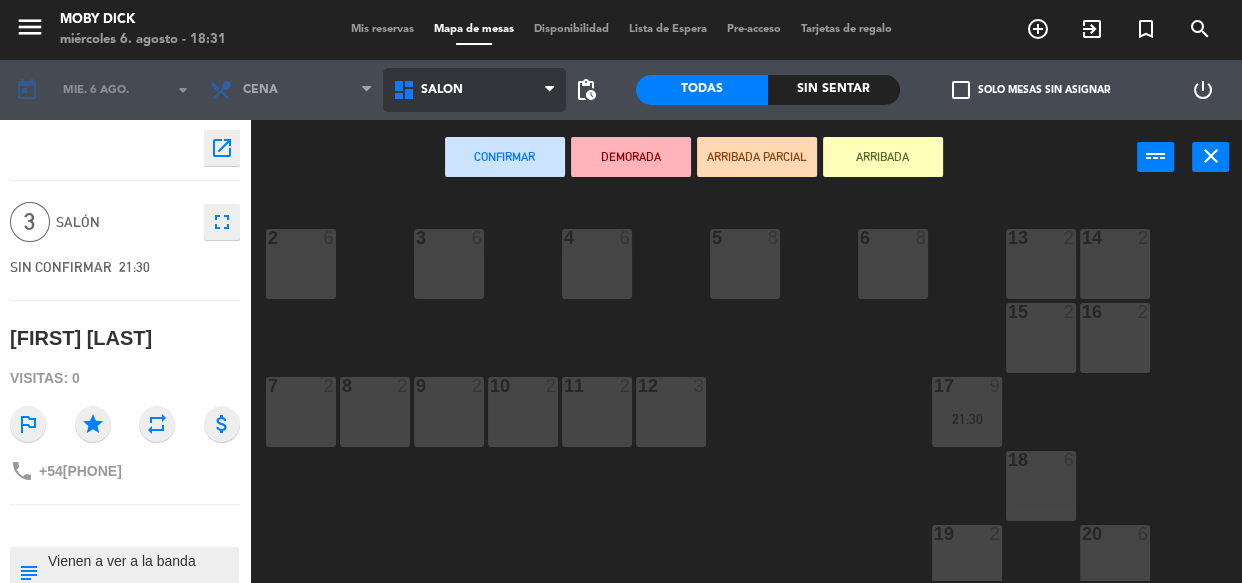 click on "SALÓN" at bounding box center (474, 90) 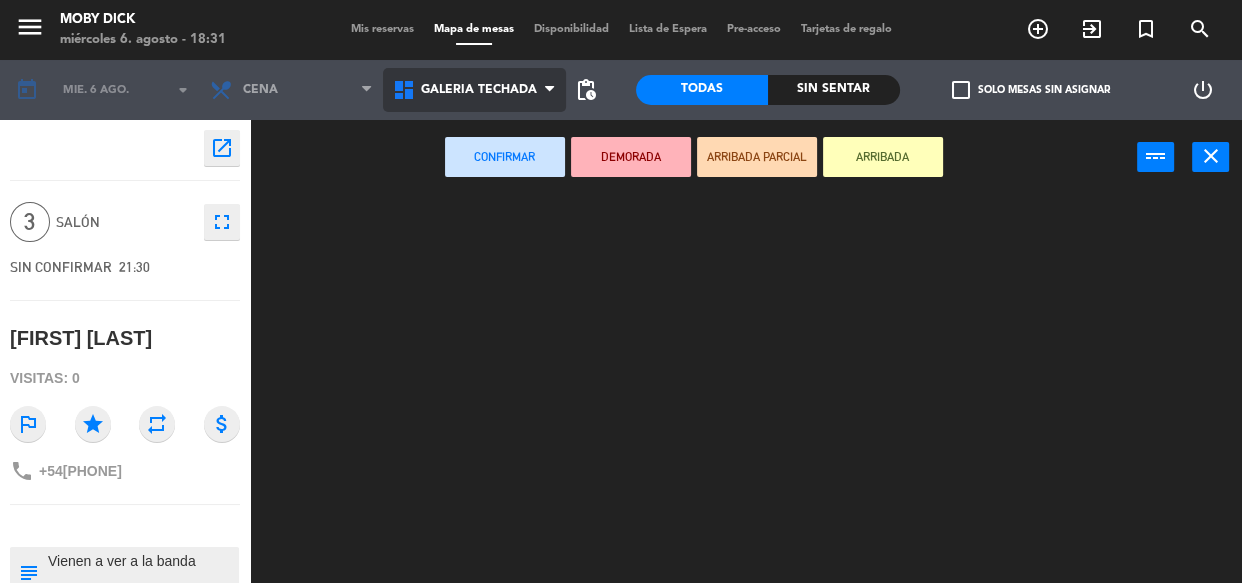 click on "menu  Moby Dick   miércoles 6. agosto - 18:31   Mis reservas   Mapa de mesas   Disponibilidad   Lista de Espera   Pre-acceso   Tarjetas de regalo  add_circle_outline exit_to_app turned_in_not search today    mié. 6 ago. arrow_drop_down  Almuerzo  Cena  Cena  Almuerzo  Cena  AFUERA   CLUB   GALERIA TECHADA   Privado y Restringido   SALÓN   GALERIA TECHADA   AFUERA   CLUB   GALERIA TECHADA   Privado y Restringido   SALÓN  pending_actions  Todas  Sin sentar  check_box_outline_blank   Solo mesas sin asignar   power_settings_new    open_in_new 3  SALÓN  fullscreen  SIN CONFIRMAR   21:30   [FIRST] [LAST]  Visitas: 0 outlined_flag star repeat attach_money phone +54[PHONE] subject                              person_pin                              Cancelar   Confirmar   DEMORADA   ARRIBADA PARCIAL   ARRIBADA  power_input close" 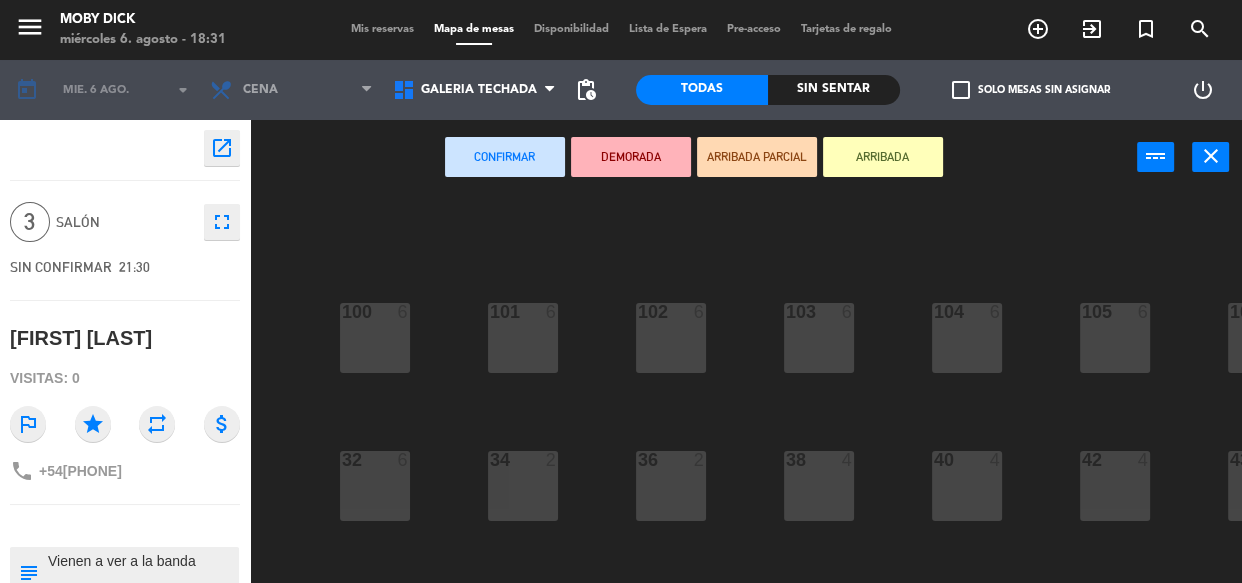 click on "100  6  101  6  102  6  103  6  104  6  105  6  107  6  32  6  34  2  36  2  38  4  40  4  43  4  42  4  35  2  37  2  39  2  41  2  44  2  33  6  31  6  23  19   20:30  25  4  26  2  27  2  28  2  29  2  30  2  24  6  21  6  22  6" 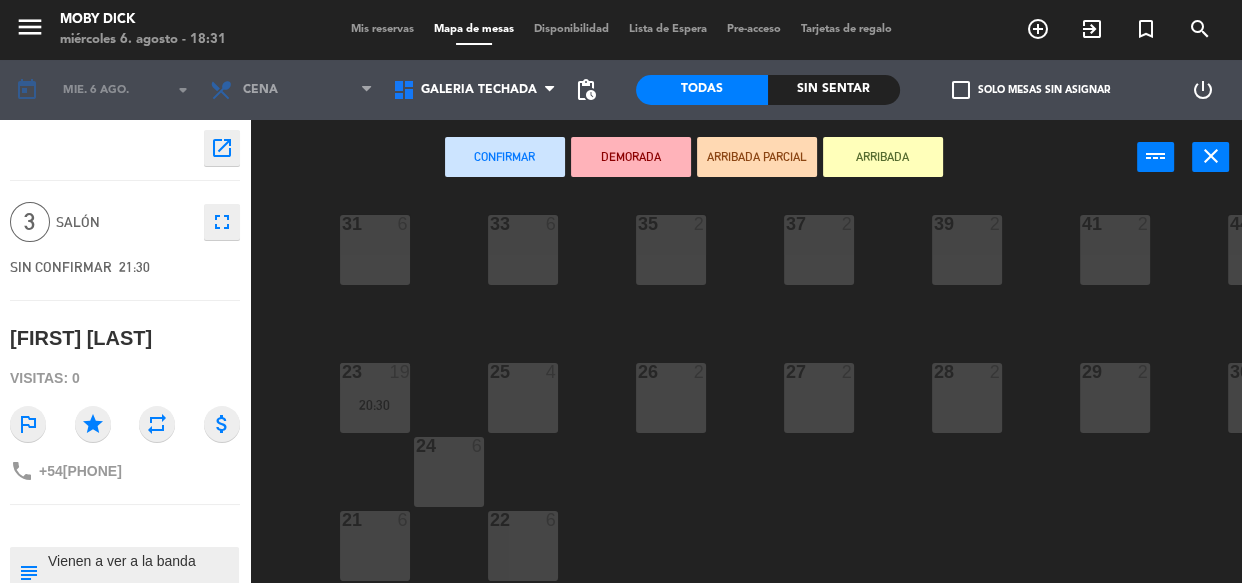 scroll, scrollTop: 395, scrollLeft: 0, axis: vertical 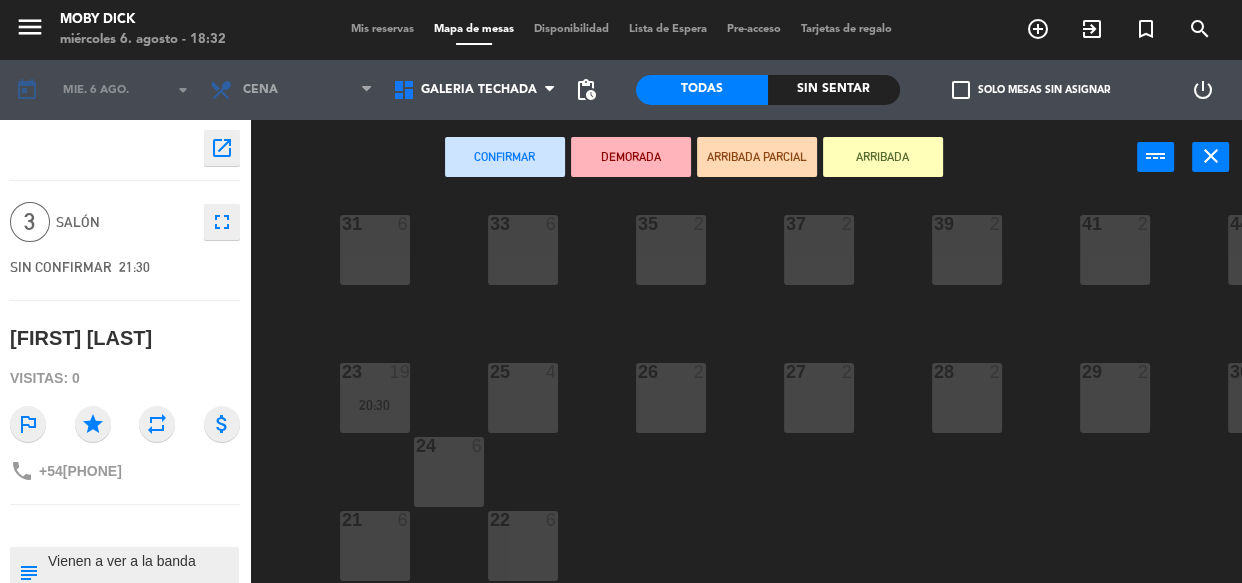 click on "24  6" at bounding box center [449, 472] 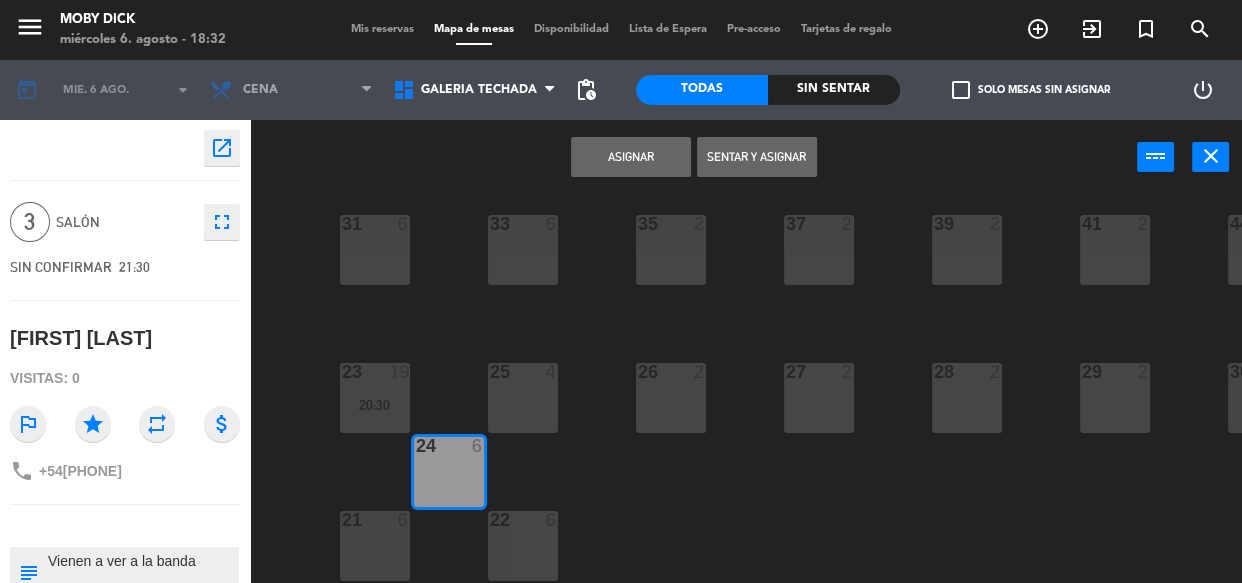 click on "Asignar" at bounding box center [631, 157] 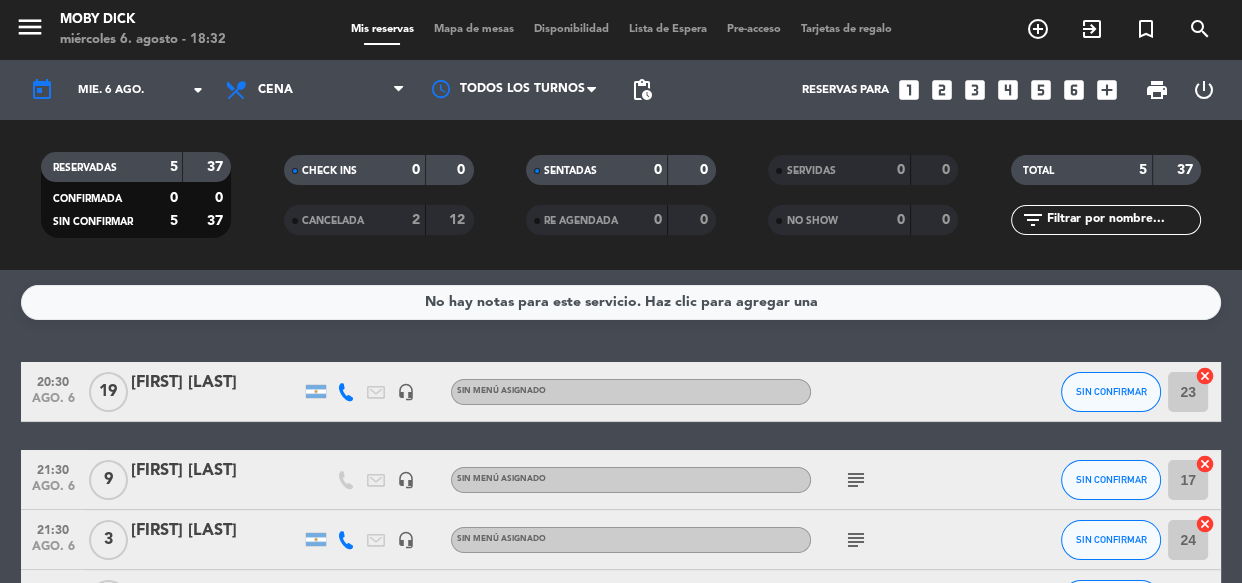 click on "No hay notas para este servicio. Haz clic para agregar una   20:30   ago. 6   19   [FIRST] [LAST]   headset_mic  Sin menú asignado SIN CONFIRMAR 23  cancel   21:30   ago. 6   9   [FIRST] [LAST]   headset_mic  Sin menú asignado  subject  SIN CONFIRMAR 17  cancel   21:30   ago. 6   3   [FIRST] [LAST]   headset_mic  Sin menú asignado  subject  SIN CONFIRMAR 24  cancel   21:30   ago. 6   4   [FIRST] [LAST]   headset_mic  Sin menú asignado SIN CONFIRMAR  border_all   22:00   ago. 6   2   [FIRST] [LAST]   headset_mic  Sin menú asignado  subject  SIN CONFIRMAR  border_all" 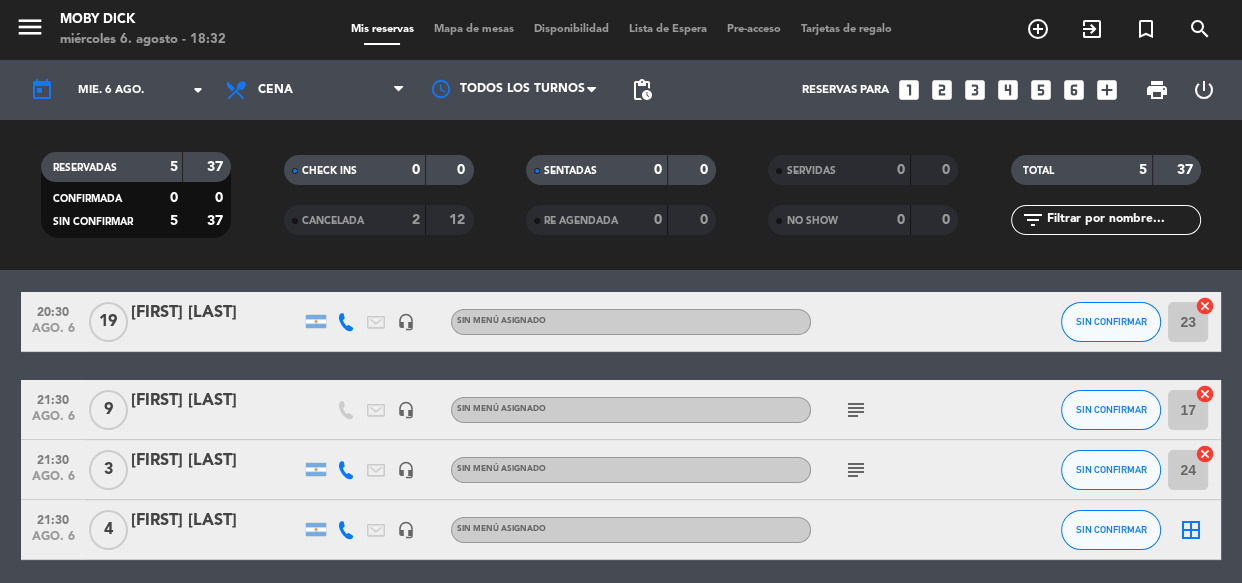 scroll, scrollTop: 72, scrollLeft: 0, axis: vertical 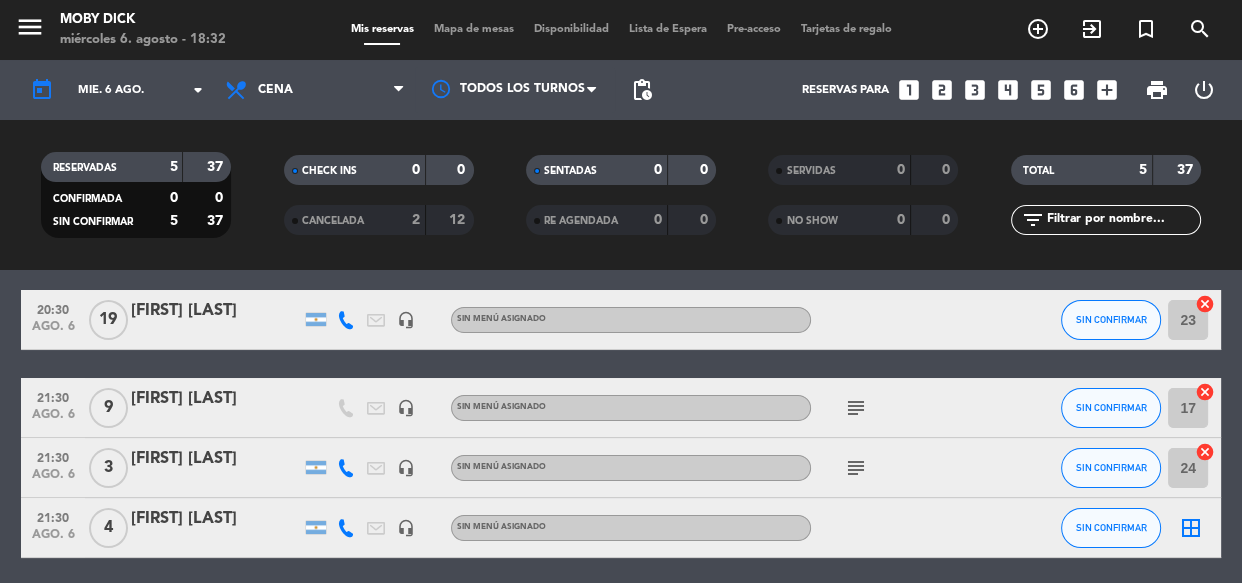 click on "20:30   ago. 6   19   [FIRST] [LAST]   headset_mic  Sin menú asignado SIN CONFIRMAR 23  cancel   21:30   ago. 6   9   [FIRST] [LAST]   headset_mic  Sin menú asignado  subject  SIN CONFIRMAR 17  cancel   21:30   ago. 6   3   [FIRST] [LAST]   headset_mic  Sin menú asignado  subject  SIN CONFIRMAR 24  cancel   21:30   ago. 6   4   [FIRST] [LAST]   headset_mic  Sin menú asignado SIN CONFIRMAR  border_all   22:00   ago. 6   2   [FIRST] [LAST]   headset_mic  Sin menú asignado  subject  SIN CONFIRMAR  border_all" 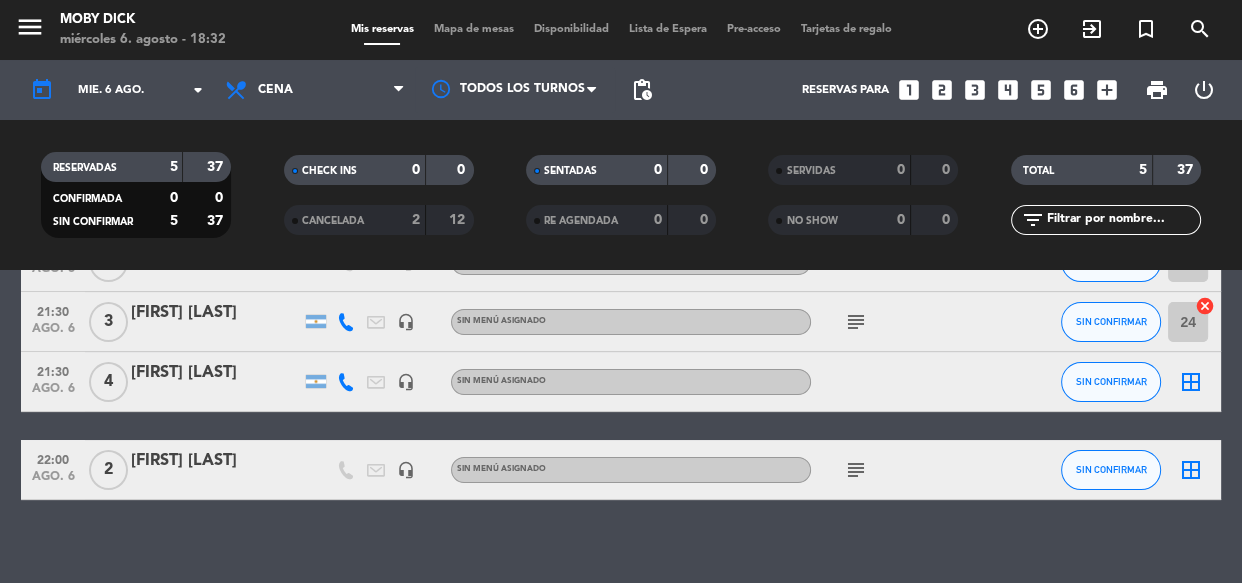 scroll, scrollTop: 235, scrollLeft: 0, axis: vertical 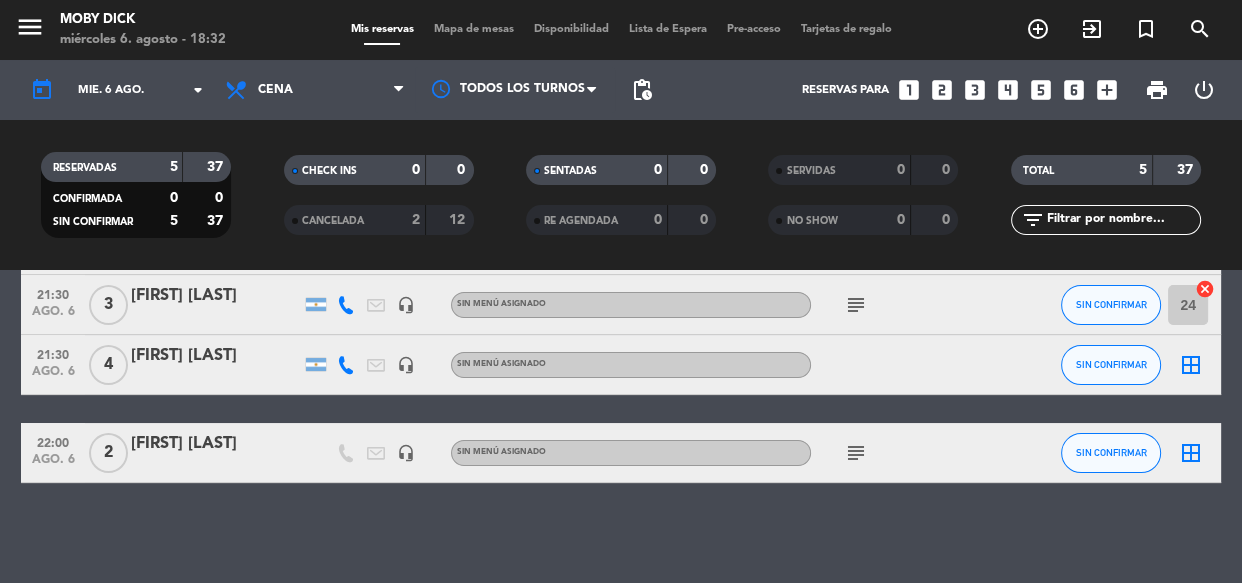 click on "border_all" 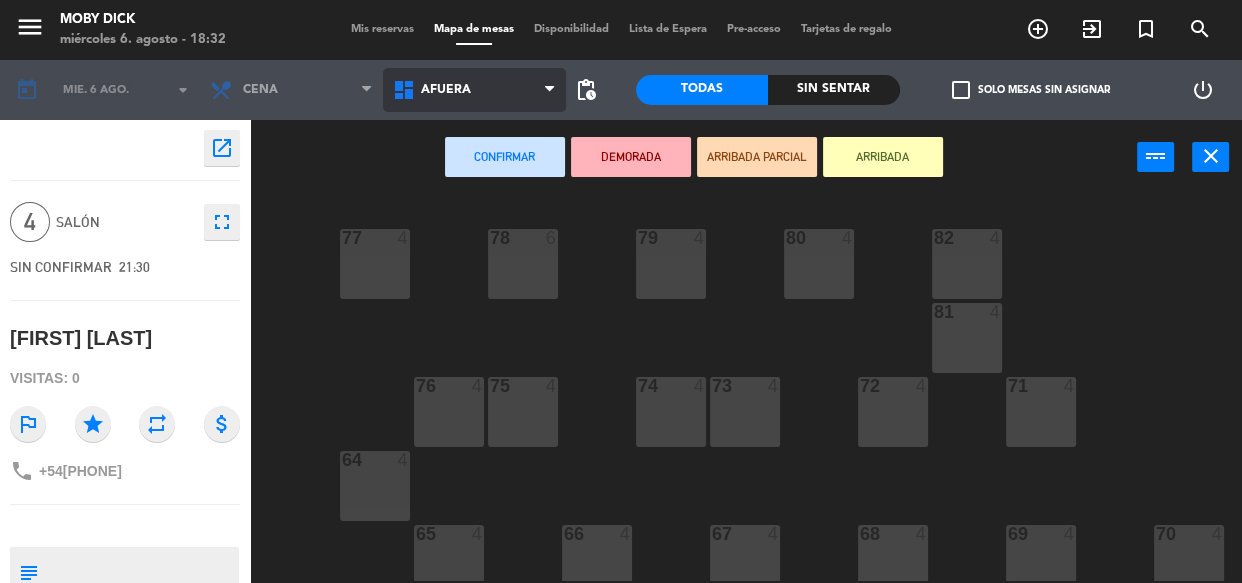 click on "AFUERA" at bounding box center [474, 90] 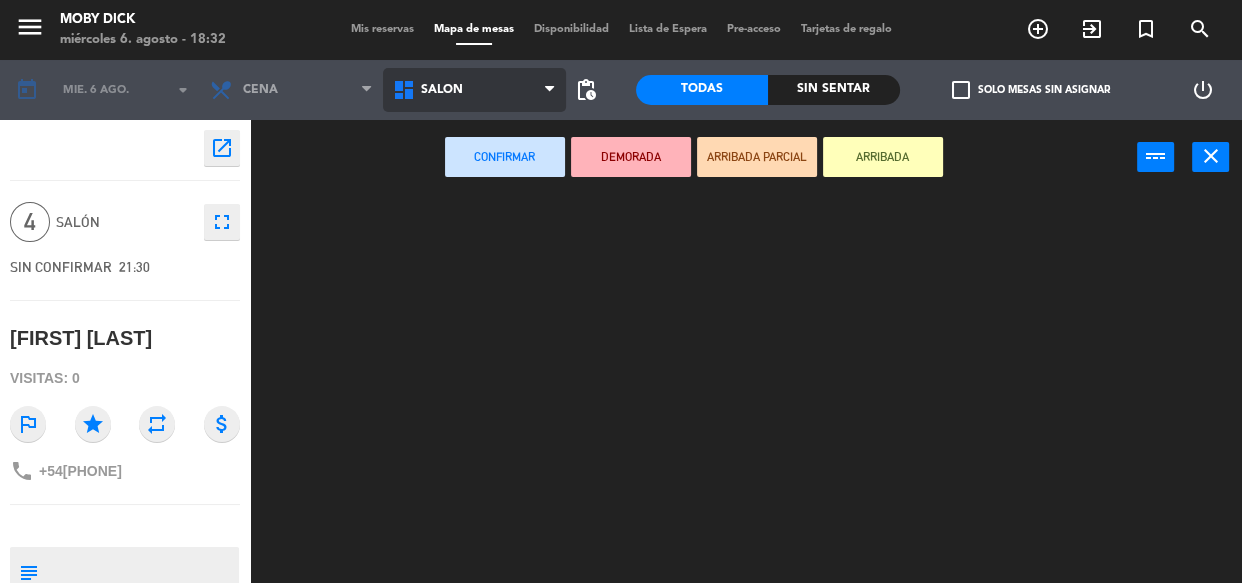 click on "menu  Moby Dick   miércoles 6. agosto - 18:32   Mis reservas   Mapa de mesas   Disponibilidad   Lista de Espera   Pre-acceso   Tarjetas de regalo  add_circle_outline exit_to_app turned_in_not search today    mié. 6 ago. arrow_drop_down  Almuerzo  Cena  Cena  Almuerzo  Cena  AFUERA   CLUB   GALERIA TECHADA   Privado y Restringido   SALÓN   SALÓN   AFUERA   CLUB   GALERIA TECHADA   Privado y Restringido   SALÓN  pending_actions  Todas  Sin sentar  check_box_outline_blank   Solo mesas sin asignar   power_settings_new    open_in_new 4  SALÓN  fullscreen  SIN CONFIRMAR   21:30   [FIRST] [LAST]  Visitas: 0 outlined_flag star repeat attach_money phone +54[PHONE] subject                              person_pin                              Cancelar   Confirmar   DEMORADA   ARRIBADA PARCIAL   ARRIBADA  power_input close" 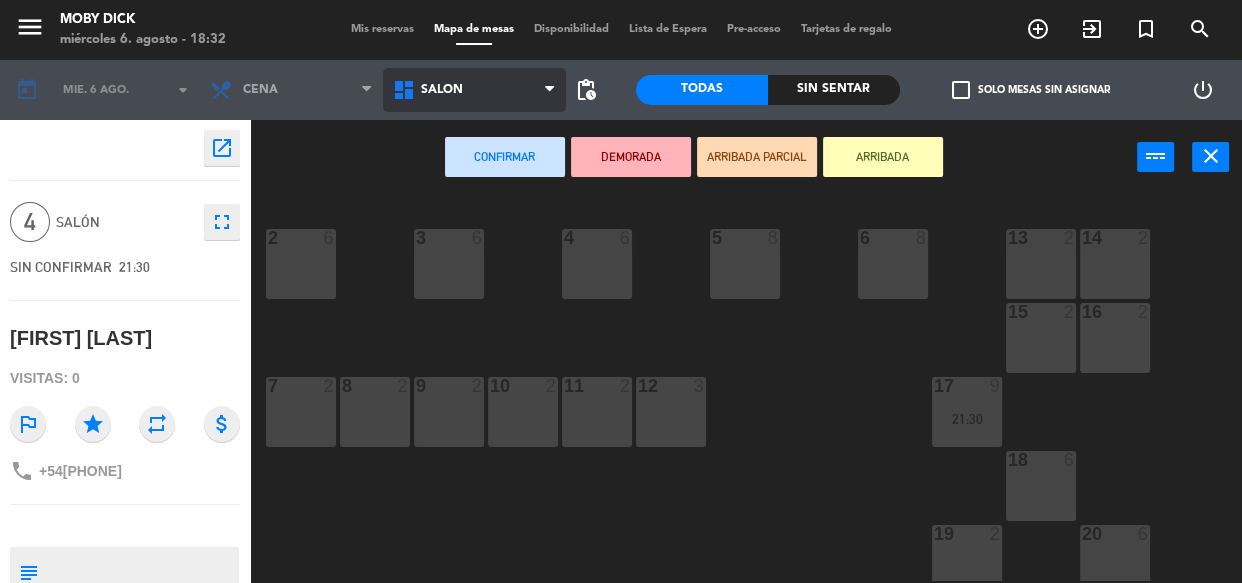 click on "SALÓN" at bounding box center (474, 90) 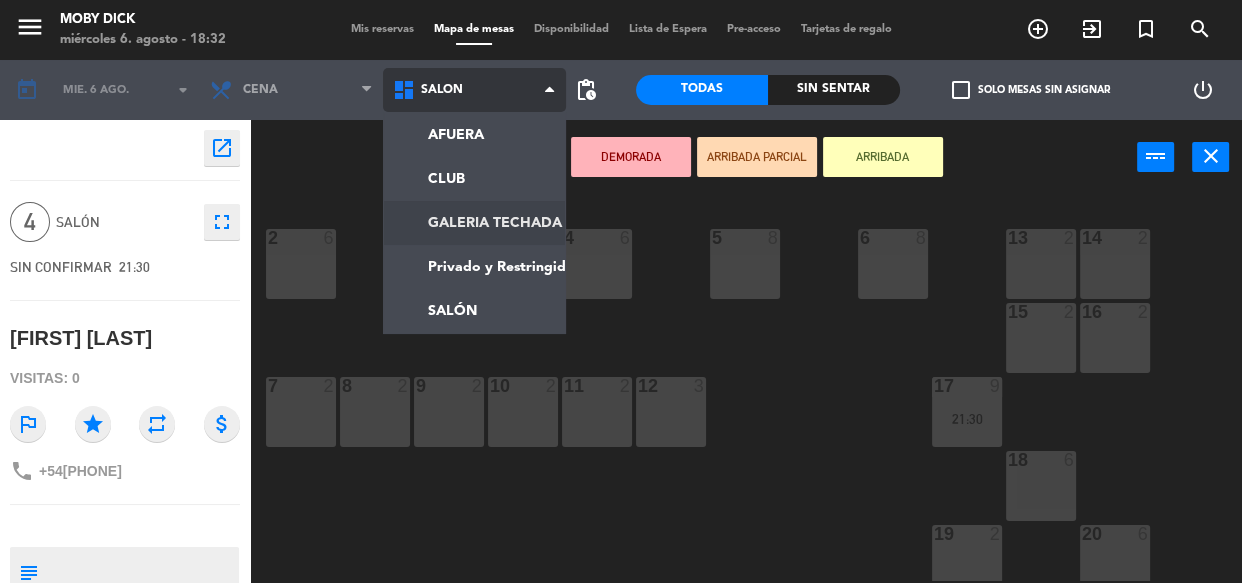 click on "menu  Moby Dick   miércoles 6. agosto - 18:32   Mis reservas   Mapa de mesas   Disponibilidad   Lista de Espera   Pre-acceso   Tarjetas de regalo  add_circle_outline exit_to_app turned_in_not search today    mié. 6 ago. arrow_drop_down  Almuerzo  Cena  Cena  Almuerzo  Cena  AFUERA   CLUB   GALERIA TECHADA   Privado y Restringido   SALÓN   SALÓN   AFUERA   CLUB   GALERIA TECHADA   Privado y Restringido   SALÓN  pending_actions  Todas  Sin sentar  check_box_outline_blank   Solo mesas sin asignar   power_settings_new    open_in_new 4  SALÓN  fullscreen  SIN CONFIRMAR   21:30   [FIRST] [LAST]  Visitas: 0 outlined_flag star repeat attach_money phone +54[PHONE] subject                              person_pin                              Cancelar   Confirmar   DEMORADA   ARRIBADA PARCIAL   ARRIBADA  power_input close 14  2  13  2  6  8  5  8  4  6  3  6  2  6  16  2  15  2  17  9   21:30  12  3  11  2  10  2  9  2  8  2  7  2  18  6  20  6  19  2  200 lock  2  201 lock  2  202 lock  2  203 lock  2  204 lock" 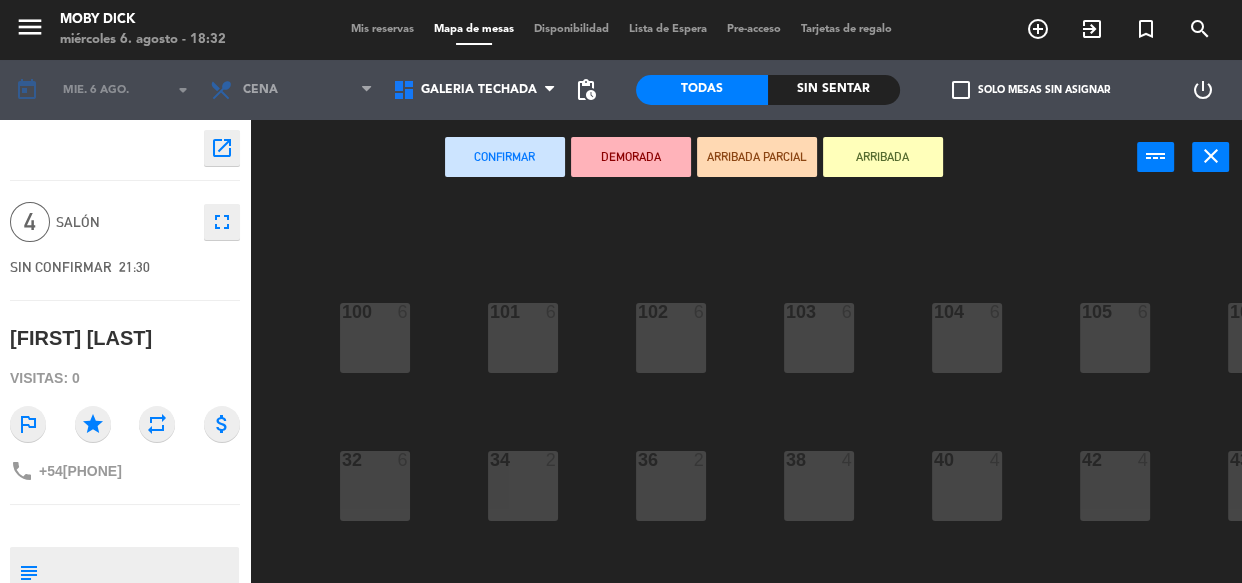 click on "100  6  101  6  102  6  103  6  104  6  105  6  107  6  32  6  34  2  36  2  38  4  40  4  43  4  42  4  35  2  37  2  39  2  41  2  44  2  33  6  31  6  23  19   20:30  25  4  26  2  27  2  28  2  29  2  30  2  24  3   21:30  21  6  22  6" 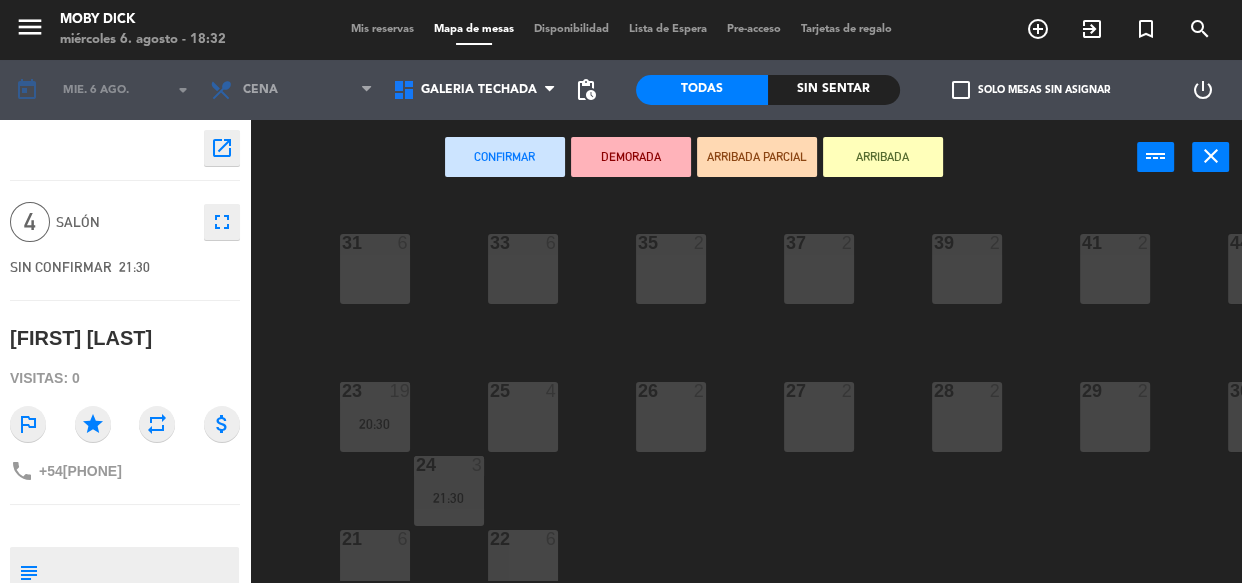 scroll, scrollTop: 395, scrollLeft: 0, axis: vertical 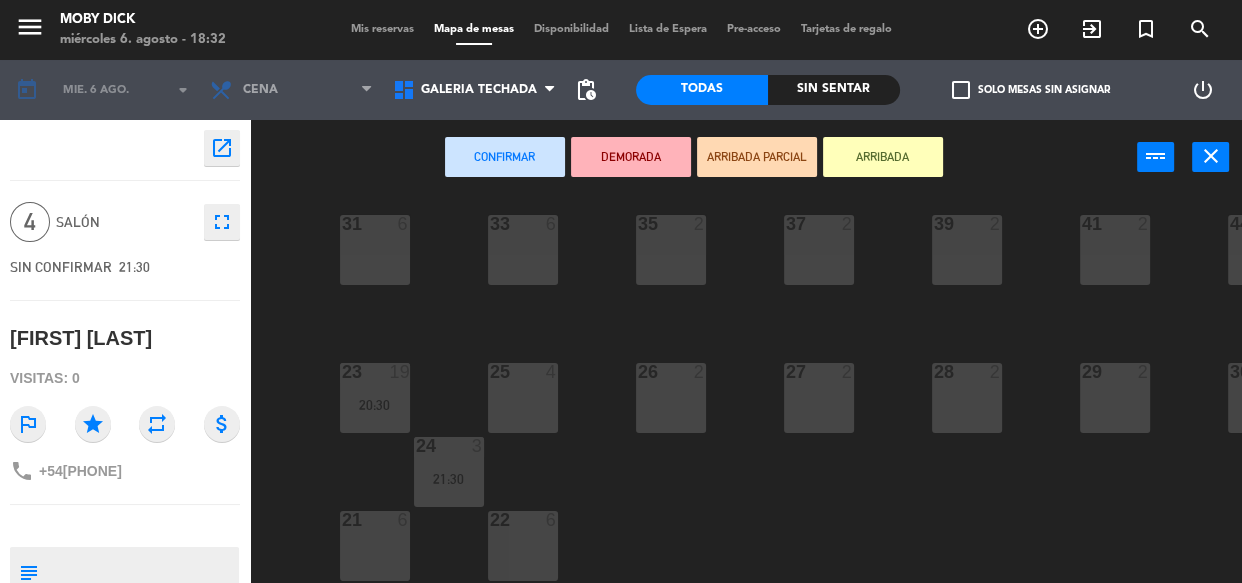 click on "21  6" at bounding box center [375, 546] 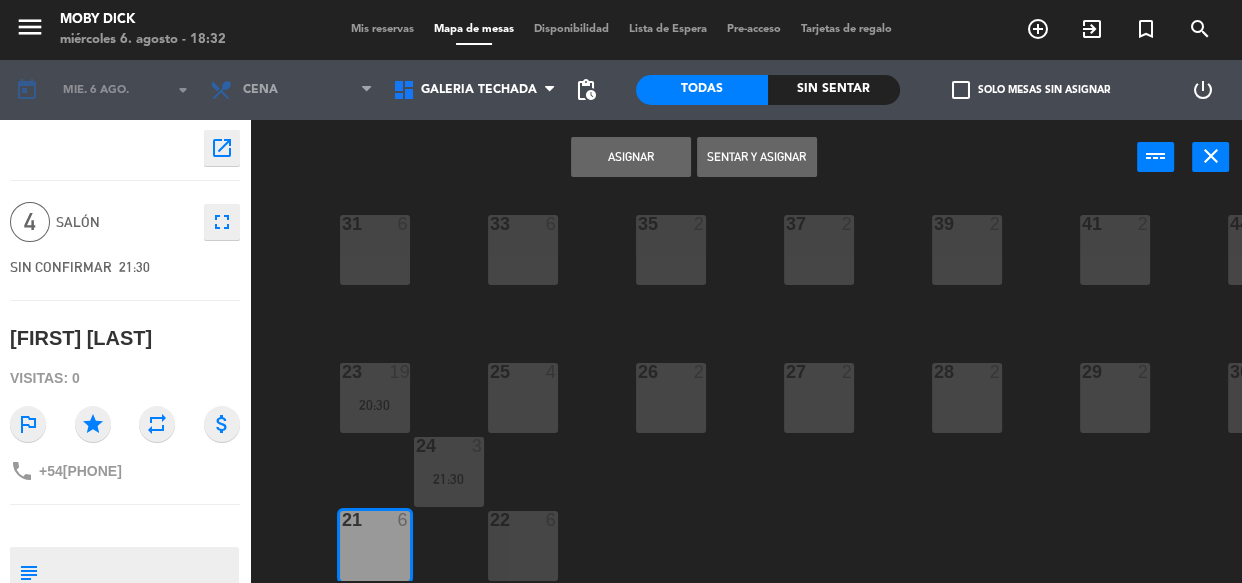 click on "Asignar" at bounding box center (631, 157) 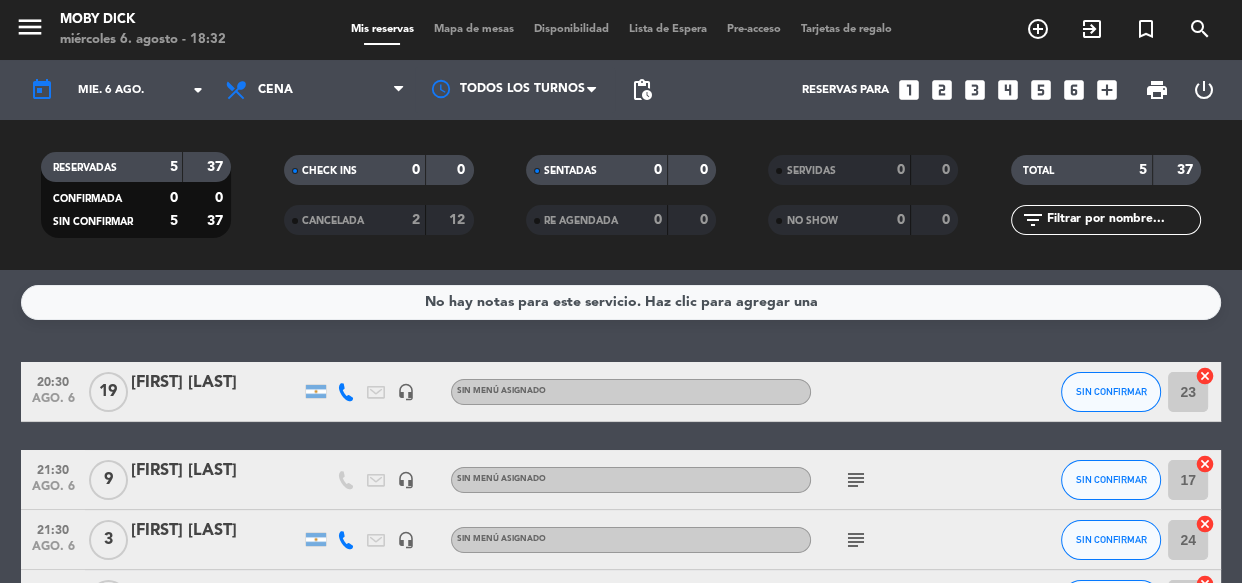 click on "No hay notas para este servicio. Haz clic para agregar una   20:30   ago. 6   19   [FIRST] [LAST]   headset_mic  Sin menú asignado SIN CONFIRMAR 23  cancel   21:30   ago. 6   9   [FIRST] [LAST]   headset_mic  Sin menú asignado  subject  SIN CONFIRMAR 17  cancel   21:30   ago. 6   3   [FIRST] [LAST]   headset_mic  Sin menú asignado  subject  SIN CONFIRMAR 24  cancel   21:30   ago. 6   4   [FIRST] [LAST]   headset_mic  Sin menú asignado SIN CONFIRMAR 21  cancel   22:00   ago. 6   2   [FIRST] [LAST]   headset_mic  Sin menú asignado  subject  SIN CONFIRMAR  border_all" 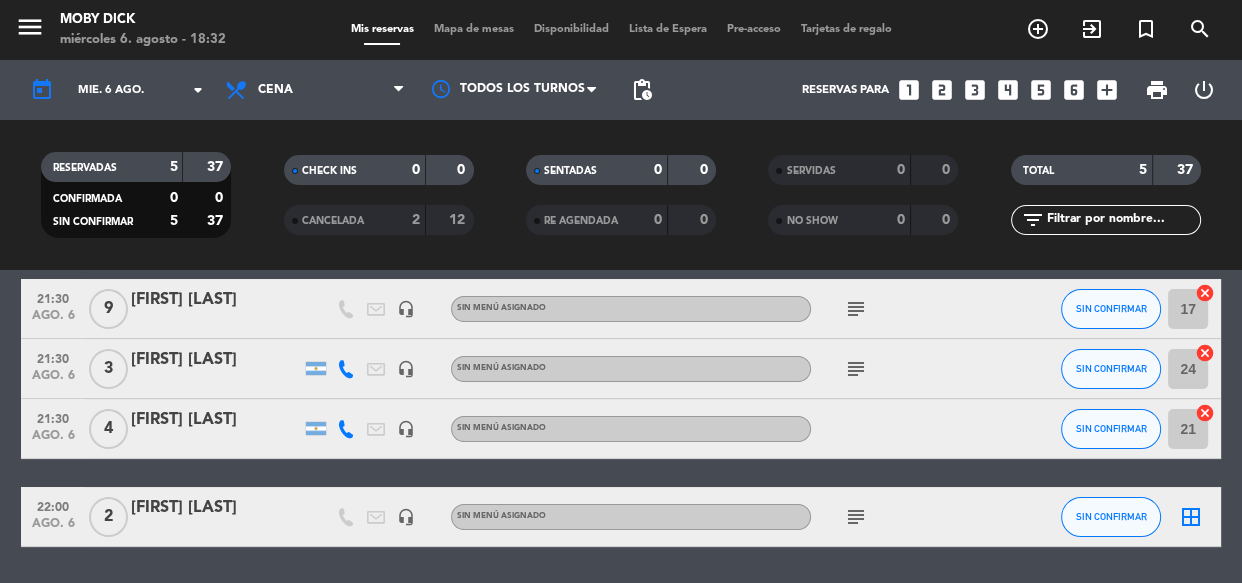 scroll, scrollTop: 218, scrollLeft: 0, axis: vertical 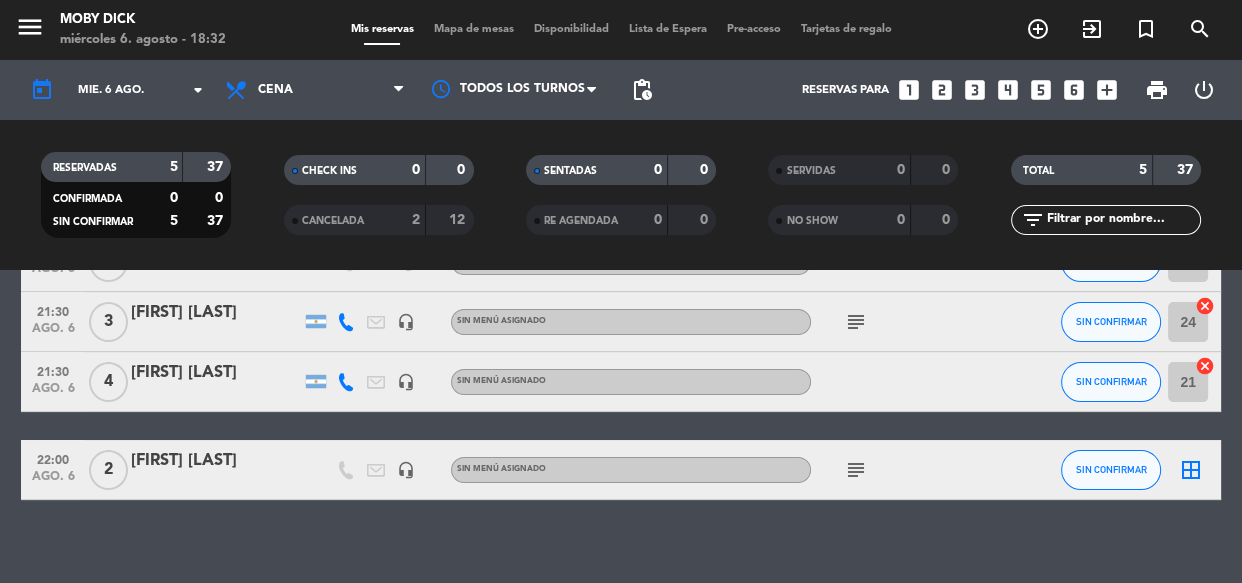 click on "subject" 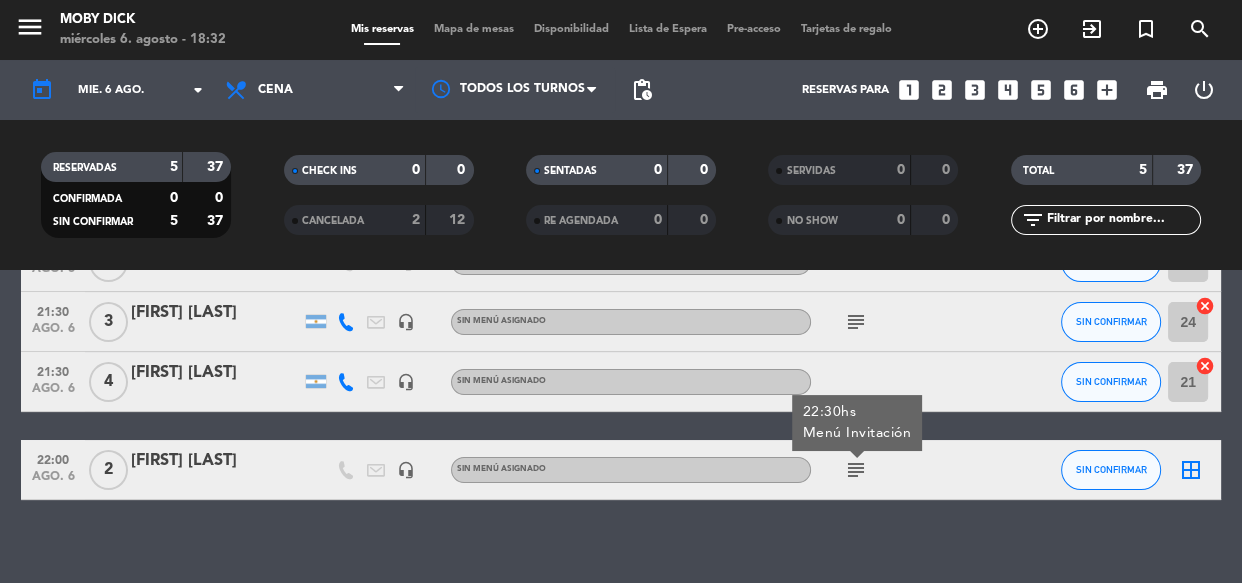 click on "border_all" 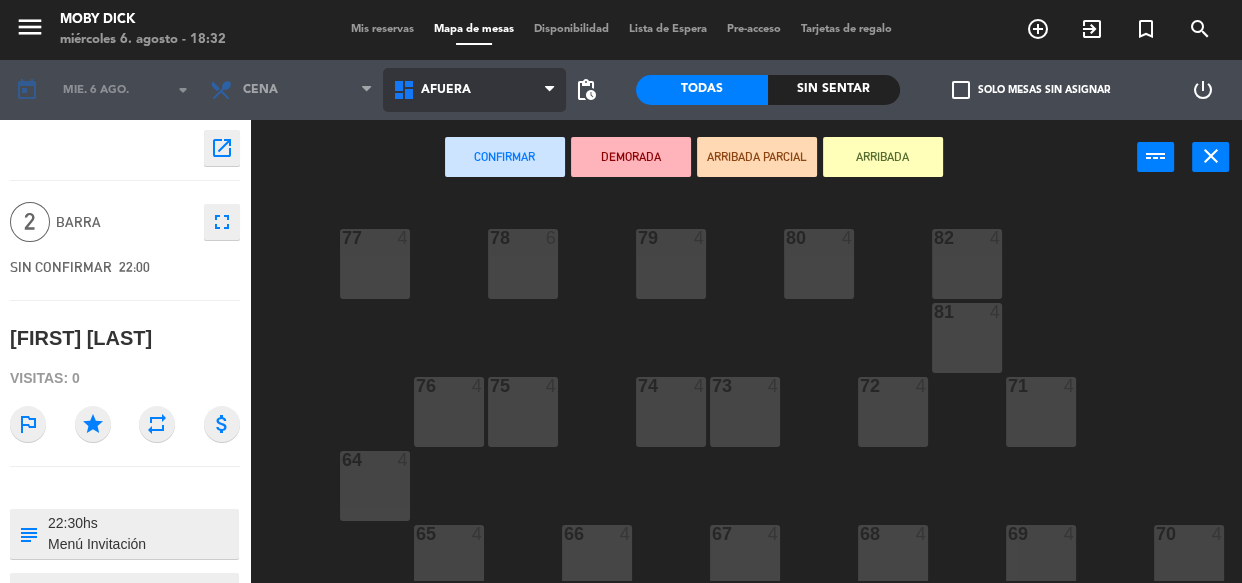 click on "AFUERA" at bounding box center (474, 90) 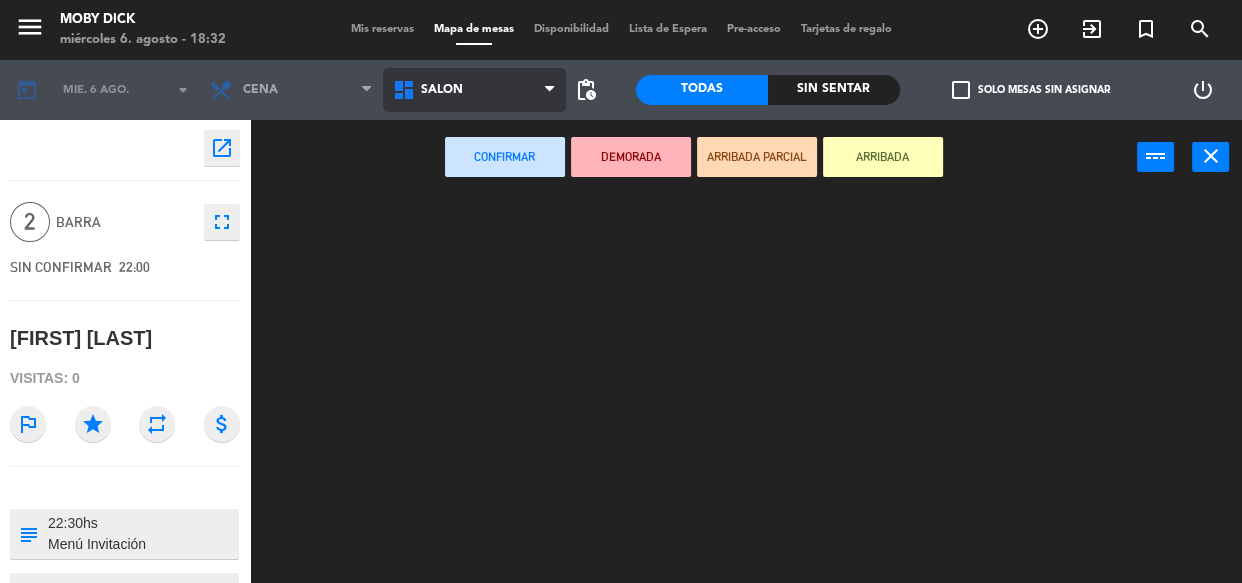 click on "menu  Moby Dick   miércoles 6. agosto - 18:32   Mis reservas   Mapa de mesas   Disponibilidad   Lista de Espera   Pre-acceso   Tarjetas de regalo  add_circle_outline exit_to_app turned_in_not search today    mié. 6 ago. arrow_drop_down  Almuerzo  Cena  Cena  Almuerzo  Cena  AFUERA   CLUB   GALERIA TECHADA   Privado y Restringido   SALÓN   SALÓN   AFUERA   CLUB   GALERIA TECHADA   Privado y Restringido   SALÓN  pending_actions  Todas  Sin sentar  check_box_outline_blank   Solo mesas sin asignar   power_settings_new    open_in_new 2  BARRA  fullscreen  SIN CONFIRMAR   22:00   [FIRST] [LAST]  Visitas: 0 outlined_flag star repeat attach_money subject                              person_pin                              Cancelar   Confirmar   DEMORADA   ARRIBADA PARCIAL   ARRIBADA  power_input close" 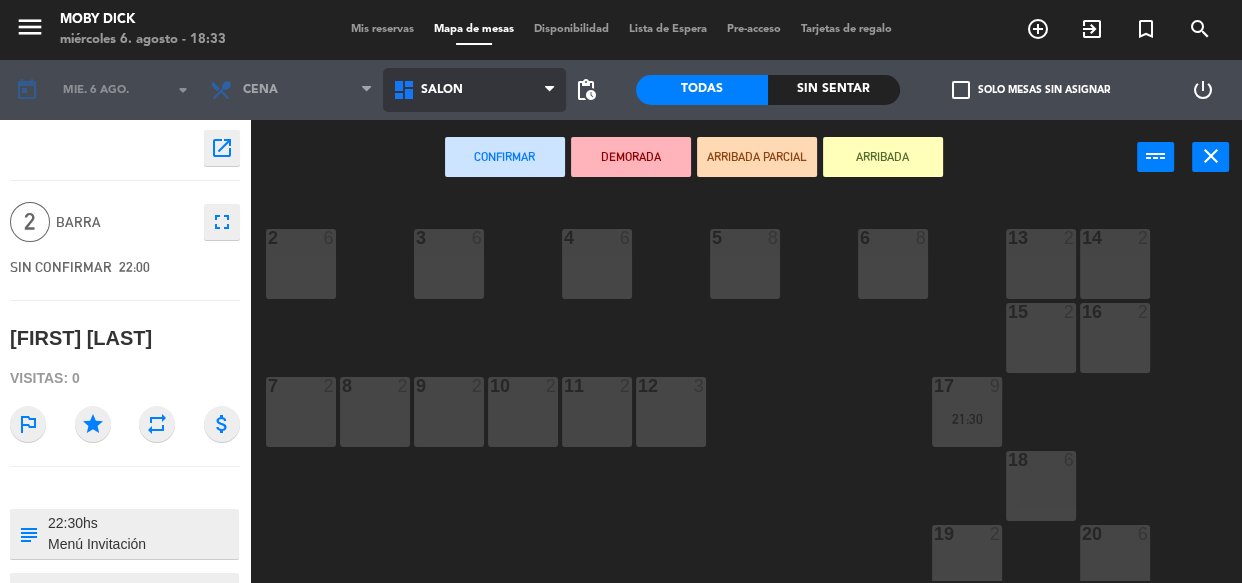 click on "SALÓN" at bounding box center [474, 90] 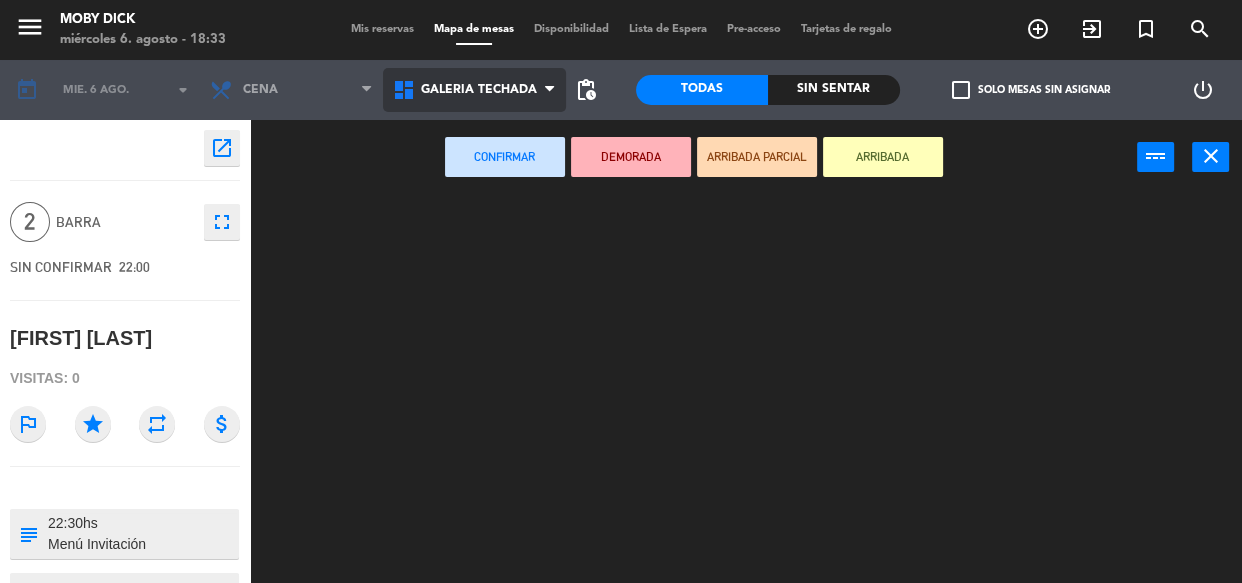 click on "menu  Moby Dick   miércoles 6. agosto - 18:33   Mis reservas   Mapa de mesas   Disponibilidad   Lista de Espera   Pre-acceso   Tarjetas de regalo  add_circle_outline exit_to_app turned_in_not search today    mié. 6 ago. arrow_drop_down  Almuerzo  Cena  Cena  Almuerzo  Cena  AFUERA   CLUB   GALERIA TECHADA   Privado y Restringido   SALÓN   GALERIA TECHADA   AFUERA   CLUB   GALERIA TECHADA   Privado y Restringido   SALÓN  pending_actions  Todas  Sin sentar  check_box_outline_blank   Solo mesas sin asignar   power_settings_new    open_in_new 2  BARRA  fullscreen  SIN CONFIRMAR   22:00   [FIRST] [LAST]  Visitas: 0 outlined_flag star repeat attach_money subject                              person_pin                              Cancelar   Confirmar   DEMORADA   ARRIBADA PARCIAL   ARRIBADA  power_input close" 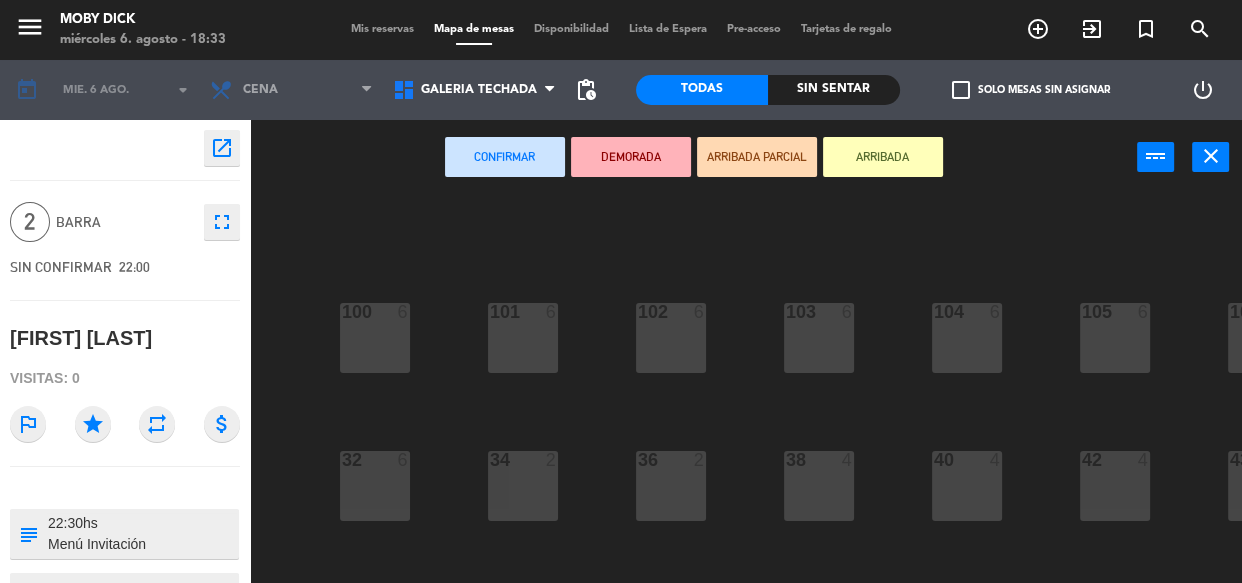 click on "100  6  101  6  102  6  103  6  104  6  105  6  107  6  32  6  34  2  36  2  38  4  40  4  43  4  42  4  35  2  37  2  39  2  41  2  44  2  33  6  31  6  23  19   20:30  25  4  26  2  27  2  28  2  29  2  30  2  24  3   21:30  21  4   21:30  22  6" 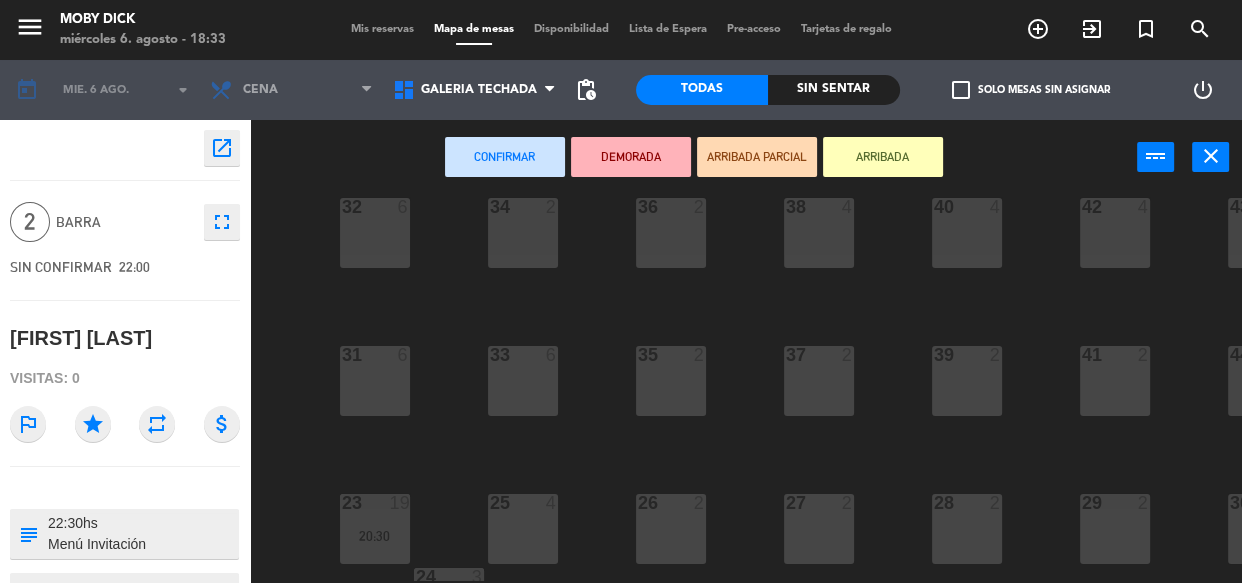 scroll, scrollTop: 395, scrollLeft: 0, axis: vertical 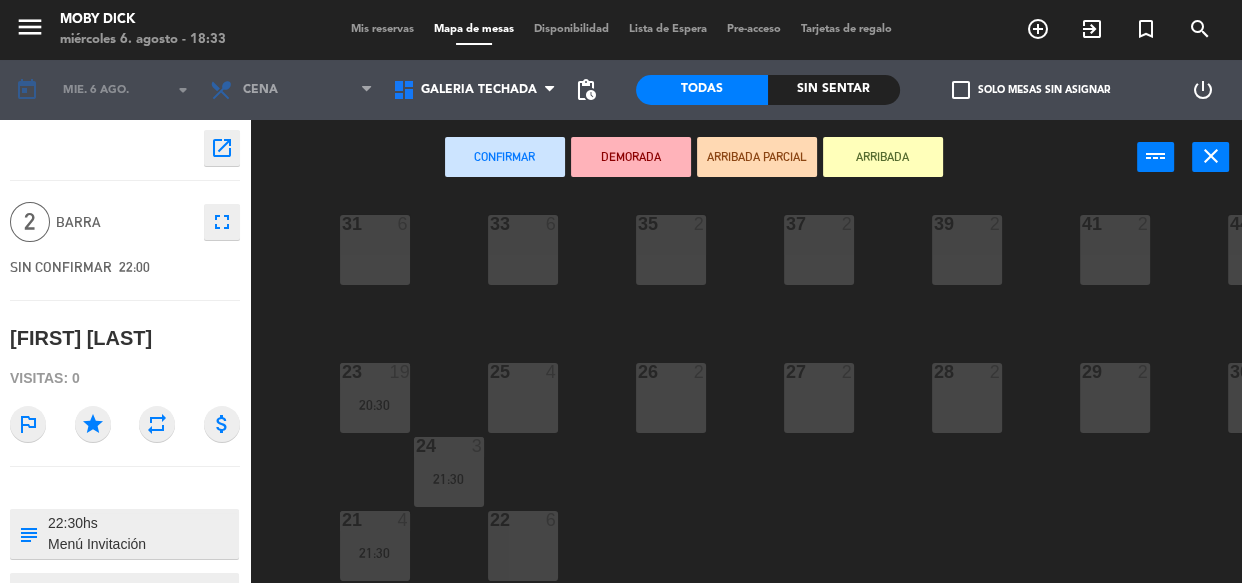 click on "22  6" at bounding box center [523, 546] 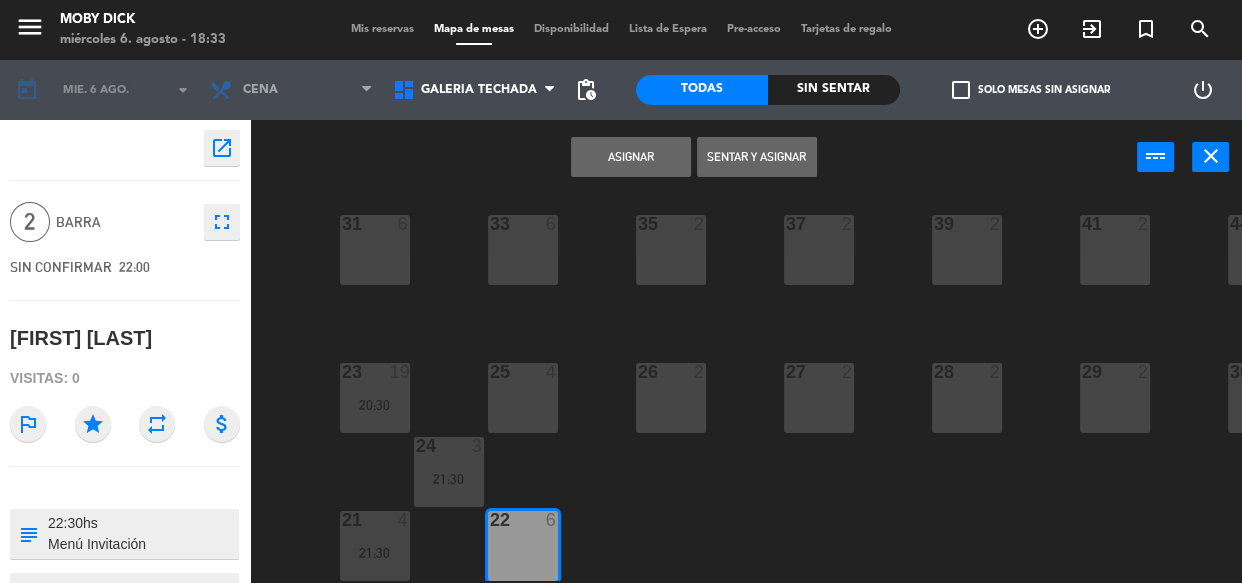 click on "Asignar" at bounding box center (631, 157) 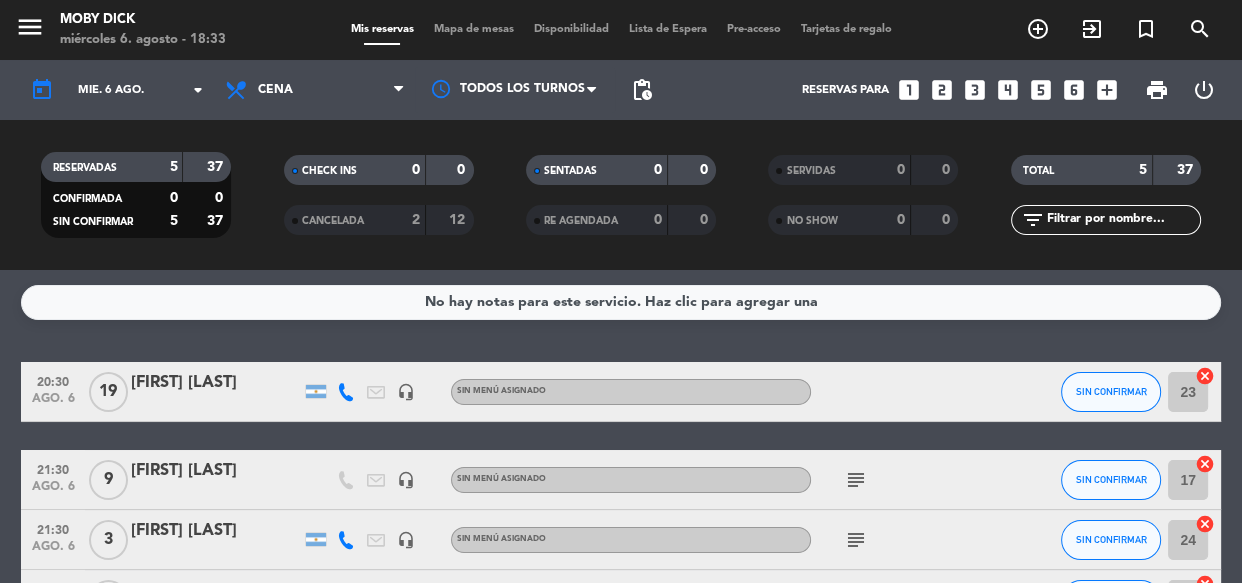 click on "No hay notas para este servicio. Haz clic para agregar una   20:30   ago. 6   19   [FIRST] [LAST]   headset_mic  Sin menú asignado SIN CONFIRMAR 23  cancel   21:30   ago. 6   9   [FIRST] [LAST]   headset_mic  Sin menú asignado  subject  SIN CONFIRMAR 17  cancel   21:30   ago. 6   3   [FIRST] [LAST]   headset_mic  Sin menú asignado  subject  SIN CONFIRMAR 24  cancel   21:30   ago. 6   4   [FIRST] [LAST]   headset_mic  Sin menú asignado SIN CONFIRMAR 21  cancel   22:00   ago. 6   2   [FIRST] [LAST]   headset_mic  Sin menú asignado  subject  SIN CONFIRMAR 22  cancel" 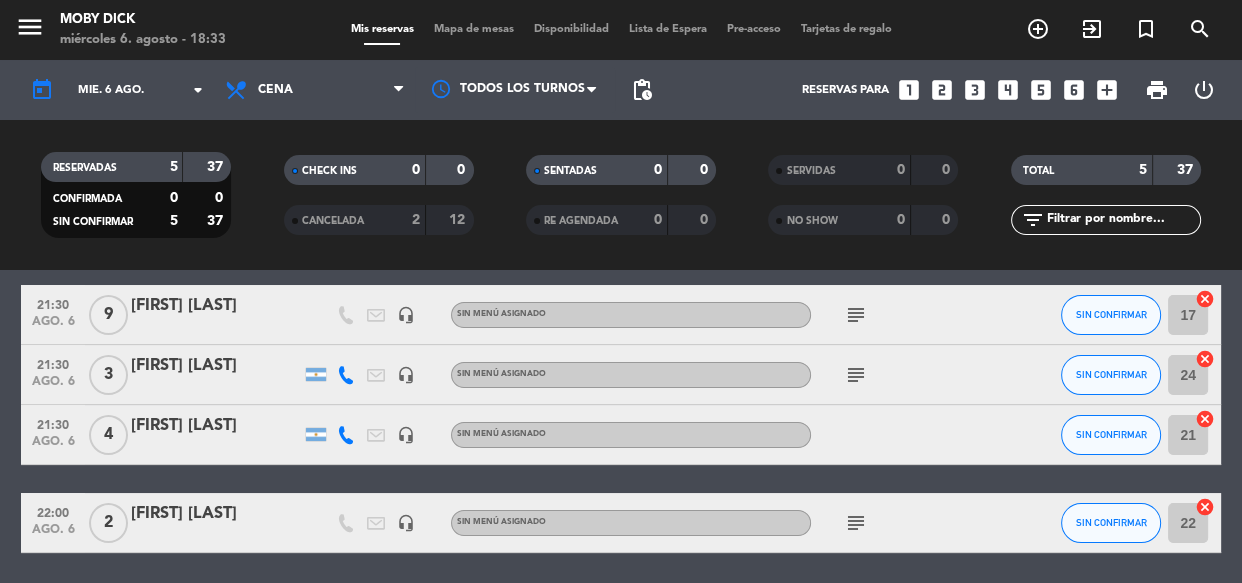 scroll, scrollTop: 235, scrollLeft: 0, axis: vertical 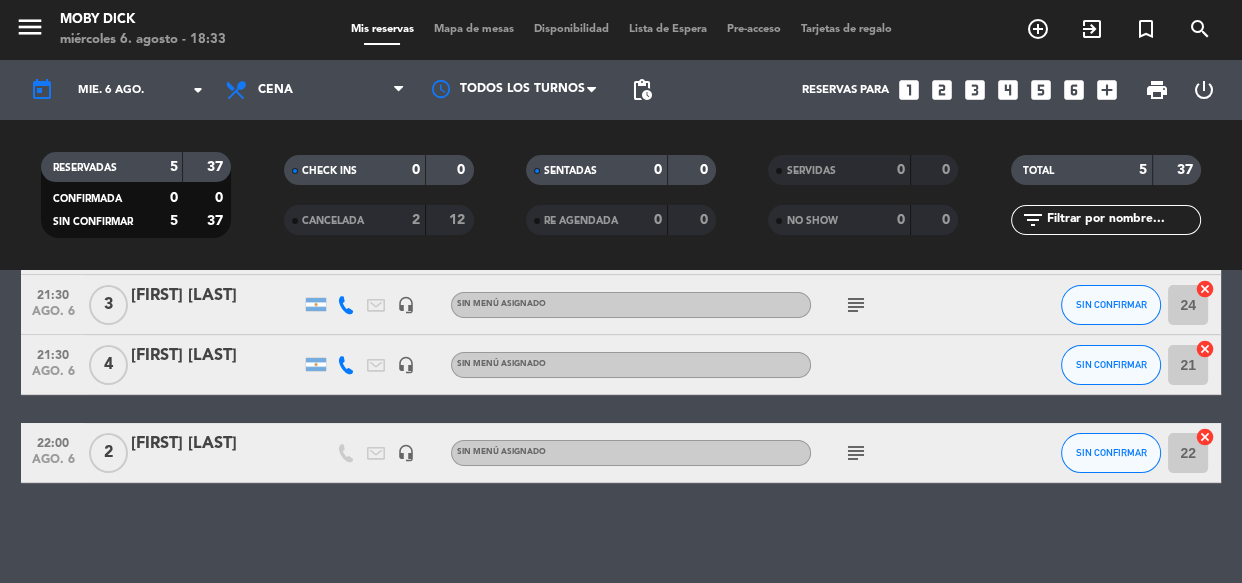 click on "cancel" 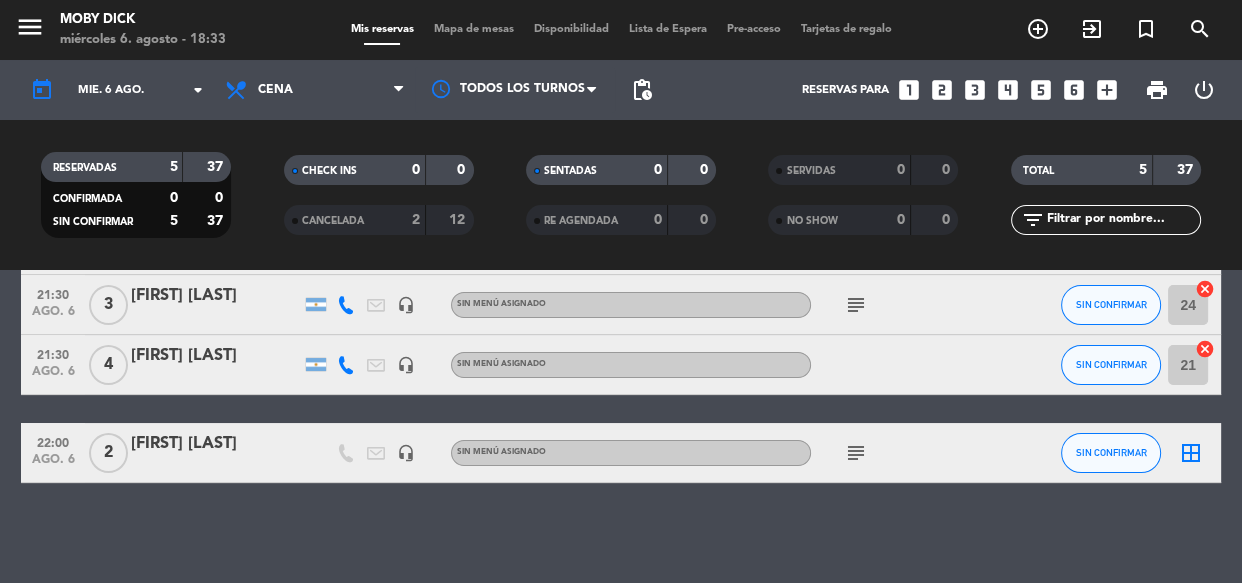 click on "border_all" 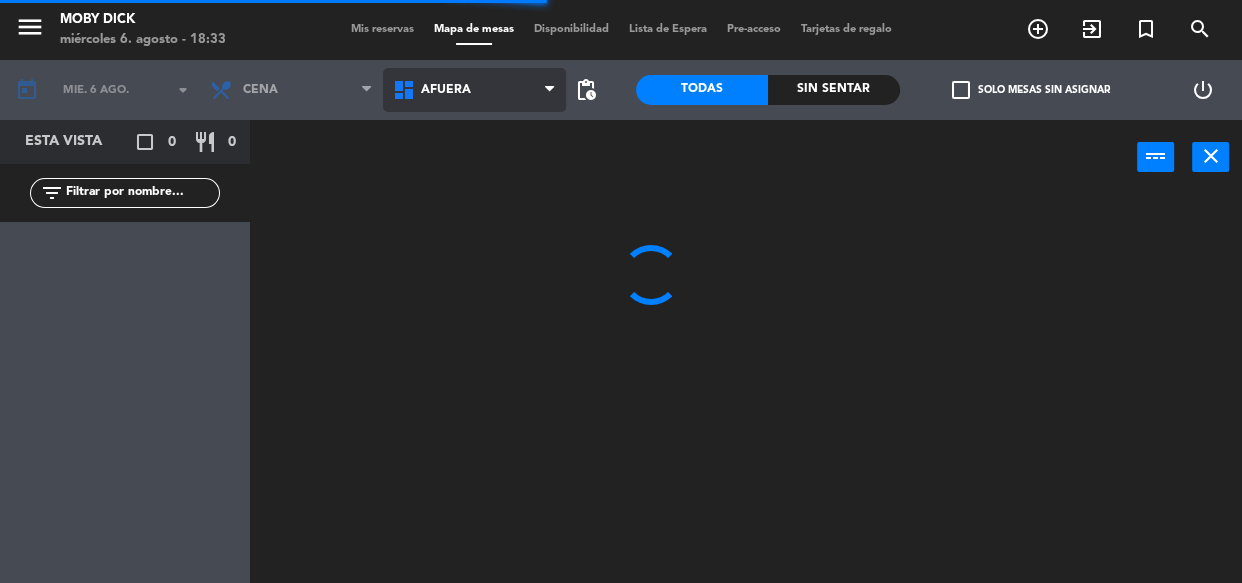 click on "AFUERA" at bounding box center [474, 90] 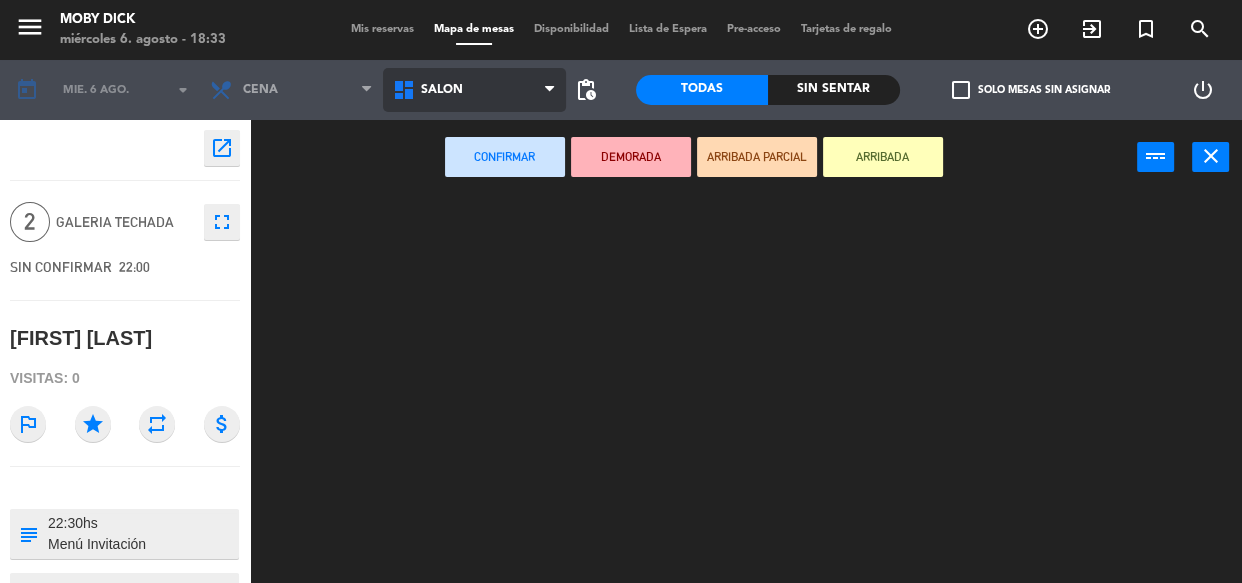 click on "menu  Moby Dick   miércoles 6. agosto - 18:33   Mis reservas   Mapa de mesas   Disponibilidad   Lista de Espera   Pre-acceso   Tarjetas de regalo  add_circle_outline exit_to_app turned_in_not search today    mié. 6 ago. arrow_drop_down  Almuerzo  Cena  Cena  Almuerzo  Cena  AFUERA   CLUB   GALERIA TECHADA   Privado y Restringido   SALÓN   SALÓN   AFUERA   CLUB   GALERIA TECHADA   Privado y Restringido   SALÓN  pending_actions  Todas  Sin sentar  check_box_outline_blank   Solo mesas sin asignar   power_settings_new    open_in_new 2  GALERIA TECHADA  fullscreen  SIN CONFIRMAR   22:00   [FIRST] [LAST]  Visitas: 0 outlined_flag star repeat attach_money subject                              person_pin                              Cancelar   Confirmar   DEMORADA   ARRIBADA PARCIAL   ARRIBADA  power_input close" 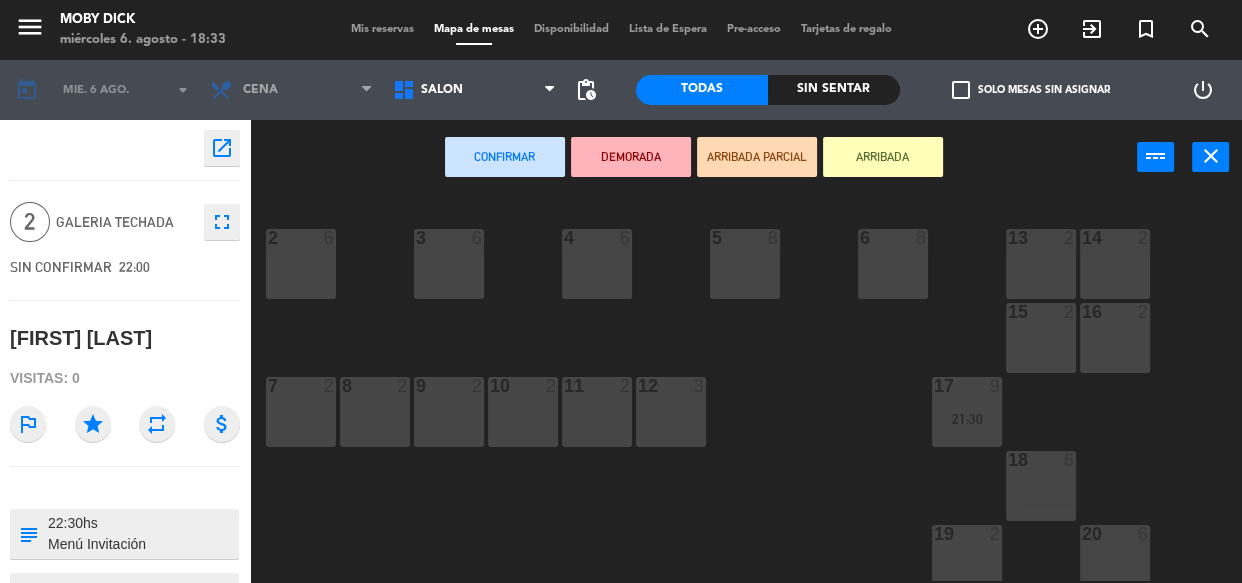 click on "14  2  13  2  6  8  5  8  4  6  3  6  2  6  16  2  15  2  17  9   21:30  12  3  11  2  10  2  9  2  8  2  7  2  18  6  20  6  19  2  200 lock  2  201 lock  2  202 lock  2  203 lock  2  204 lock  2  205 lock  2  206 lock  2  207 lock  2  208 lock  2  209 lock  2  210 lock  2  211 lock  2  212 lock  2  213 lock  2  214 lock  2  215 lock  2  77 lock  2  78 lock  2" 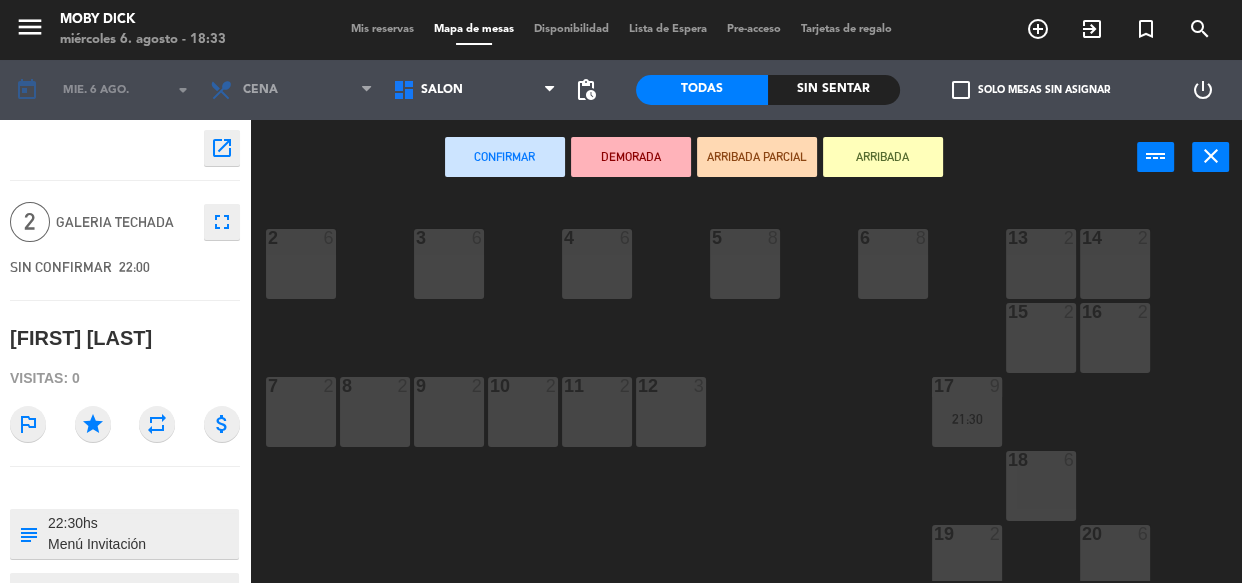 click on "15  2" at bounding box center [1041, 338] 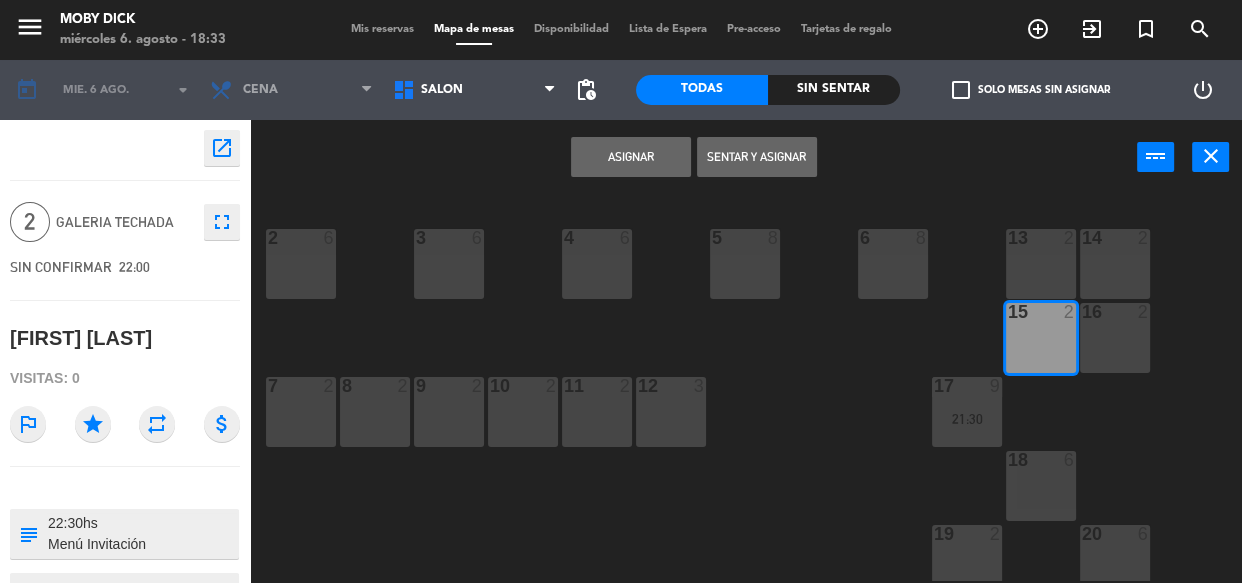 click on "Asignar" at bounding box center [631, 157] 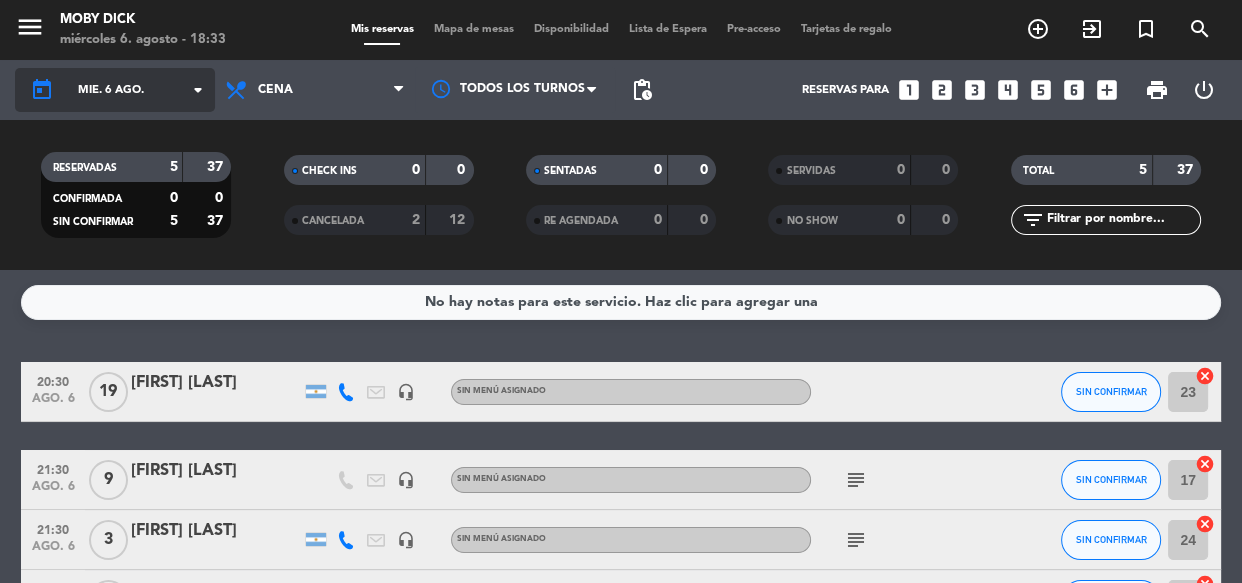 click on "mié. 6 ago." 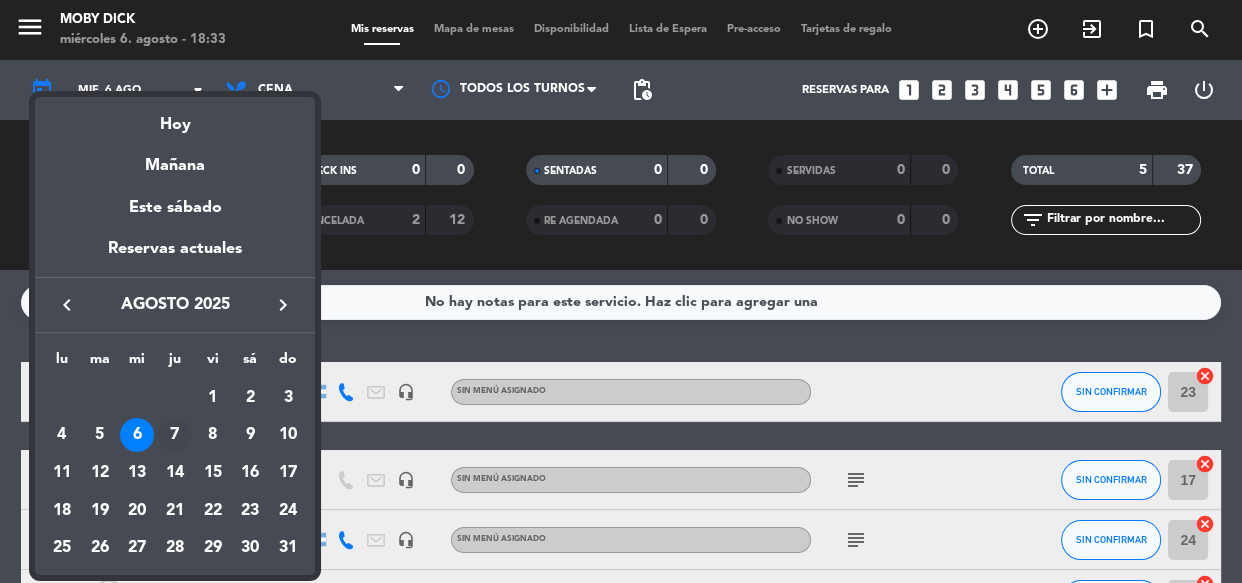 click on "7" at bounding box center [175, 435] 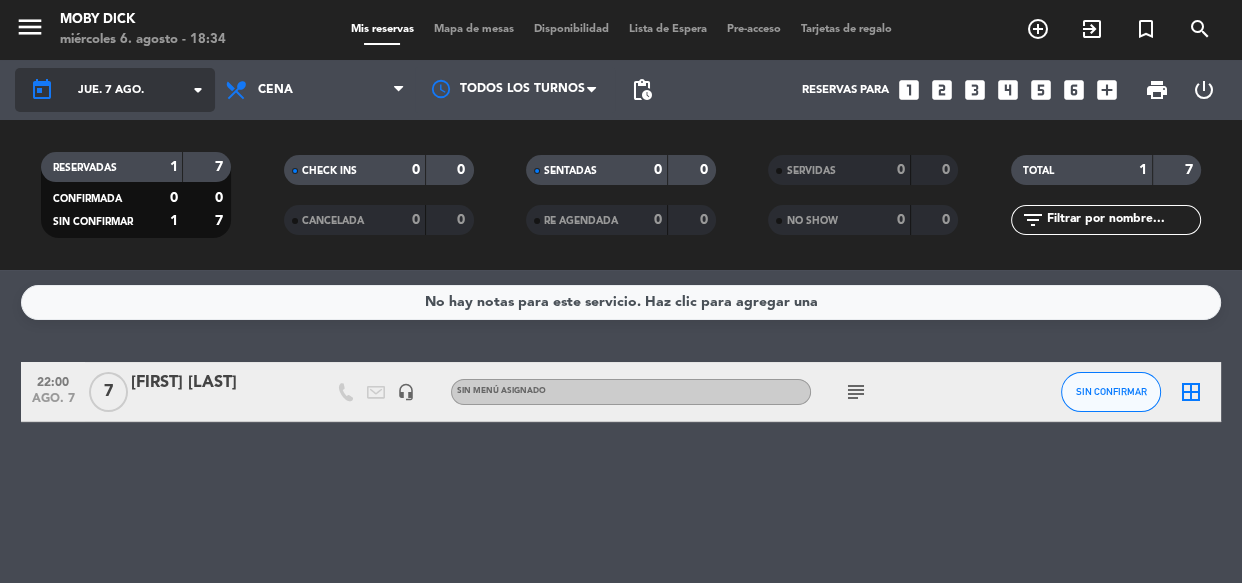 click on "jue. 7 ago." 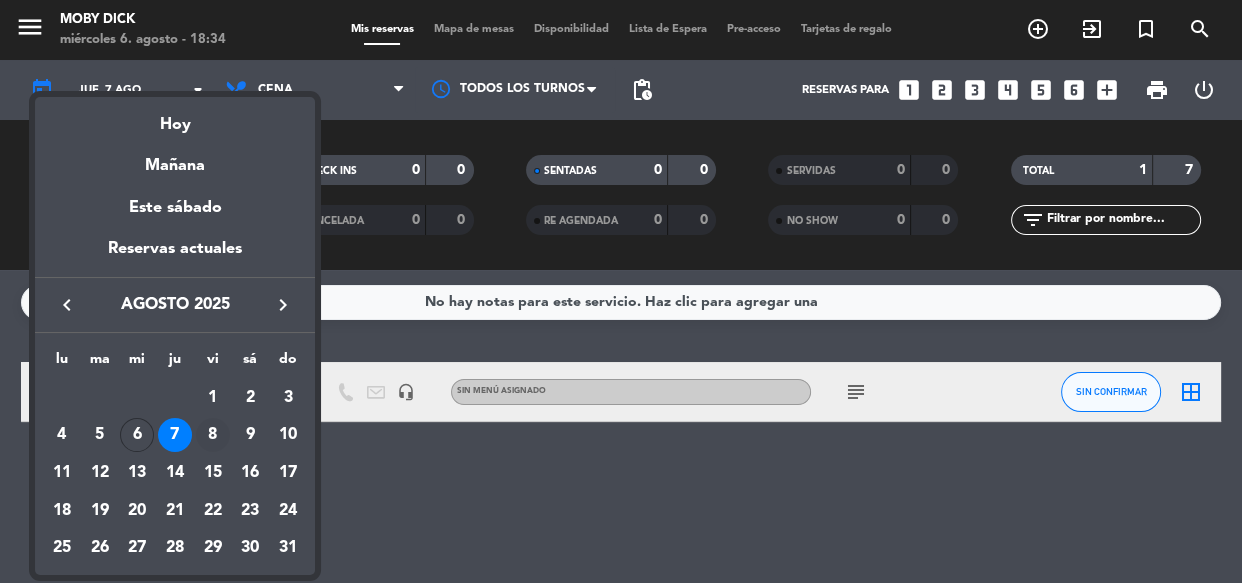 click on "8" at bounding box center (213, 435) 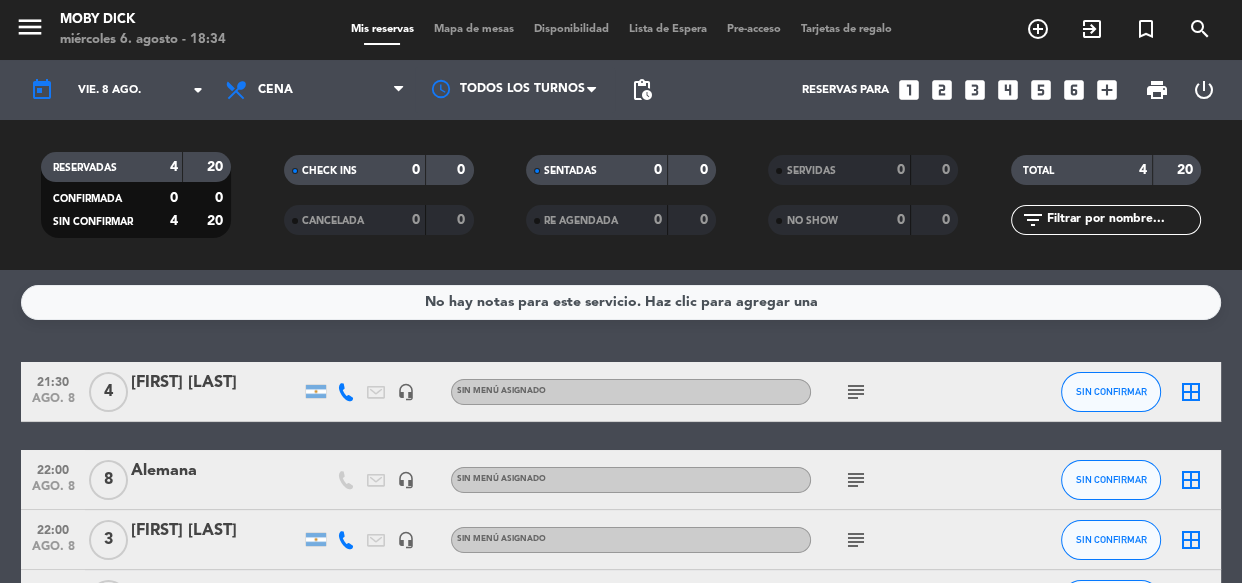 click on "21:30   ago. 8   4   [FIRST] [LAST]   headset_mic  Sin menú asignado  subject  SIN CONFIRMAR  border_all   22:00   ago. 8   8   [FIRST]   headset_mic  Sin menú asignado  subject  SIN CONFIRMAR  border_all   22:00   ago. 8   3   [FIRST] [LAST]   headset_mic  Sin menú asignado  subject  SIN CONFIRMAR  border_all   22:00   ago. 8   5   [FIRST] [LAST]   headset_mic  Sin menú asignado SIN CONFIRMAR  border_all" 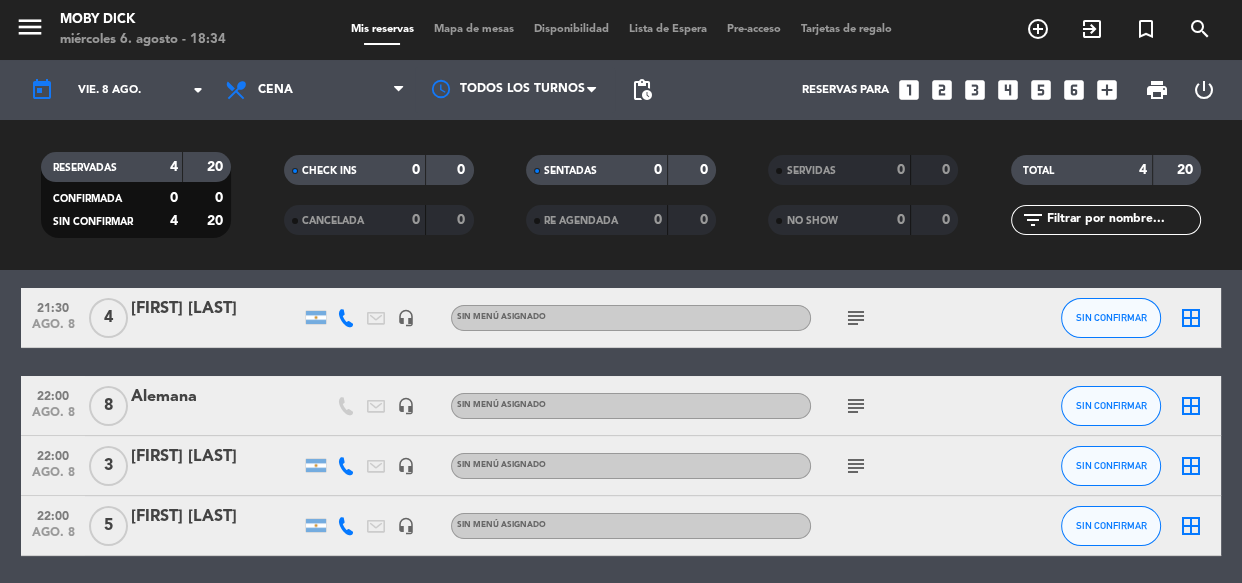 scroll, scrollTop: 72, scrollLeft: 0, axis: vertical 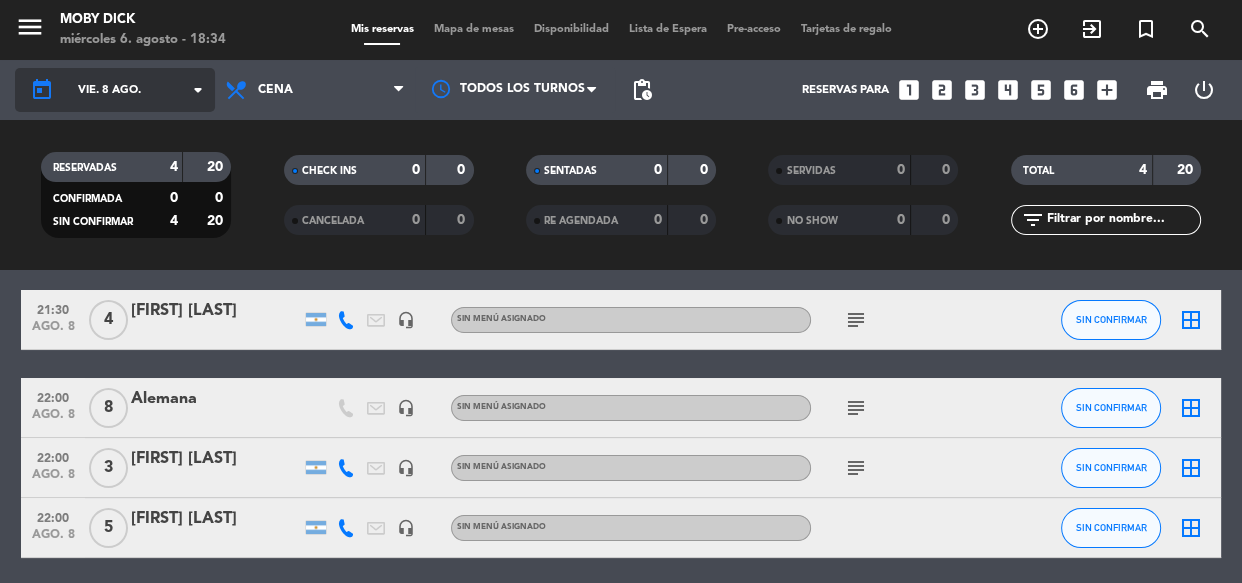 click on "vie. 8 ago." 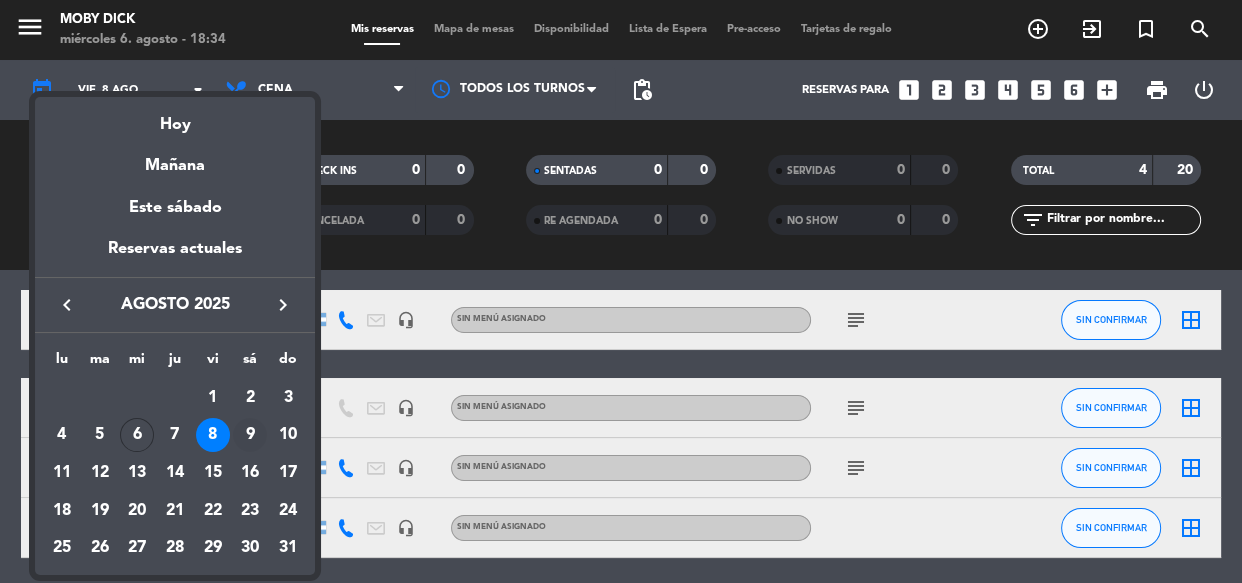 click on "9" at bounding box center [250, 435] 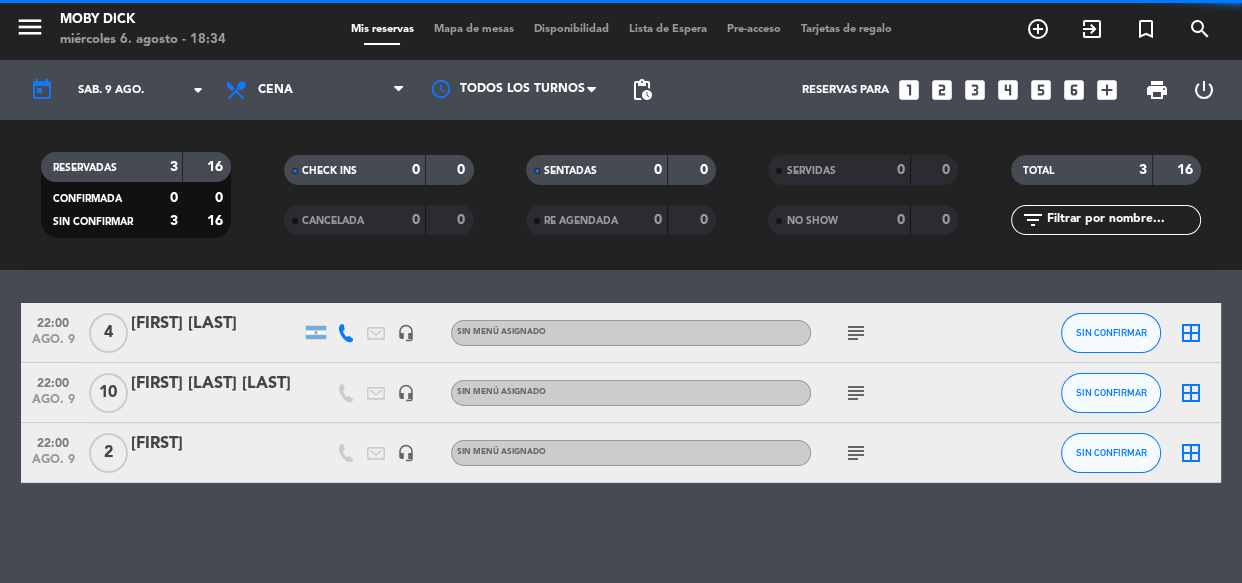 scroll, scrollTop: 59, scrollLeft: 0, axis: vertical 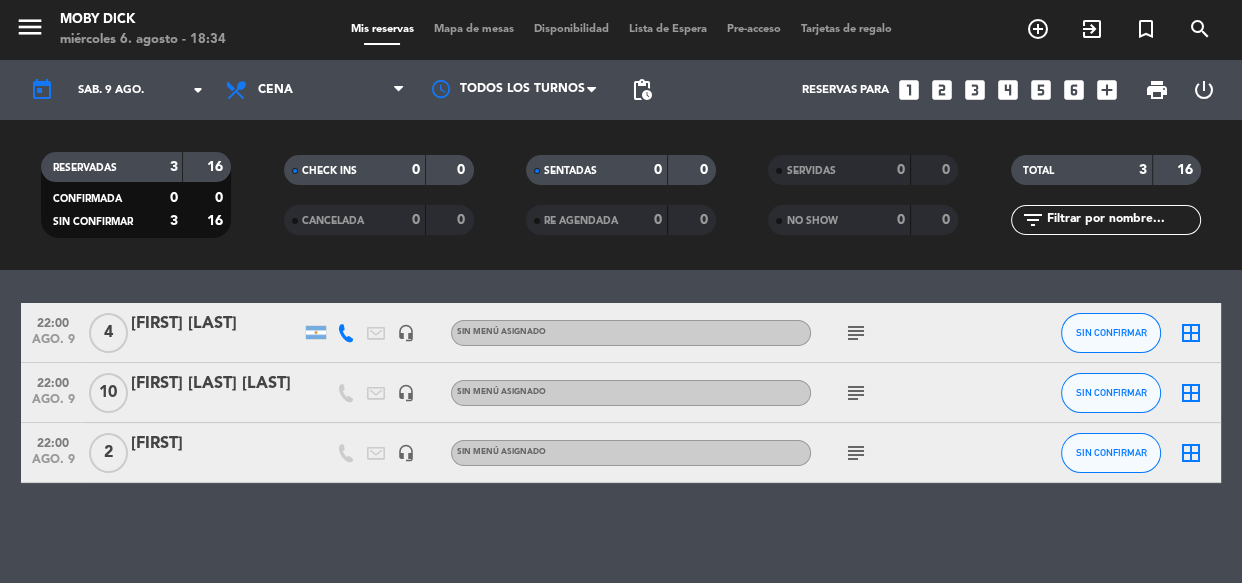 click on "subject" 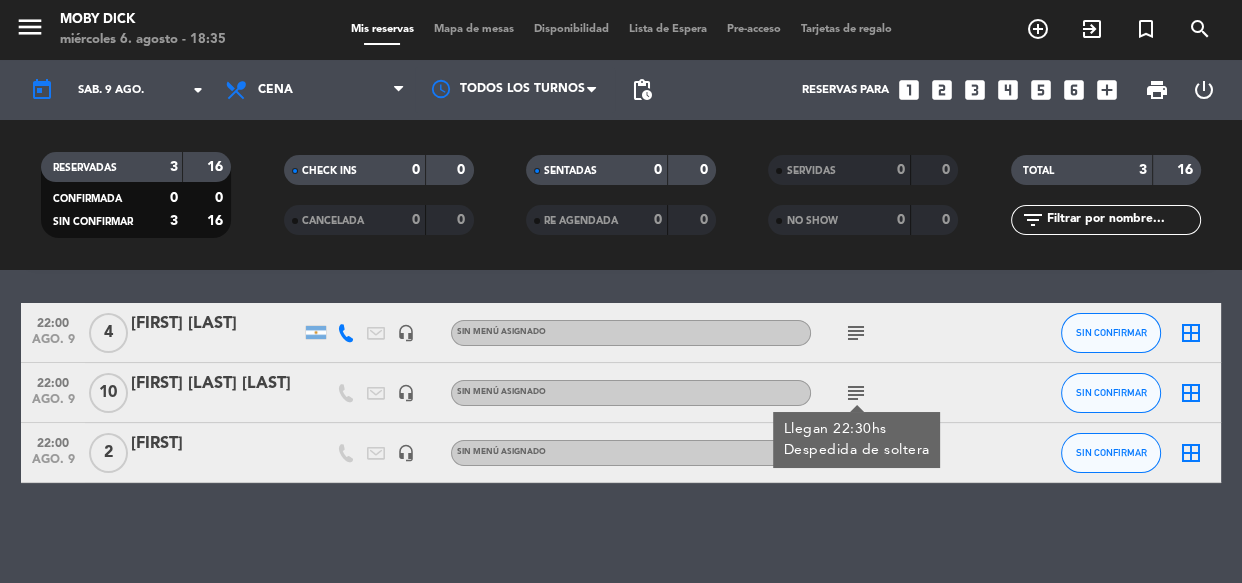 click on "No hay notas para este servicio. Haz clic para agregar una   22:00   ago. 9   4   [FIRST] [LAST]   headset_mic  Sin menú asignado  subject  SIN CONFIRMAR  border_all   22:00   ago. 9   10   [FIRST] [LAST]   headset_mic  Sin menú asignado  subject  Llegan 22:30hs
Despedida de soltera SIN CONFIRMAR  border_all   22:00   ago. 9   2   [FIRST]   headset_mic  Sin menú asignado  subject  SIN CONFIRMAR  border_all" 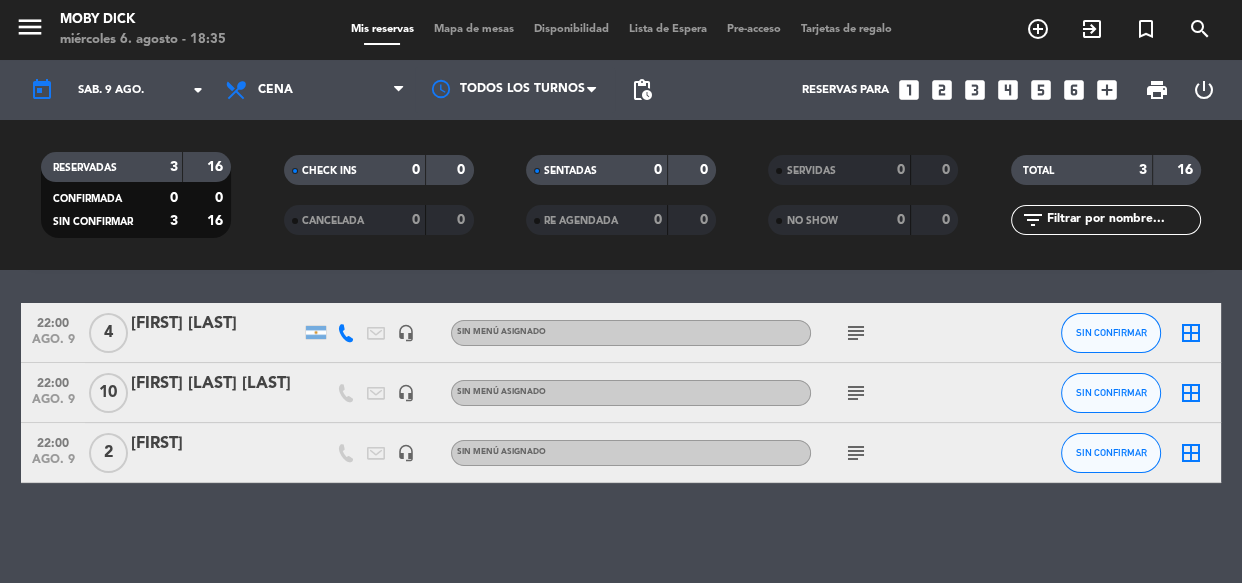 click on "subject" 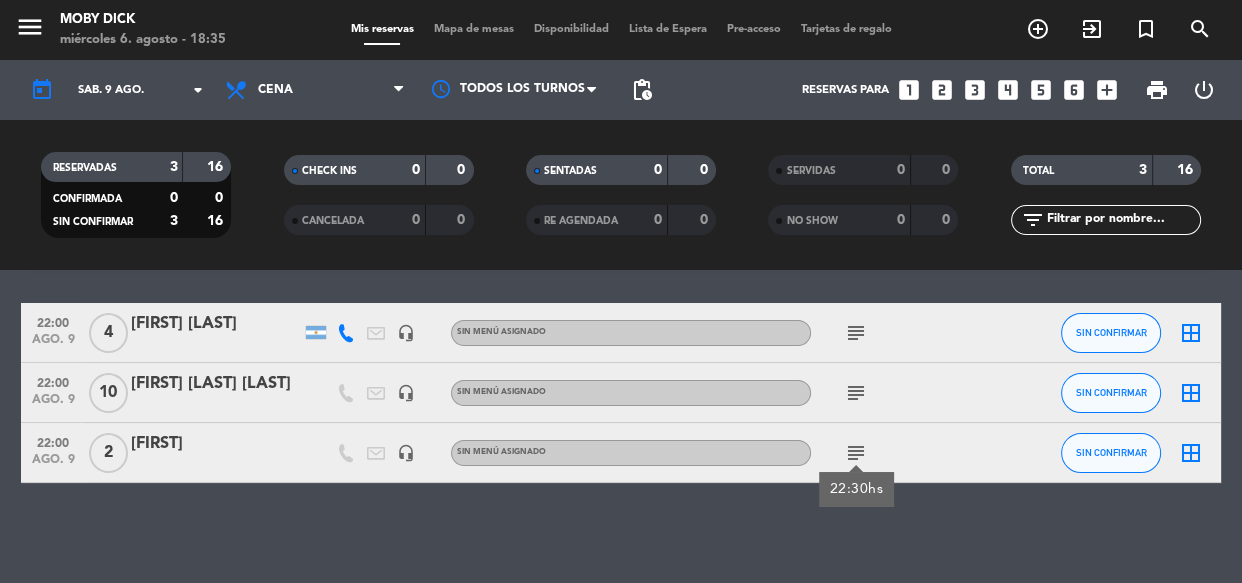 click on "No hay notas para este servicio. Haz clic para agregar una   22:00   ago. 9   4   [FIRST] [LAST]   headset_mic  Sin menú asignado  subject  SIN CONFIRMAR  border_all   22:00   ago. 9   10   [FIRST] [LAST]   headset_mic  Sin menú asignado  subject  SIN CONFIRMAR  border_all   22:00   ago. 9   2   [FIRST]   headset_mic  Sin menú asignado  subject  22:30hs SIN CONFIRMAR  border_all" 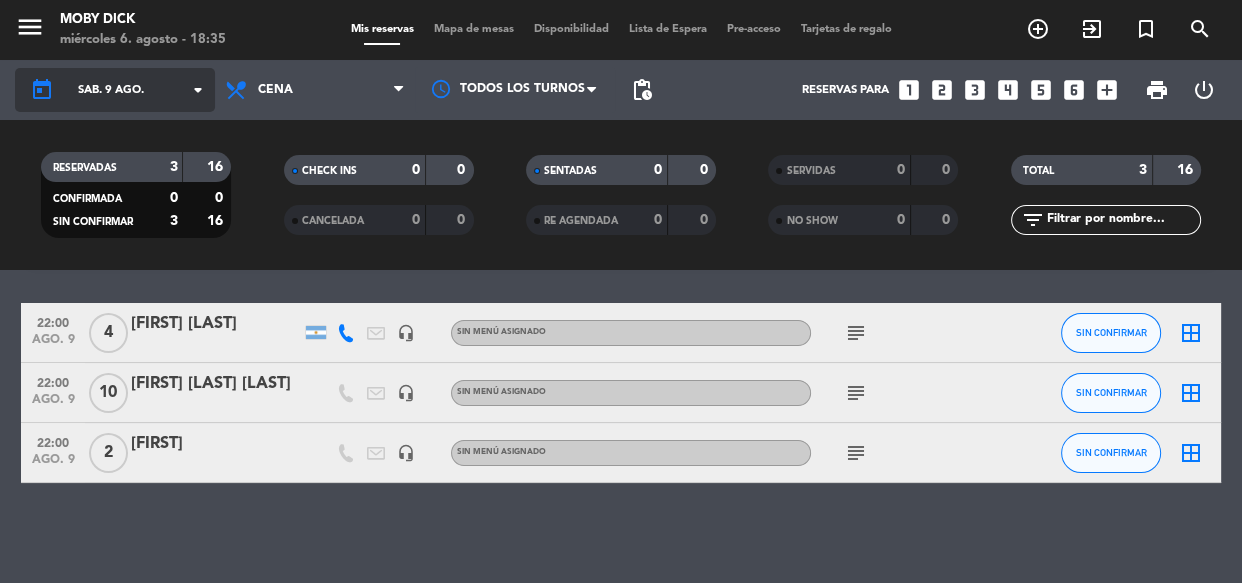 click on "sáb. 9 ago." 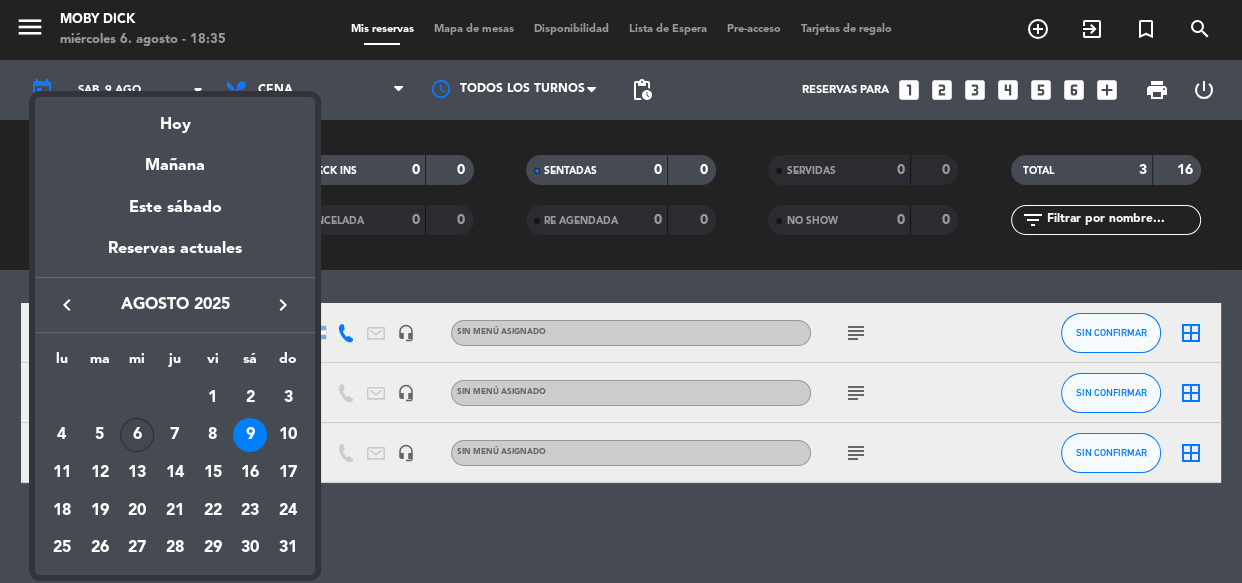click on "6" at bounding box center (137, 435) 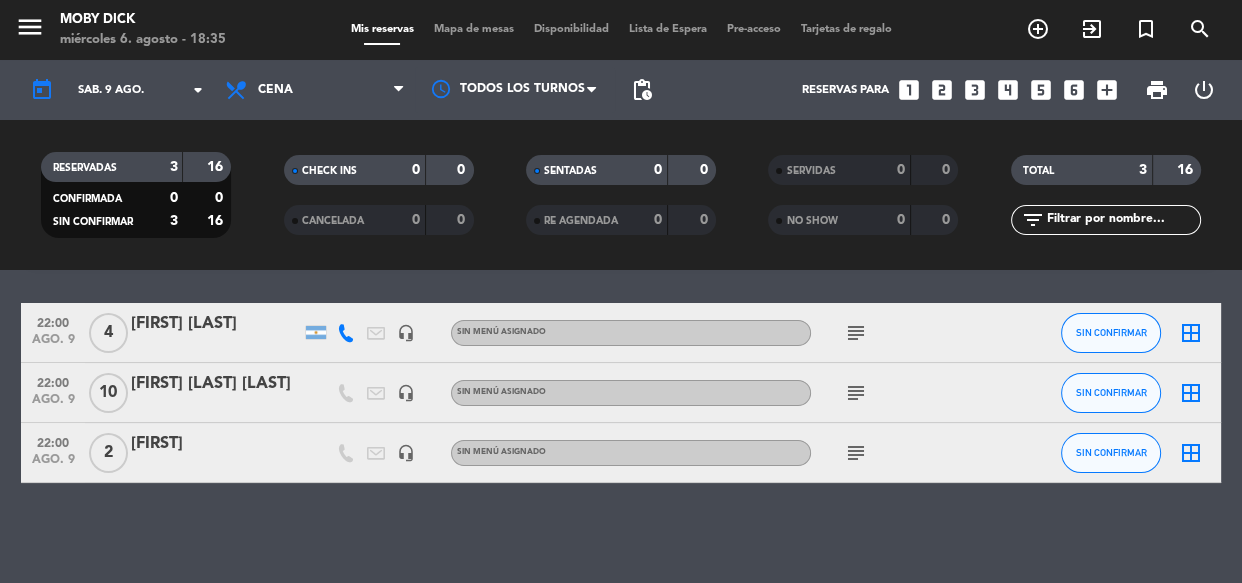 type on "mié. 6 ago." 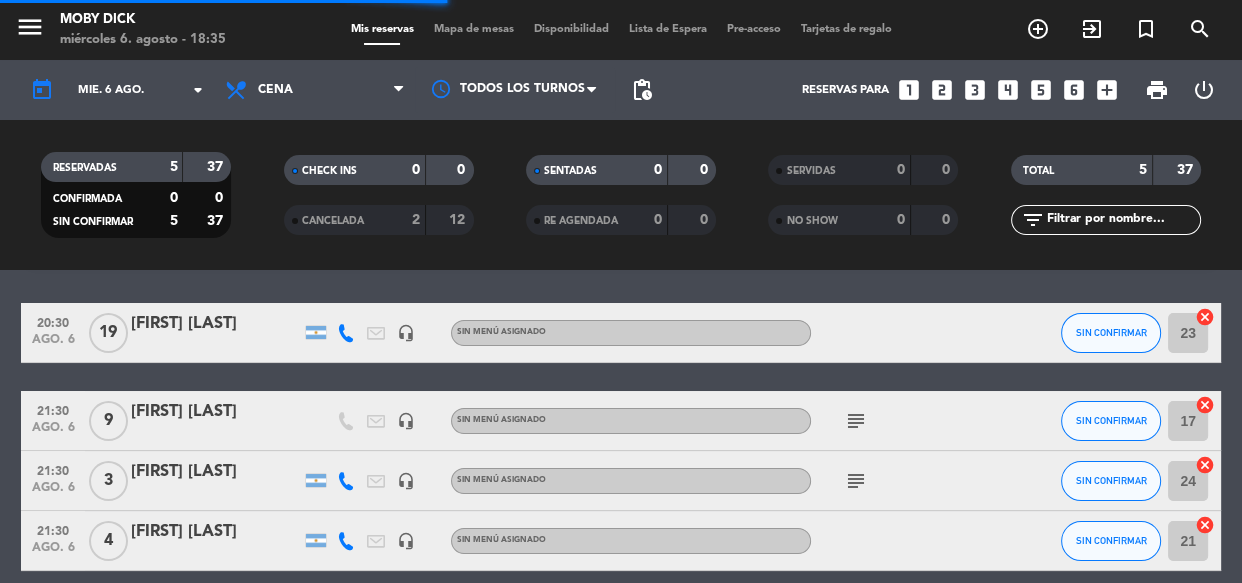 scroll, scrollTop: 72, scrollLeft: 0, axis: vertical 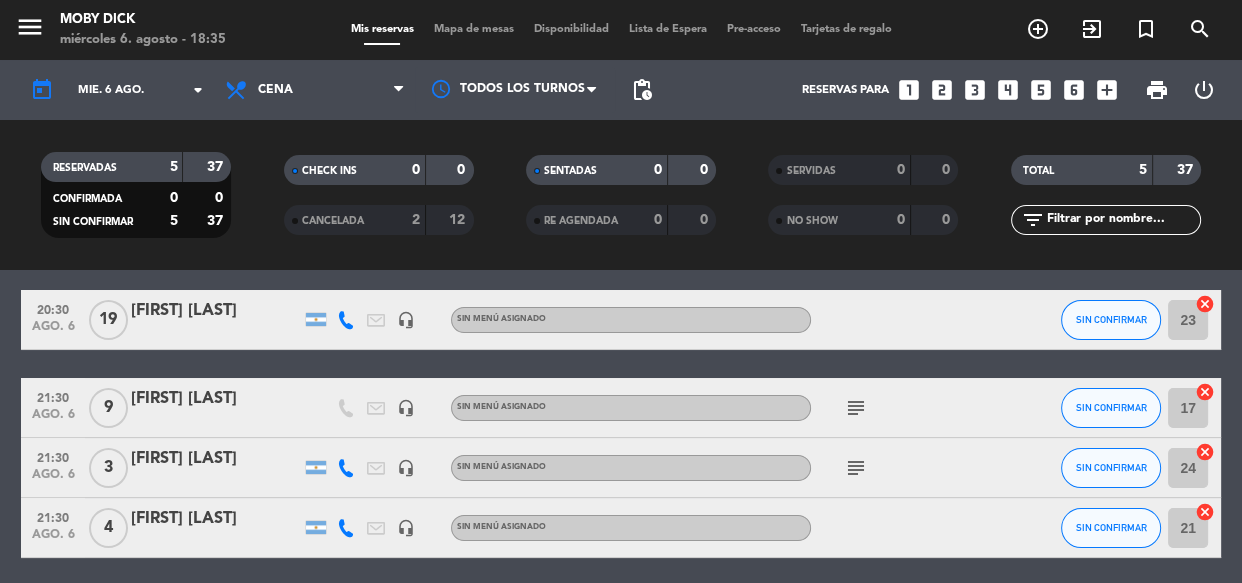 click on "20:30   ago. 6   19   [FIRST] [LAST]   headset_mic  Sin menú asignado SIN CONFIRMAR 23  cancel   21:30   ago. 6   9   [FIRST] [LAST]   headset_mic  Sin menú asignado  subject  SIN CONFIRMAR 17  cancel   21:30   ago. 6   3   [FIRST] [LAST]   headset_mic  Sin menú asignado  subject  SIN CONFIRMAR 24  cancel   21:30   ago. 6   4   [FIRST] [LAST]   headset_mic  Sin menú asignado SIN CONFIRMAR 21  cancel   22:00   ago. 6   2   [FIRST] [LAST]   headset_mic  Sin menú asignado  subject  SIN CONFIRMAR 15  cancel" 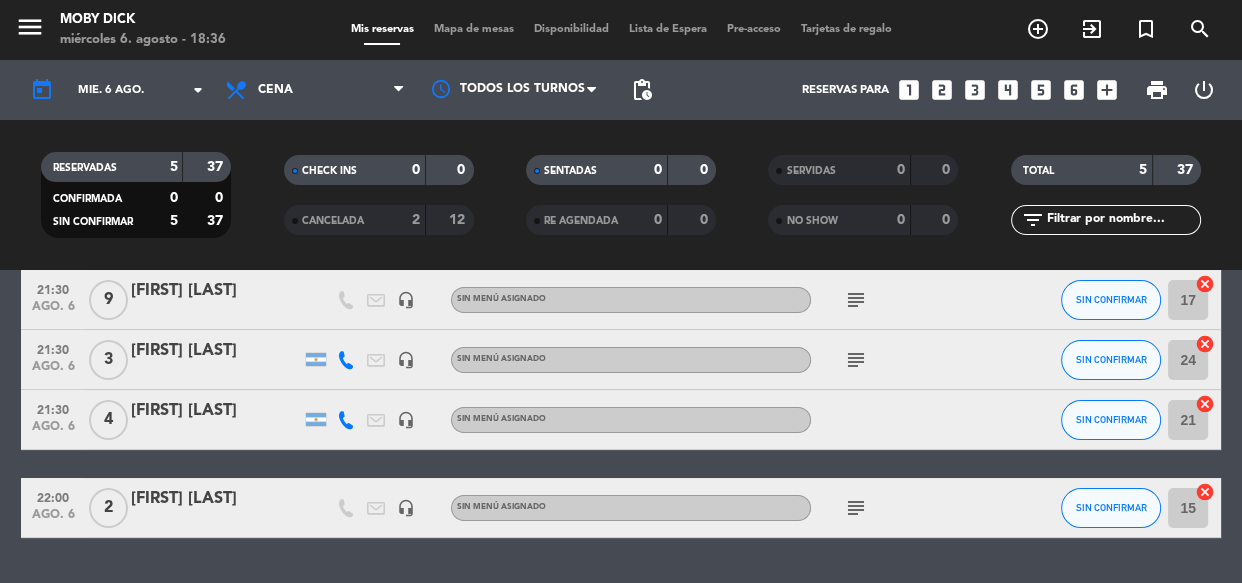 scroll, scrollTop: 181, scrollLeft: 0, axis: vertical 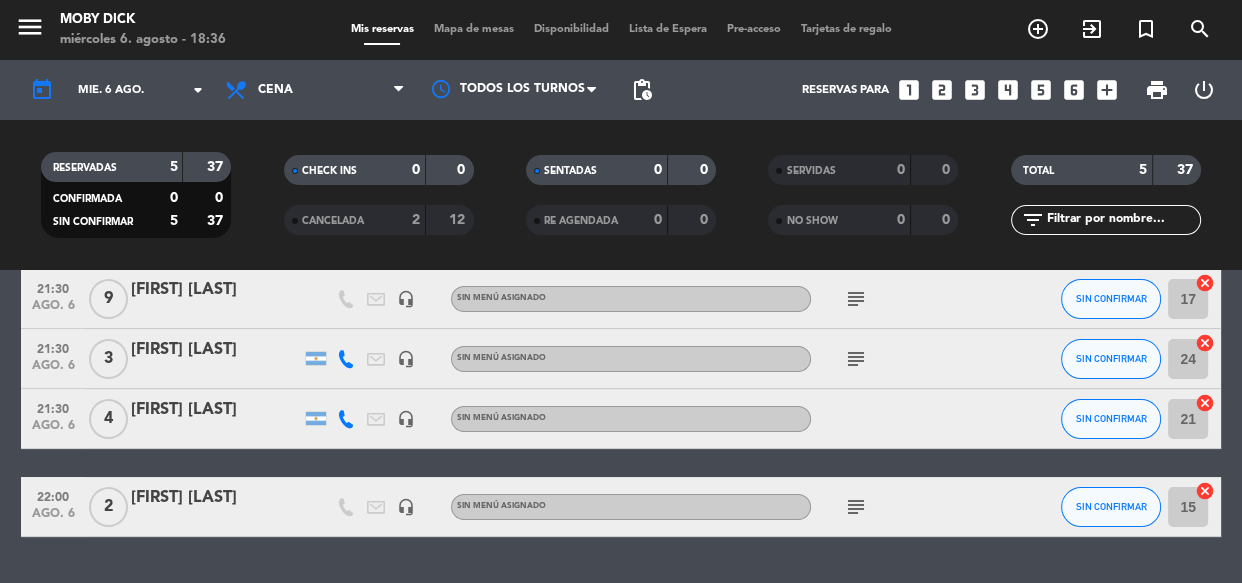 click on "subject" 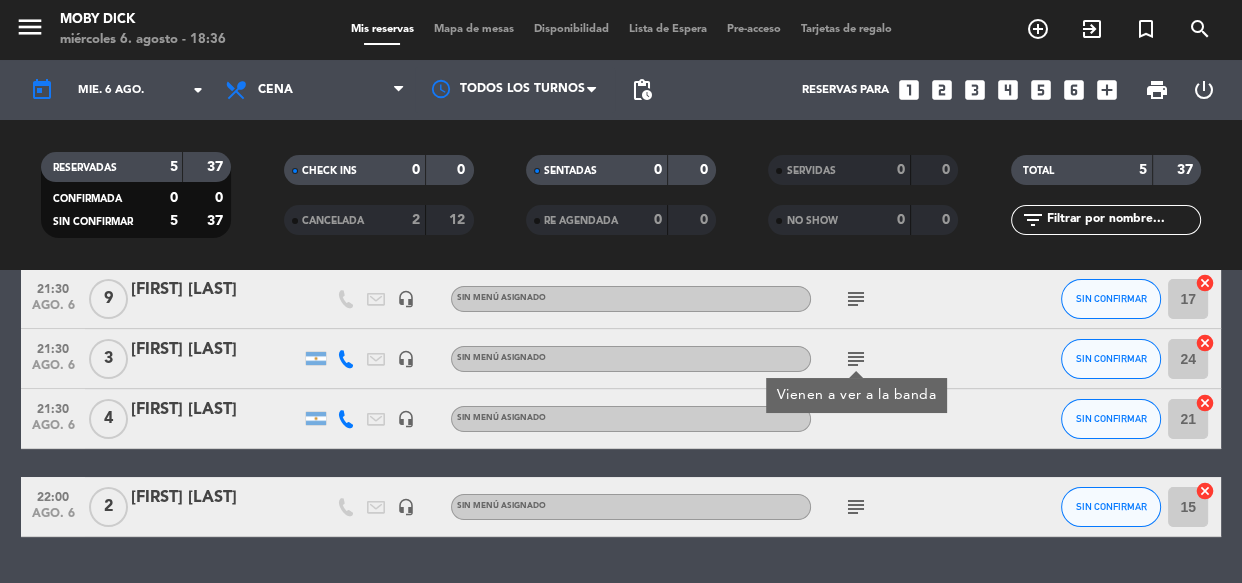 click on "subject" 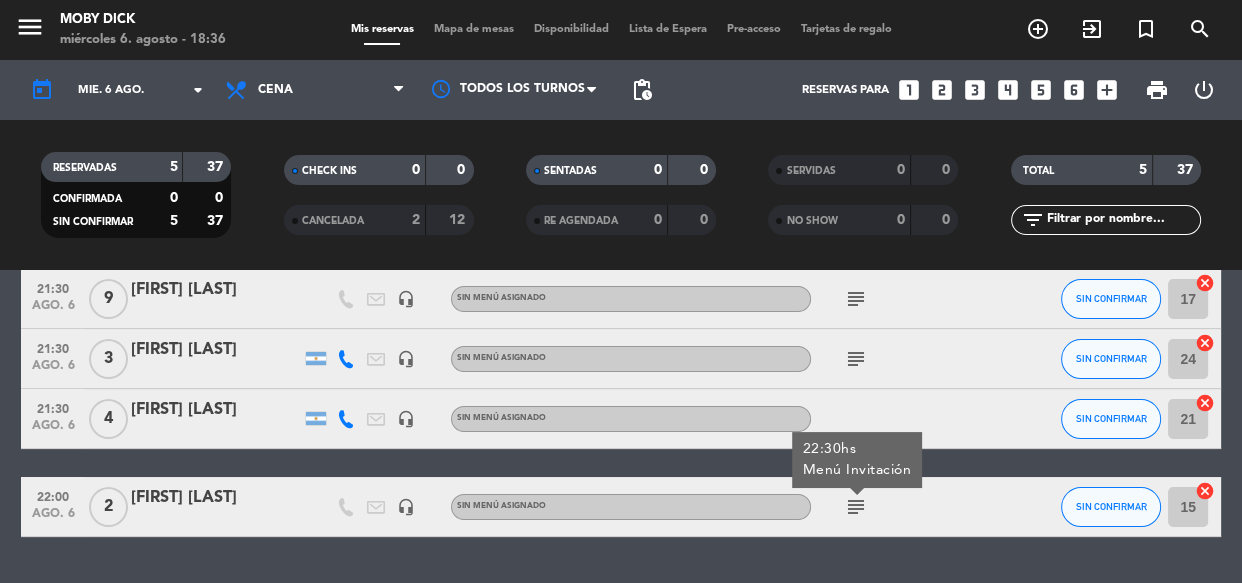 click on "20:30   ago. 6   19   [FIRST] [LAST]   headset_mic  Sin menú asignado SIN CONFIRMAR 23  cancel   21:30   ago. 6   9   [FIRST] [LAST]   headset_mic  Sin menú asignado  subject  SIN CONFIRMAR 17  cancel   21:30   ago. 6   3   [FIRST] [LAST]   headset_mic  Sin menú asignado  subject  SIN CONFIRMAR 24  cancel   21:30   ago. 6   4   [FIRST] [LAST]   headset_mic  Sin menú asignado SIN CONFIRMAR 21  cancel   22:00   ago. 6   2   [FIRST] [LAST]   headset_mic  Sin menú asignado  subject  22:30hs
Menú Invitación SIN CONFIRMAR 15  cancel" 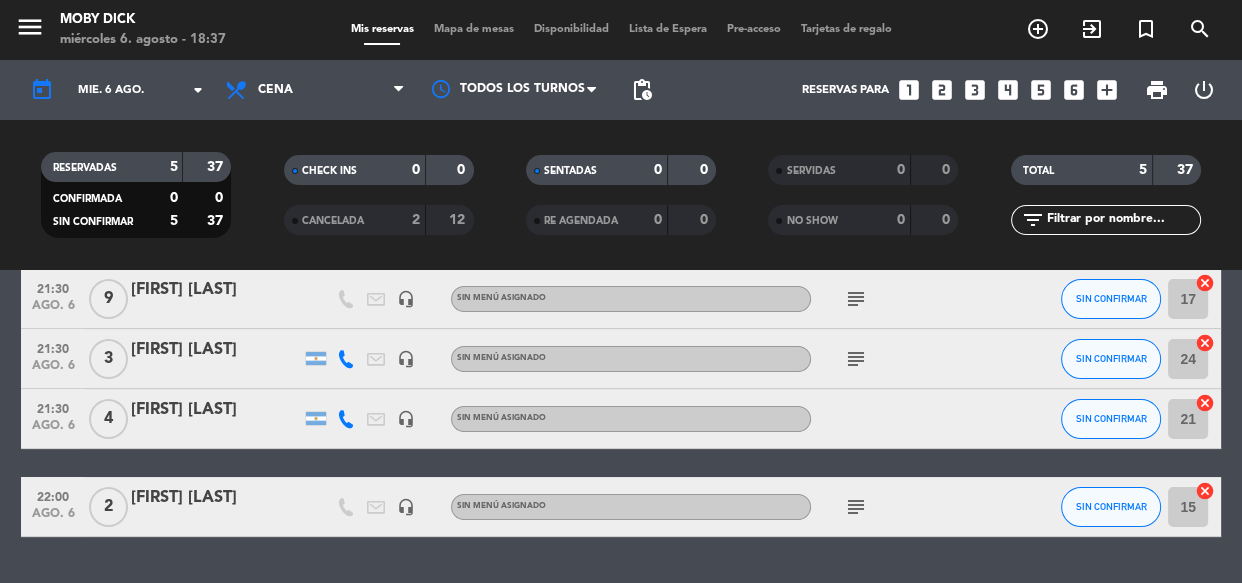 drag, startPoint x: 945, startPoint y: 450, endPoint x: 925, endPoint y: 471, distance: 29 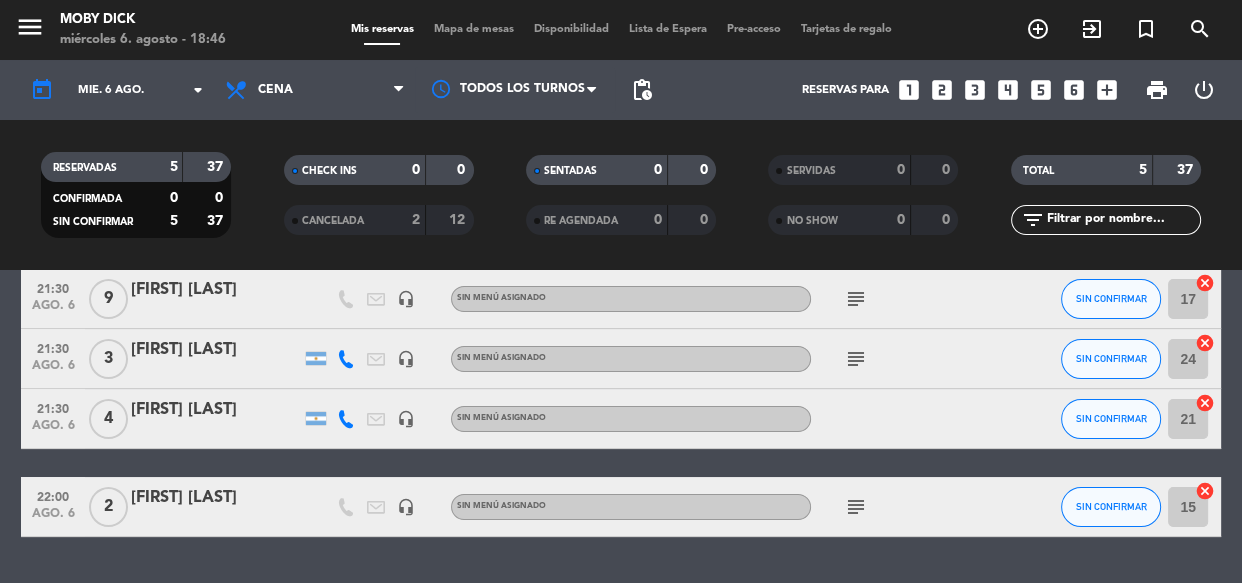 click on "20:30   ago. 6   19   [FIRST] [LAST]   headset_mic  Sin menú asignado SIN CONFIRMAR 23  cancel   21:30   ago. 6   9   [FIRST] [LAST]   headset_mic  Sin menú asignado  subject  SIN CONFIRMAR 17  cancel   21:30   ago. 6   3   [FIRST] [LAST]   headset_mic  Sin menú asignado  subject  SIN CONFIRMAR 24  cancel   21:30   ago. 6   4   [FIRST] [LAST]   headset_mic  Sin menú asignado SIN CONFIRMAR 21  cancel   22:00   ago. 6   2   [FIRST] [LAST]   headset_mic  Sin menú asignado  subject  SIN CONFIRMAR 15  cancel" 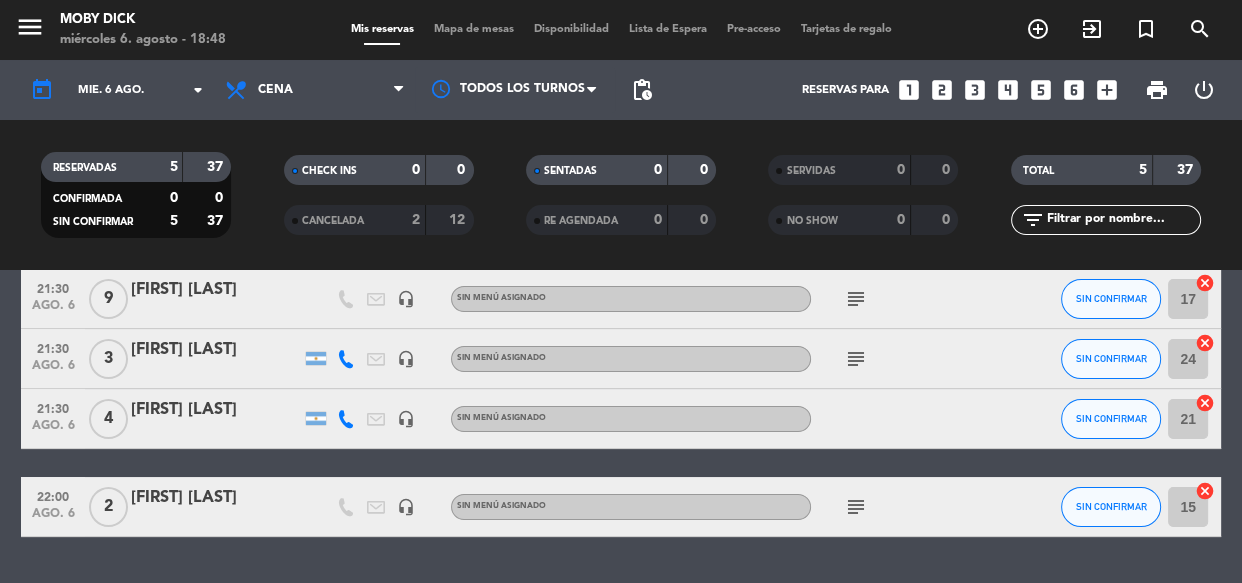 click 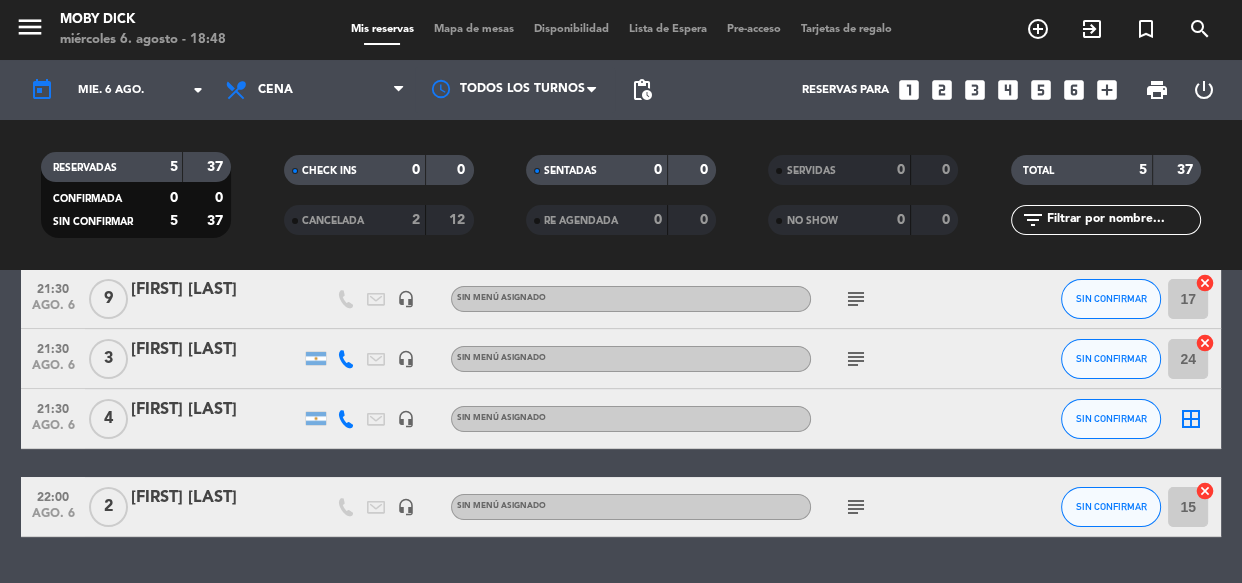 click on "cancel" 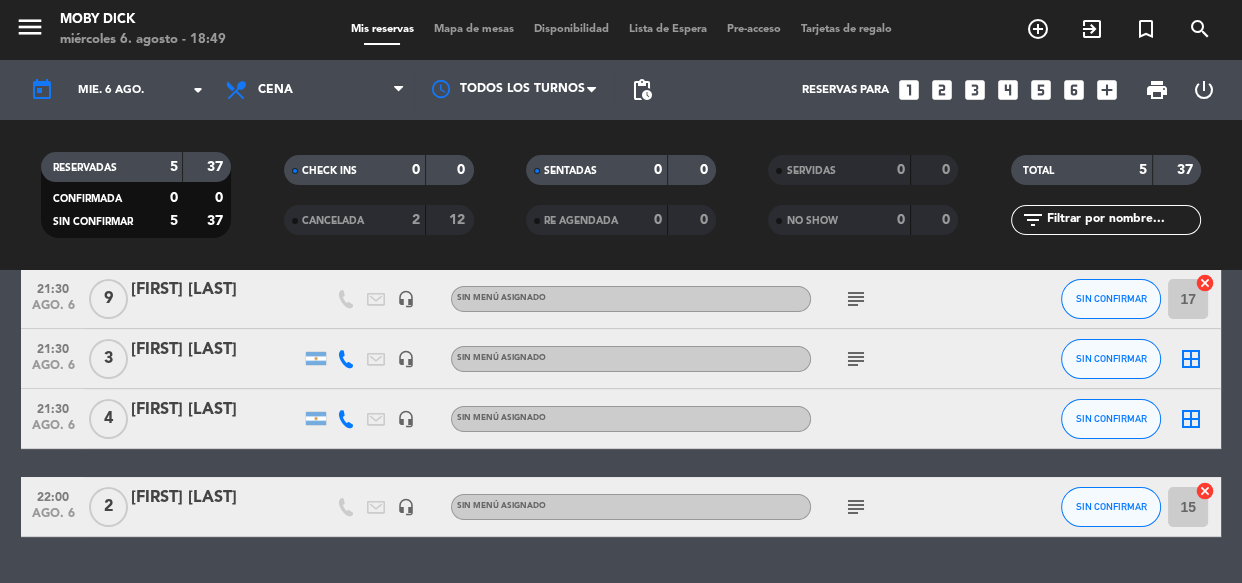 click on "border_all" 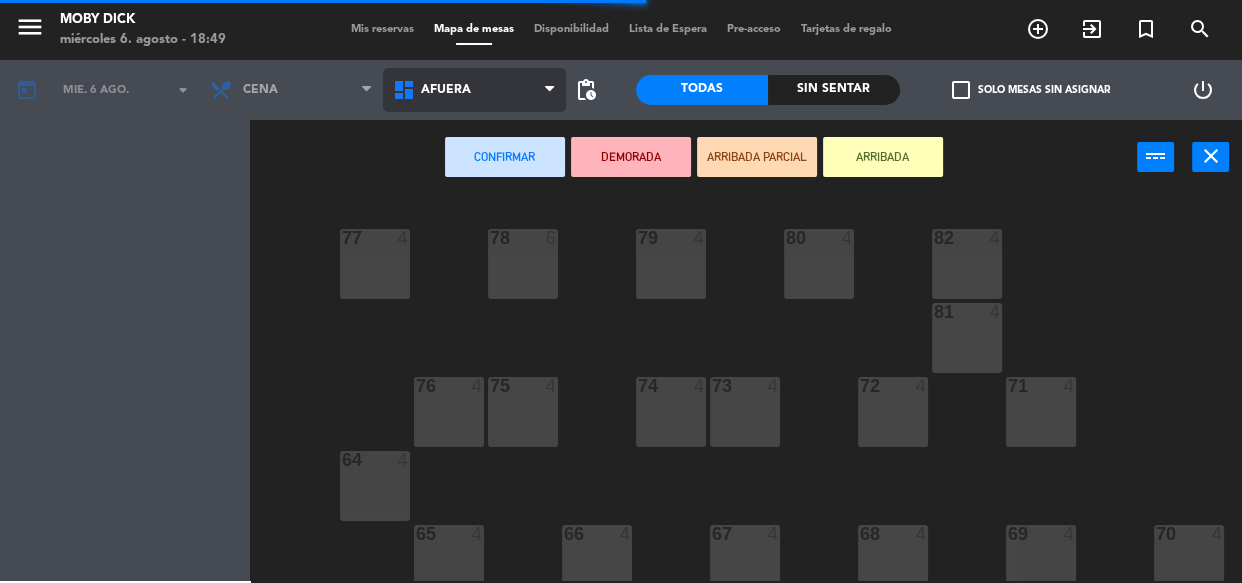click on "AFUERA" at bounding box center [474, 90] 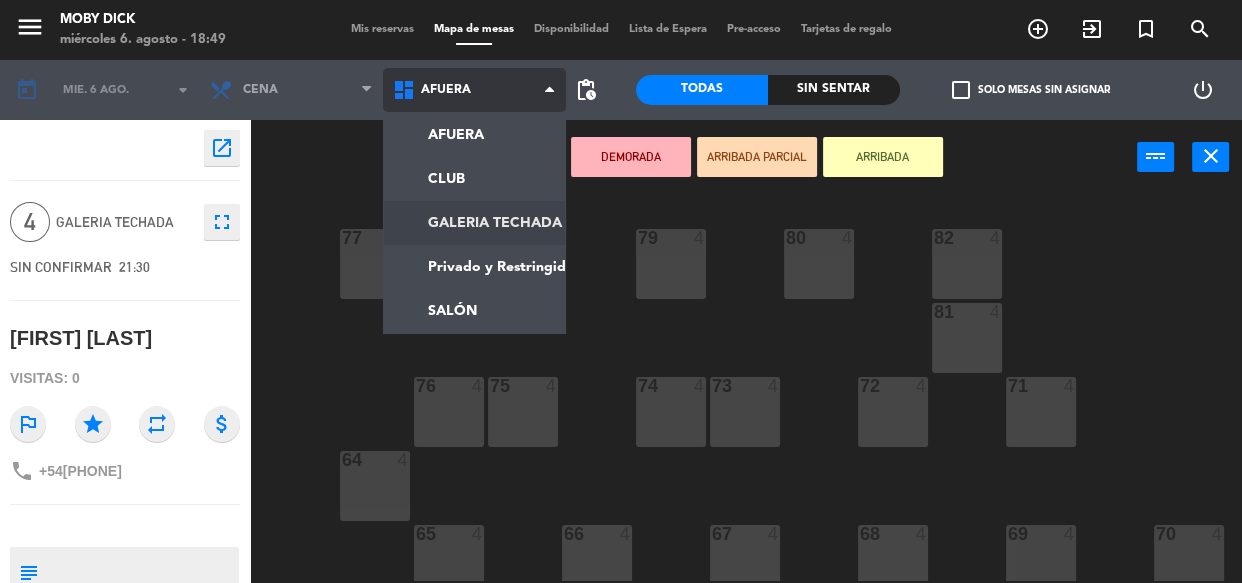 click on "menu  Moby Dick   miércoles 6. agosto - 18:49   Mis reservas   Mapa de mesas   Disponibilidad   Lista de Espera   Pre-acceso   Tarjetas de regalo  add_circle_outline exit_to_app turned_in_not search today    mié. 6 ago. arrow_drop_down  Almuerzo  Cena  Cena  Almuerzo  Cena  AFUERA   CLUB   GALERIA TECHADA   Privado y Restringido   SALÓN   AFUERA   AFUERA   CLUB   GALERIA TECHADA   Privado y Restringido   SALÓN  pending_actions  Todas  Sin sentar  check_box_outline_blank   Solo mesas sin asignar   power_settings_new    open_in_new 4  GALERIA TECHADA  fullscreen  SIN CONFIRMAR   21:30   [FIRST] [LAST]  Visitas: 0 outlined_flag star repeat attach_money phone +54[PHONE] subject                              person_pin                              Cancelar   Confirmar   DEMORADA   ARRIBADA PARCIAL   ARRIBADA  power_input close 77  4  78  6  82  4  80  4  79  4  81  4  73  4  74  4  72  4  75  4  76  4  71  4  64  4  68  4  69  4  70  4  65  4  66  4  67  4  61  4  60  4  59  4  58  4  63  4  62  4  57  4  52" 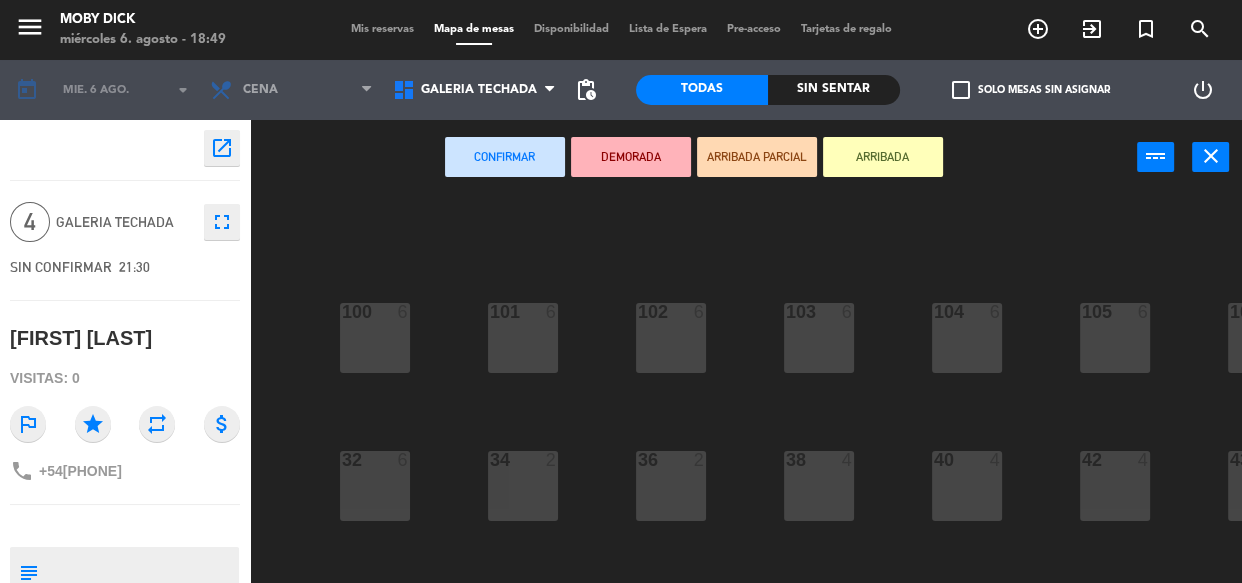 click on "100  6  101  6  102  6  103  6  104  6  105  6  107  6  32  6  34  2  36  2  38  4  40  4  43  4  42  4  35  2  37  2  39  2  41  2  44  2  33  6  31  6  23  19   20:30  25  4  26  2  27  2  28  2  29  2  30  2  24  6  21  6  22  6" 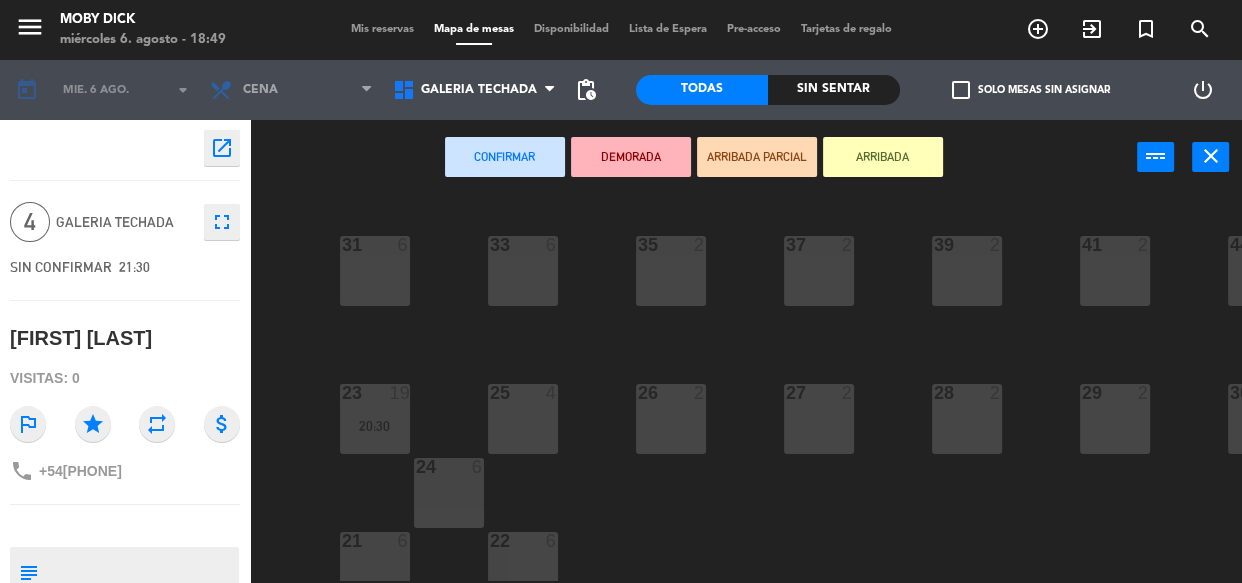 scroll, scrollTop: 395, scrollLeft: 0, axis: vertical 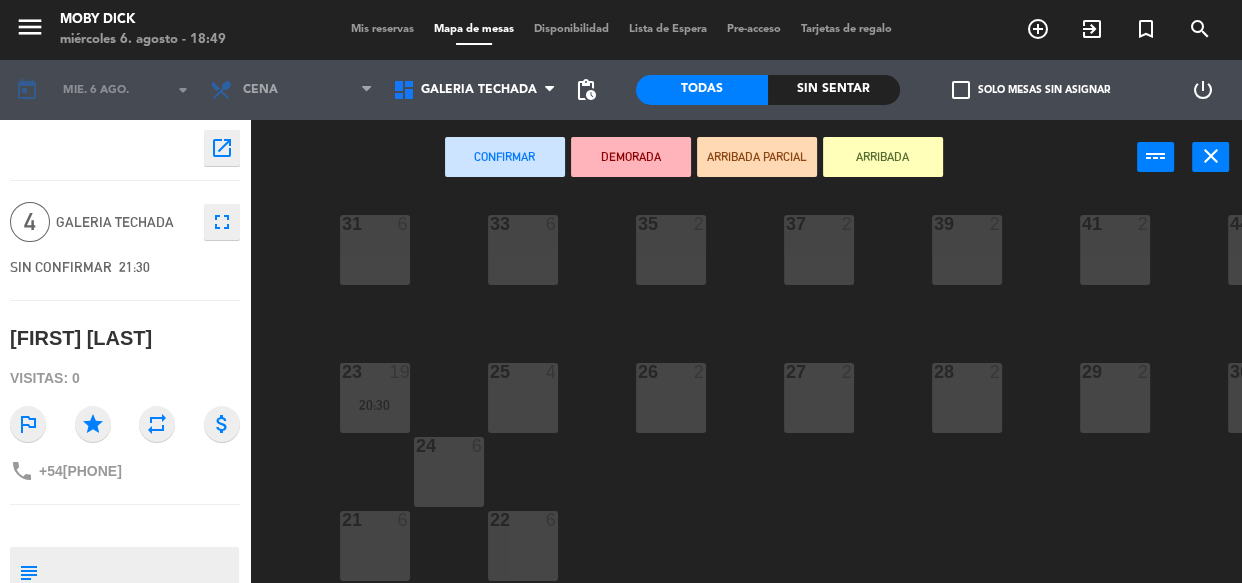 click on "25  4" at bounding box center (523, 398) 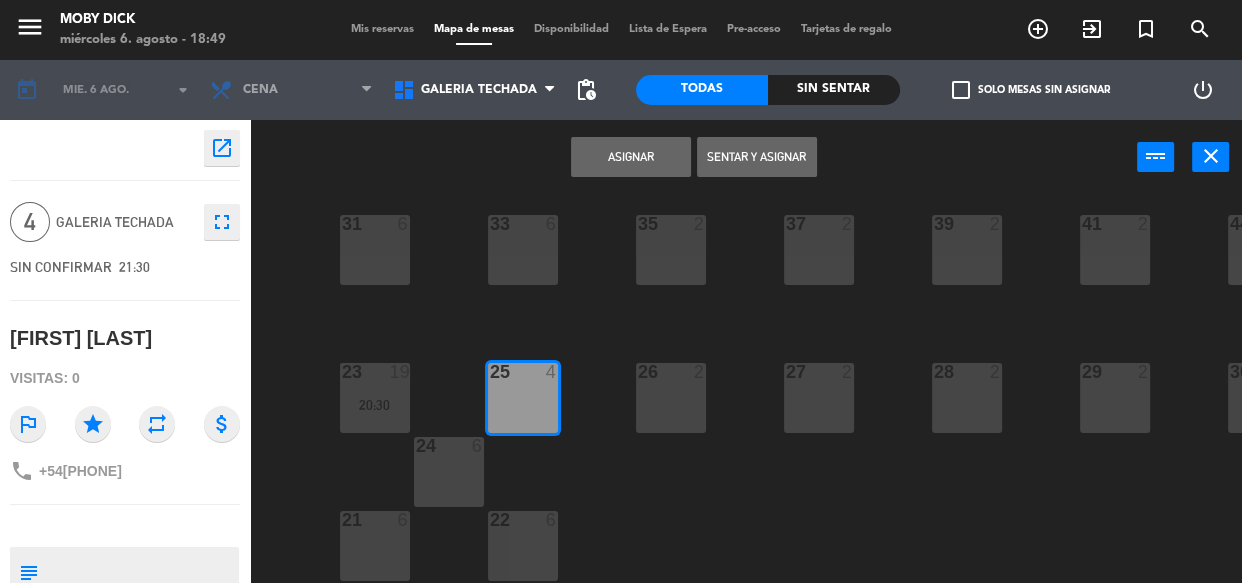 click on "Asignar" at bounding box center (631, 157) 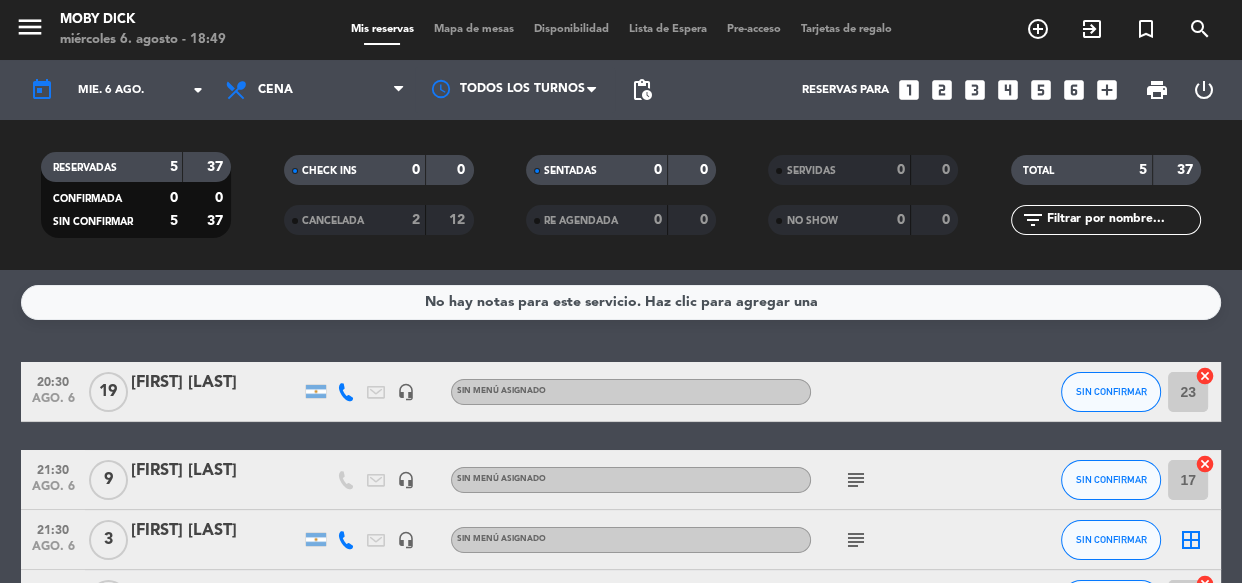 click on "No hay notas para este servicio. Haz clic para agregar una   20:30   ago. 6   19   [FIRST] [LAST]   headset_mic  Sin menú asignado SIN CONFIRMAR 23  cancel   21:30   ago. 6   9   [FIRST] [LAST]   headset_mic  Sin menú asignado  subject  SIN CONFIRMAR 17  cancel   21:30   ago. 6   3   [FIRST] [LAST]   headset_mic  Sin menú asignado  subject  SIN CONFIRMAR  border_all   21:30   ago. 6   4   [FIRST] [LAST]   headset_mic  Sin menú asignado SIN CONFIRMAR 25  cancel   22:00   ago. 6   2   [FIRST] [LAST]   headset_mic  Sin menú asignado  subject  SIN CONFIRMAR 15  cancel" 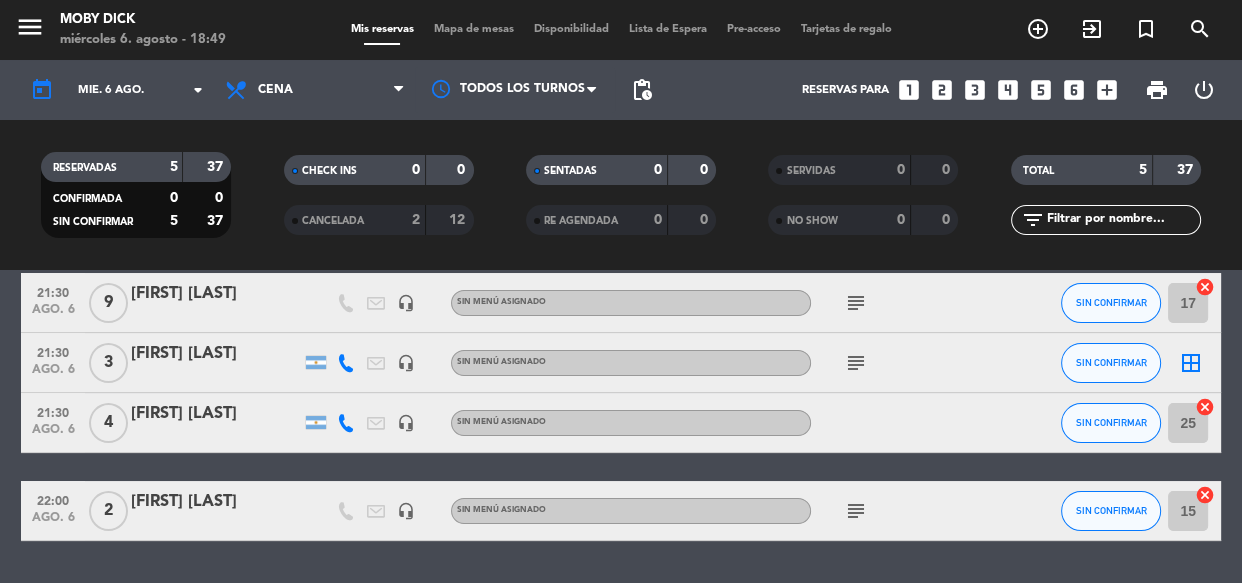 scroll, scrollTop: 181, scrollLeft: 0, axis: vertical 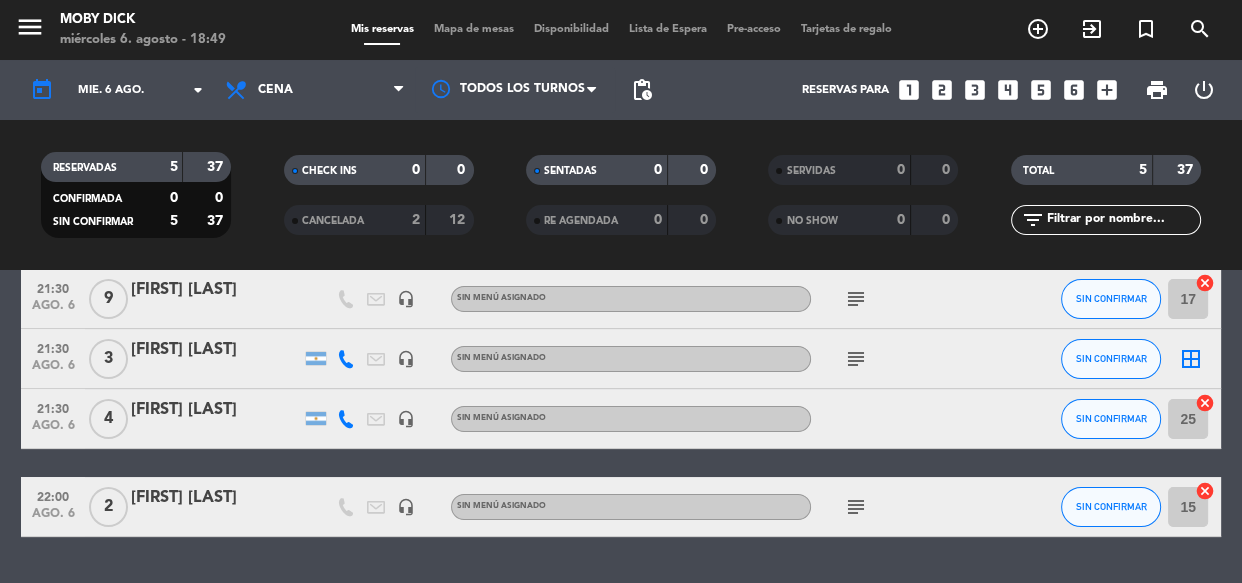 click on "border_all" 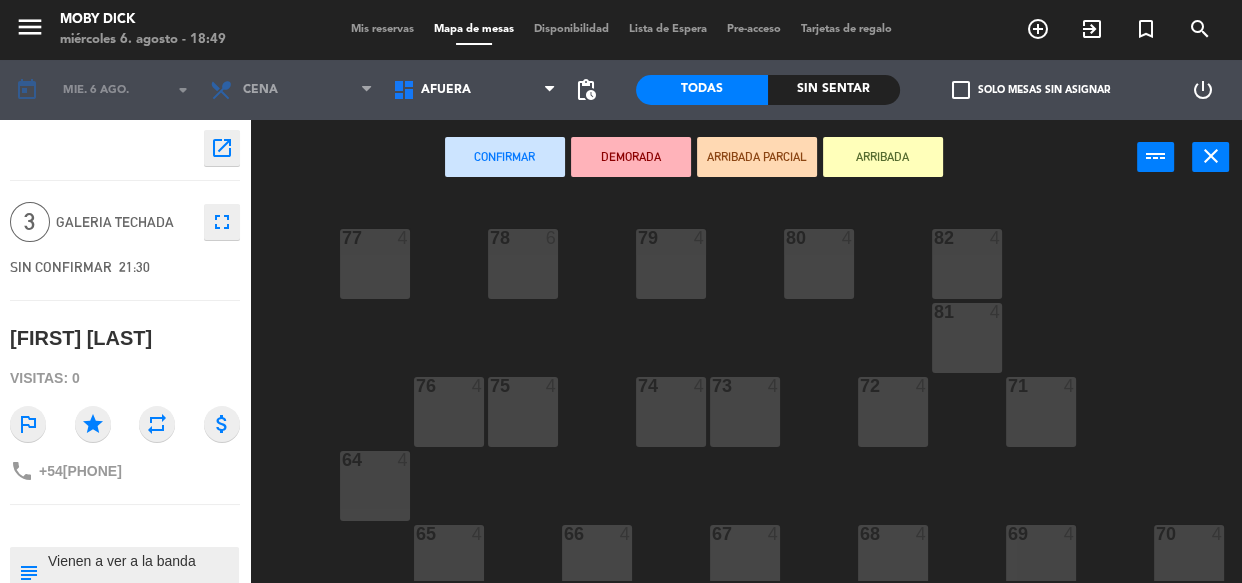 click on "77  4  78  6  82  4  80  4  79  4  81  4  73  4  74  4  72  4  75  4  76  4  71  4  64  4  68  4  69  4  70  4  65  4  66  4  67  4  61  4  60  4  59  4  58  4  63  4  62  4  57  4  52  4  54  4  55  4  56  4  53  4  51  4  46  4  50  4  48  4  47  4  45  4  49  4" 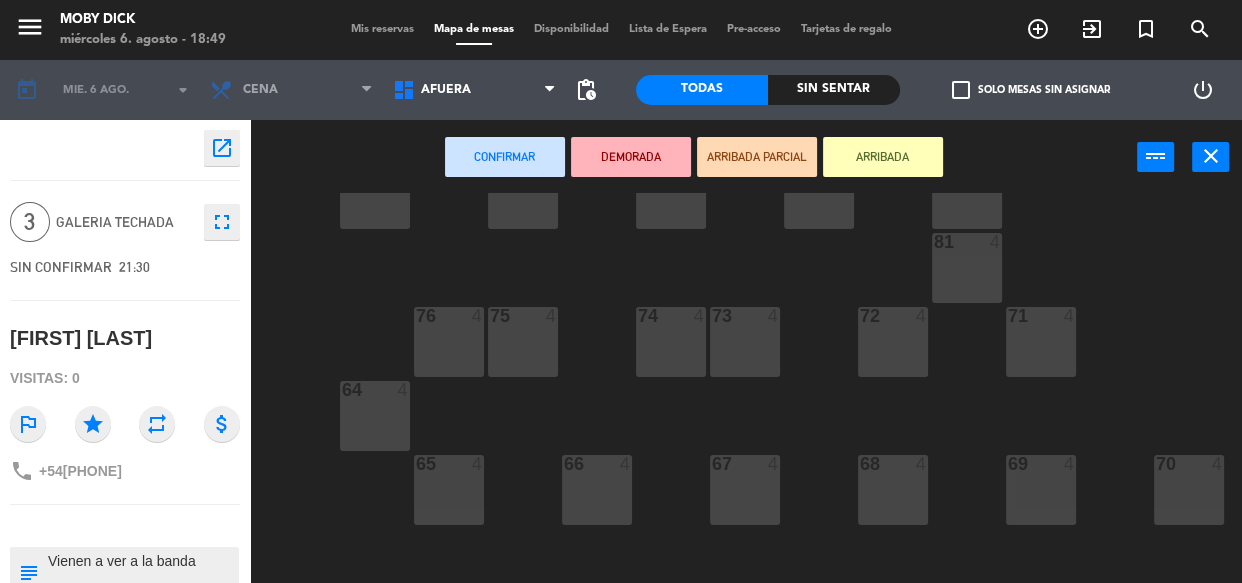 scroll, scrollTop: 72, scrollLeft: 0, axis: vertical 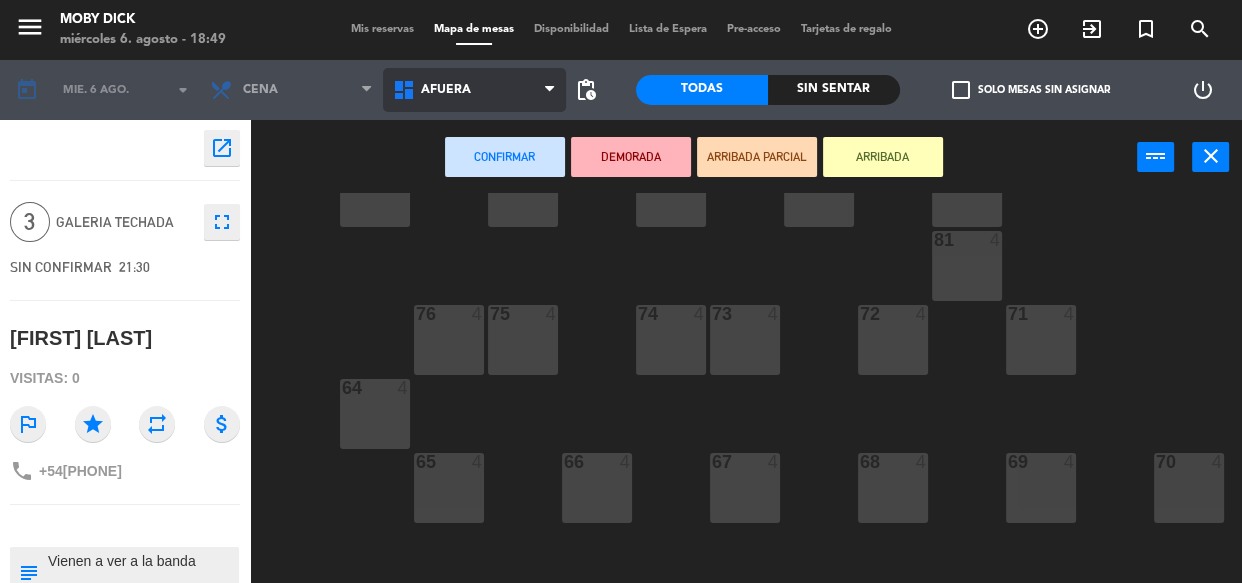 click on "AFUERA" at bounding box center [474, 90] 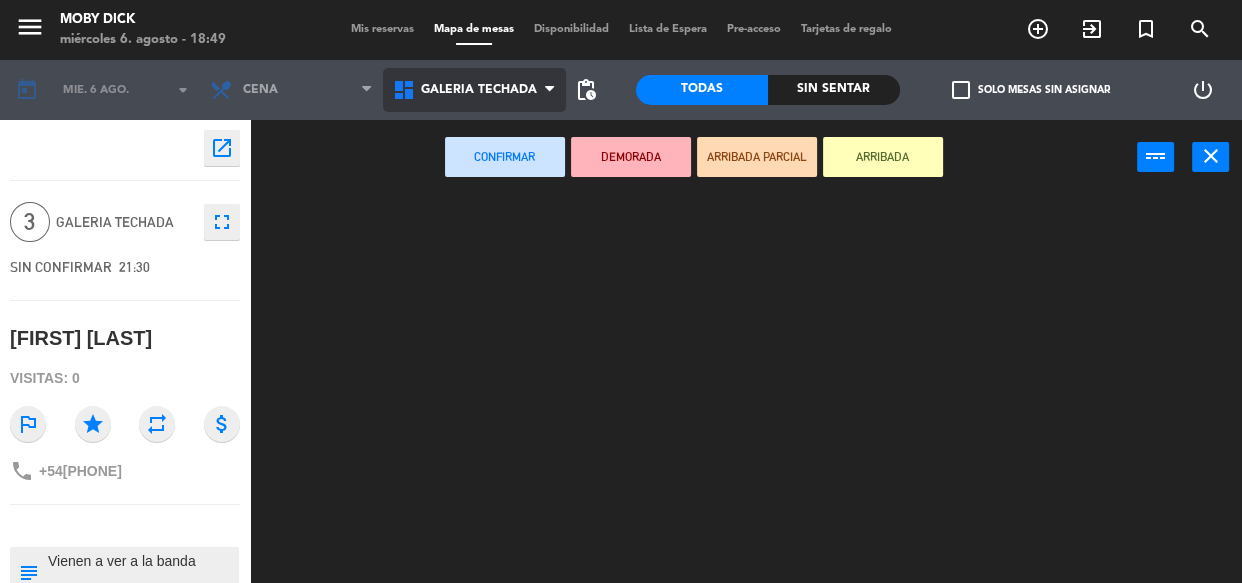 click on "menu  Moby Dick   miércoles 6. agosto - 18:49   Mis reservas   Mapa de mesas   Disponibilidad   Lista de Espera   Pre-acceso   Tarjetas de regalo  add_circle_outline exit_to_app turned_in_not search today    mié. 6 ago. arrow_drop_down  Almuerzo  Cena  Cena  Almuerzo  Cena  AFUERA   CLUB   GALERIA TECHADA   Privado y Restringido   SALÓN   GALERIA TECHADA   AFUERA   CLUB   GALERIA TECHADA   Privado y Restringido   SALÓN  pending_actions  Todas  Sin sentar  check_box_outline_blank   Solo mesas sin asignar   power_settings_new    open_in_new 3  GALERIA TECHADA  fullscreen  SIN CONFIRMAR   21:30   [FIRST] [LAST]  Visitas: 0 outlined_flag star repeat attach_money phone [PHONE] subject                              person_pin                              Cancelar   Confirmar   DEMORADA   ARRIBADA PARCIAL   ARRIBADA  power_input close" 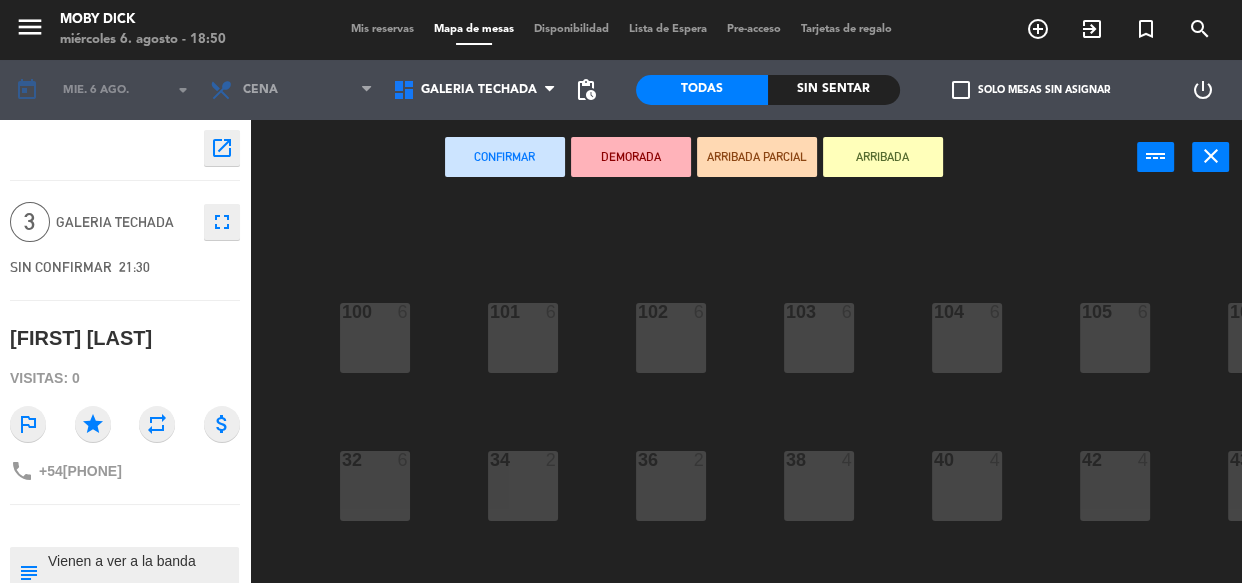 click on "100  6  101  6  102  6  103  6  104  6  105  6  107  6  32  6  34  2  36  2  38  4  40  4  43  4  42  4  35  2  37  2  39  2  41  2  44  2  33  6  31  6  23  19   20:30  25  4   21:30  26  2  27  2  28  2  29  2  30  2  24  6  21  6  22  6" 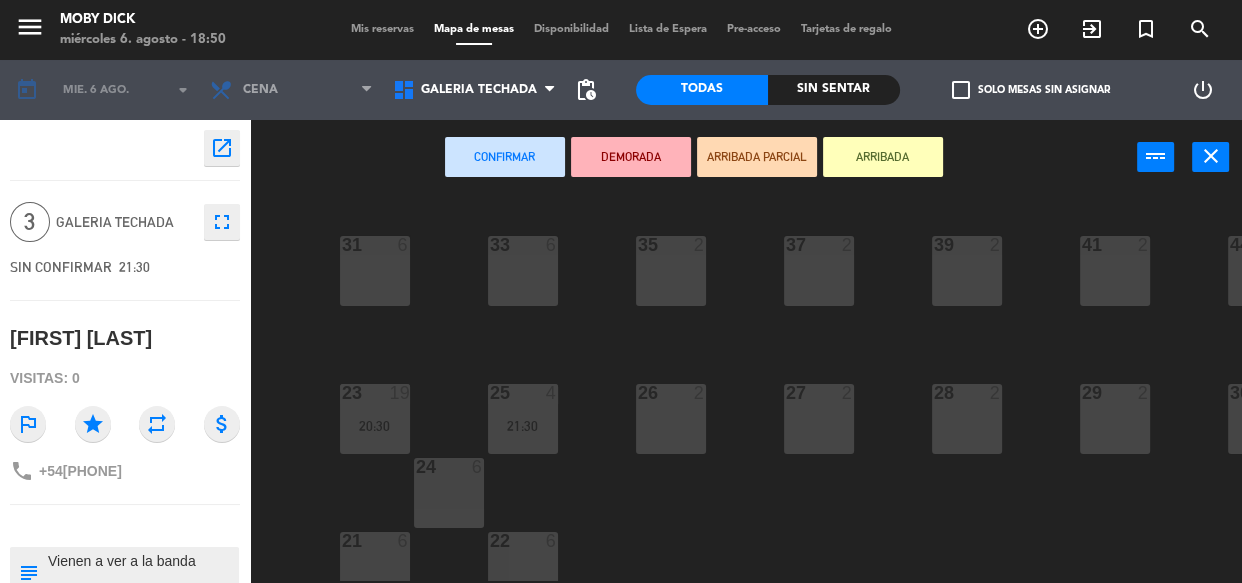 scroll, scrollTop: 395, scrollLeft: 0, axis: vertical 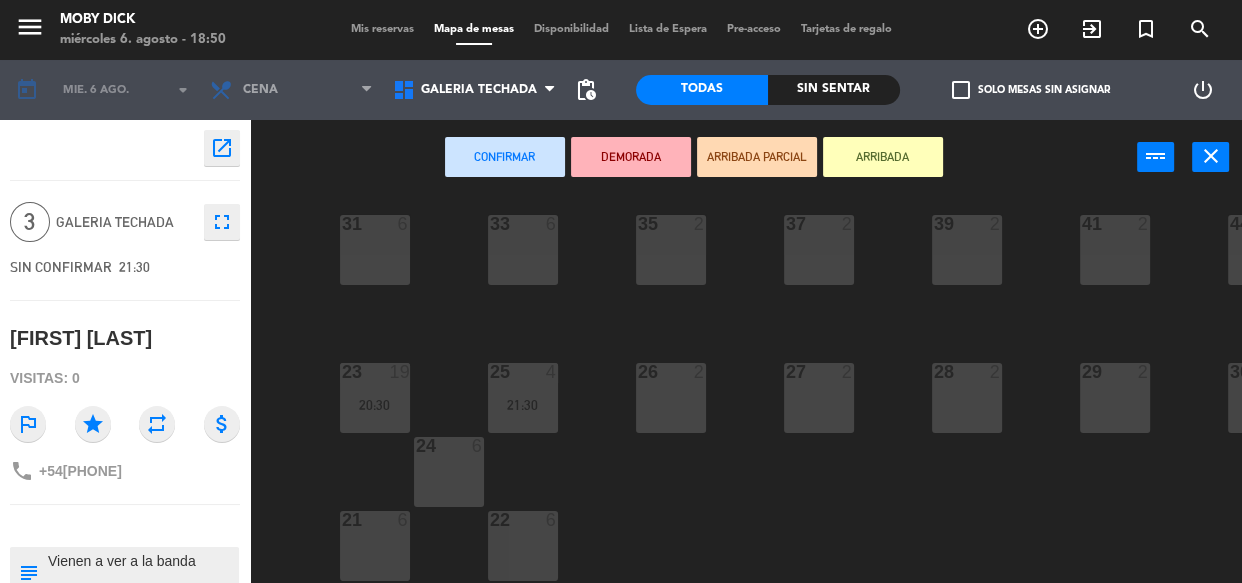 click on "26  2" at bounding box center [671, 398] 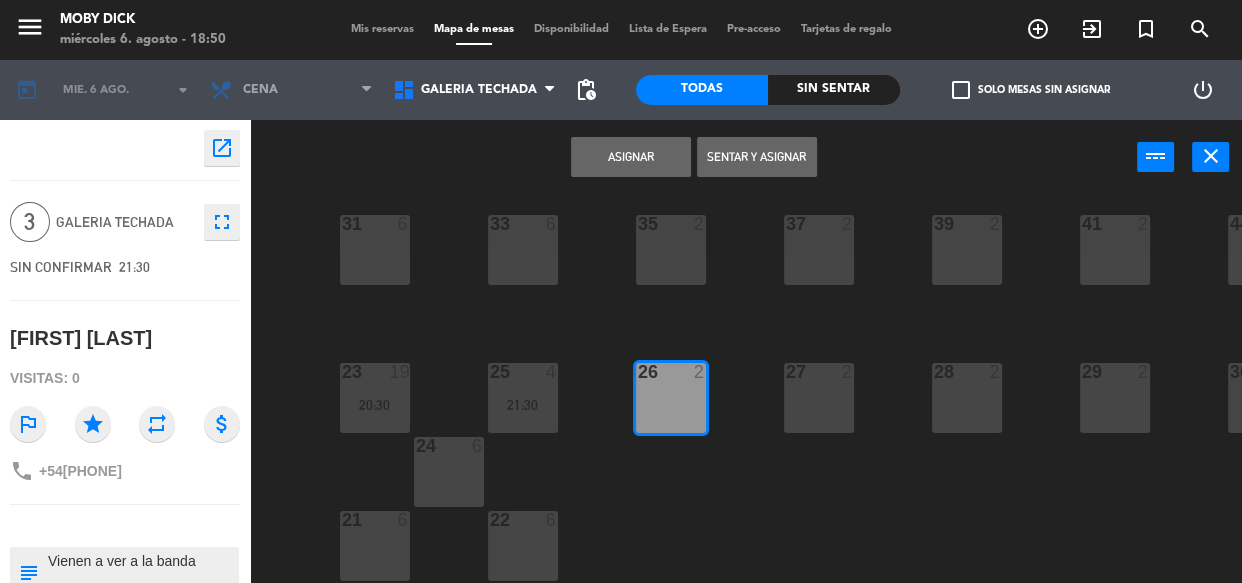 click on "Asignar" at bounding box center [631, 157] 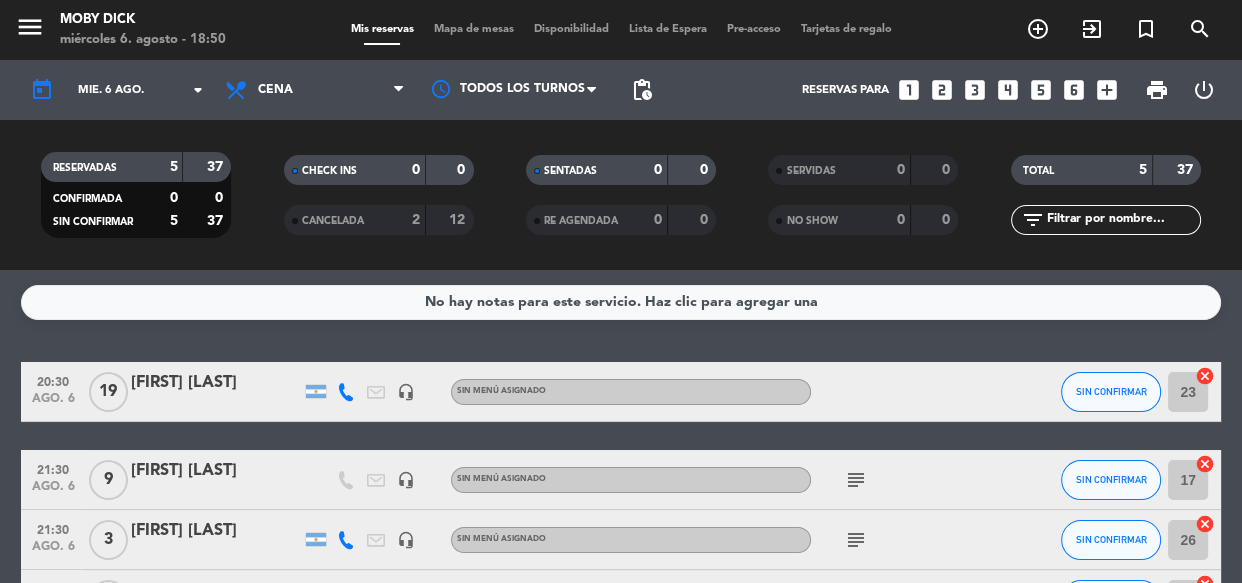 click on "NO SHOW   0   0" 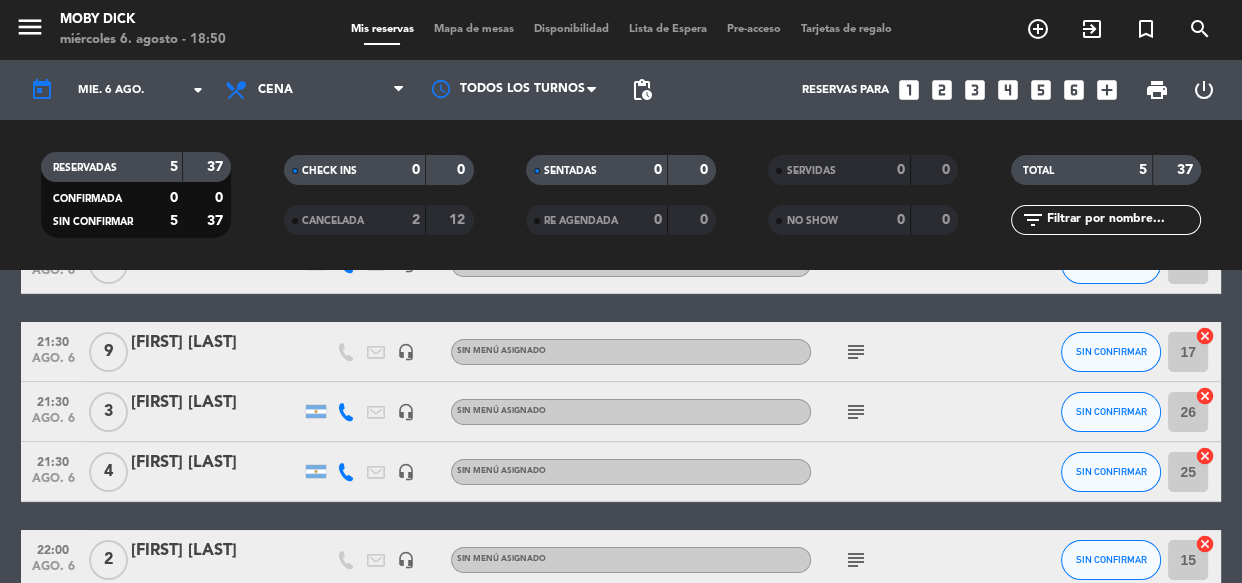 scroll, scrollTop: 126, scrollLeft: 0, axis: vertical 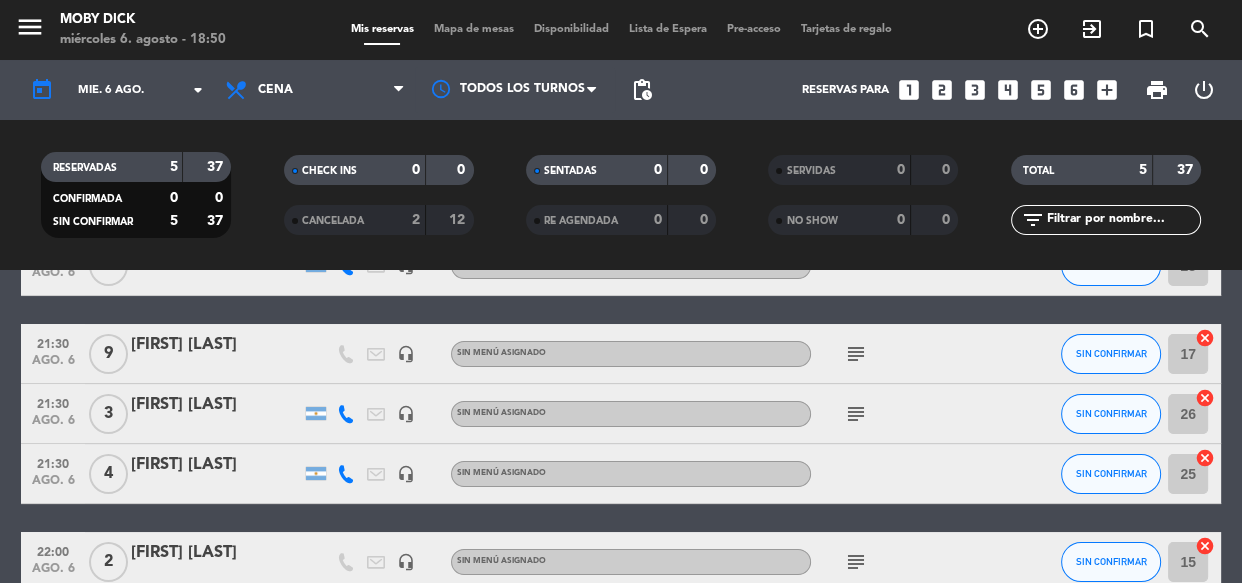 click on "20:30   ago. 6   19   [FIRST] [LAST]   headset_mic  Sin menú asignado SIN CONFIRMAR 23  cancel   21:30   ago. 6   9   [FIRST] [LAST]   headset_mic  Sin menú asignado  subject  SIN CONFIRMAR 17  cancel   21:30   ago. 6   3   [FIRST] [LAST]   headset_mic  Sin menú asignado  subject  SIN CONFIRMAR 26  cancel   21:30   ago. 6   4   [FIRST] [LAST]   headset_mic  Sin menú asignado SIN CONFIRMAR 25  cancel   22:00   ago. 6   2   [FIRST] [LAST]   headset_mic  Sin menú asignado  subject  SIN CONFIRMAR 15  cancel" 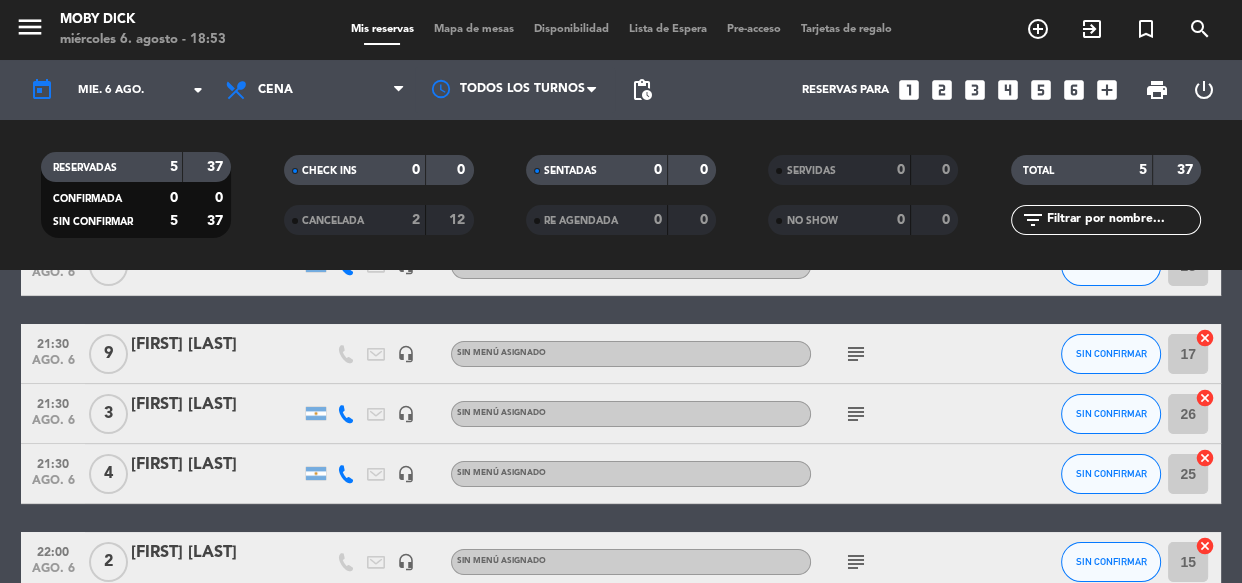 click on "20:30   ago. 6   19   [FIRST] [LAST]   headset_mic  Sin menú asignado SIN CONFIRMAR 23  cancel   21:30   ago. 6   9   [FIRST] [LAST]   headset_mic  Sin menú asignado  subject  SIN CONFIRMAR 17  cancel   21:30   ago. 6   3   [FIRST] [LAST]   headset_mic  Sin menú asignado  subject  SIN CONFIRMAR 26  cancel   21:30   ago. 6   4   [FIRST] [LAST]   headset_mic  Sin menú asignado SIN CONFIRMAR 25  cancel   22:00   ago. 6   2   [FIRST] [LAST]   headset_mic  Sin menú asignado  subject  SIN CONFIRMAR 15  cancel" 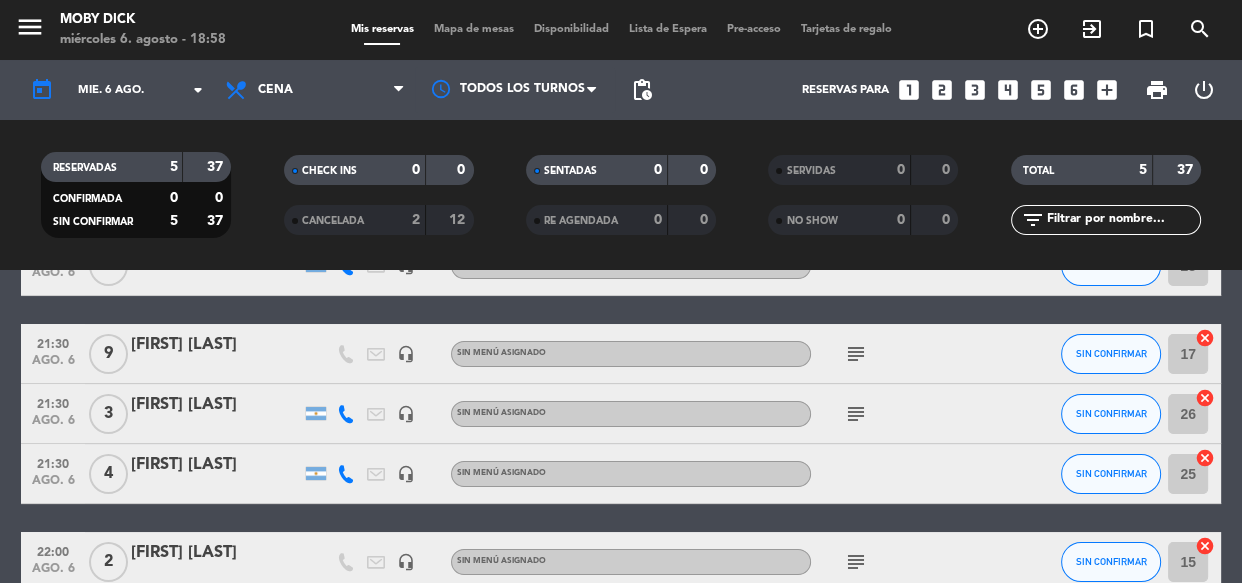 click on "20:30   ago. 6   19   [FIRST] [LAST]   headset_mic  Sin menú asignado SIN CONFIRMAR 23  cancel   21:30   ago. 6   9   [FIRST] [LAST]   headset_mic  Sin menú asignado  subject  SIN CONFIRMAR 17  cancel   21:30   ago. 6   3   [FIRST] [LAST]   headset_mic  Sin menú asignado  subject  SIN CONFIRMAR 26  cancel   21:30   ago. 6   4   [FIRST] [LAST]   headset_mic  Sin menú asignado SIN CONFIRMAR 25  cancel   22:00   ago. 6   2   [FIRST] [LAST]   headset_mic  Sin menú asignado  subject  SIN CONFIRMAR 15  cancel" 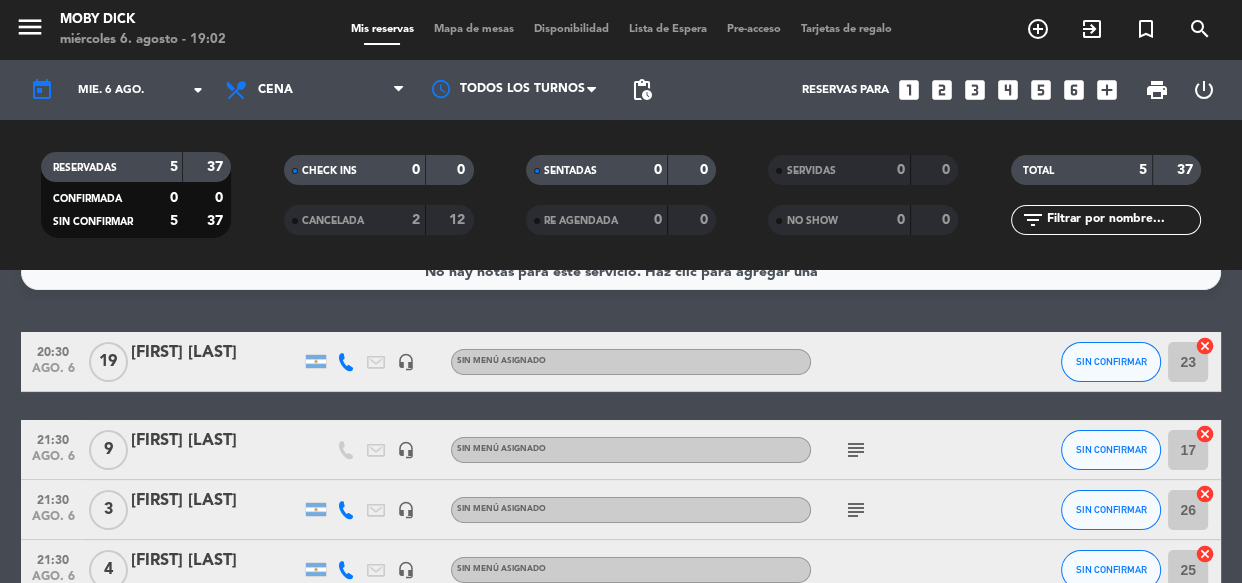 scroll, scrollTop: 0, scrollLeft: 0, axis: both 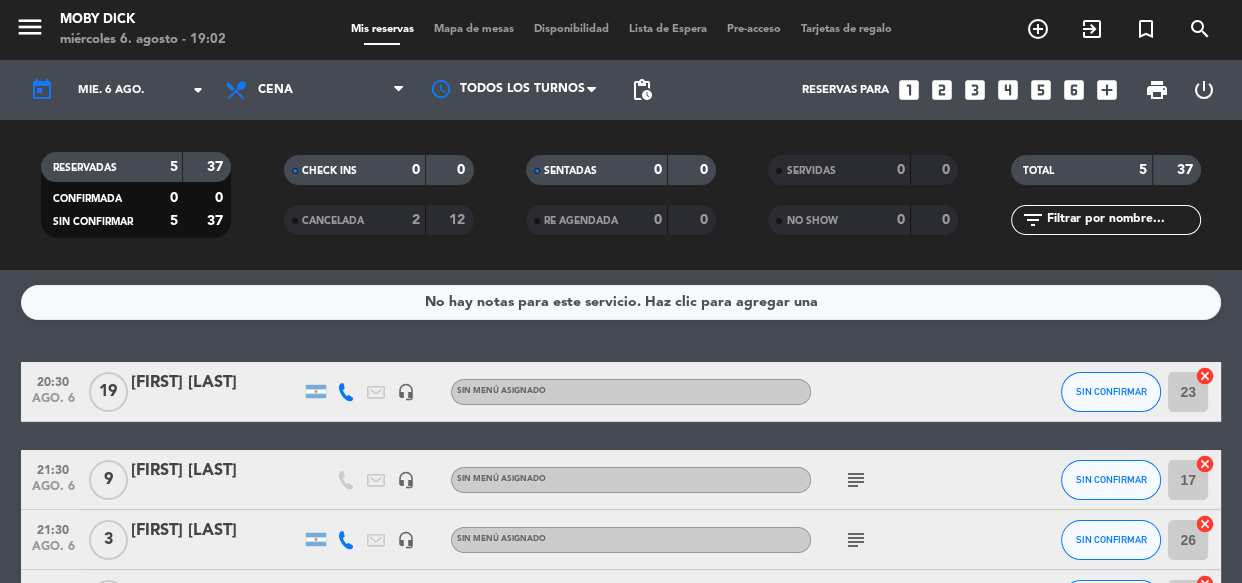 click on "subject" 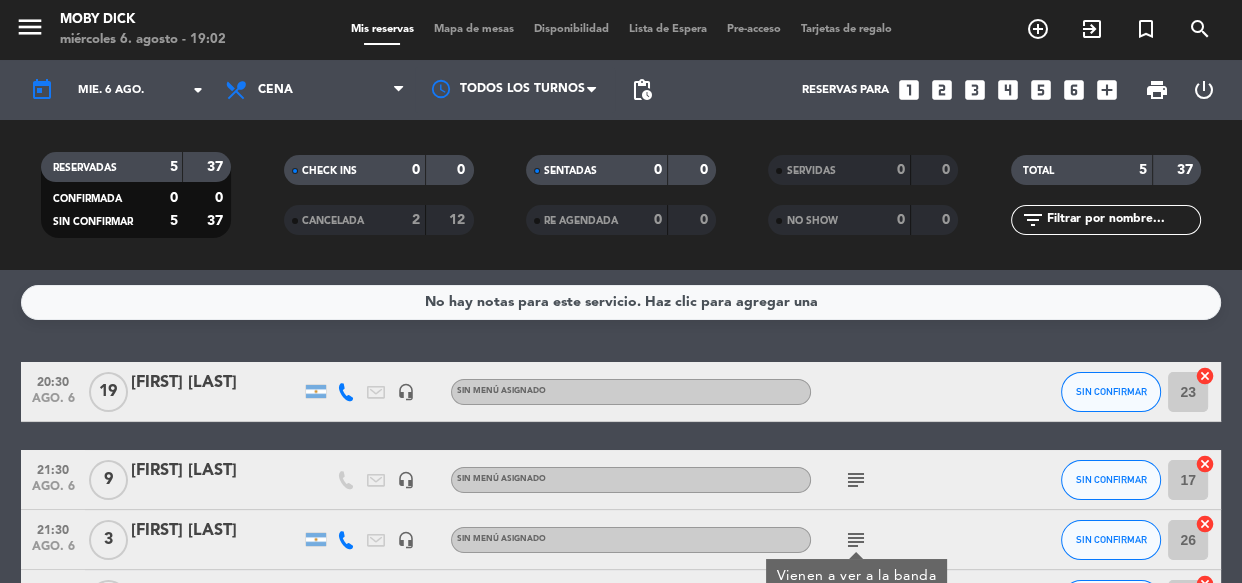 click on "subject" 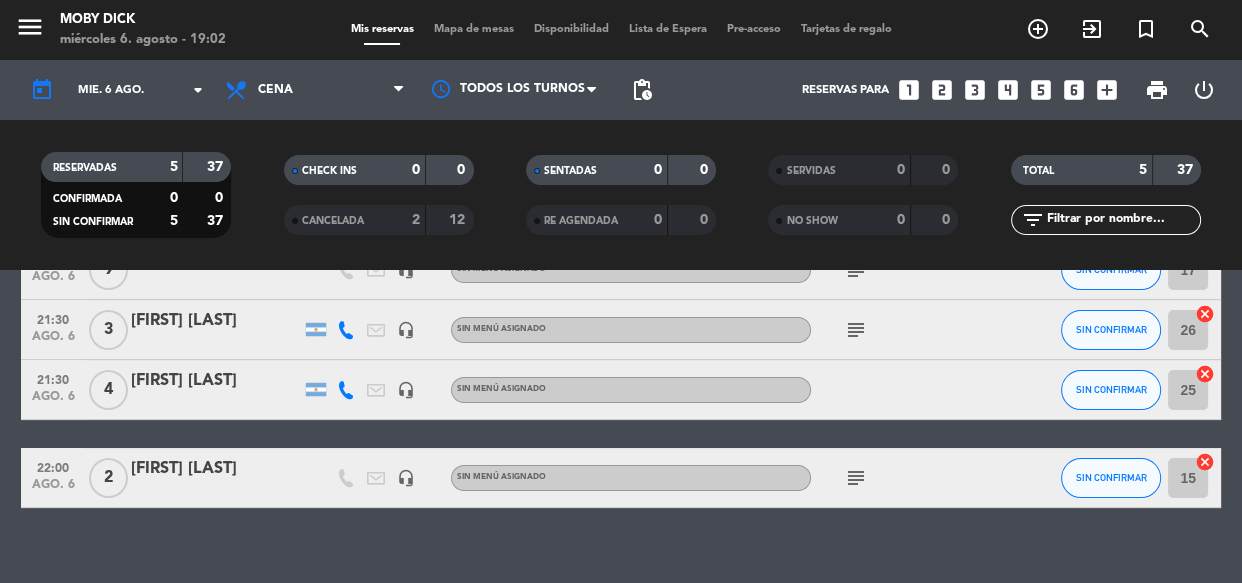 scroll, scrollTop: 218, scrollLeft: 0, axis: vertical 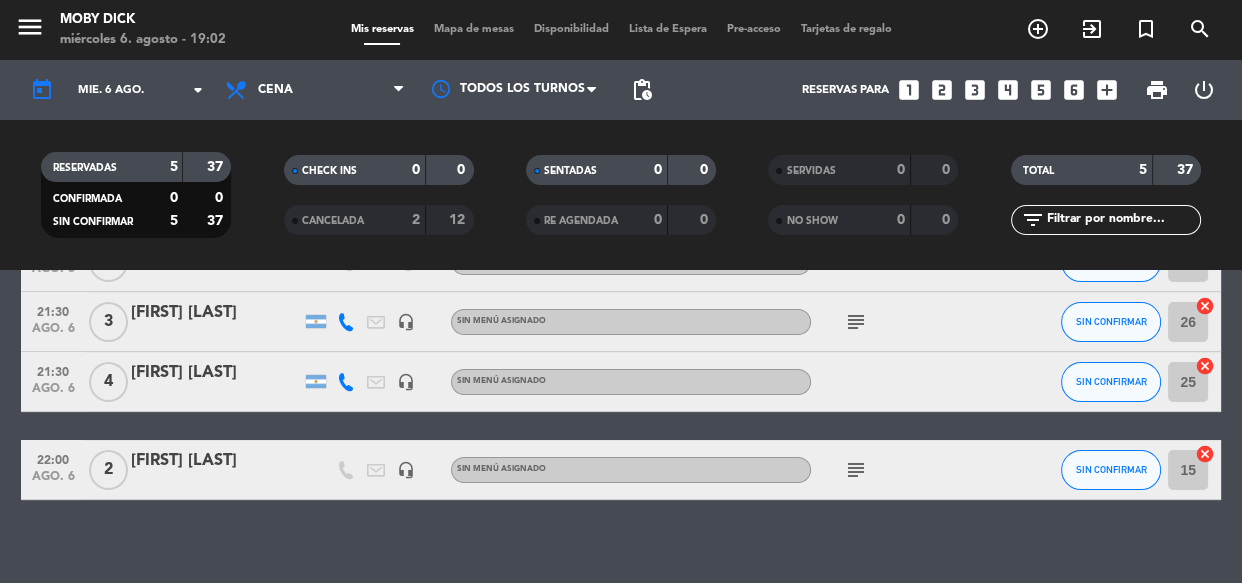 click on "subject" 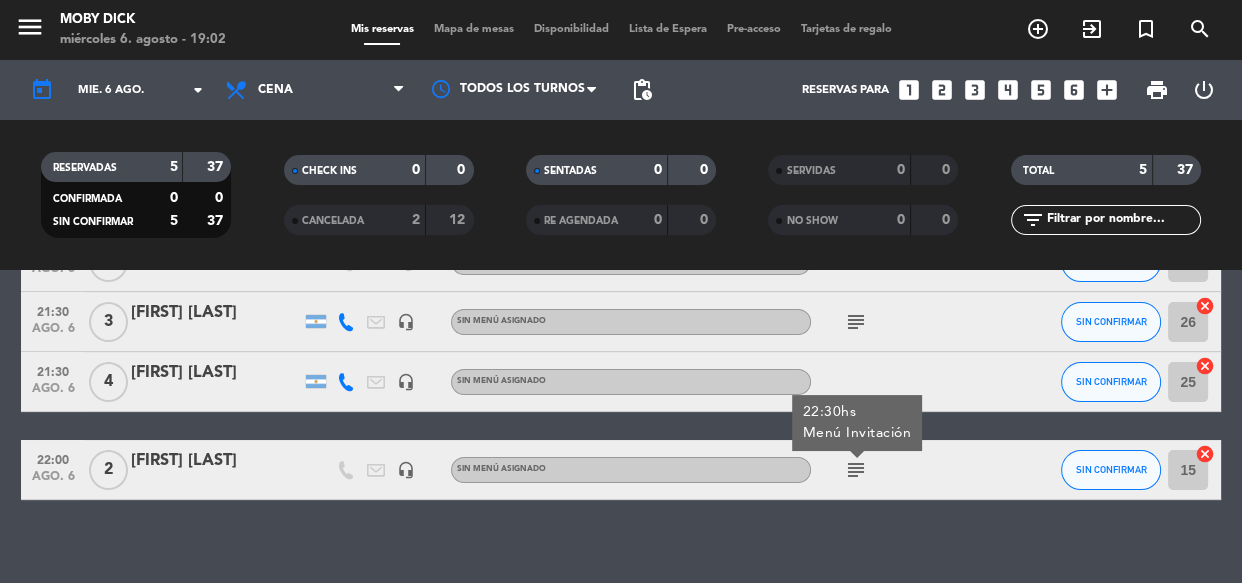 click on "subject" 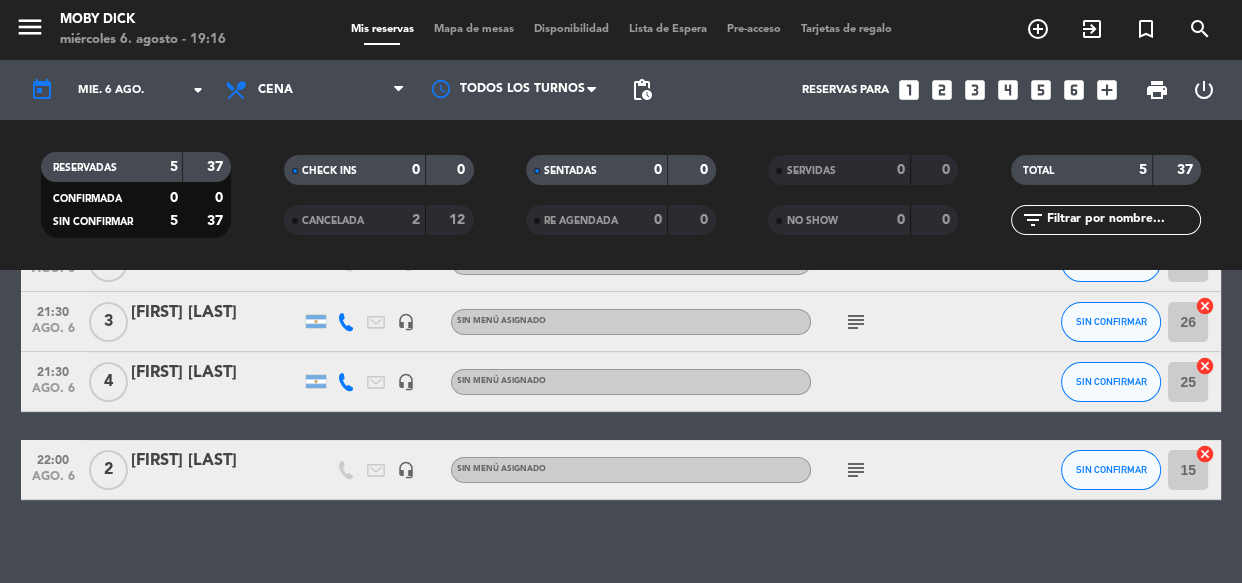 click on "No hay notas para este servicio. Haz clic para agregar una   20:30   ago. 6   19   [FIRST] [LAST]   headset_mic  Sin menú asignado SIN CONFIRMAR 23  cancel   21:30   ago. 6   9   [FIRST] [LAST]   headset_mic  Sin menú asignado  subject  SIN CONFIRMAR 17  cancel   21:30   ago. 6   3   [FIRST] [LAST]   headset_mic  Sin menú asignado  subject  SIN CONFIRMAR 26  cancel   21:30   ago. 6   4   [FIRST] [LAST]   headset_mic  Sin menú asignado SIN CONFIRMAR 25  cancel   22:00   ago. 6   2   [FIRST] [LAST]   headset_mic  Sin menú asignado  subject  SIN CONFIRMAR 15  cancel" 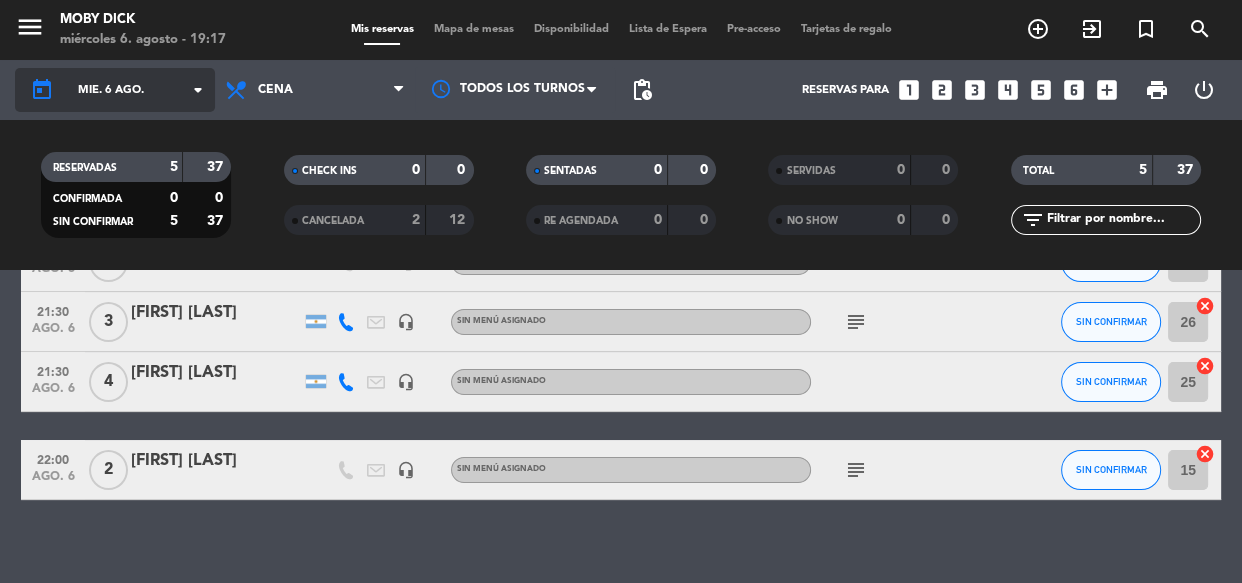 click on "mié. 6 ago." 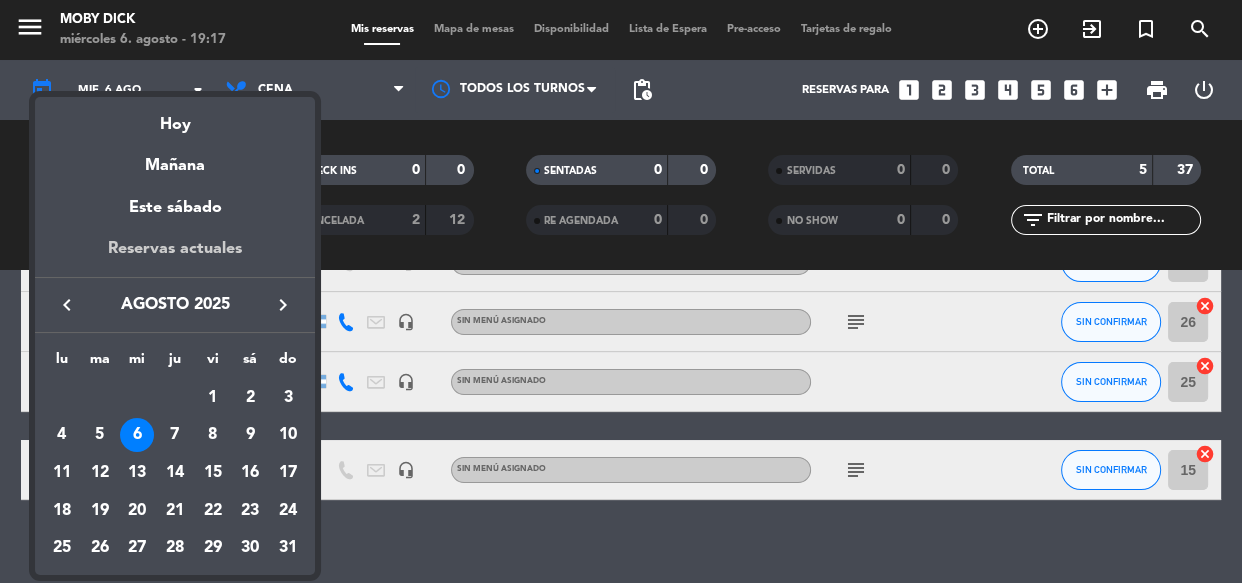 drag, startPoint x: 160, startPoint y: 235, endPoint x: 159, endPoint y: 258, distance: 23.021729 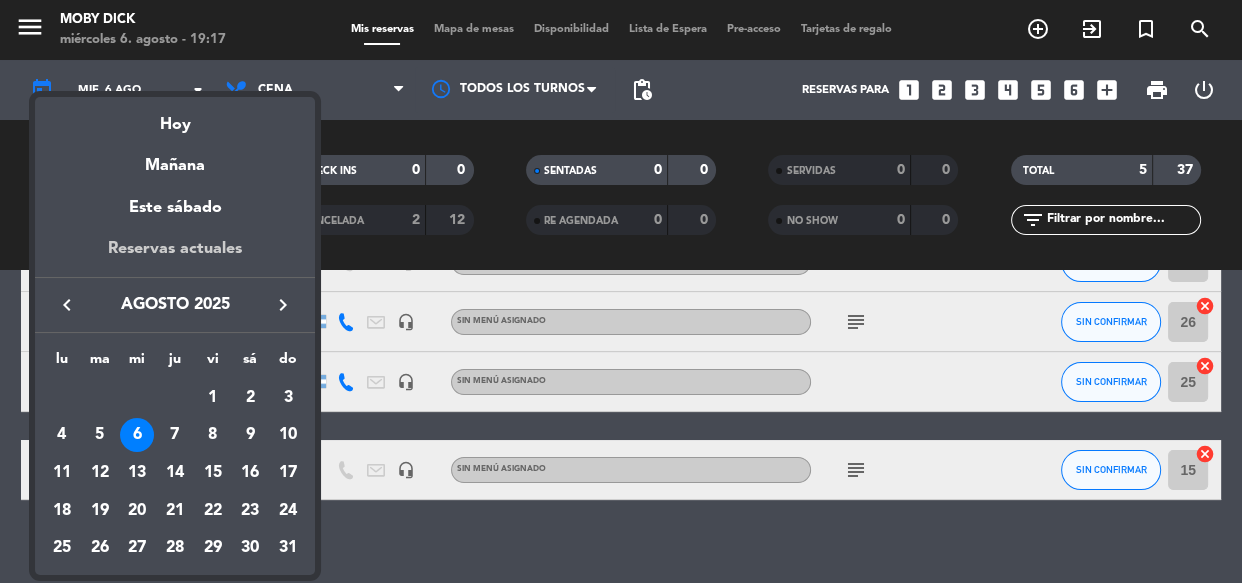 click on "semana que viene   esta semana   semana previa   misma semana del año anterior   Hoy   Mañana   Este sábado   Reservas actuales  keyboard_arrow_left agosto 2025 keyboard_arrow_right" at bounding box center [175, 215] 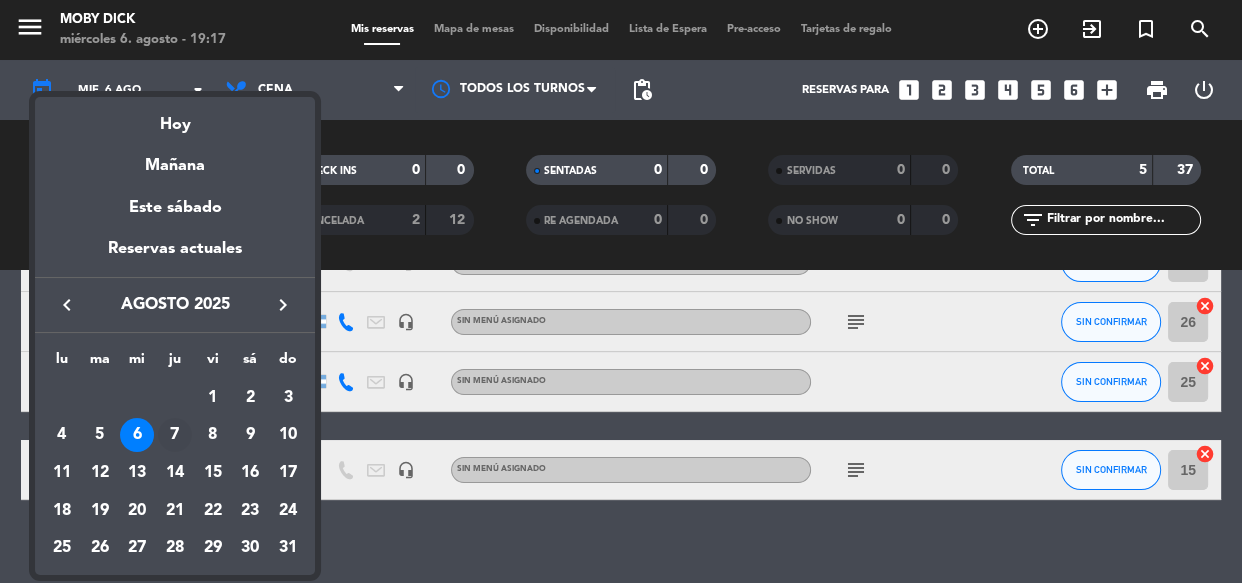 click on "7" at bounding box center [175, 435] 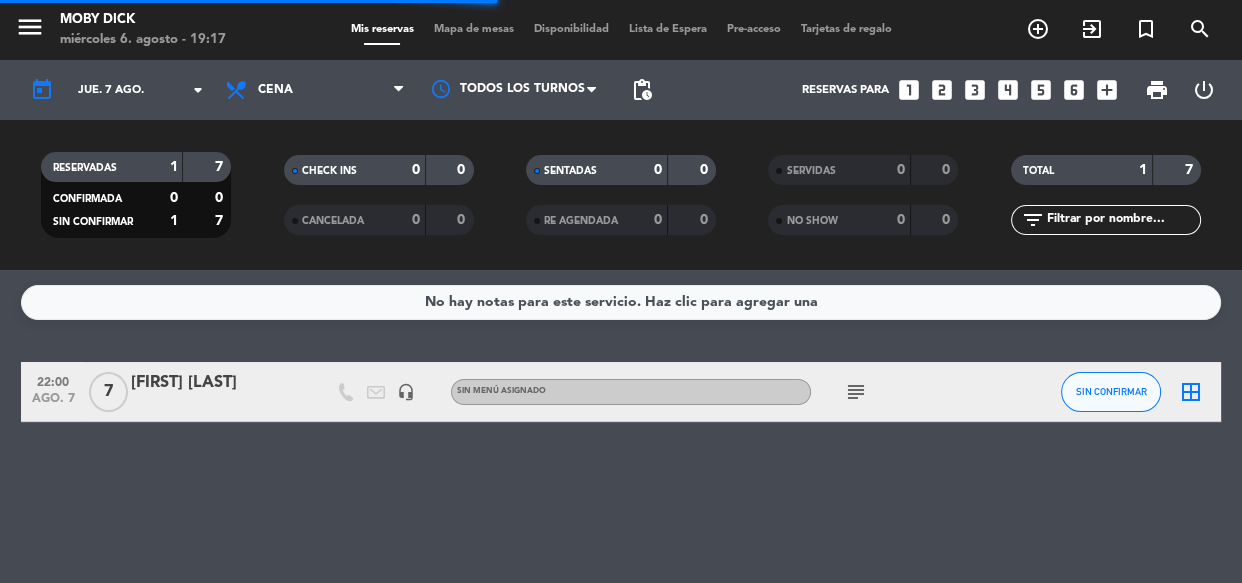 scroll, scrollTop: 0, scrollLeft: 0, axis: both 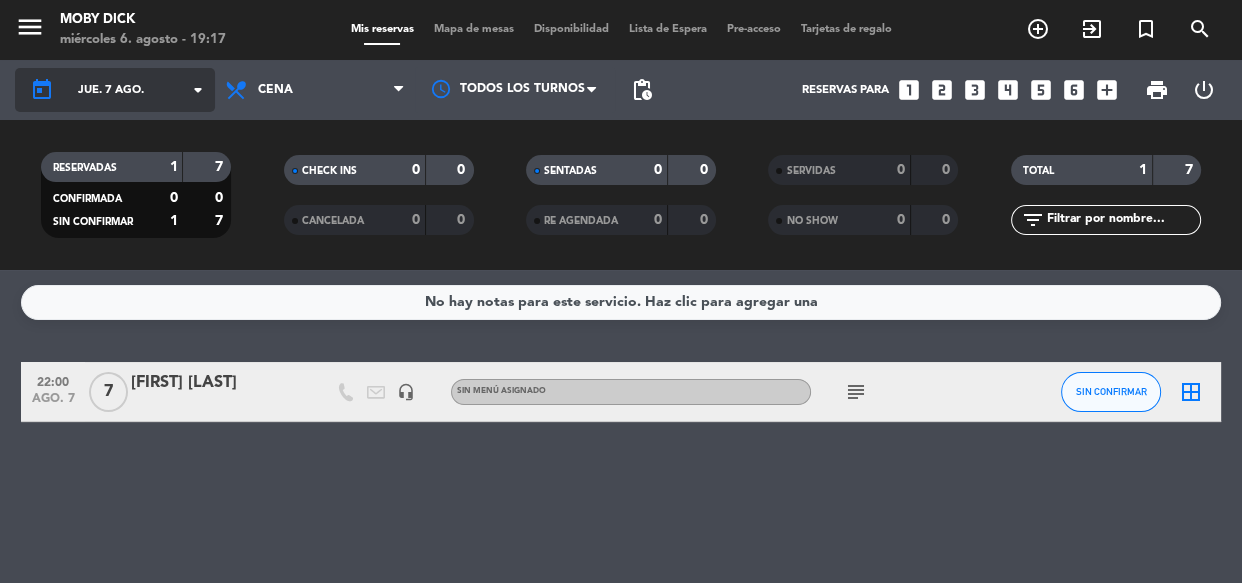 click on "arrow_drop_down" 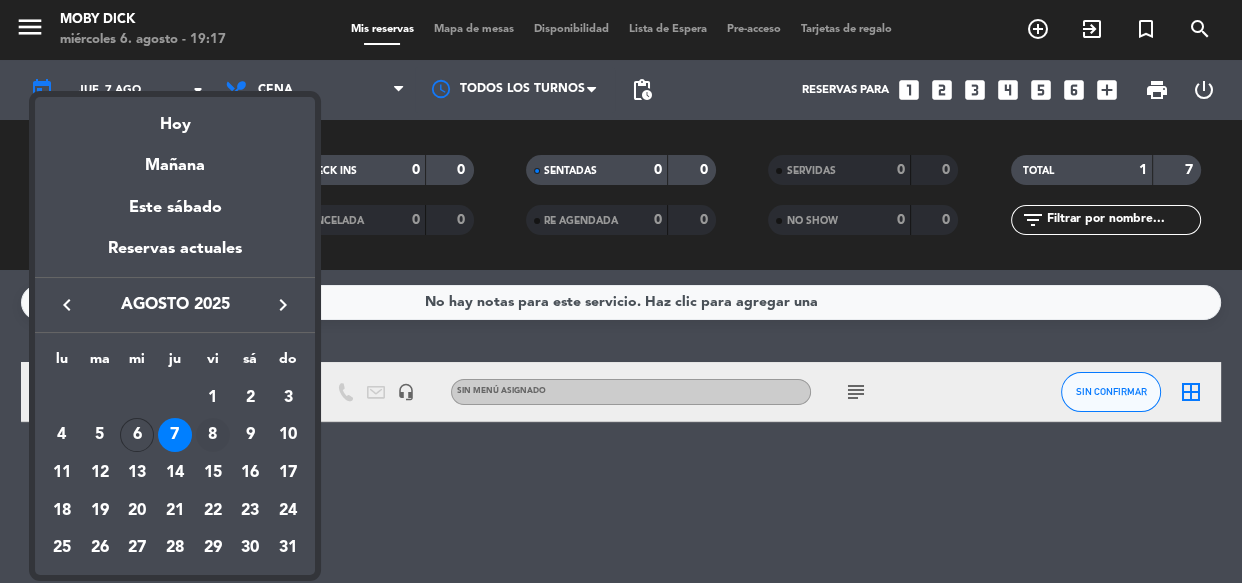 click on "8" at bounding box center (213, 435) 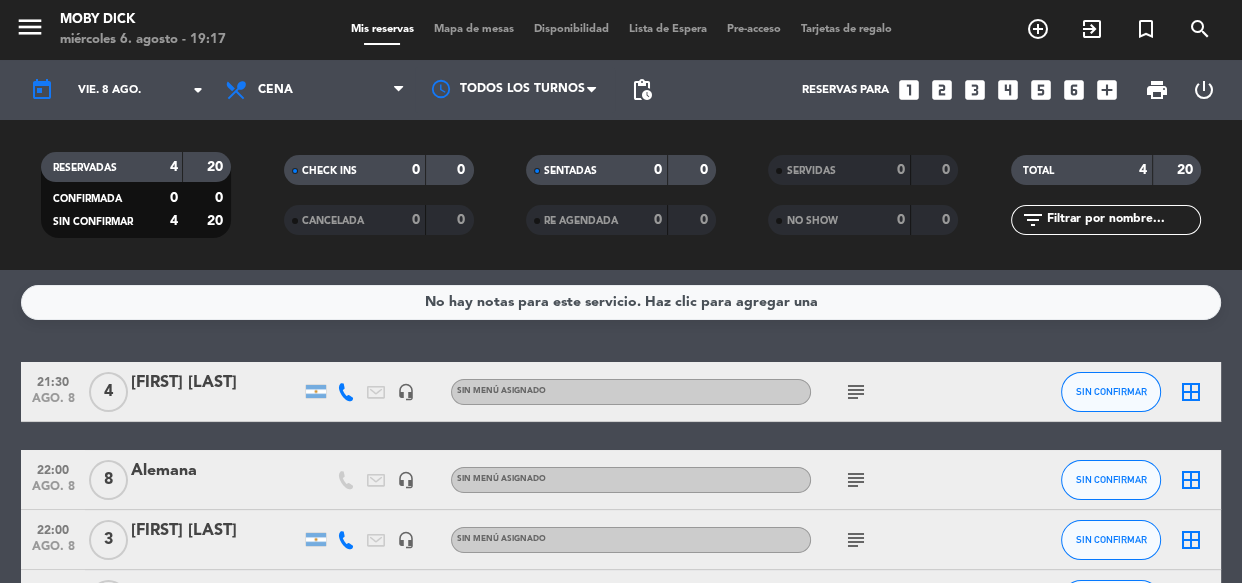 click 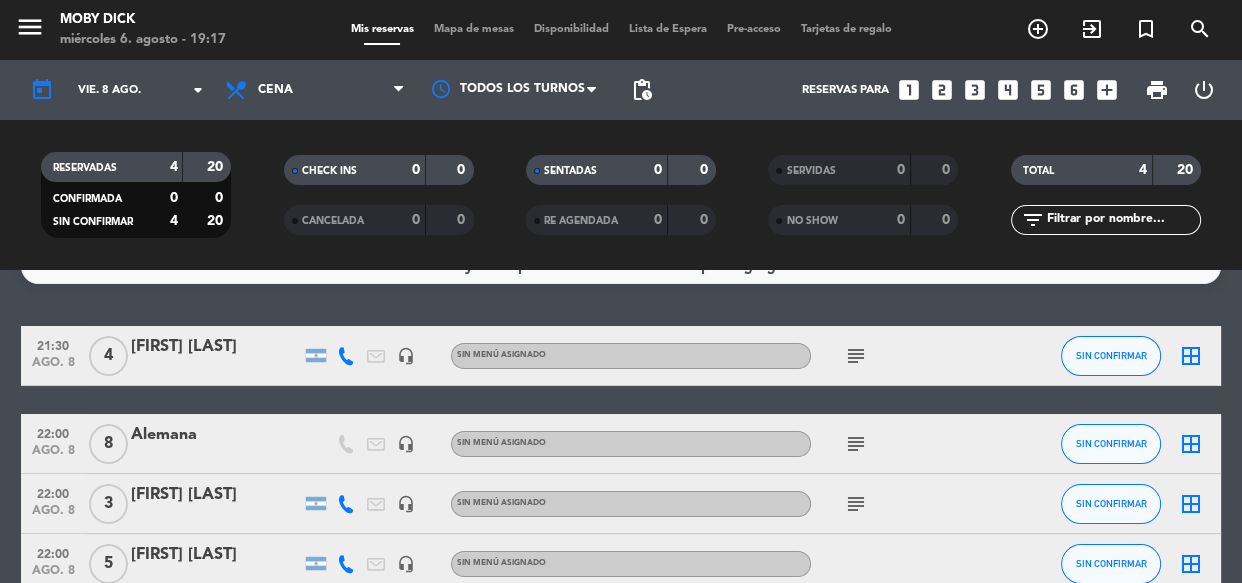 scroll, scrollTop: 72, scrollLeft: 0, axis: vertical 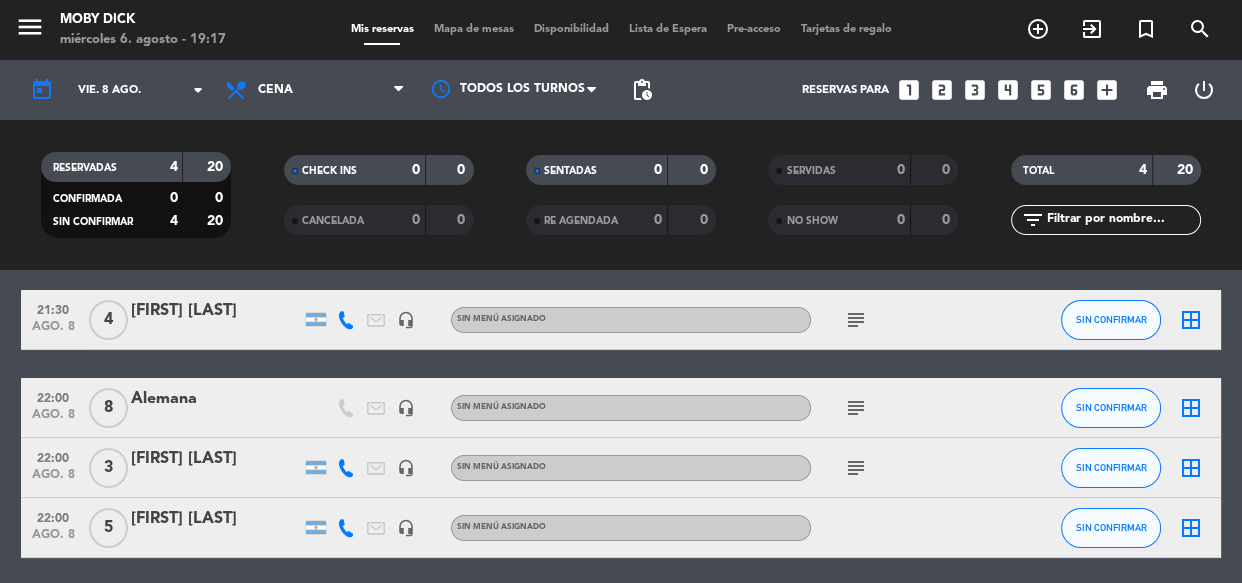 click on "subject" 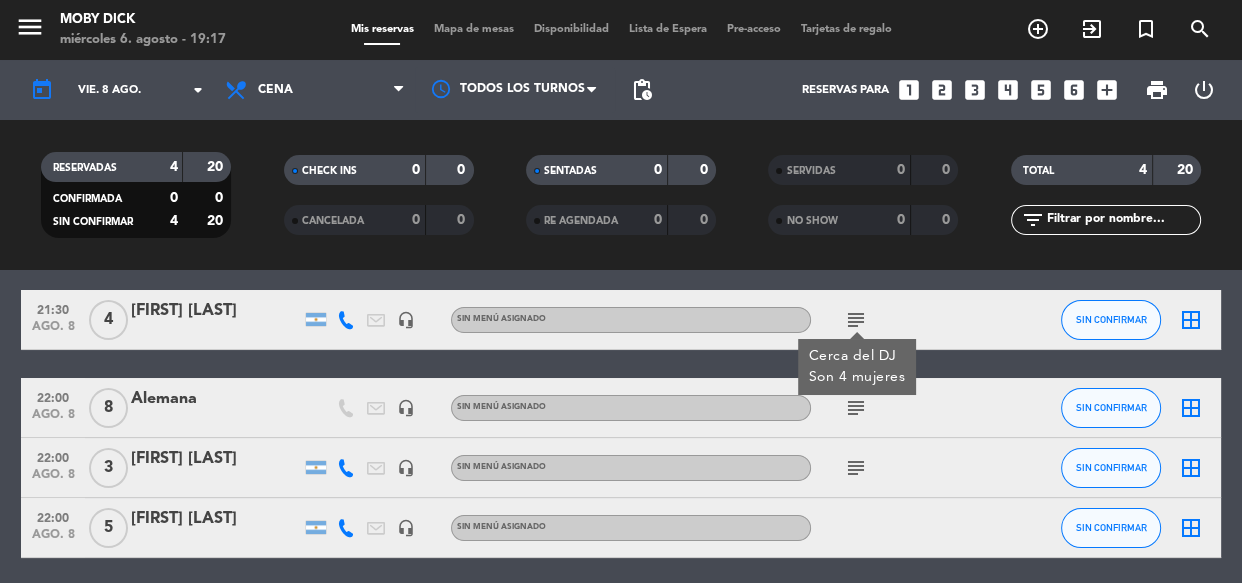 click on "subject" 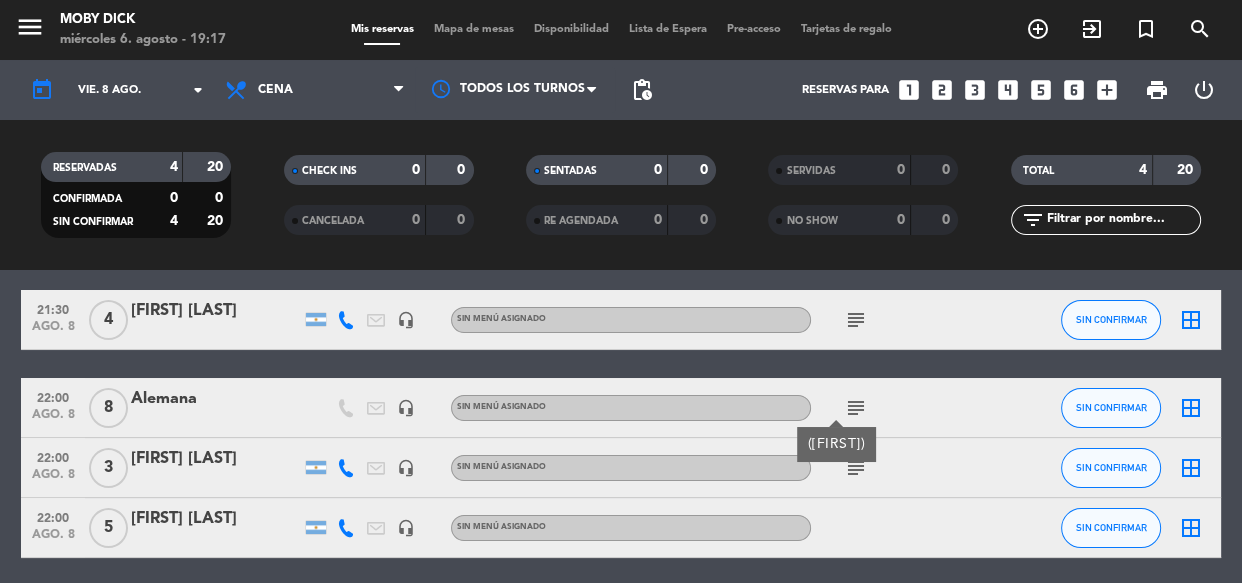 click on "subject" 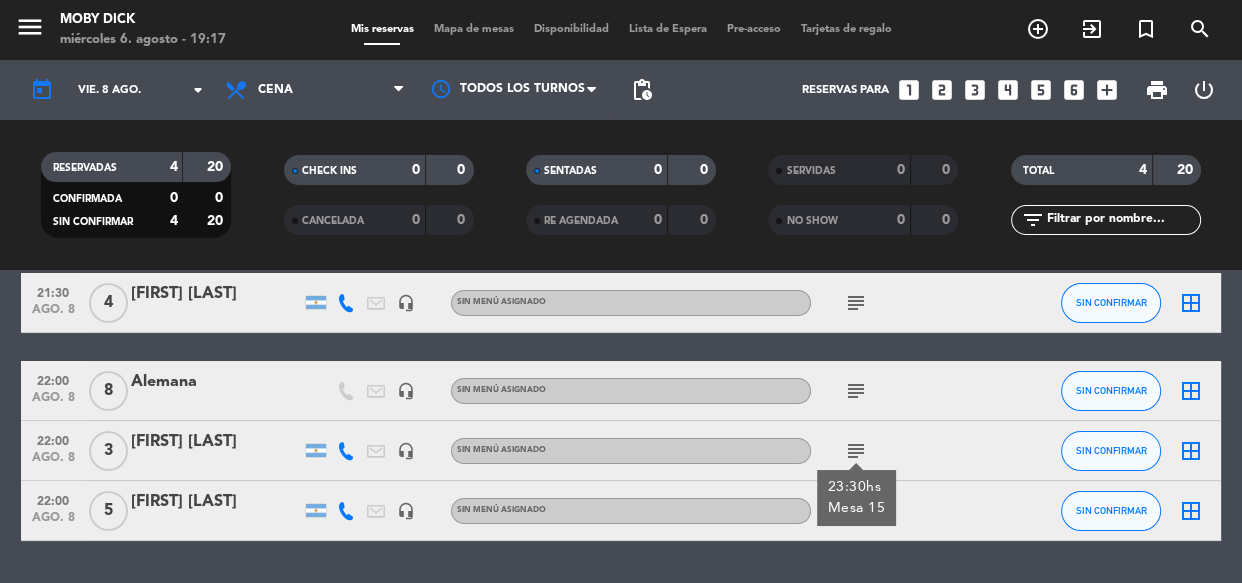scroll, scrollTop: 74, scrollLeft: 0, axis: vertical 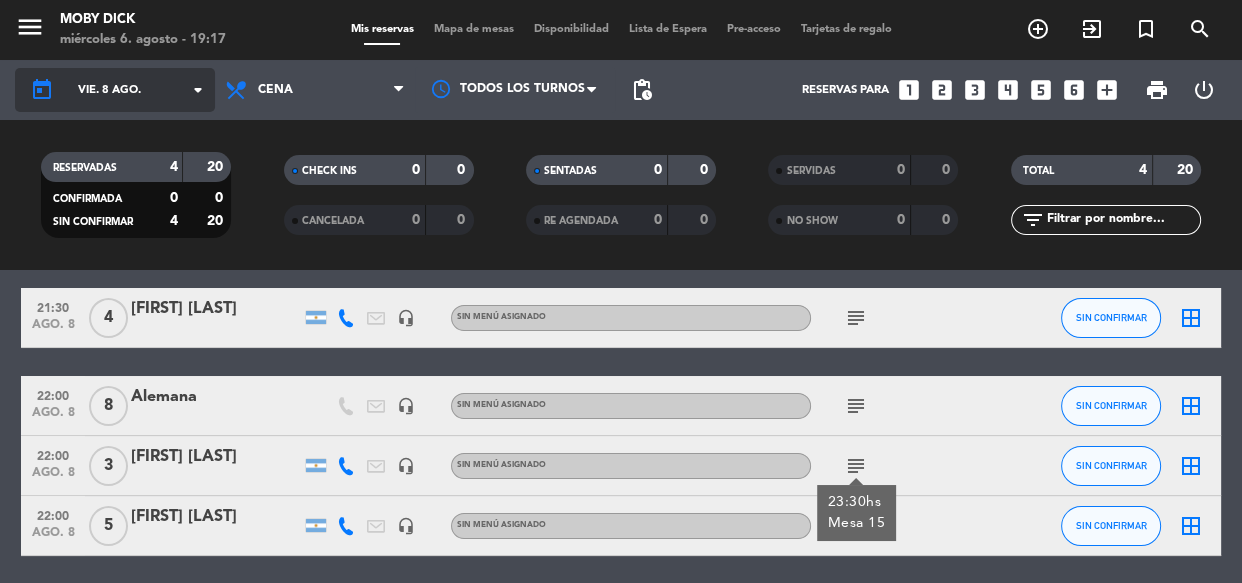 click on "arrow_drop_down" 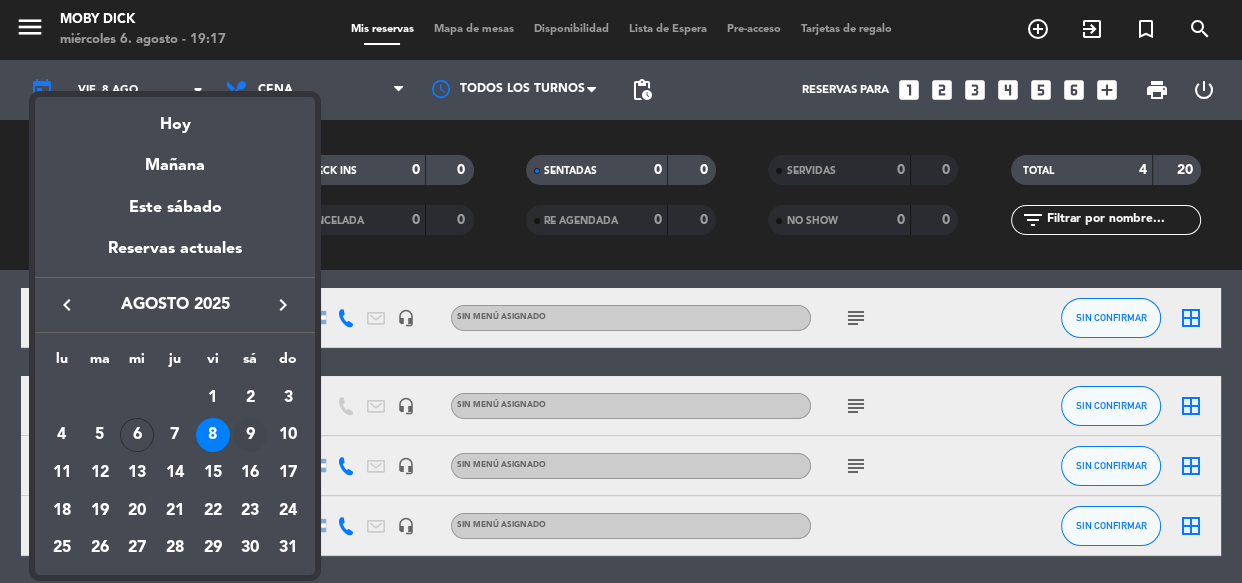 click on "9" at bounding box center (250, 435) 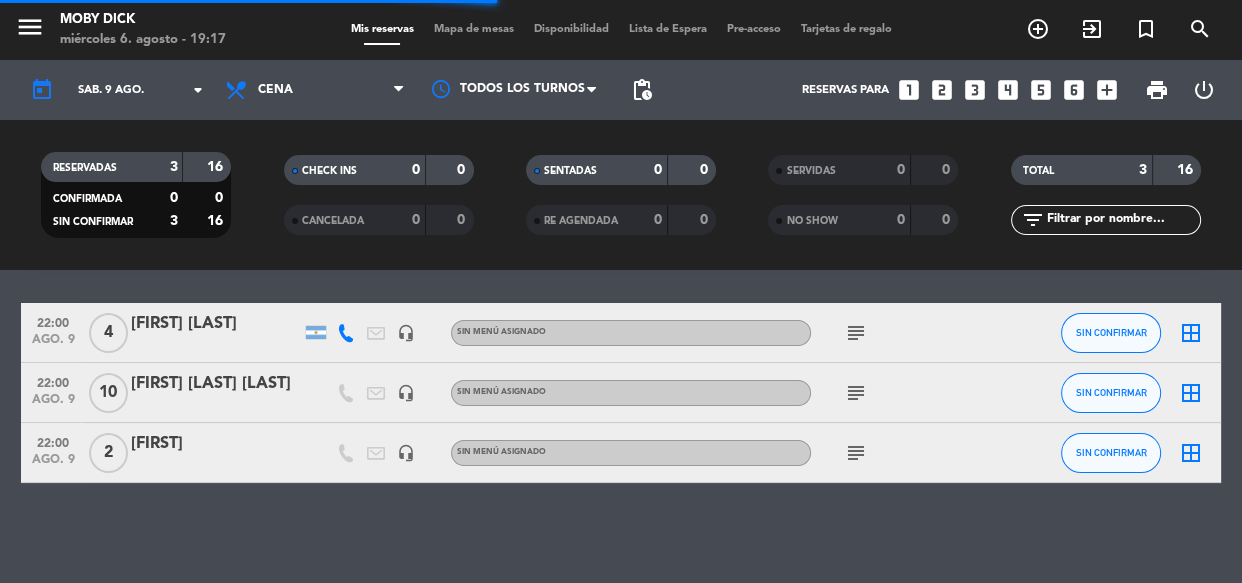 scroll, scrollTop: 59, scrollLeft: 0, axis: vertical 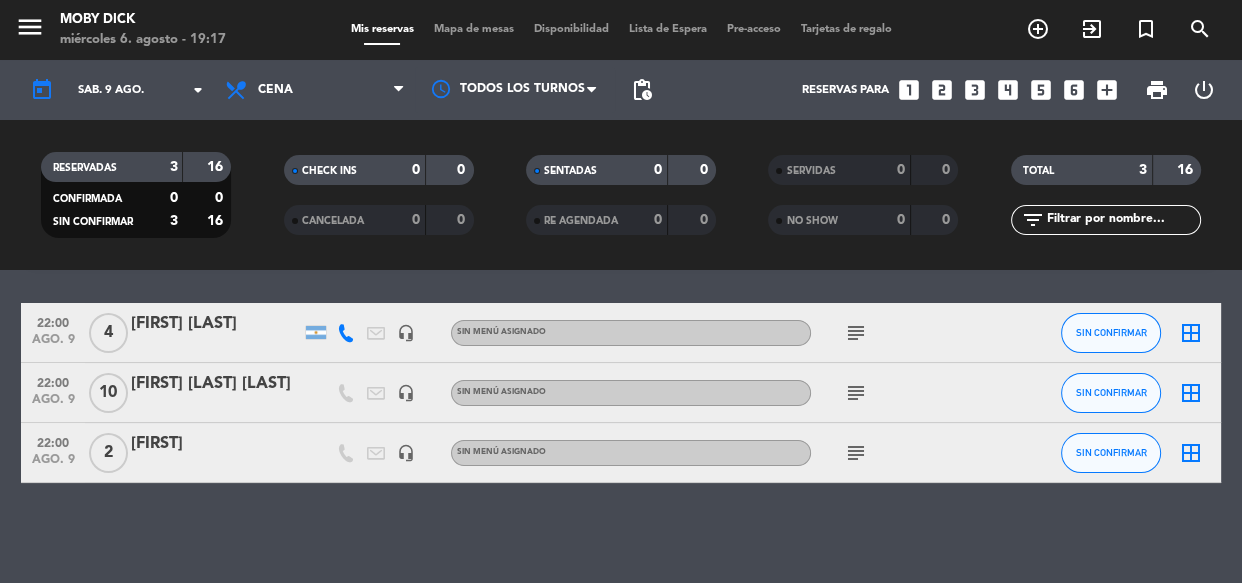 click on "subject" 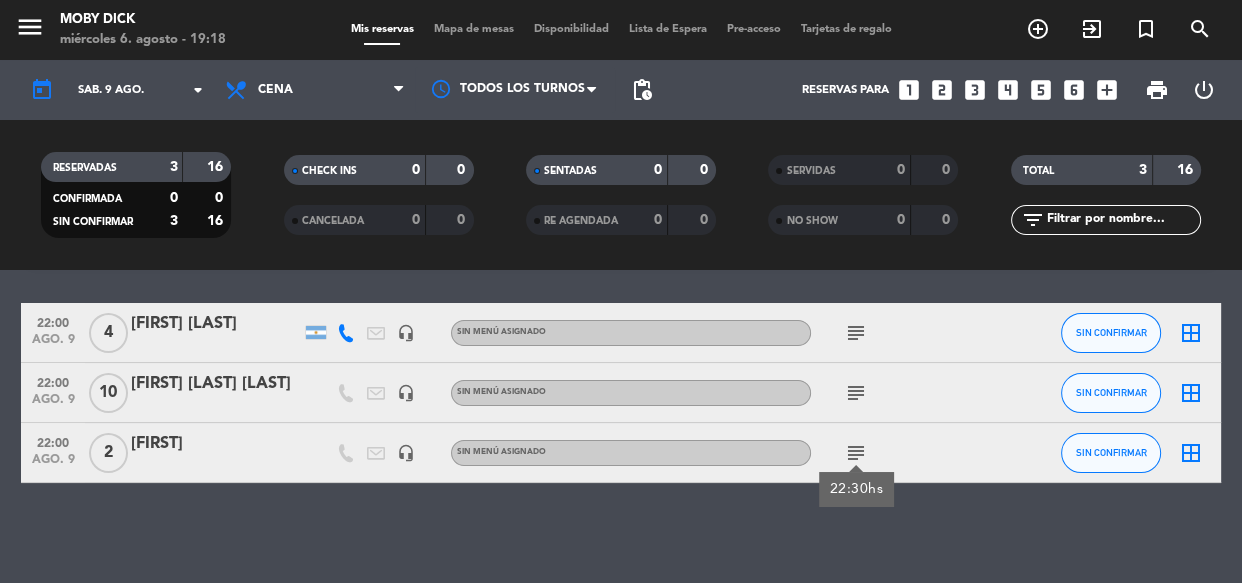 click on "subject" 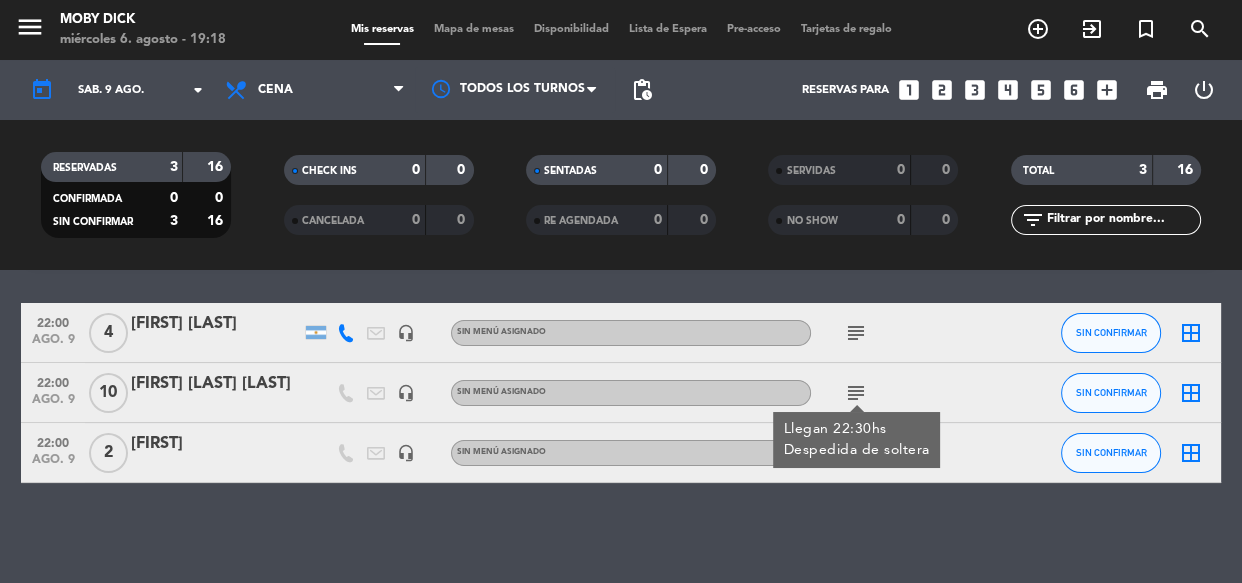 click on "subject" 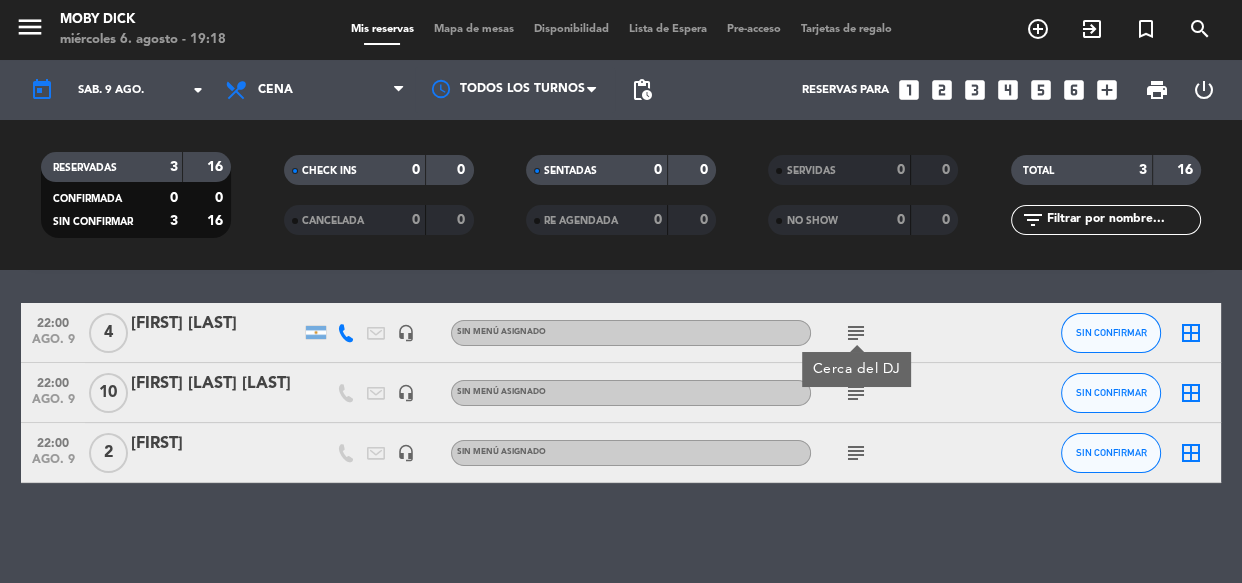 click on "No hay notas para este servicio. Haz clic para agregar una   22:00   ago. 9   4   [FIRST] [LAST]   headset_mic  Sin menú asignado  subject  Cerca del DJ SIN CONFIRMAR  border_all   22:00   ago. 9   10   [FIRST] [LAST]   headset_mic  Sin menú asignado  subject  SIN CONFIRMAR  border_all   22:00   ago. 9   2   [FIRST]   headset_mic  Sin menú asignado  subject  SIN CONFIRMAR  border_all" 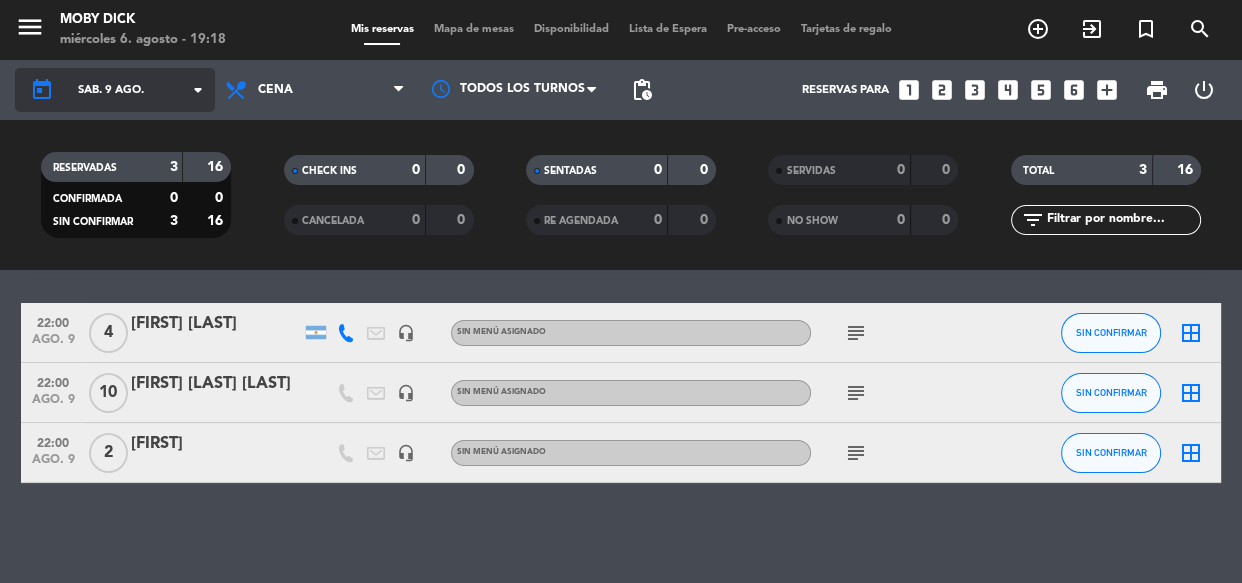 click on "sáb. 9 ago." 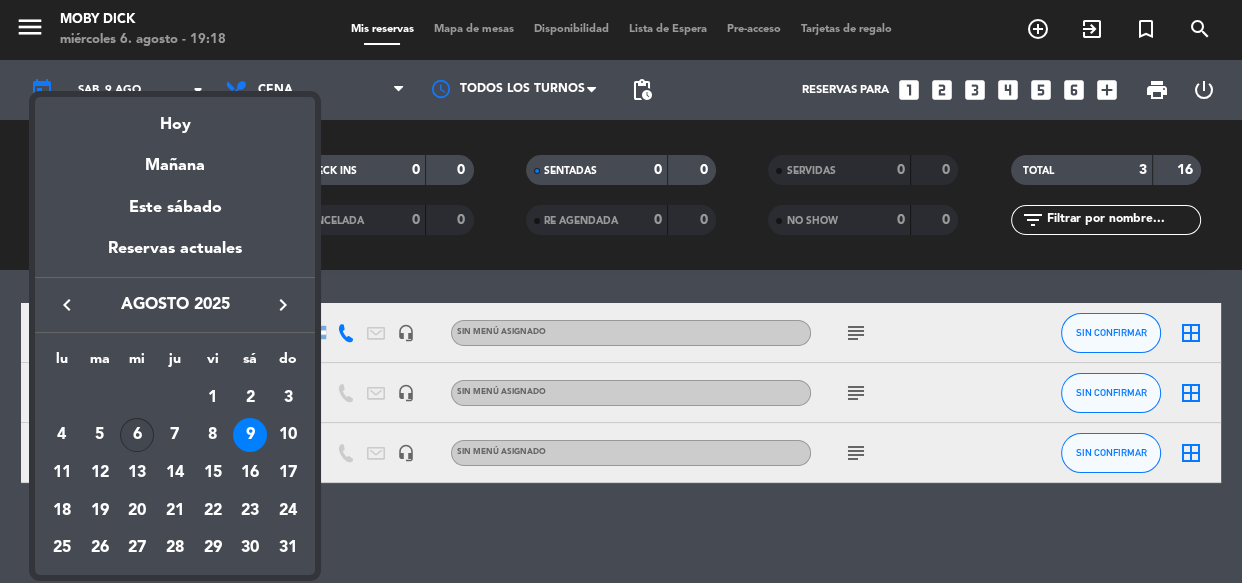 click on "6" at bounding box center (137, 435) 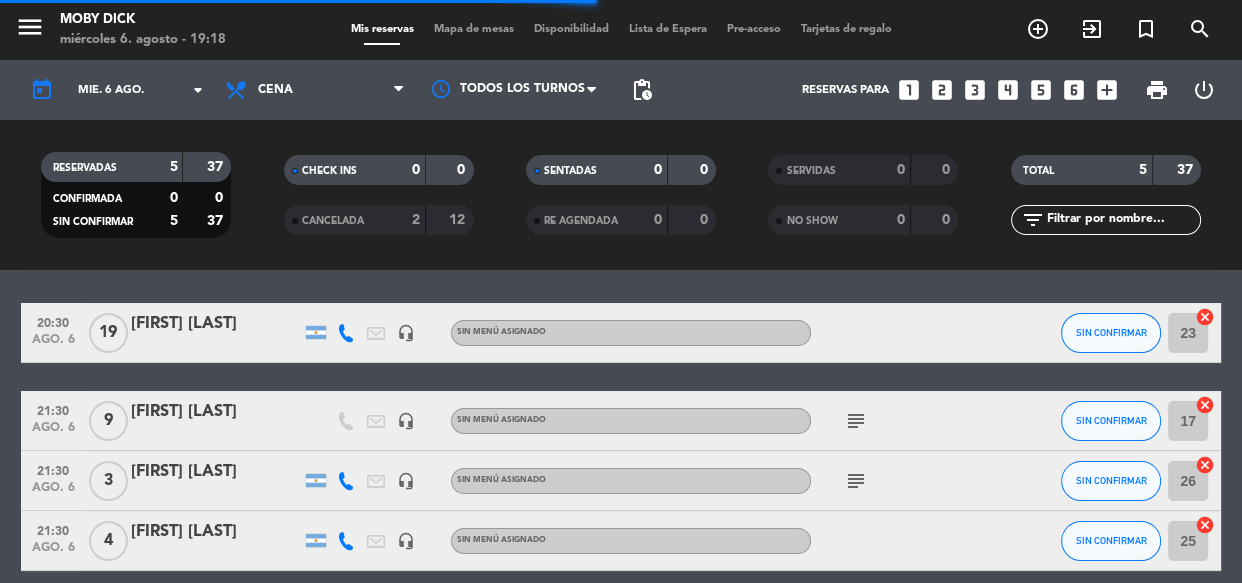 scroll, scrollTop: 74, scrollLeft: 0, axis: vertical 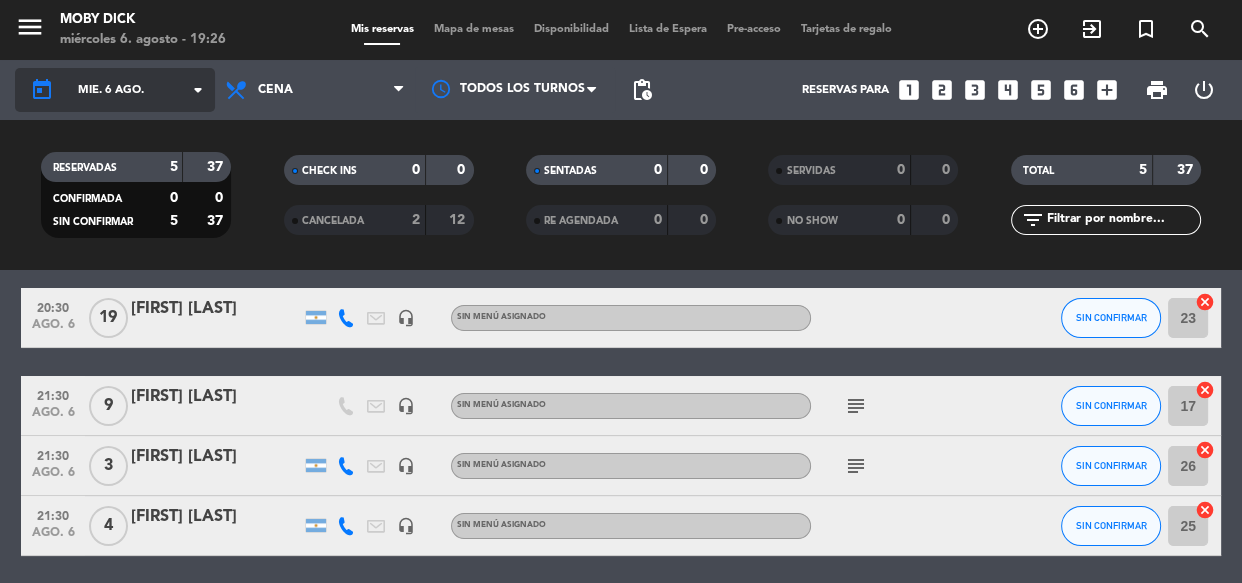 click on "mié. 6 ago." 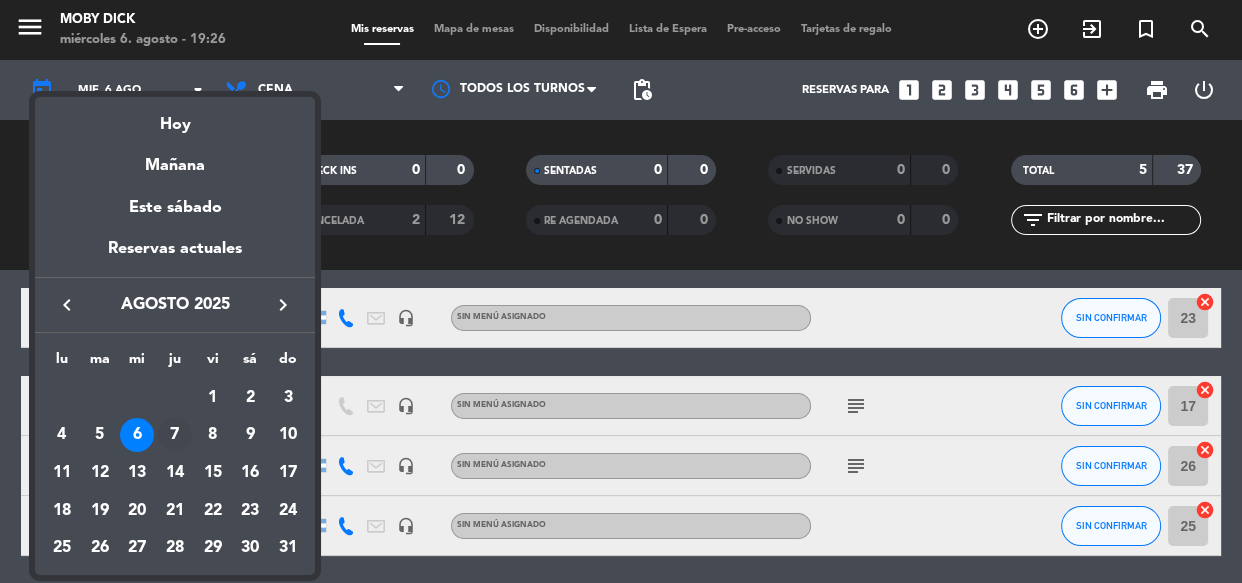 click on "7" at bounding box center [175, 435] 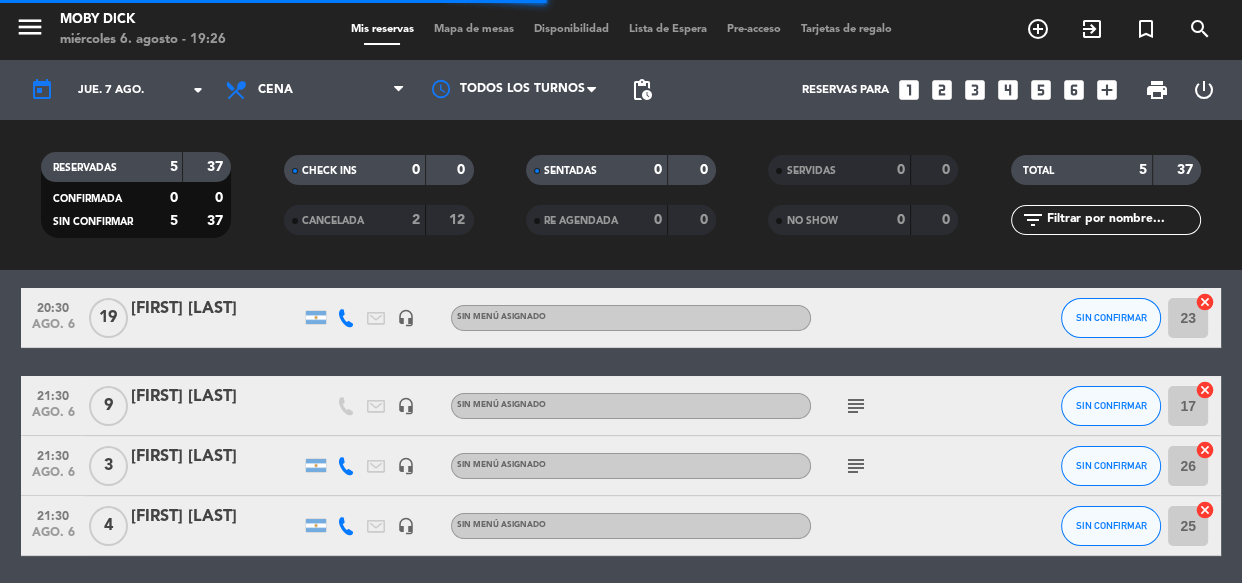 scroll, scrollTop: 0, scrollLeft: 0, axis: both 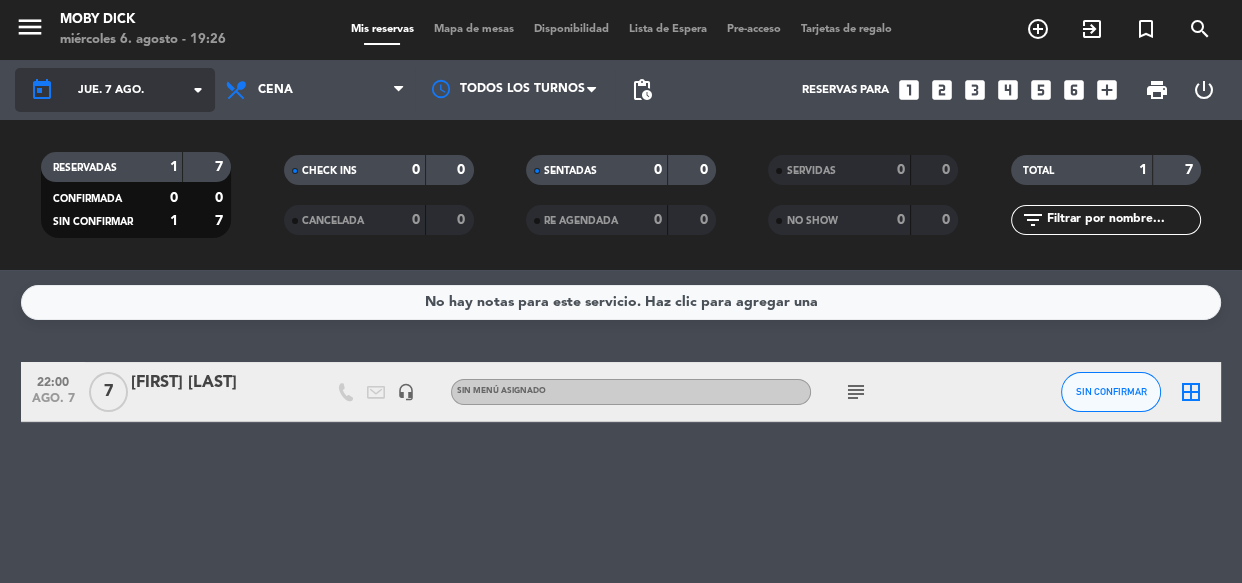 click on "jue. 7 ago." 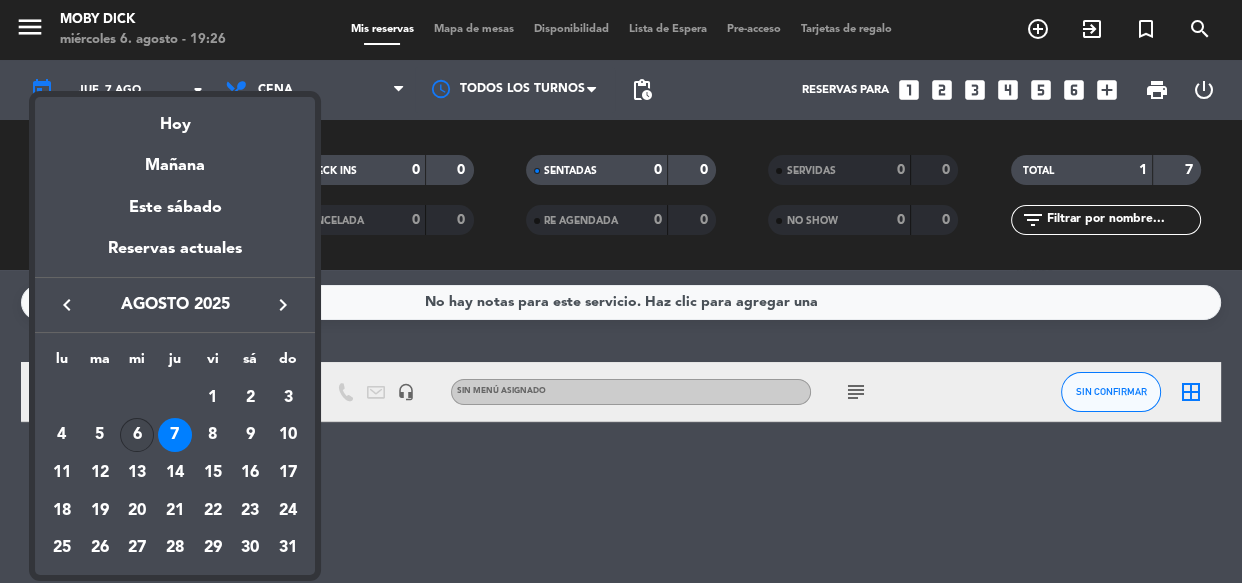 click on "6" at bounding box center [137, 435] 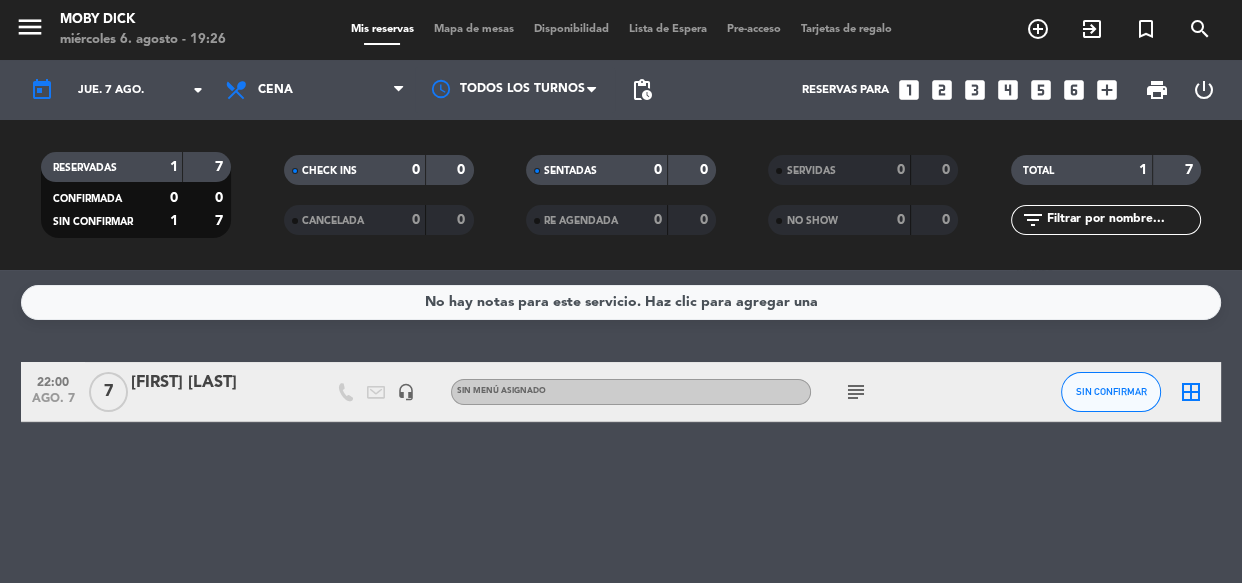 type on "mié. 6 ago." 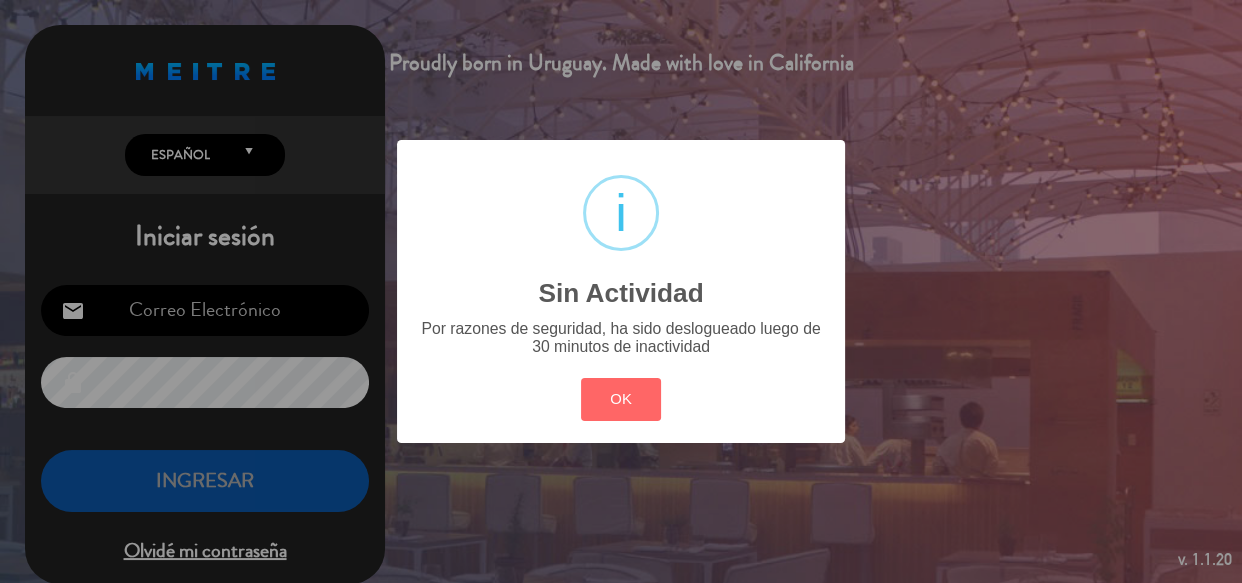 click on "? ! i     Sin Actividad × Por razones de seguridad, ha sido deslogueado luego de 30 minutos de inactividad OK Cancel" at bounding box center [621, 291] 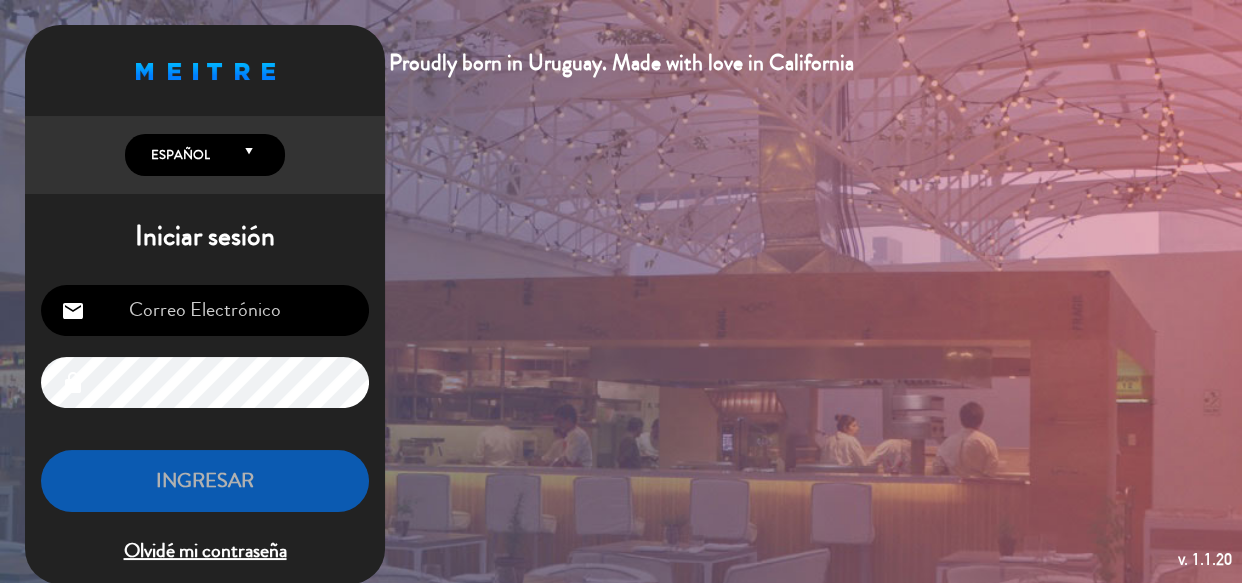 click at bounding box center (205, 310) 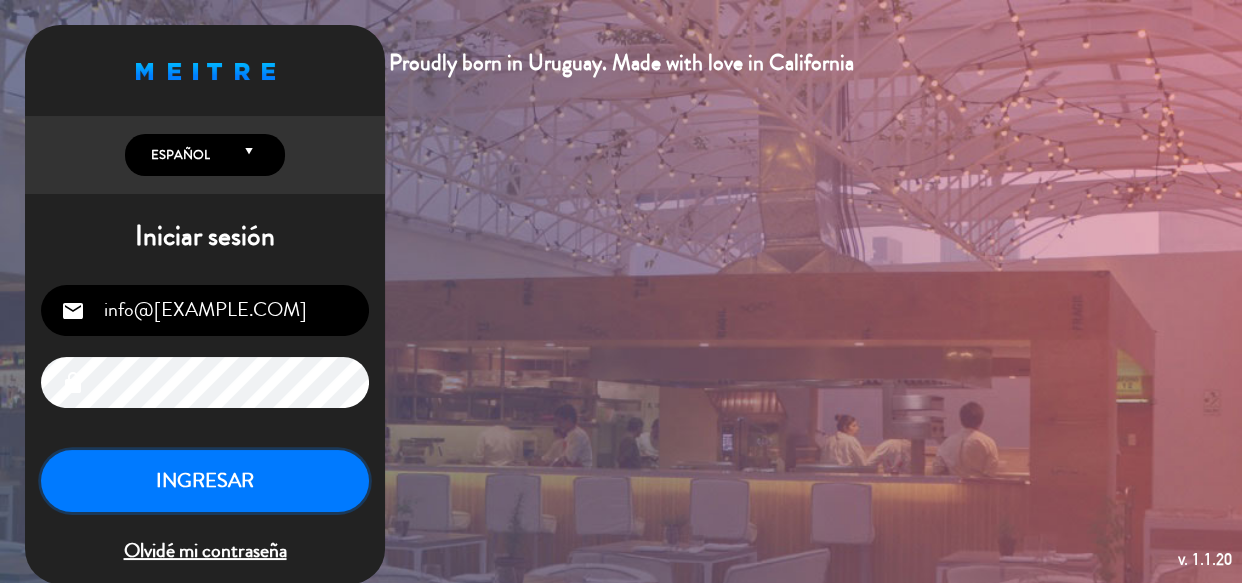 click on "INGRESAR" at bounding box center (205, 481) 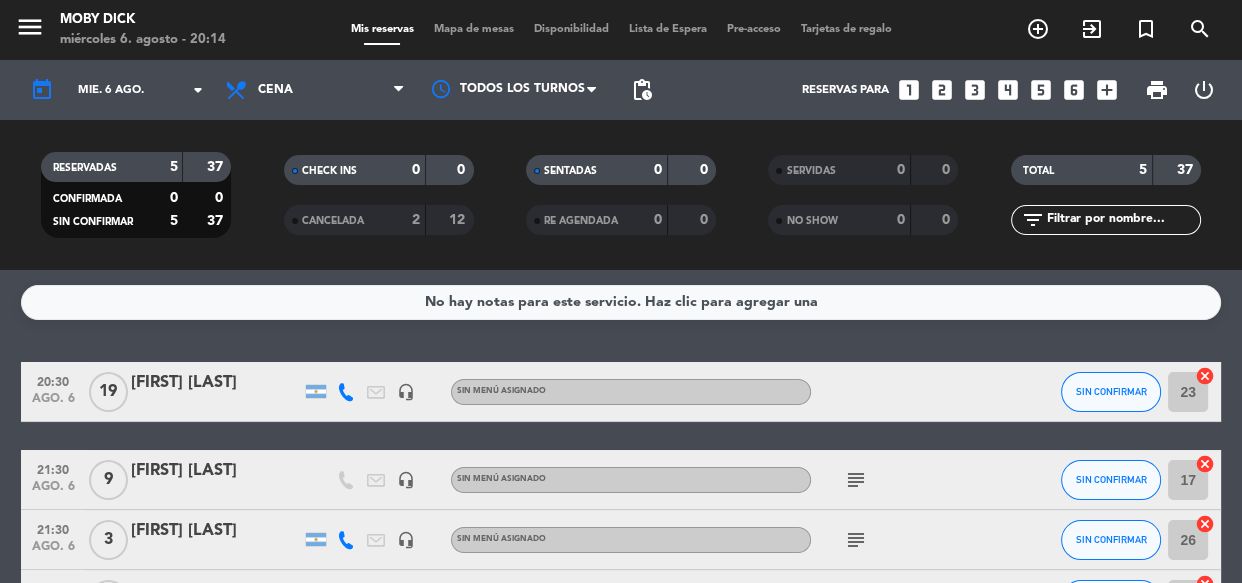 click on "[FIRST] [LAST]" 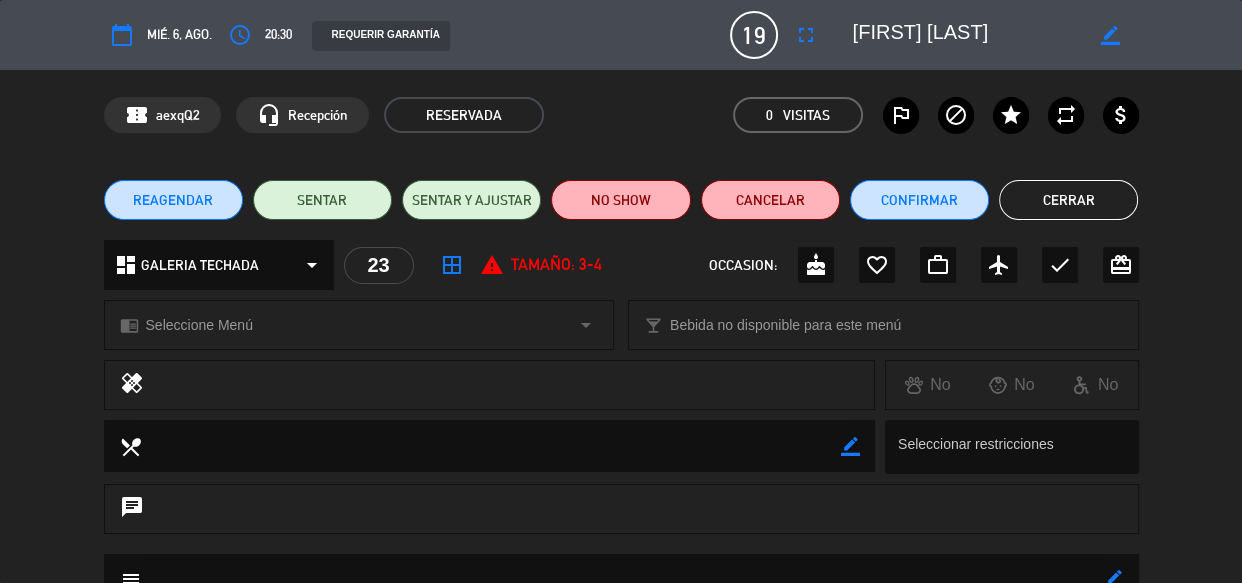 click on "Cerrar" 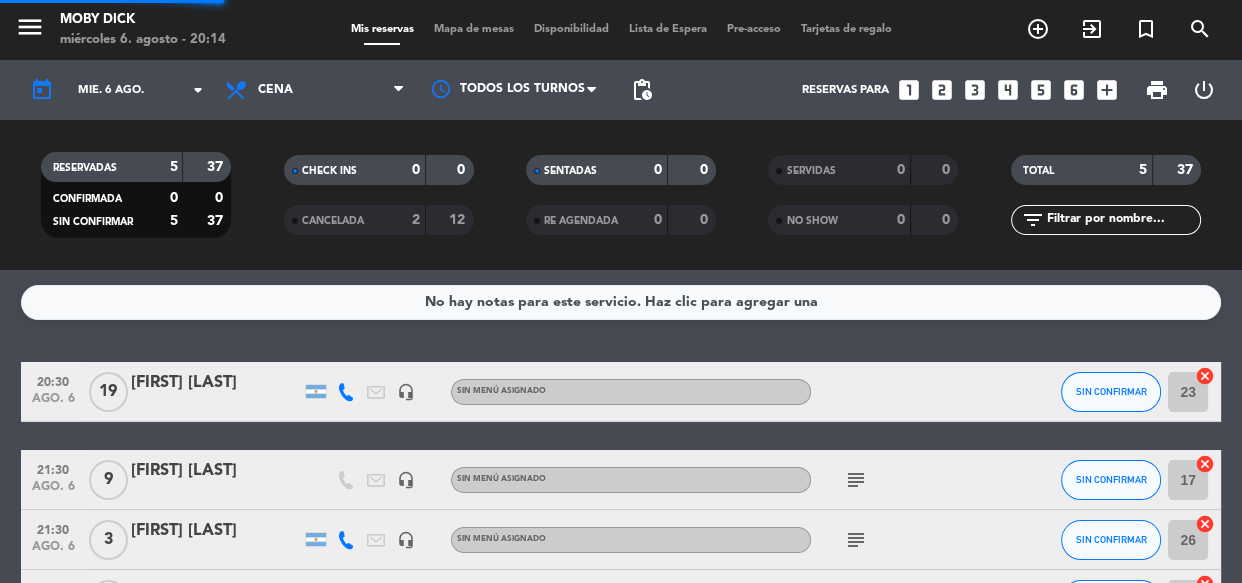 click on "TOTAL   5   37" 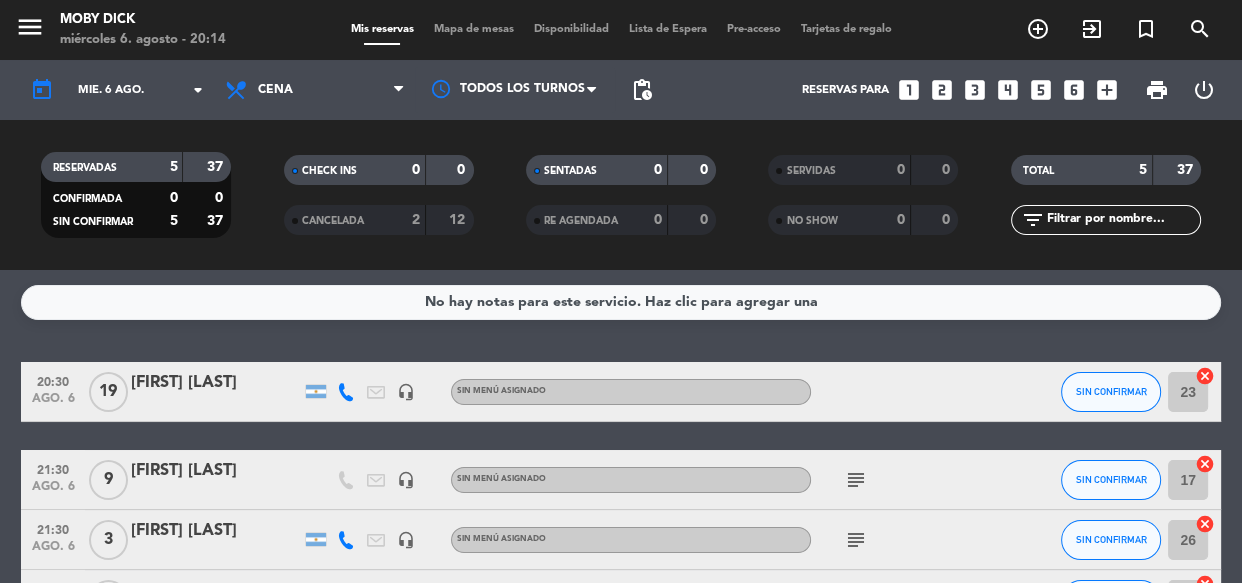 click on "No hay notas para este servicio. Haz clic para agregar una   20:30   ago. 6   19   [FIRST] [LAST]   headset_mic  Sin menú asignado SIN CONFIRMAR 23  cancel   21:30   ago. 6   9   [FIRST] [LAST]   headset_mic  Sin menú asignado  subject  SIN CONFIRMAR 17  cancel   21:30   ago. 6   3   [FIRST] [LAST]   headset_mic  Sin menú asignado  subject  SIN CONFIRMAR 26  cancel   21:30   ago. 6   4   [FIRST] [LAST]   headset_mic  Sin menú asignado SIN CONFIRMAR 25  cancel   22:00   ago. 6   2   [FIRST] [LAST]   headset_mic  Sin menú asignado  subject  SIN CONFIRMAR 15  cancel" 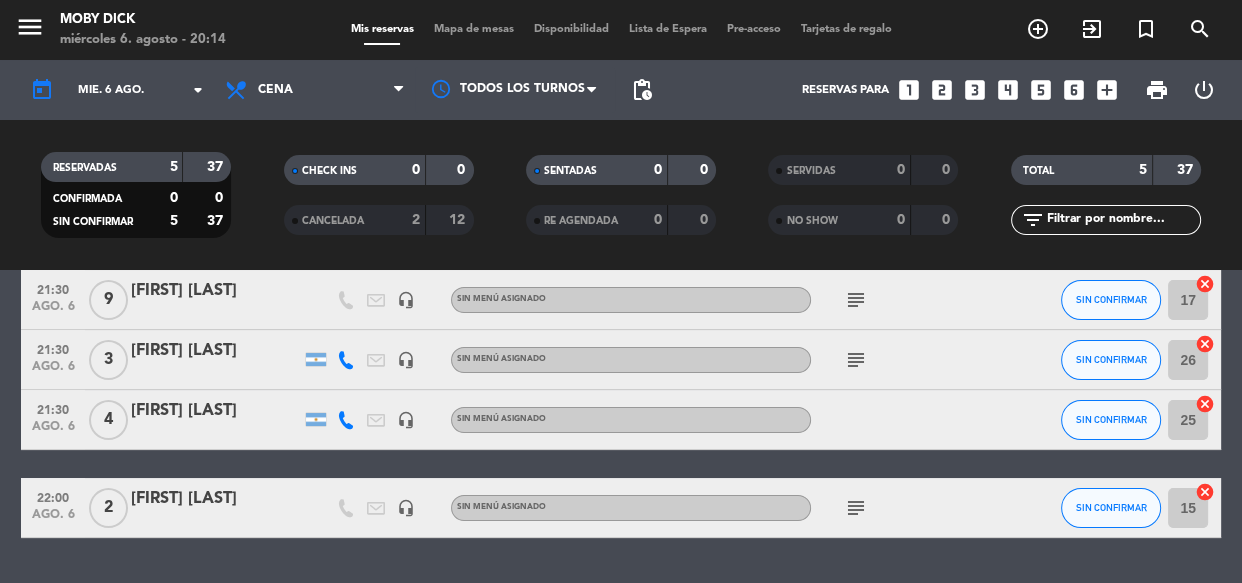 scroll, scrollTop: 181, scrollLeft: 0, axis: vertical 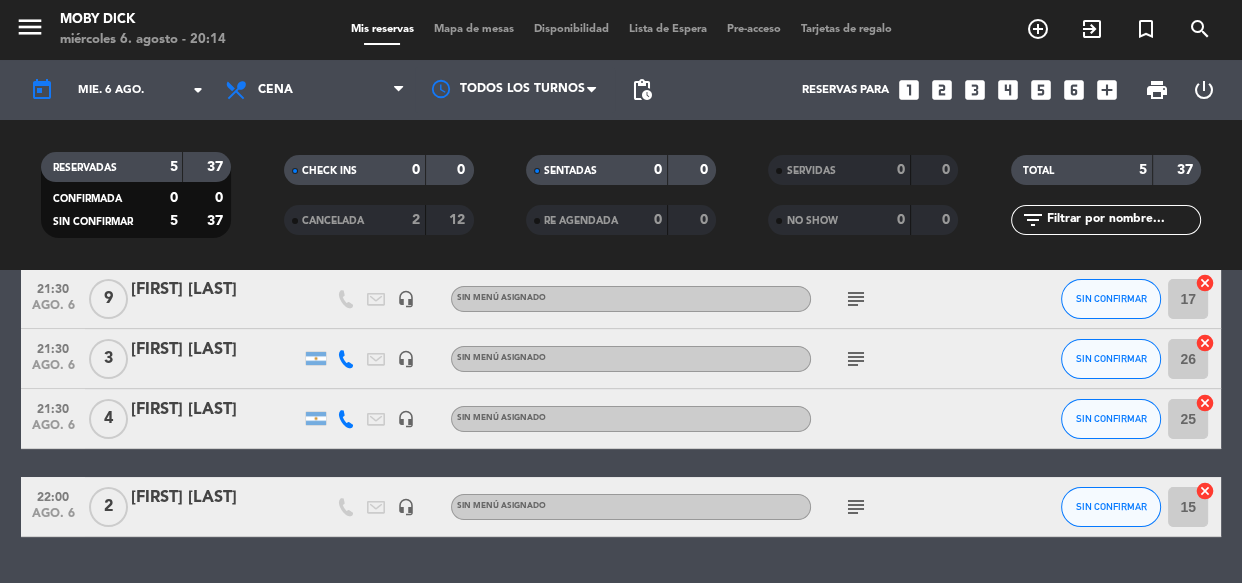 click 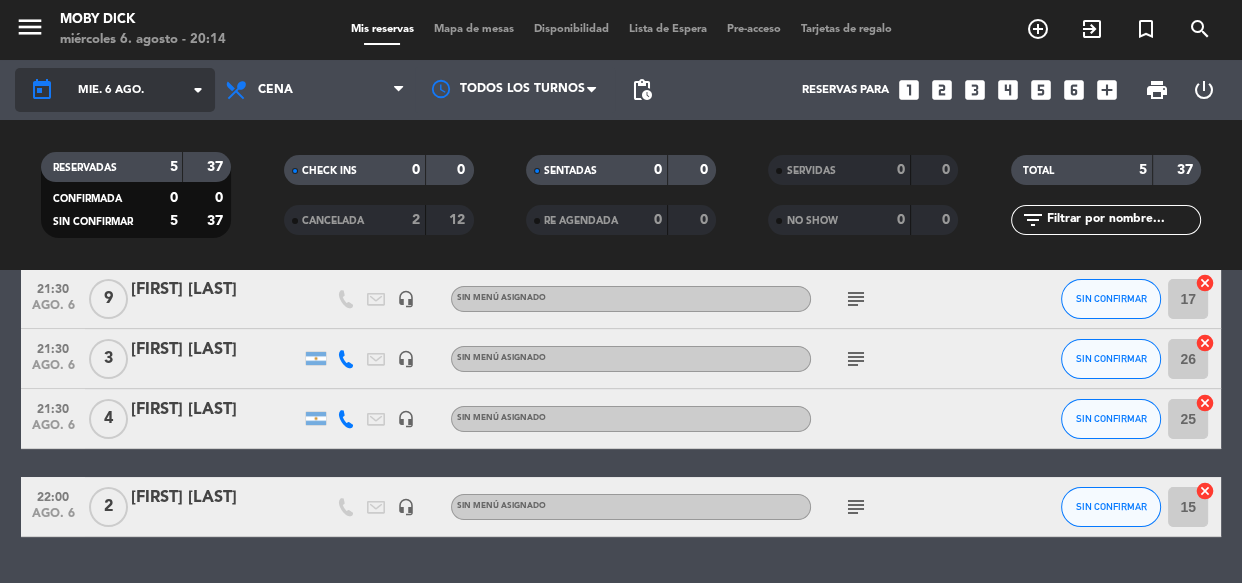 click on "arrow_drop_down" 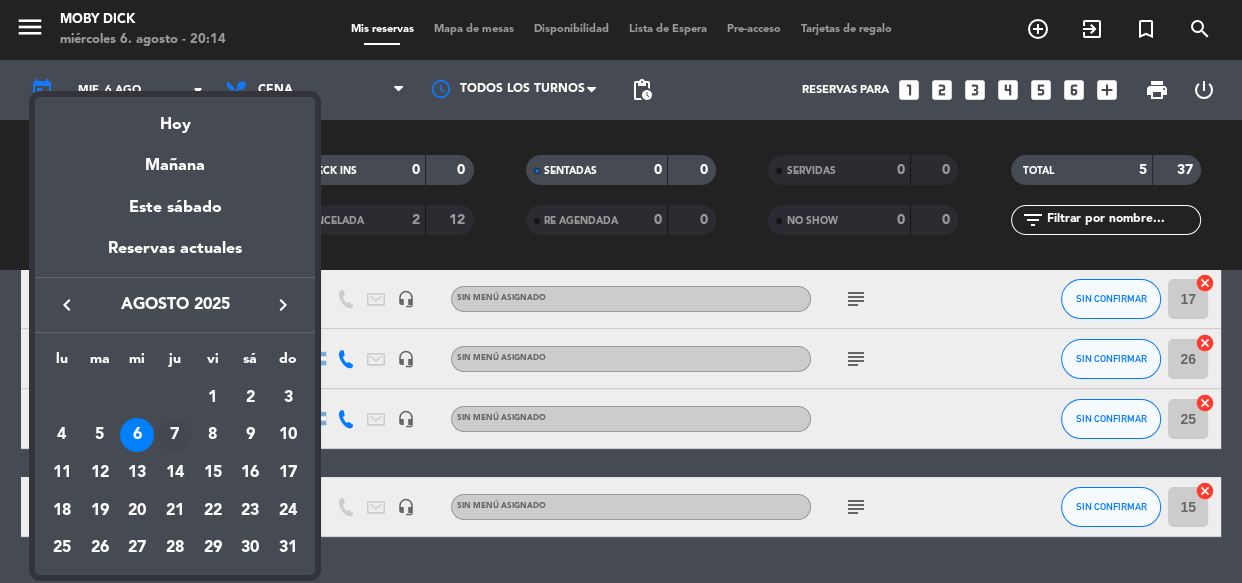 click on "7" at bounding box center (175, 435) 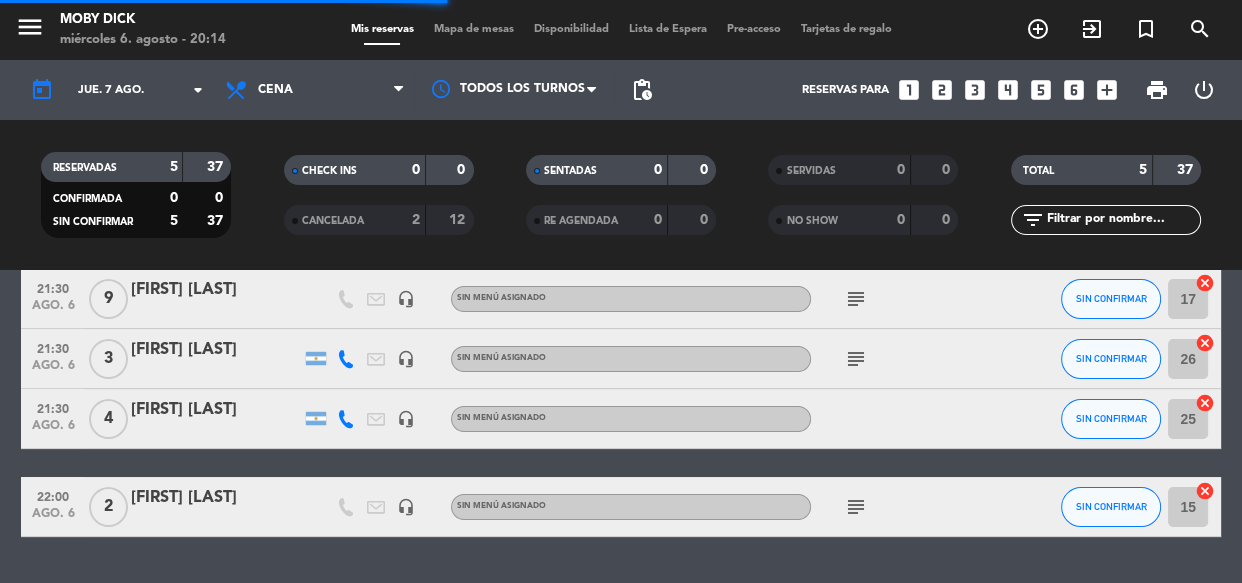 scroll, scrollTop: 0, scrollLeft: 0, axis: both 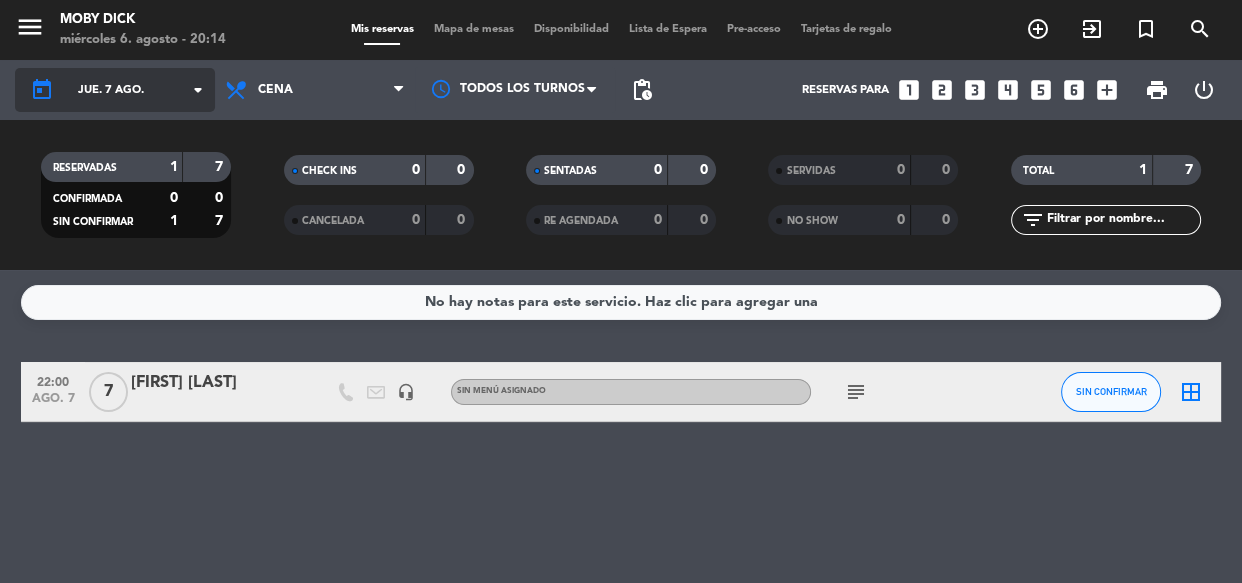 click on "arrow_drop_down" 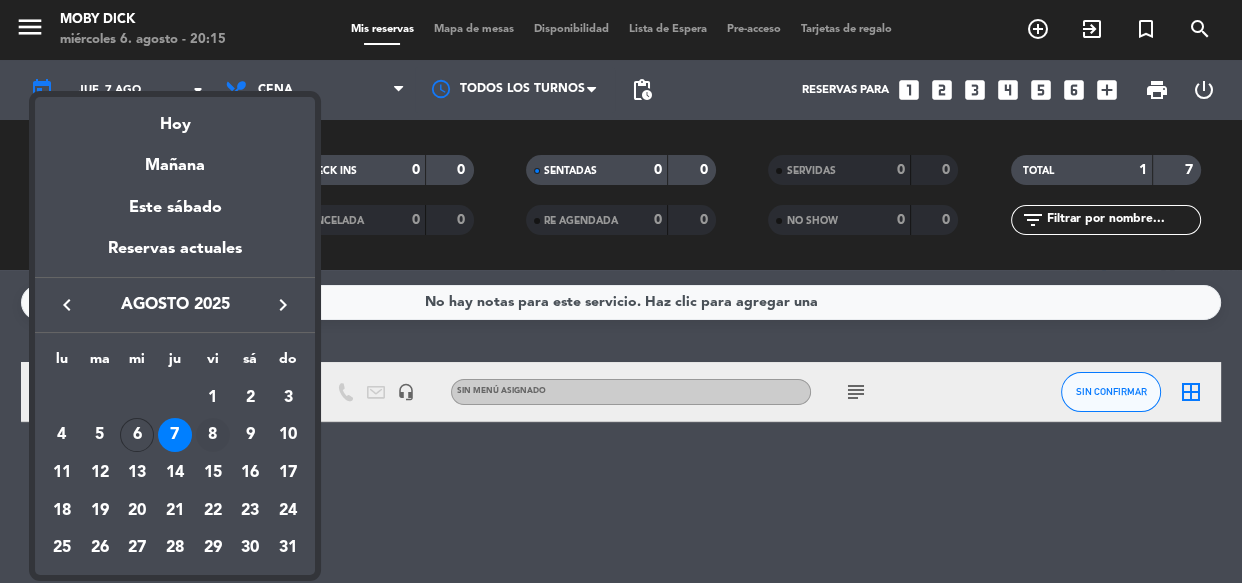 click on "8" at bounding box center (213, 435) 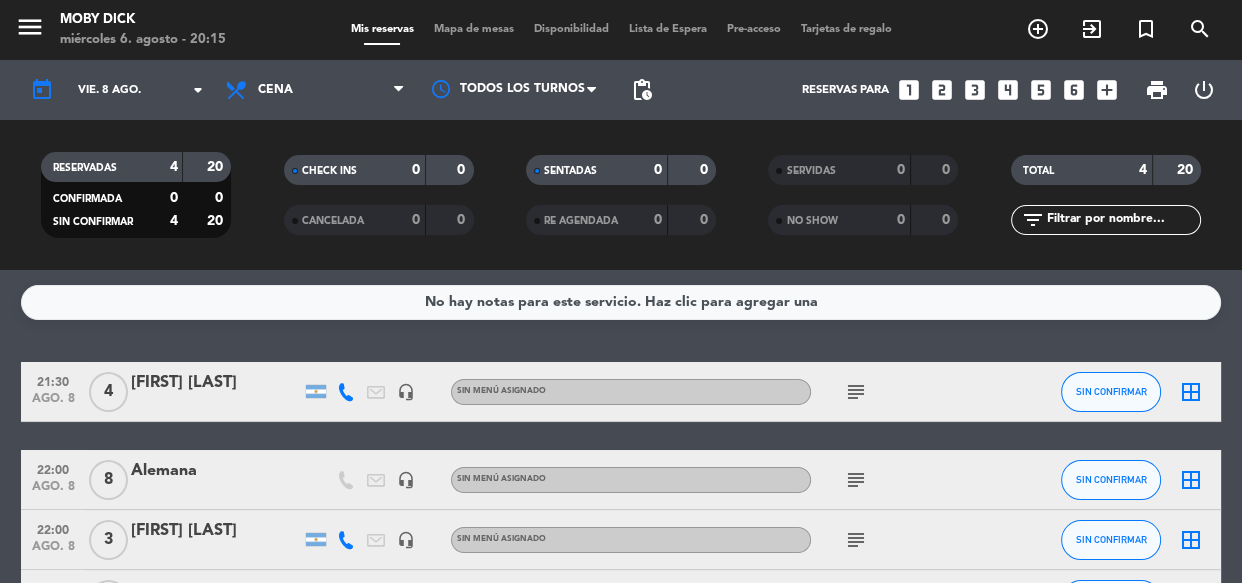 click on "21:30   ago. 8   4   [FIRST] [LAST]   headset_mic  Sin menú asignado  subject  SIN CONFIRMAR  border_all   22:00   ago. 8   8   [FIRST]   headset_mic  Sin menú asignado  subject  SIN CONFIRMAR  border_all   22:00   ago. 8   3   [FIRST] [LAST]   headset_mic  Sin menú asignado  subject  SIN CONFIRMAR  border_all   22:00   ago. 8   5   [FIRST] [LAST]   headset_mic  Sin menú asignado SIN CONFIRMAR  border_all" 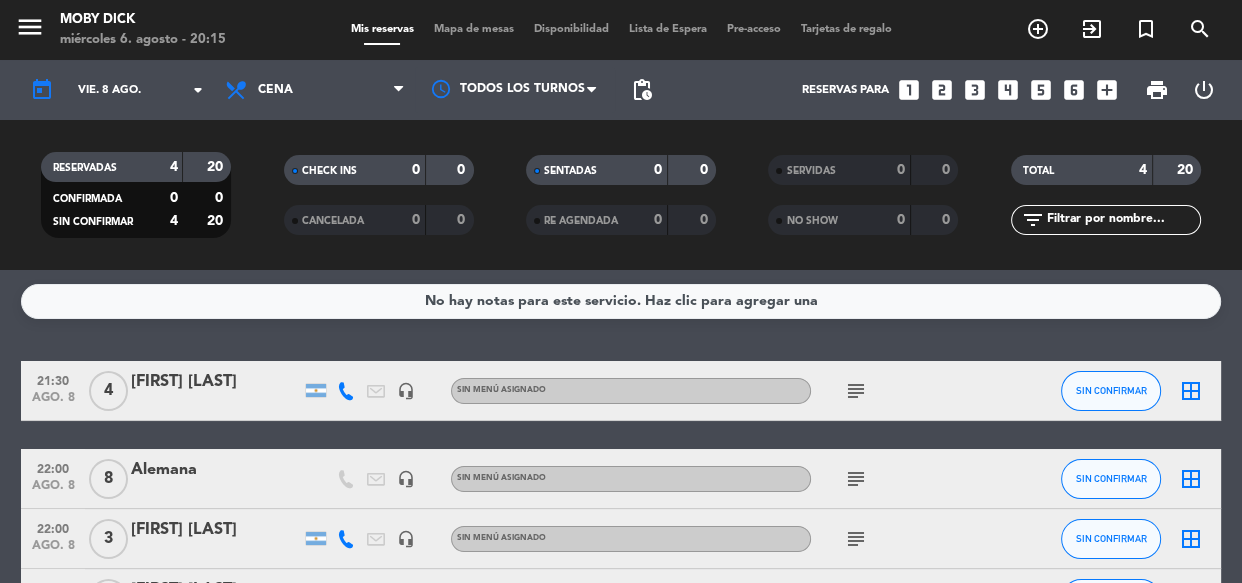 scroll, scrollTop: 0, scrollLeft: 0, axis: both 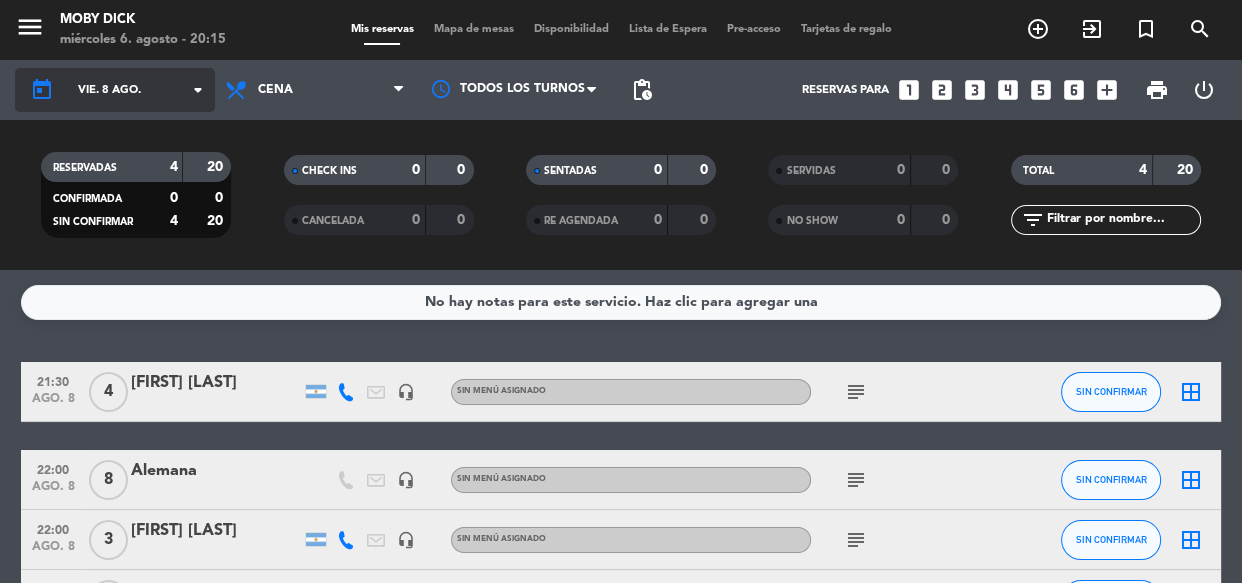 click on "arrow_drop_down" 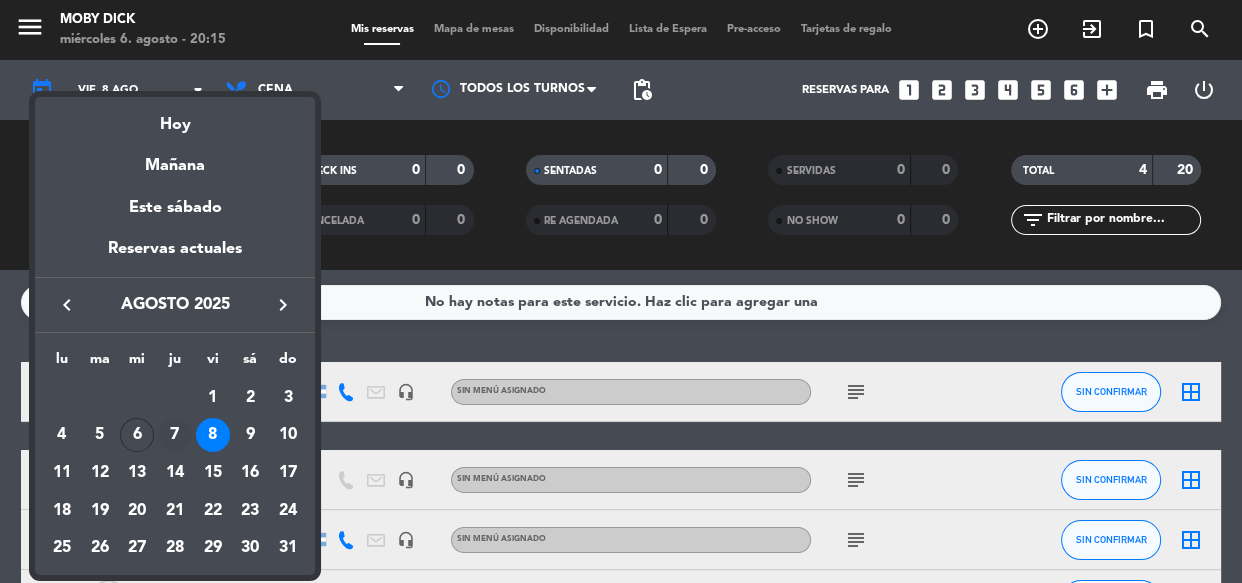 click on "7" at bounding box center (175, 435) 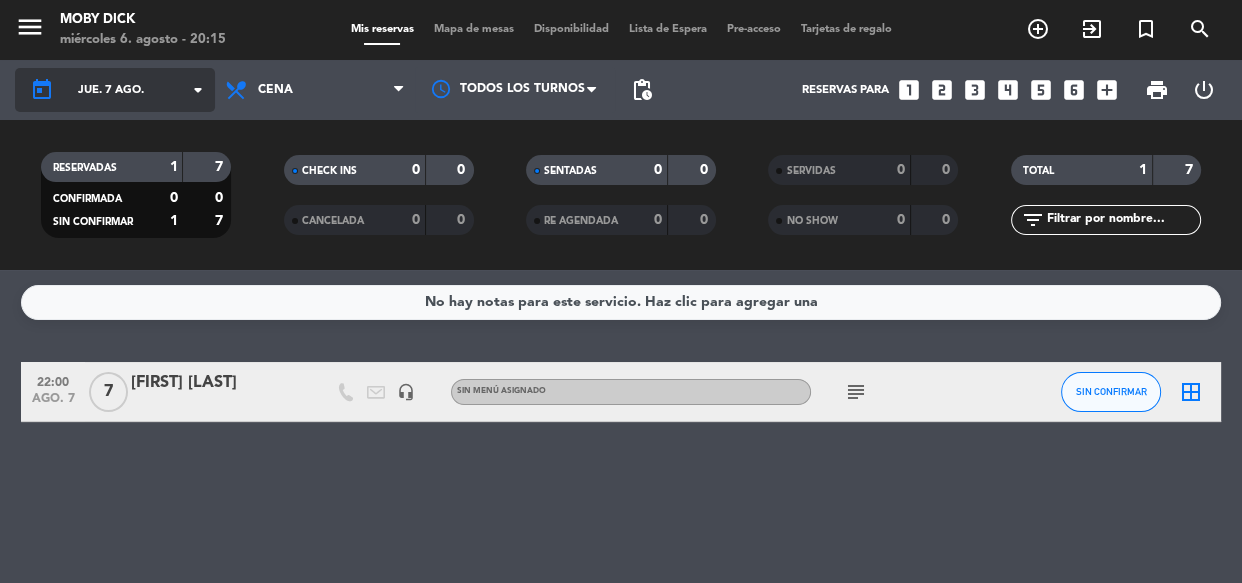 click on "arrow_drop_down" 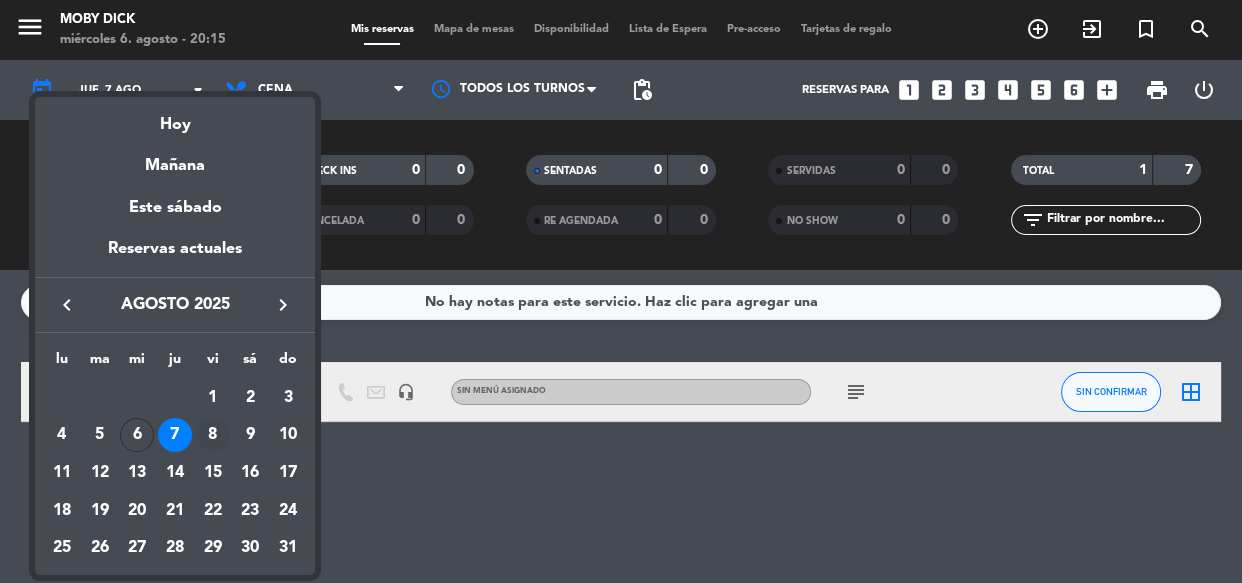 click on "8" at bounding box center [213, 435] 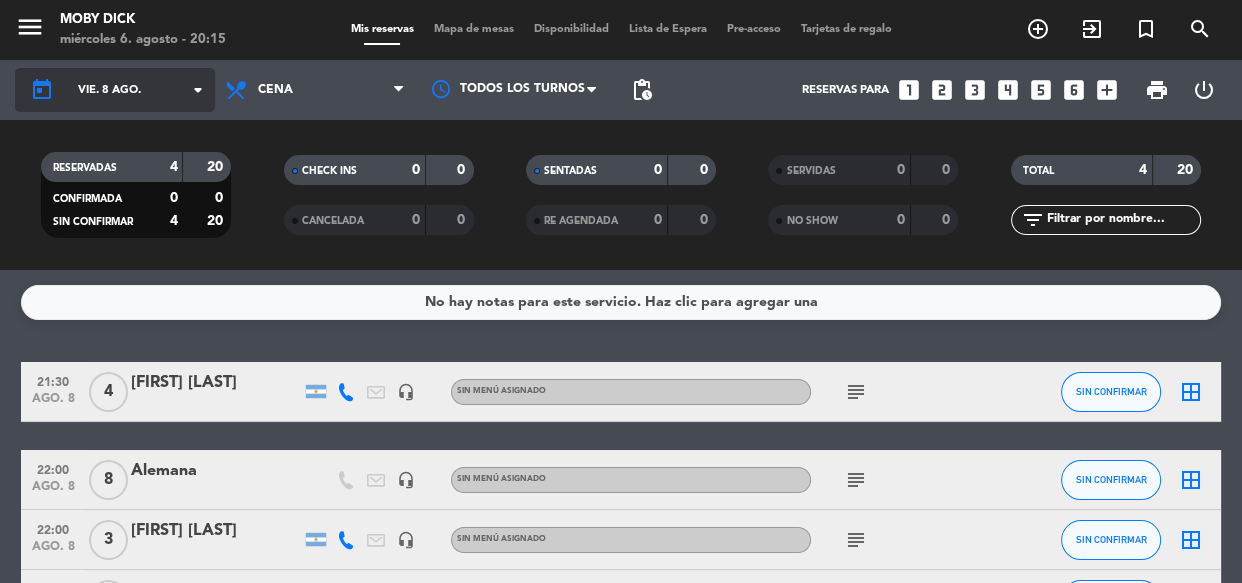 click on "arrow_drop_down" 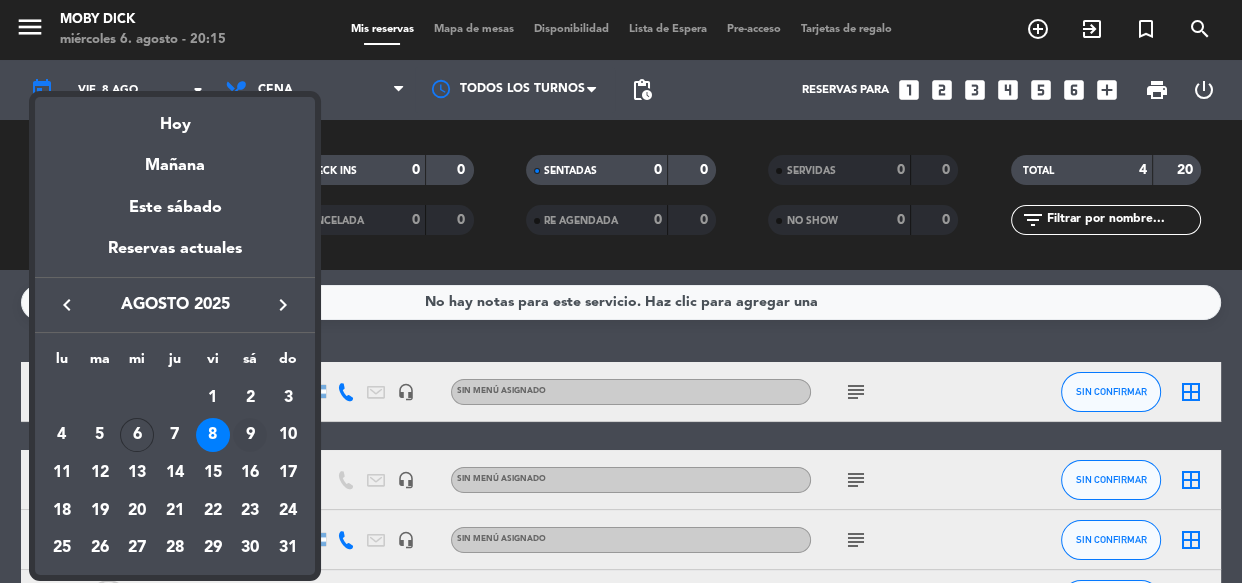 click on "9" at bounding box center [250, 435] 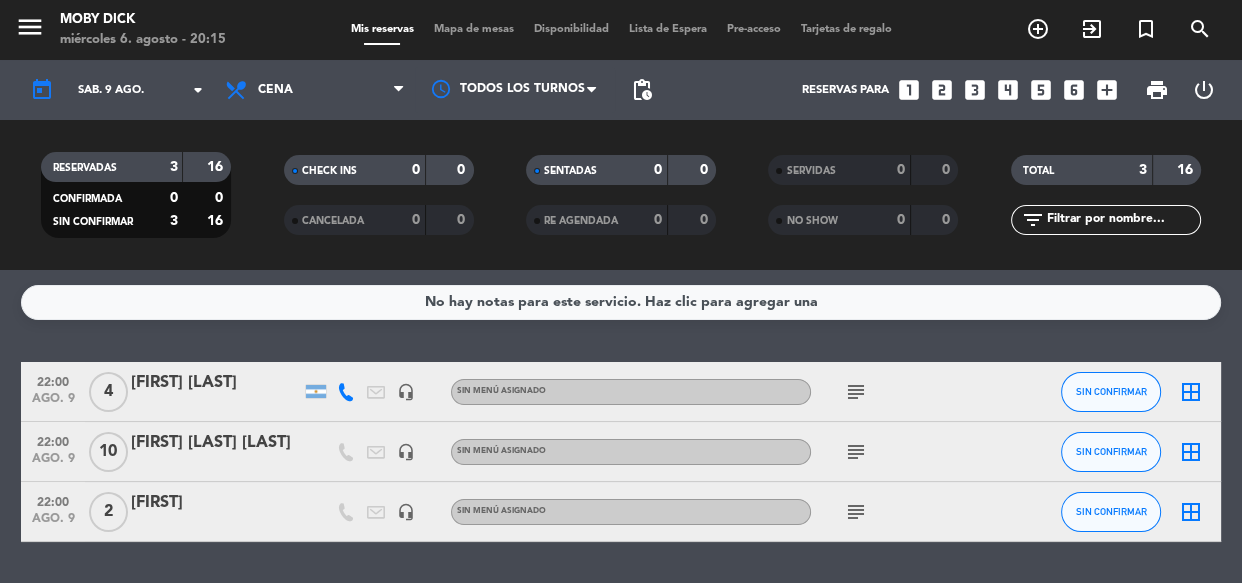 click on "[FIRST] [LAST] [LAST]" 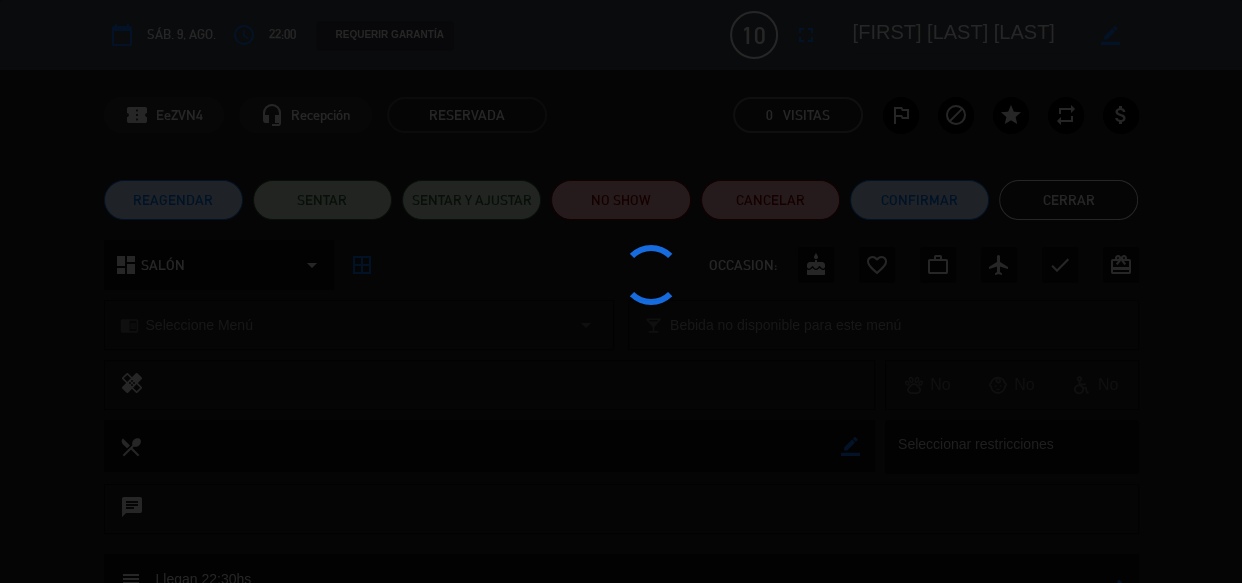 click 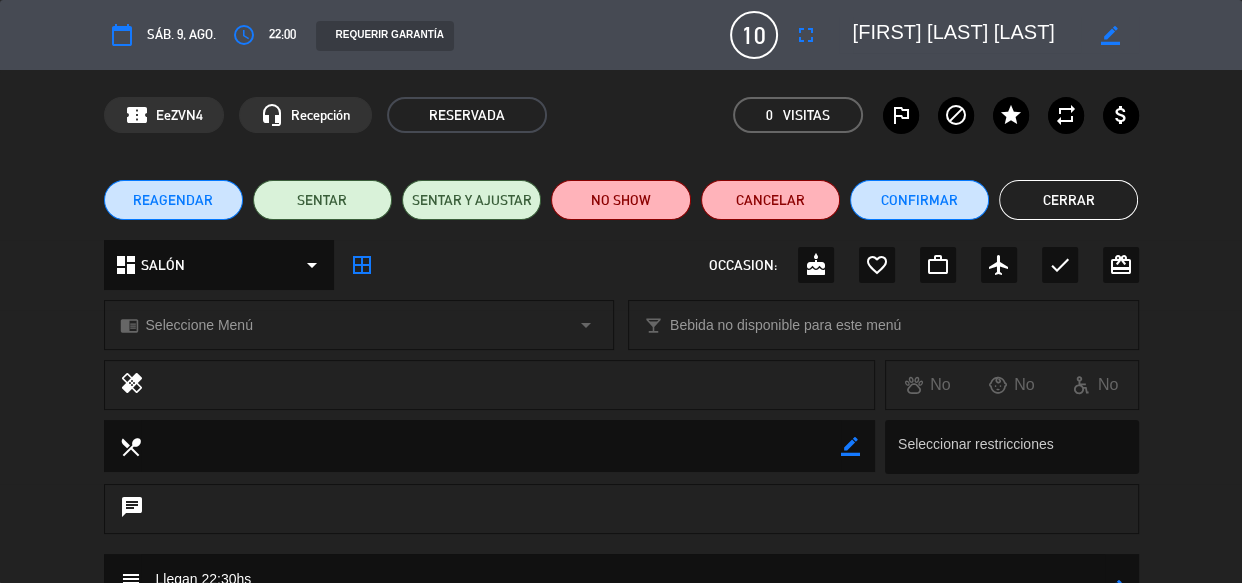 click on "Cerrar" 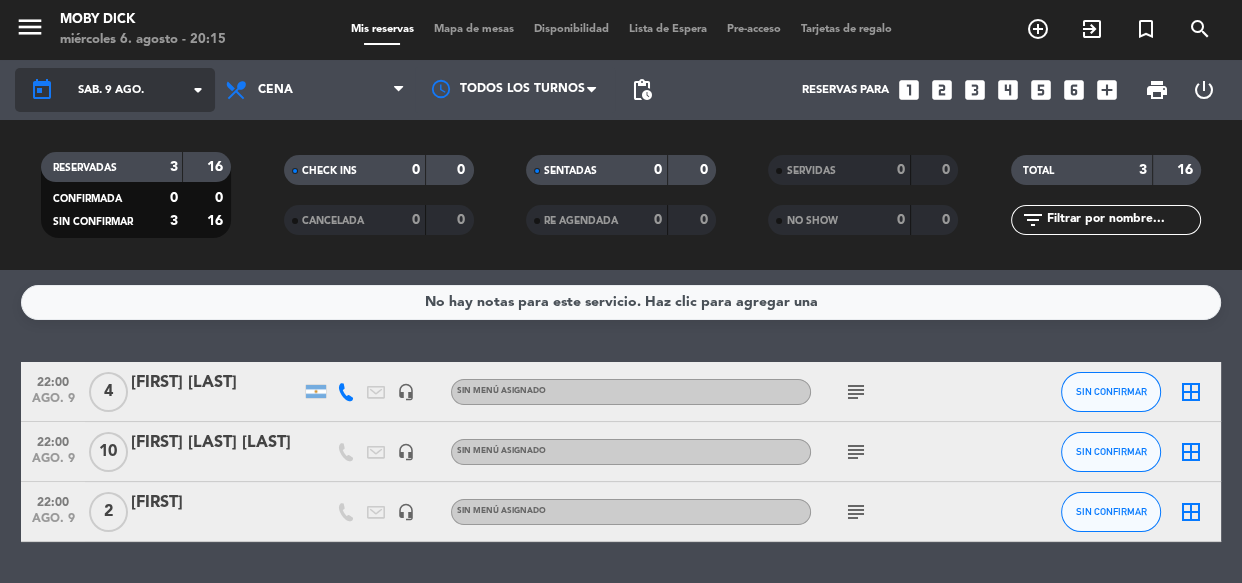click on "arrow_drop_down" 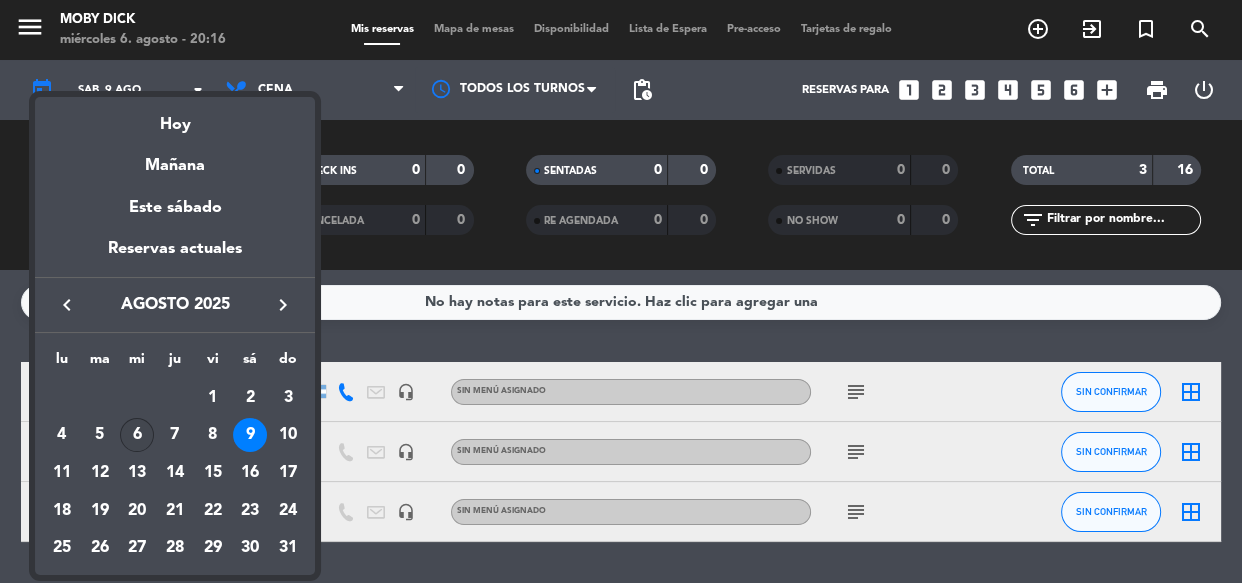 click on "6" at bounding box center [137, 435] 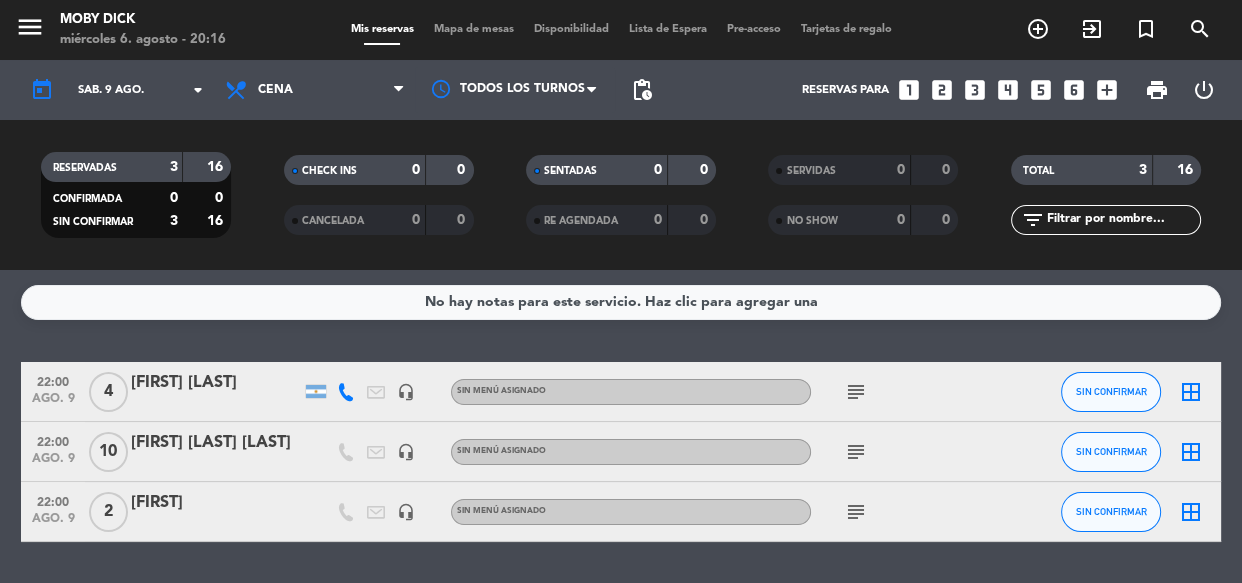 type on "mié. 6 ago." 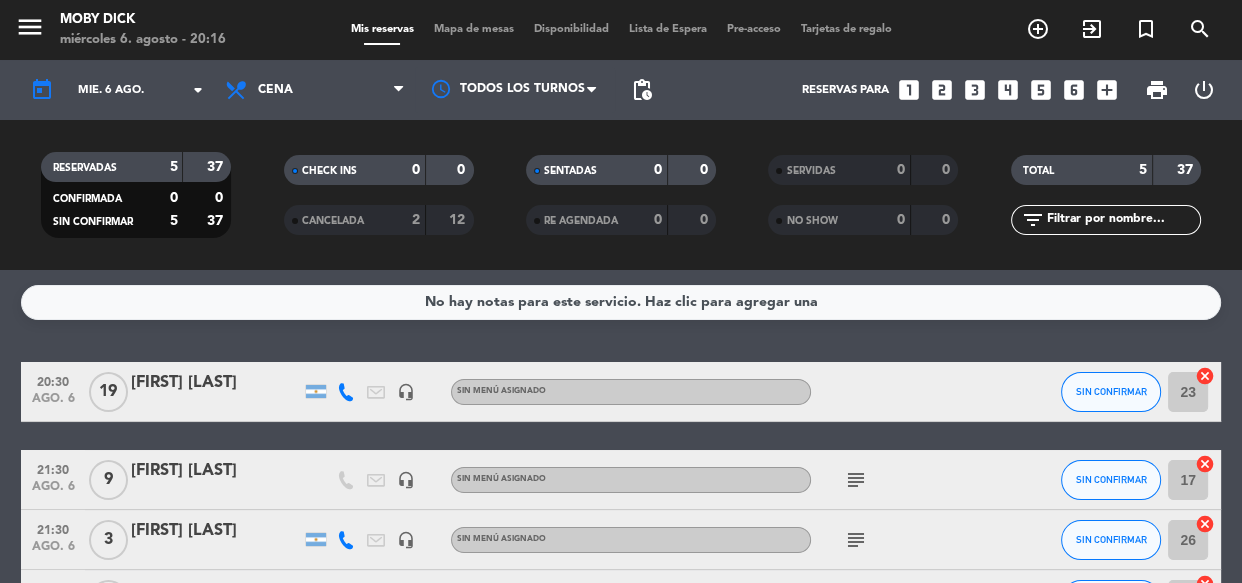 click on "No hay notas para este servicio. Haz clic para agregar una   20:30   ago. 6   19   [FIRST] [LAST]   headset_mic  Sin menú asignado SIN CONFIRMAR 23  cancel   21:30   ago. 6   9   [FIRST] [LAST]   headset_mic  Sin menú asignado  subject  SIN CONFIRMAR 17  cancel   21:30   ago. 6   3   [FIRST] [LAST]   headset_mic  Sin menú asignado  subject  SIN CONFIRMAR 26  cancel   21:30   ago. 6   4   [FIRST] [LAST]   headset_mic  Sin menú asignado SIN CONFIRMAR 25  cancel   22:00   ago. 6   2   [FIRST] [LAST]   headset_mic  Sin menú asignado  subject  SIN CONFIRMAR 15  cancel" 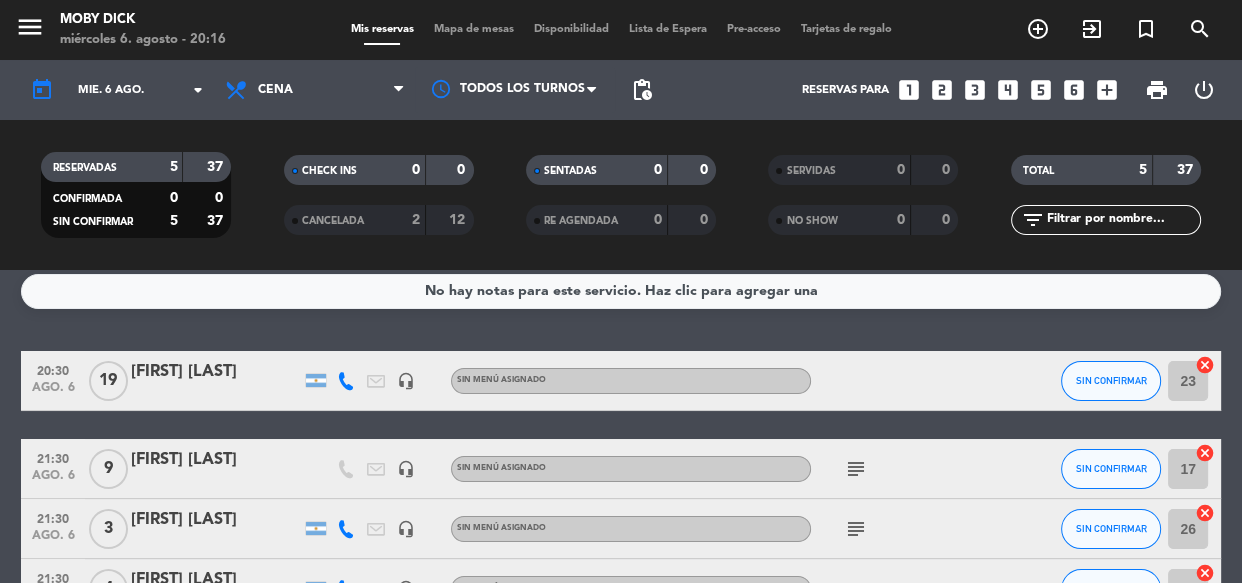 scroll, scrollTop: 0, scrollLeft: 0, axis: both 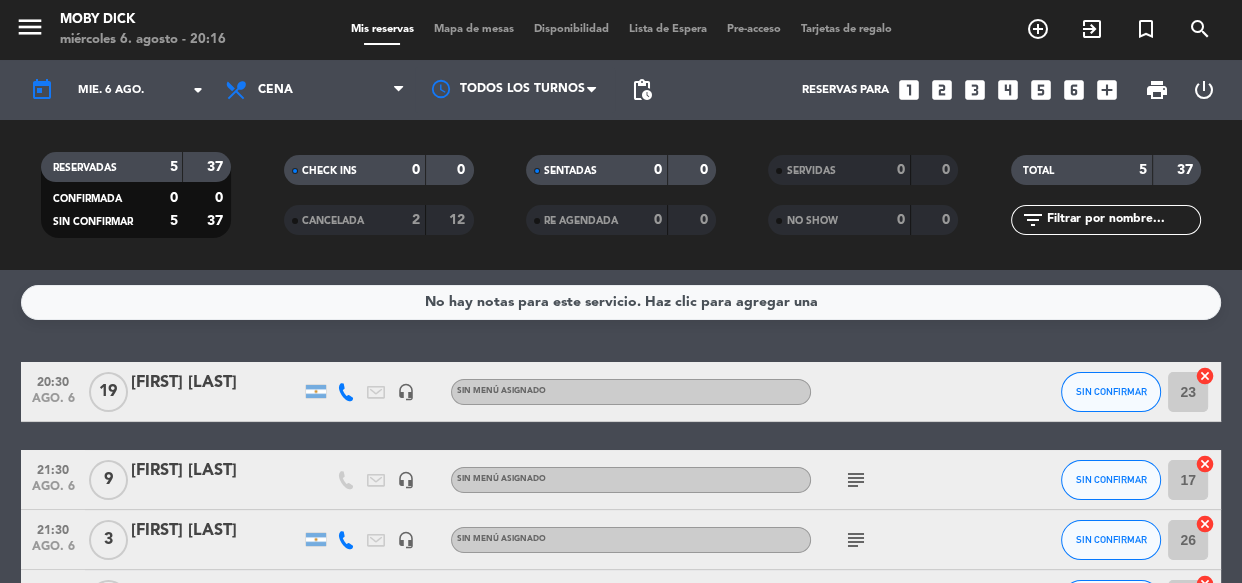 click on "No hay notas para este servicio. Haz clic para agregar una   20:30   ago. 6   19   [FIRST] [LAST]   headset_mic  Sin menú asignado SIN CONFIRMAR 23  cancel   21:30   ago. 6   9   [FIRST] [LAST]   headset_mic  Sin menú asignado  subject  SIN CONFIRMAR 17  cancel   21:30   ago. 6   3   [FIRST] [LAST]   headset_mic  Sin menú asignado  subject  SIN CONFIRMAR 26  cancel   21:30   ago. 6   4   [FIRST] [LAST]   headset_mic  Sin menú asignado SIN CONFIRMAR 25  cancel   22:00   ago. 6   2   [FIRST] [LAST]   headset_mic  Sin menú asignado  subject  SIN CONFIRMAR 15  cancel" 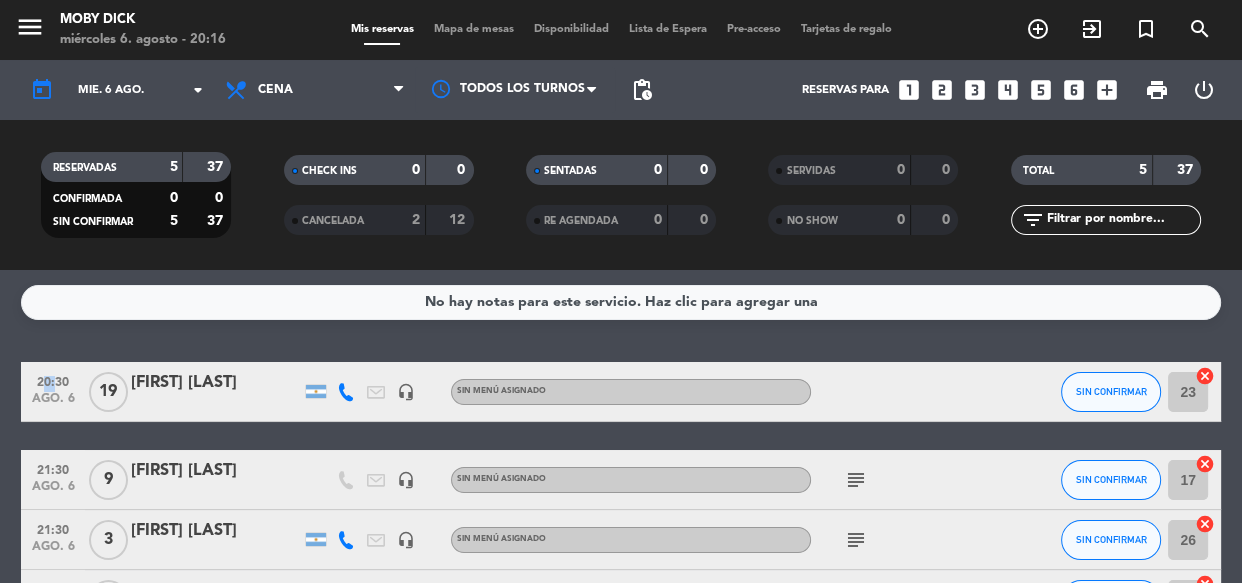 click on "No hay notas para este servicio. Haz clic para agregar una   20:30   ago. 6   19   [FIRST] [LAST]   headset_mic  Sin menú asignado SIN CONFIRMAR 23  cancel   21:30   ago. 6   9   [FIRST] [LAST]   headset_mic  Sin menú asignado  subject  SIN CONFIRMAR 17  cancel   21:30   ago. 6   3   [FIRST] [LAST]   headset_mic  Sin menú asignado  subject  SIN CONFIRMAR 26  cancel   21:30   ago. 6   4   [FIRST] [LAST]   headset_mic  Sin menú asignado SIN CONFIRMAR 25  cancel   22:00   ago. 6   2   [FIRST] [LAST]   headset_mic  Sin menú asignado  subject  SIN CONFIRMAR 15  cancel" 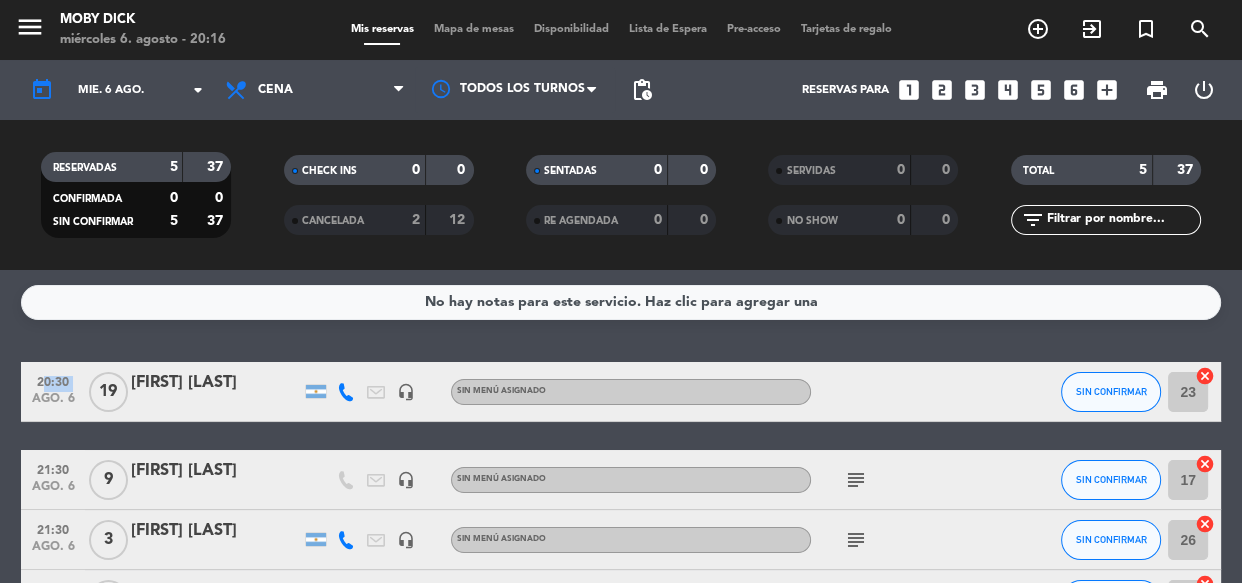 click on "No hay notas para este servicio. Haz clic para agregar una   20:30   ago. 6   19   [FIRST] [LAST]   headset_mic  Sin menú asignado SIN CONFIRMAR 23  cancel   21:30   ago. 6   9   [FIRST] [LAST]   headset_mic  Sin menú asignado  subject  SIN CONFIRMAR 17  cancel   21:30   ago. 6   3   [FIRST] [LAST]   headset_mic  Sin menú asignado  subject  SIN CONFIRMAR 26  cancel   21:30   ago. 6   4   [FIRST] [LAST]   headset_mic  Sin menú asignado SIN CONFIRMAR 25  cancel   22:00   ago. 6   2   [FIRST] [LAST]   headset_mic  Sin menú asignado  subject  SIN CONFIRMAR 15  cancel" 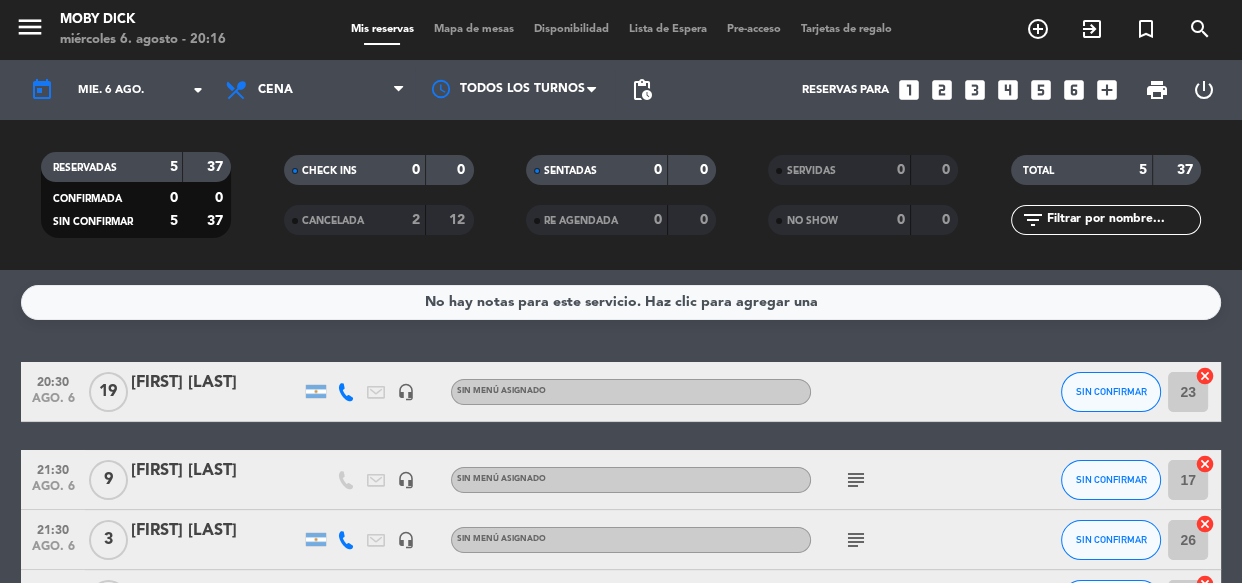 click on "No hay notas para este servicio. Haz clic para agregar una   20:30   ago. 6   19   [FIRST] [LAST]   headset_mic  Sin menú asignado SIN CONFIRMAR 23  cancel   21:30   ago. 6   9   [FIRST] [LAST]   headset_mic  Sin menú asignado  subject  SIN CONFIRMAR 17  cancel   21:30   ago. 6   3   [FIRST] [LAST]   headset_mic  Sin menú asignado  subject  SIN CONFIRMAR 26  cancel   21:30   ago. 6   4   [FIRST] [LAST]   headset_mic  Sin menú asignado SIN CONFIRMAR 25  cancel   22:00   ago. 6   2   [FIRST] [LAST]   headset_mic  Sin menú asignado  subject  SIN CONFIRMAR 15  cancel" 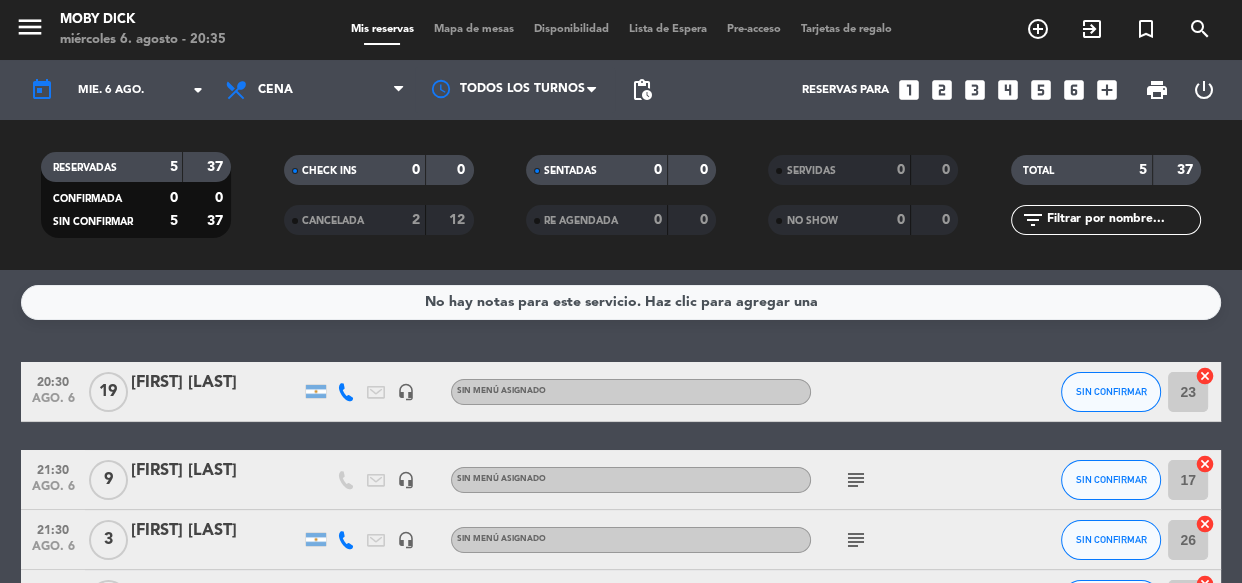 click 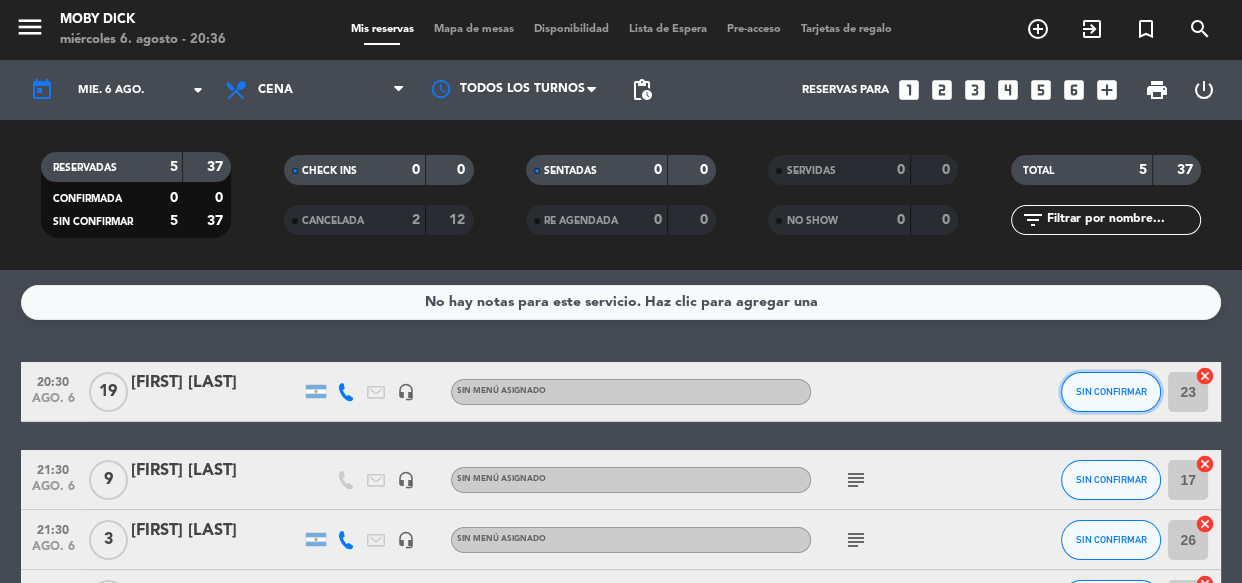 click on "SIN CONFIRMAR" 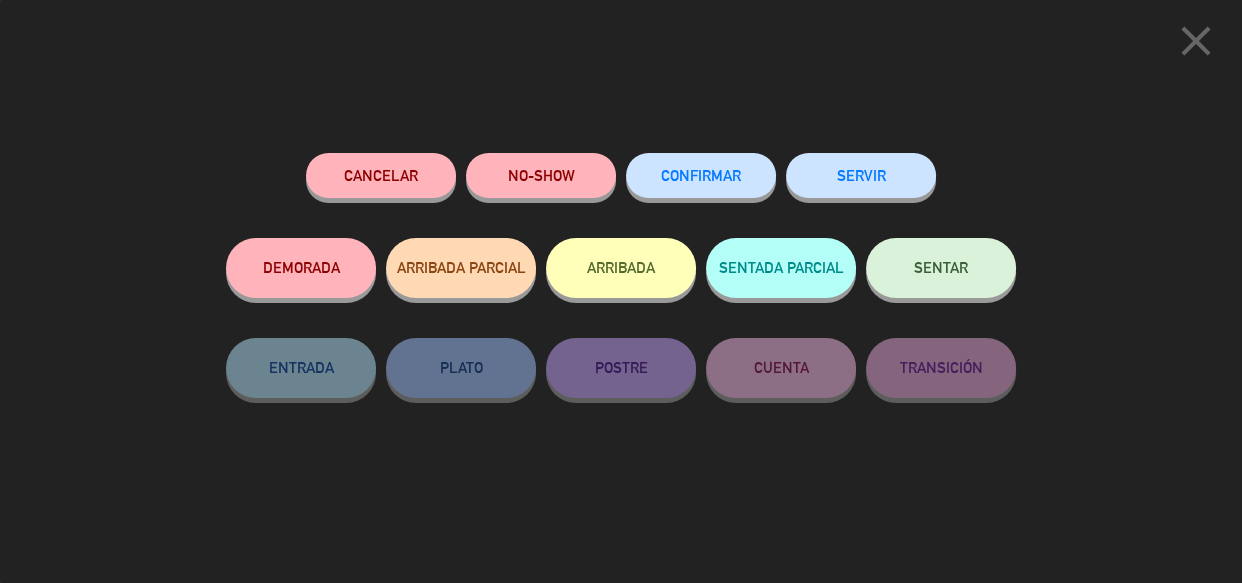 click on "SENTAR" 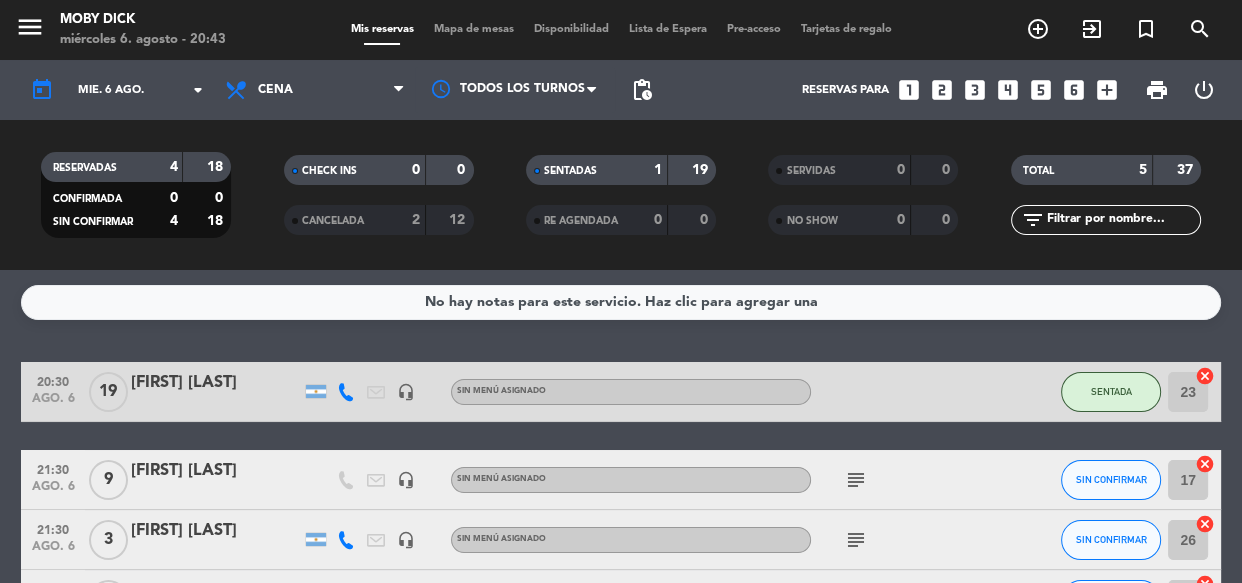 click on "menu  Moby Dick   miércoles 6. agosto - 20:43   Mis reservas   Mapa de mesas   Disponibilidad   Lista de Espera   Pre-acceso   Tarjetas de regalo  add_circle_outline exit_to_app turned_in_not search" 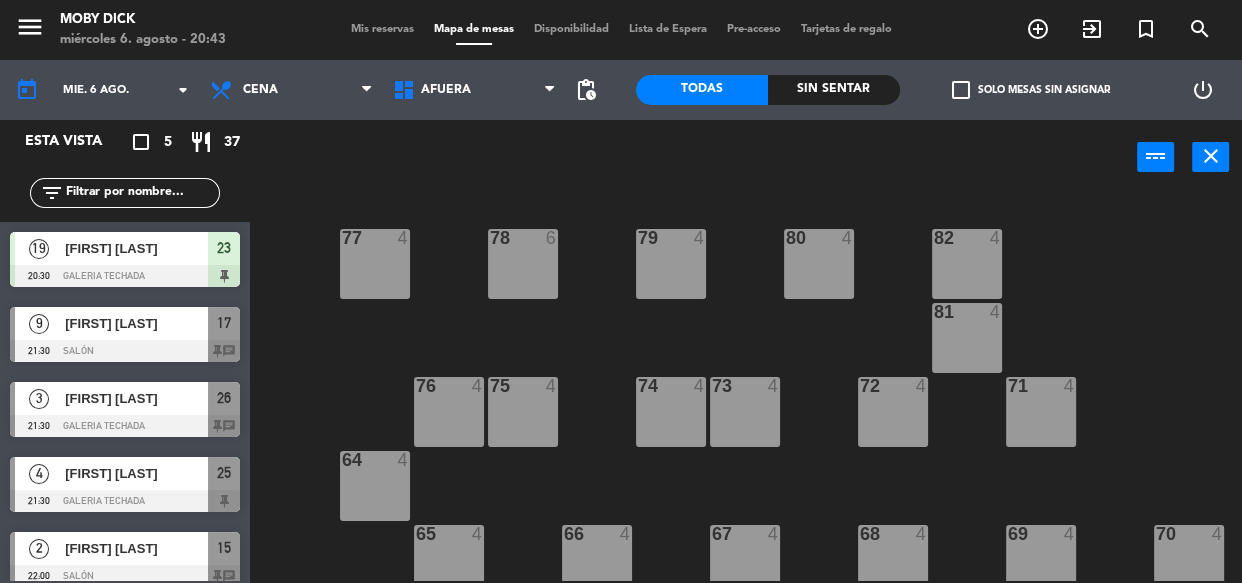 click on "Mis reservas" at bounding box center [382, 29] 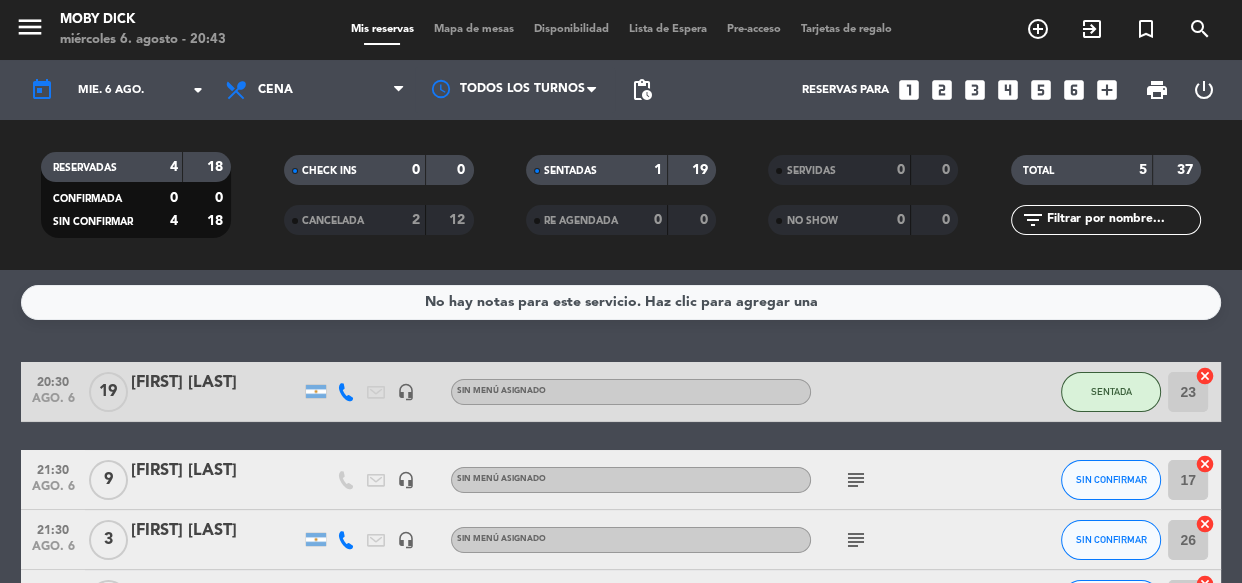 click 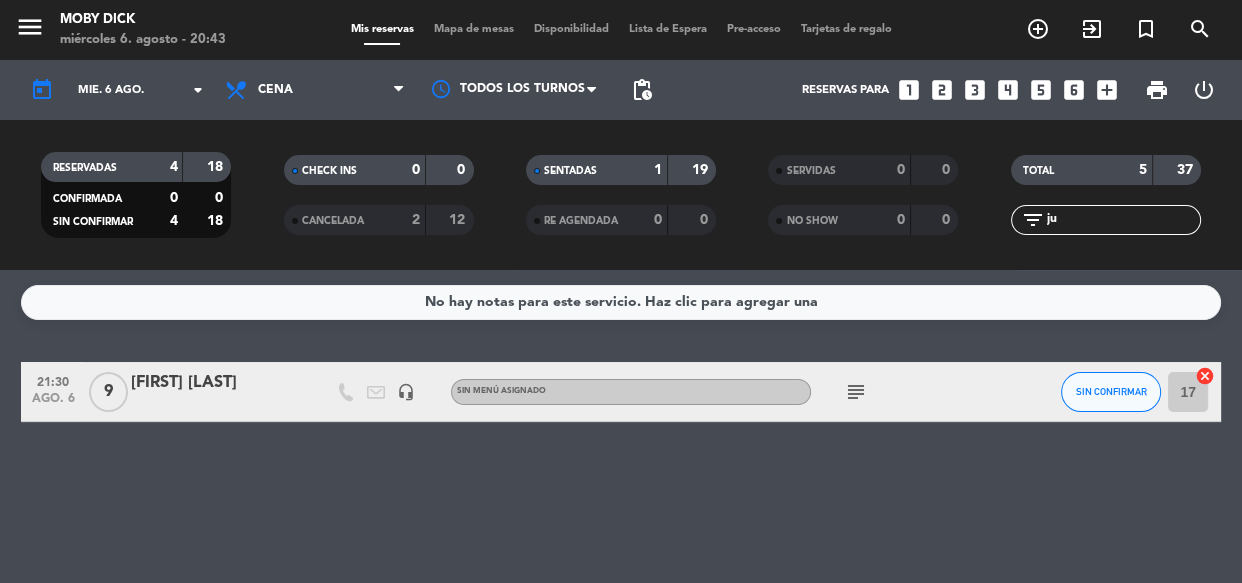 type on "j" 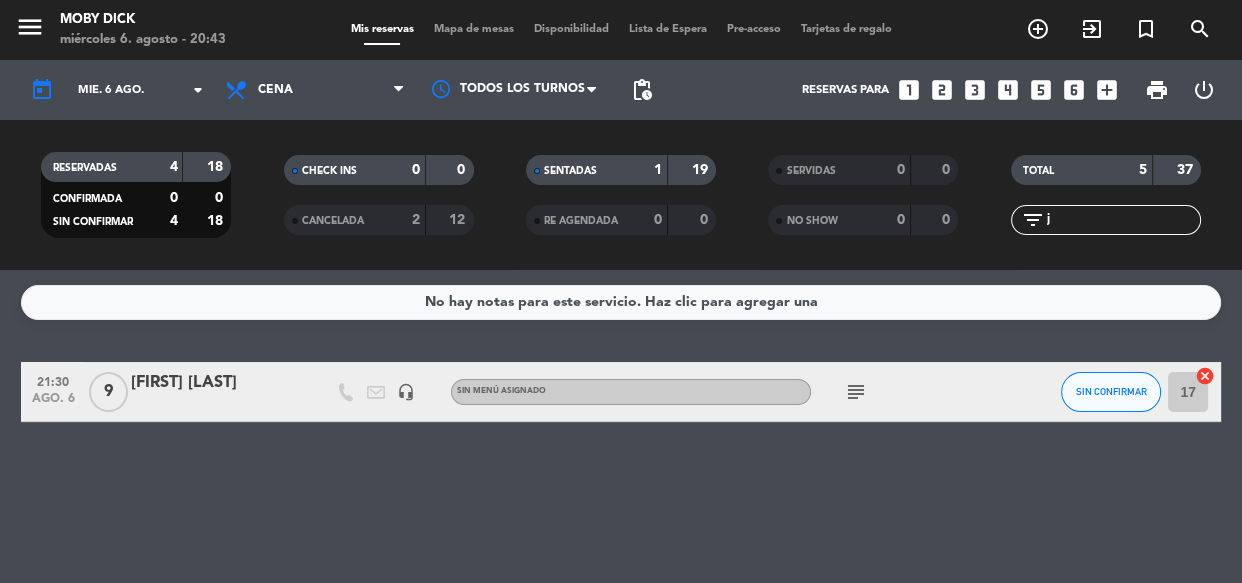 type 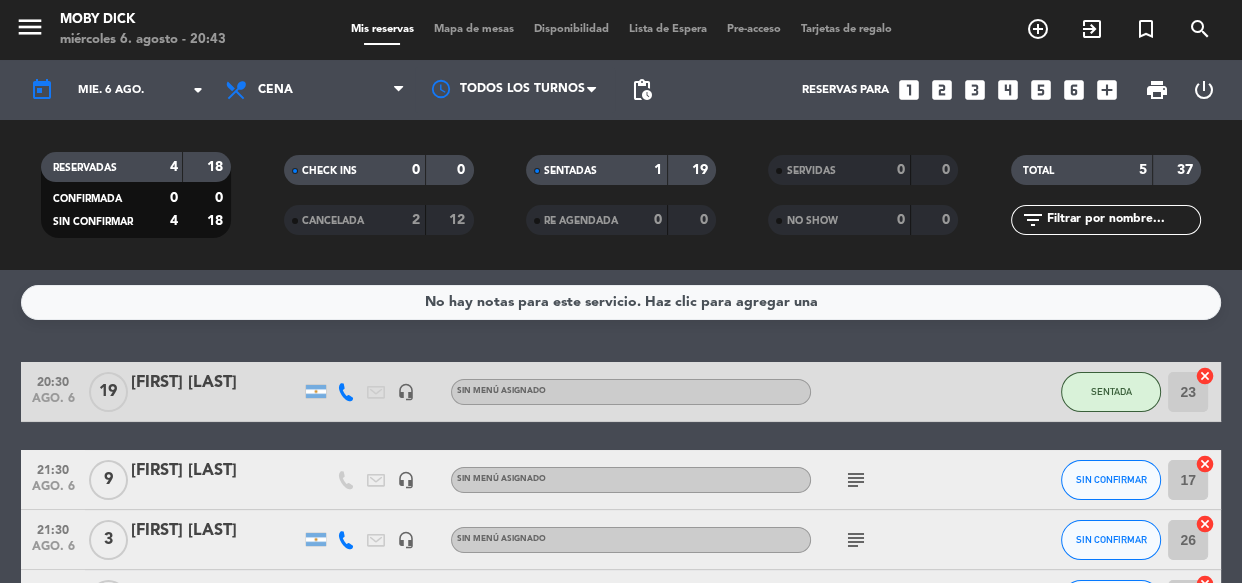 drag, startPoint x: 1120, startPoint y: 210, endPoint x: 1091, endPoint y: 192, distance: 34.132095 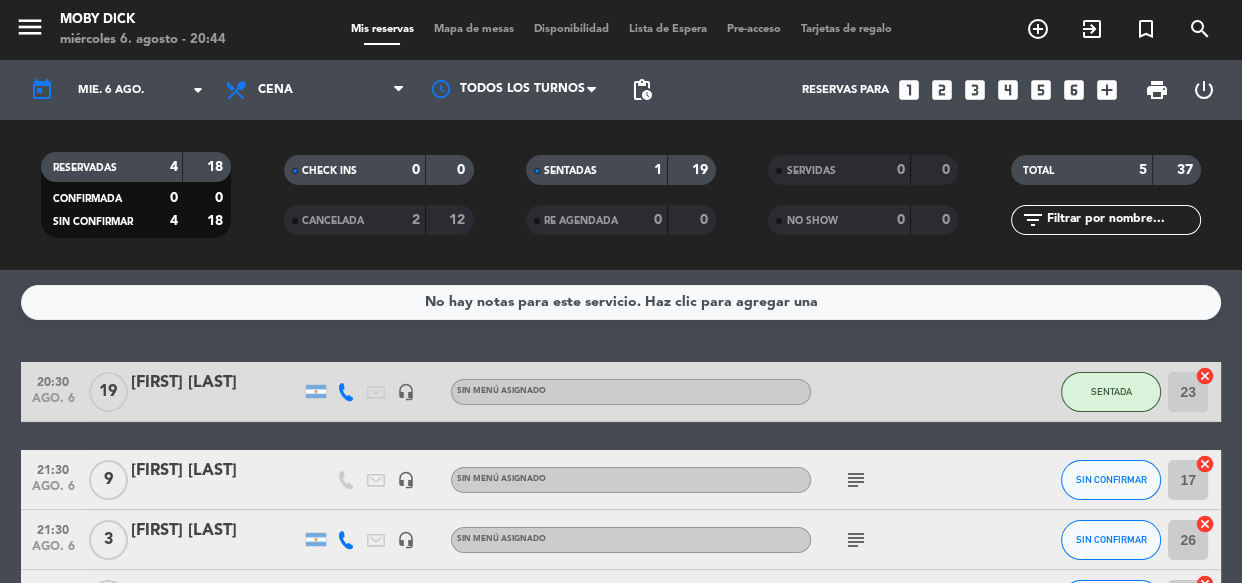 click on "Mapa de mesas" at bounding box center (474, 29) 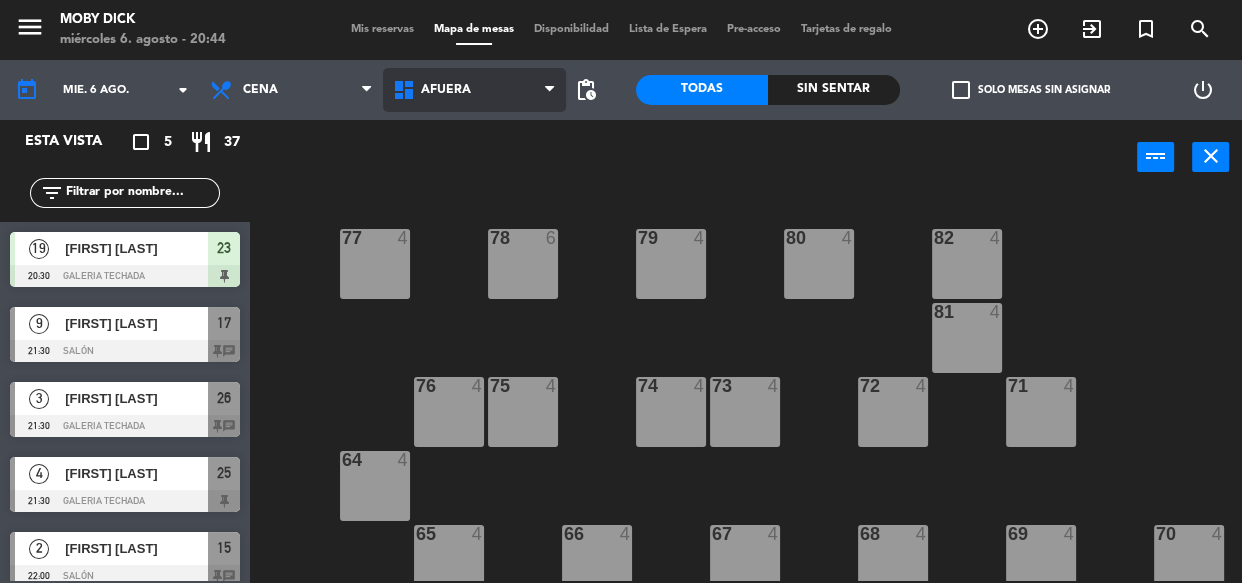 click on "AFUERA" at bounding box center [446, 90] 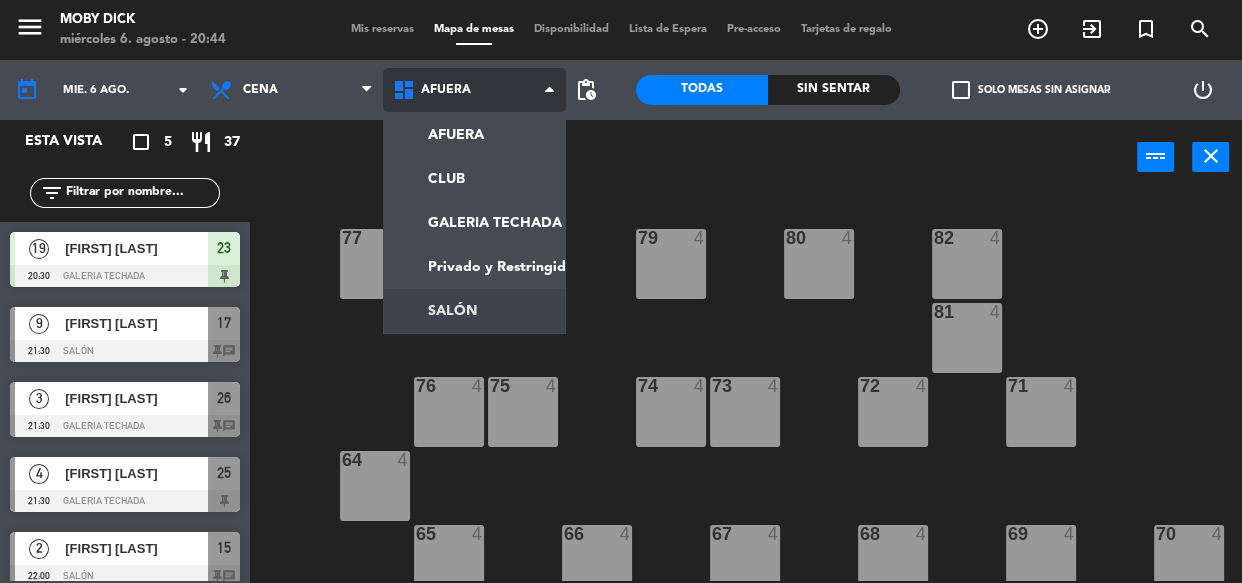 click on "menu  Moby Dick   miércoles 6. agosto - 20:44   Mis reservas   Mapa de mesas   Disponibilidad   Lista de Espera   Pre-acceso   Tarjetas de regalo  add_circle_outline exit_to_app turned_in_not search today    mié. 6 ago. arrow_drop_down  Almuerzo  Cena  Cena  Almuerzo  Cena  AFUERA   CLUB   GALERIA TECHADA   Privado y Restringido   SALÓN   AFUERA   AFUERA   CLUB   GALERIA TECHADA   Privado y Restringido   SALÓN  pending_actions  Todas  Sin sentar  check_box_outline_blank   Solo mesas sin asignar   power_settings_new   Esta vista   crop_square  5  restaurant  37 filter_list  19   [FIRST] [LAST]   20:30   GALERIA TECHADA  23  9   [FIRST] [LAST]   21:30   SALÓN  17 chat  3   [FIRST] [LAST]   21:30   GALERIA TECHADA  26 chat  4   [FIRST] [LAST]   21:30   GALERIA TECHADA  25  2   [FIRST] [LAST]   22:00   SALÓN  15 chat power_input close 77  4  78  6  82  4  80  4  79  4  81  4  73  4  74  4  72  4  75  4  76  4  71  4  64  4  68  4  69  4  70  4  65  4  66  4  67  4  61  4  60  4  59  4  58  4  63  4" 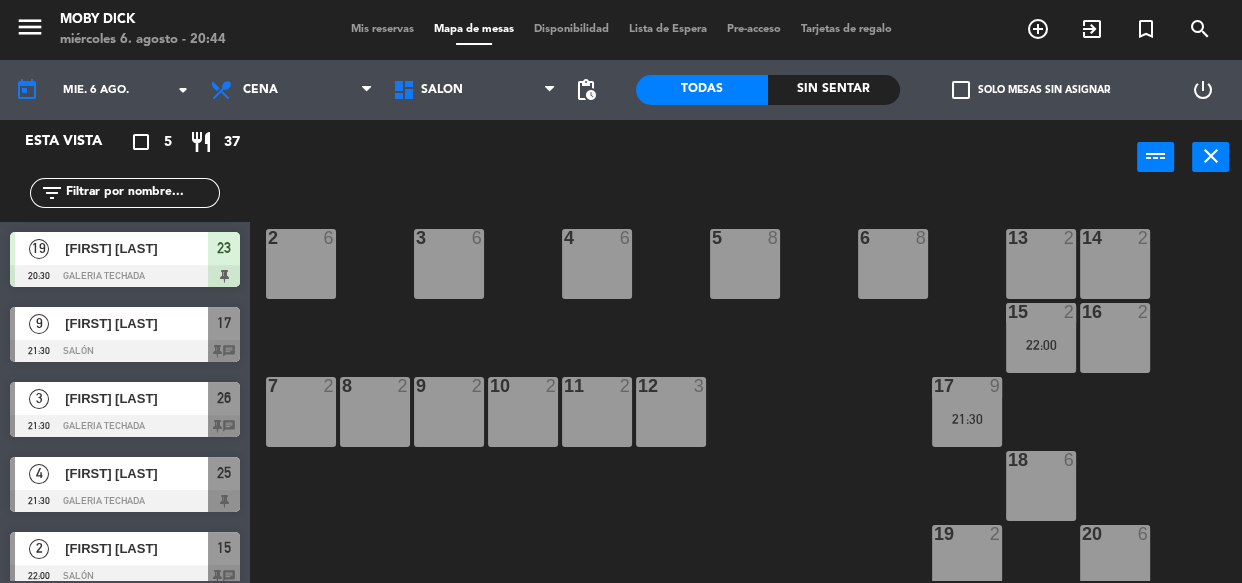 click on "14  2  13  2  6  8  5  8  4  6  3  6  2  6  16  2  15  2   22:00  17  9   21:30  12  3  11  2  10  2  9  2  8  2  7  2  18  6  20  6  19  2  200 lock  2  201 lock  2  202 lock  2  203 lock  2  204 lock  2  205 lock  2  206 lock  2  207 lock  2  208 lock  2  209 lock  2  210 lock  2  211 lock  2  212 lock  2  213 lock  2  214 lock  2  215 lock  2  77 lock  2  78 lock  2" 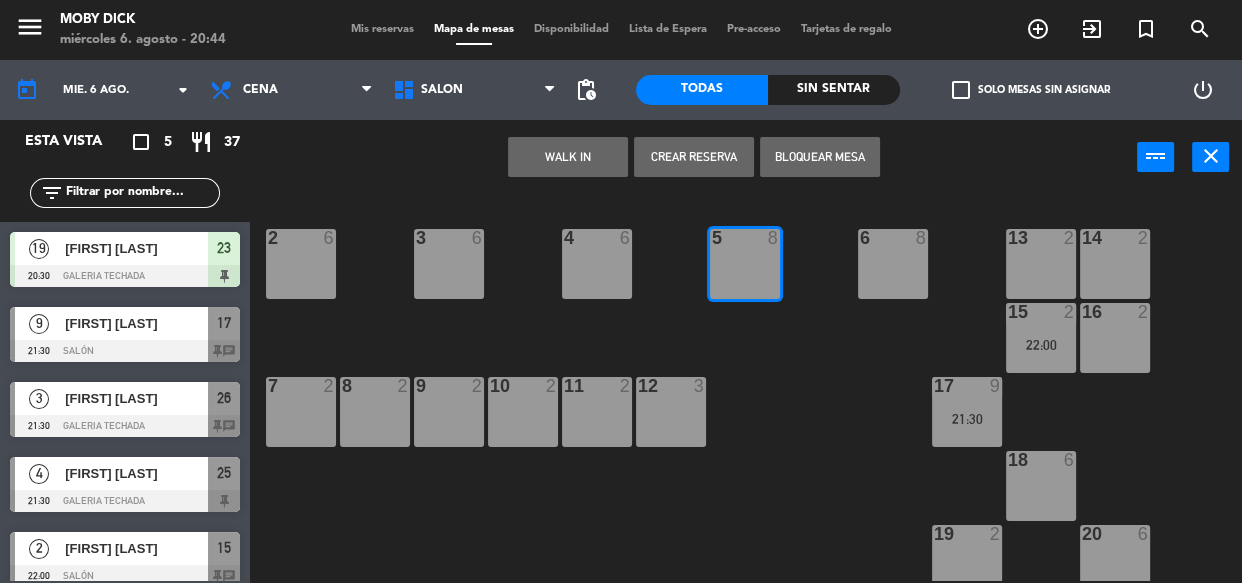 click on "WALK IN" at bounding box center [568, 157] 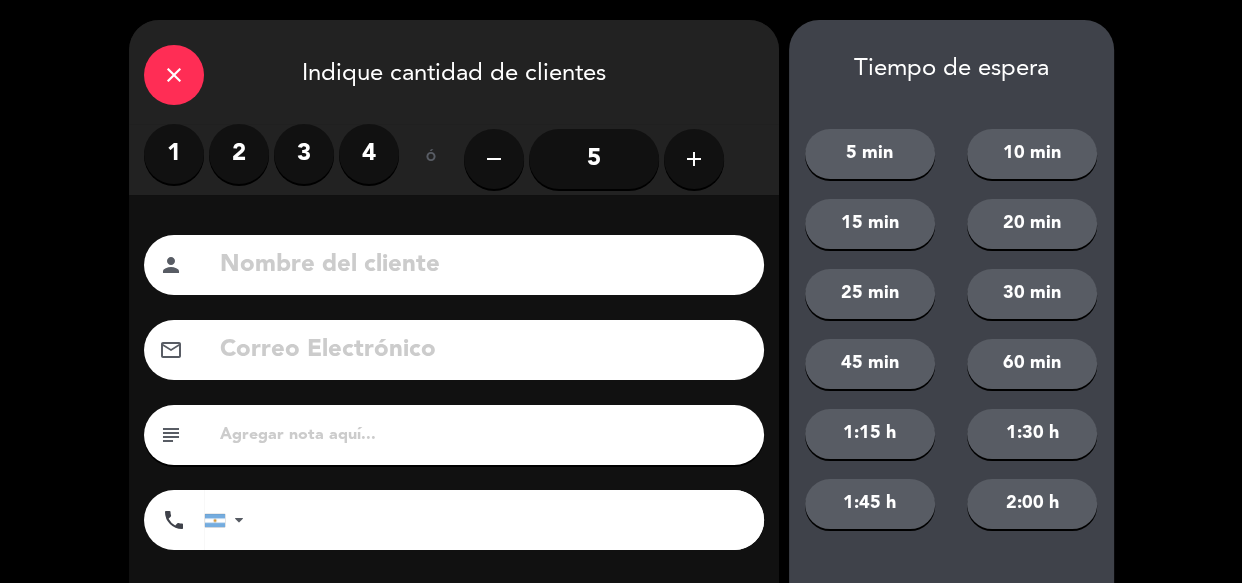 click on "2" at bounding box center [239, 154] 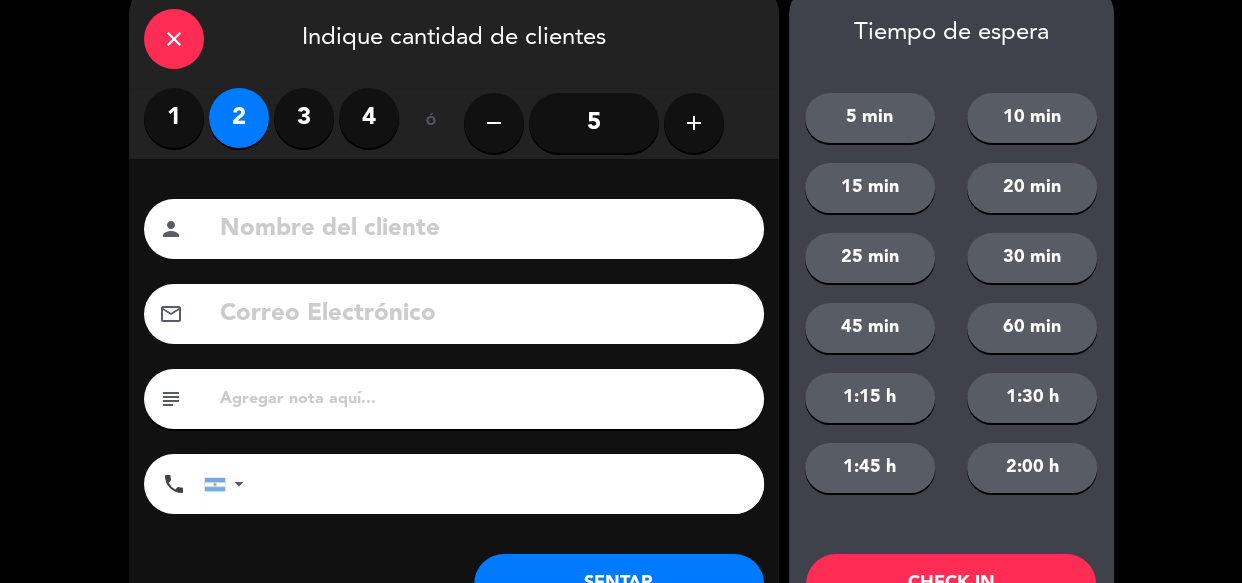 scroll, scrollTop: 117, scrollLeft: 0, axis: vertical 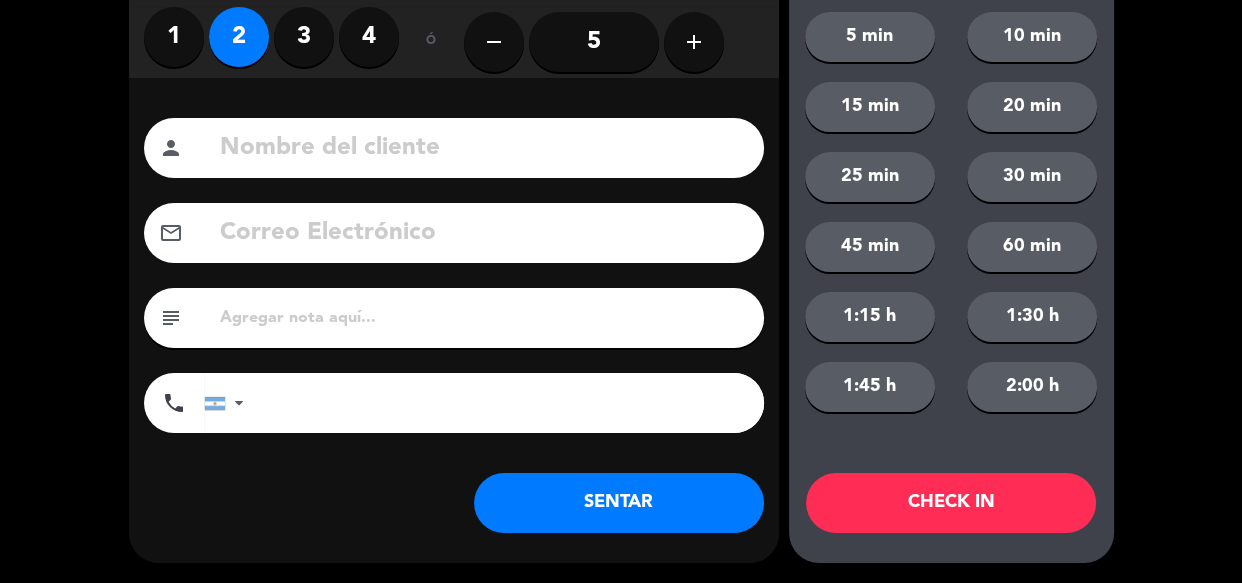 click on "Nombre del cliente person Correo Electrónico email subject phone United States +1 United Kingdom +44 Peru (Perú) +51 Argentina +54 Brazil (Brasil) +55 Afghanistan (‫افغانستان‬‎) +93 Albania (Shqipëri) +355 Algeria (‫الجزائر‬‎) +213 American Samoa +1684 Andorra +376 Angola +244 Anguilla +1264 Antigua and Barbuda +1268 Argentina +54 Armenia (Հայաստան) +374 Aruba +297 Australia +61 Austria (Österreich) +43 Azerbaijan (Azərbaycan) +994 Bahamas +1242 Bahrain (‫البحرين‬‎) +973 Bangladesh (বাংলাদেশ) +880 Barbados +1246 Belarus (Беларусь) +375 Belgium (België) +32 Belize +501 Benin (Bénin) +229 Bermuda +1441 Bhutan (འབྲུག) +975 Bolivia +591 Bosnia and Herzegovina (Босна и Херцеговина) +387 Botswana +267 Brazil (Brasil) +55 British Indian Ocean Territory +246 British Virgin Islands +1284 Brunei +673 Bulgaria (България) +359 Burkina Faso +226 Burundi (Uburundi) +257 Cambodia (កម្ពុជា) +855 +1" 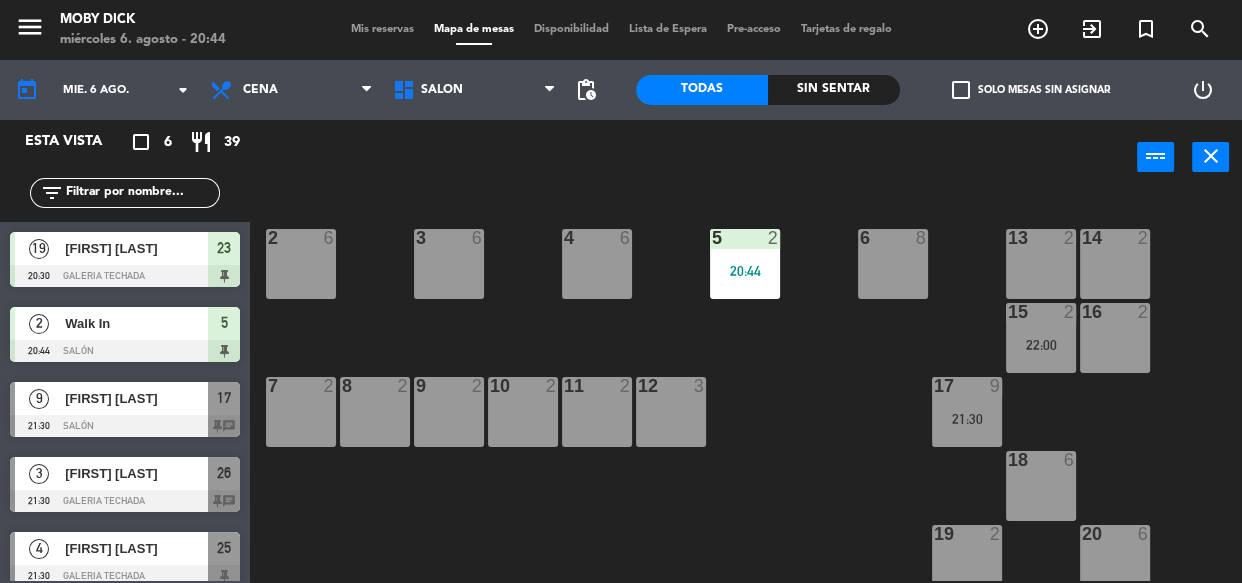 click on "Mis reservas" at bounding box center (382, 29) 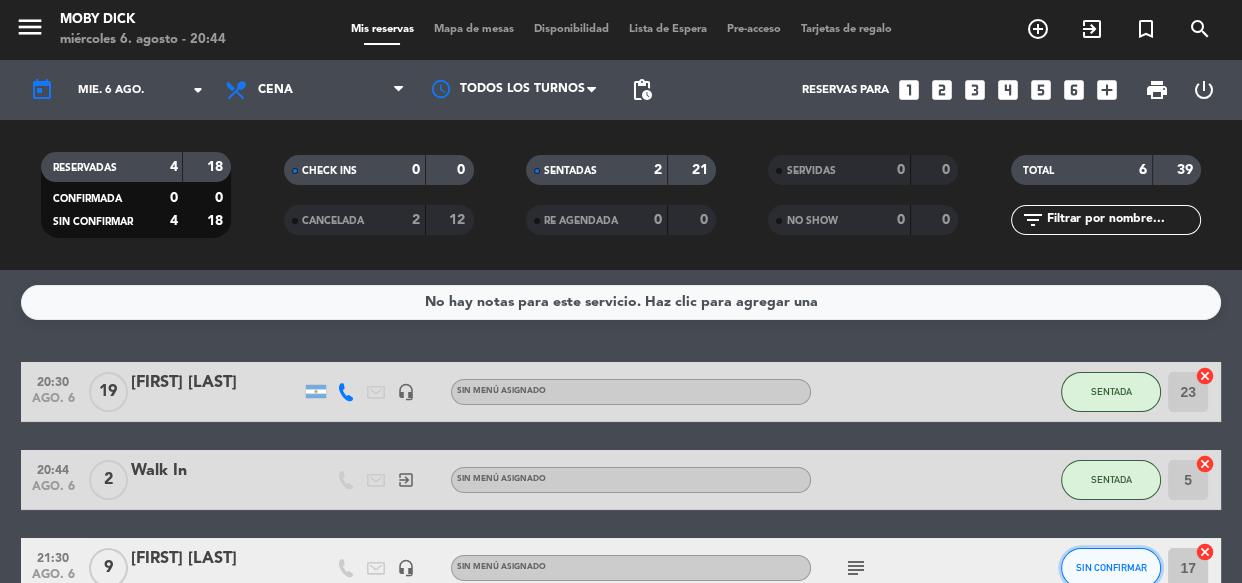 click on "SIN CONFIRMAR" 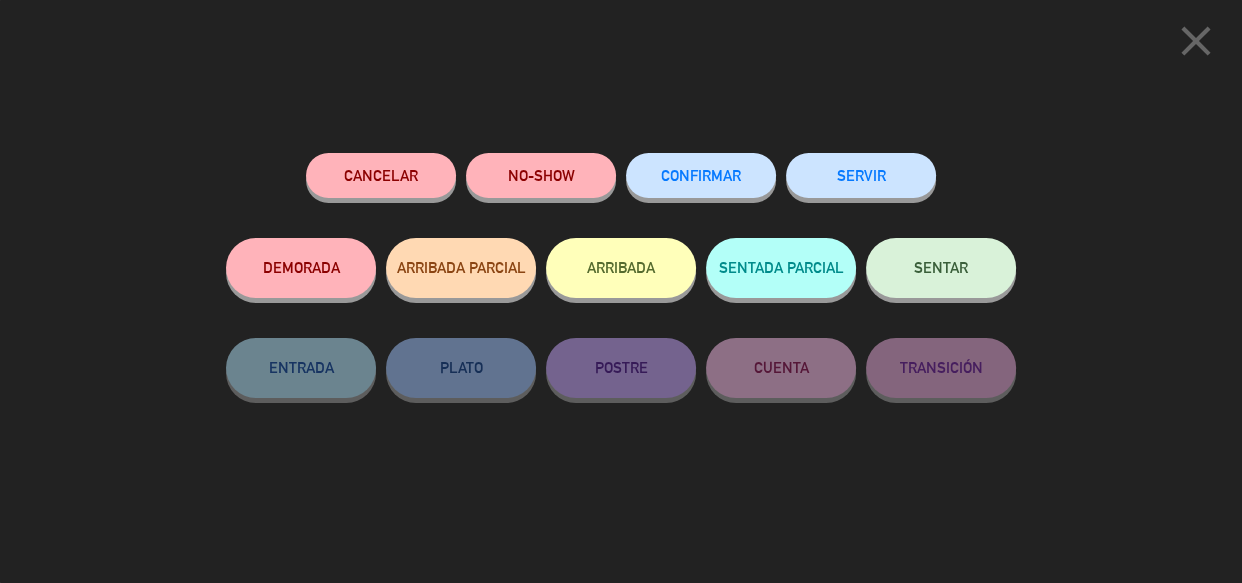 click on "SENTAR" 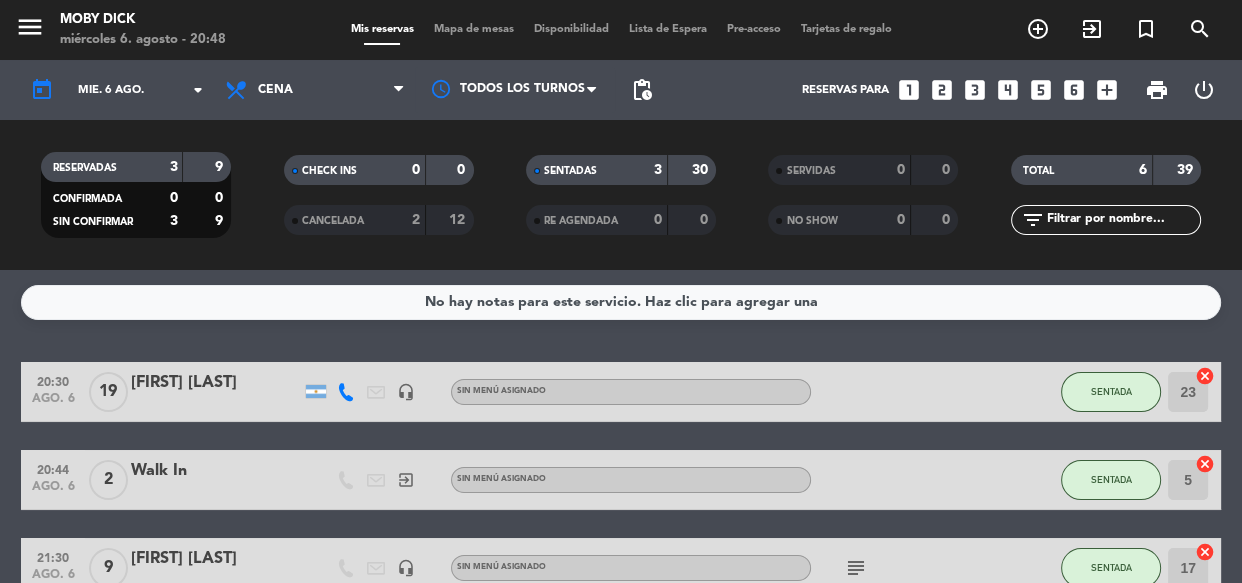 click on "No hay notas para este servicio. Haz clic para agregar una   20:30   ago. 6   19   [FIRST] [LAST]   headset_mic  Sin menú asignado SENTADA 23  cancel   20:44   ago. 6   2   Walk In   exit_to_app  Sin menú asignado SENTADA 5  cancel   21:30   ago. 6   9   [FIRST] [LAST]   headset_mic  Sin menú asignado  subject  SENTADA 17  cancel   21:30   ago. 6   3   [FIRST] [LAST]   headset_mic  Sin menú asignado  subject  SIN CONFIRMAR 26  cancel   21:30   ago. 6   4   [FIRST] [LAST]   headset_mic  Sin menú asignado SIN CONFIRMAR 25  cancel   22:00   ago. 6   2   [FIRST] [LAST]   headset_mic  Sin menú asignado  subject  SIN CONFIRMAR 15  cancel" 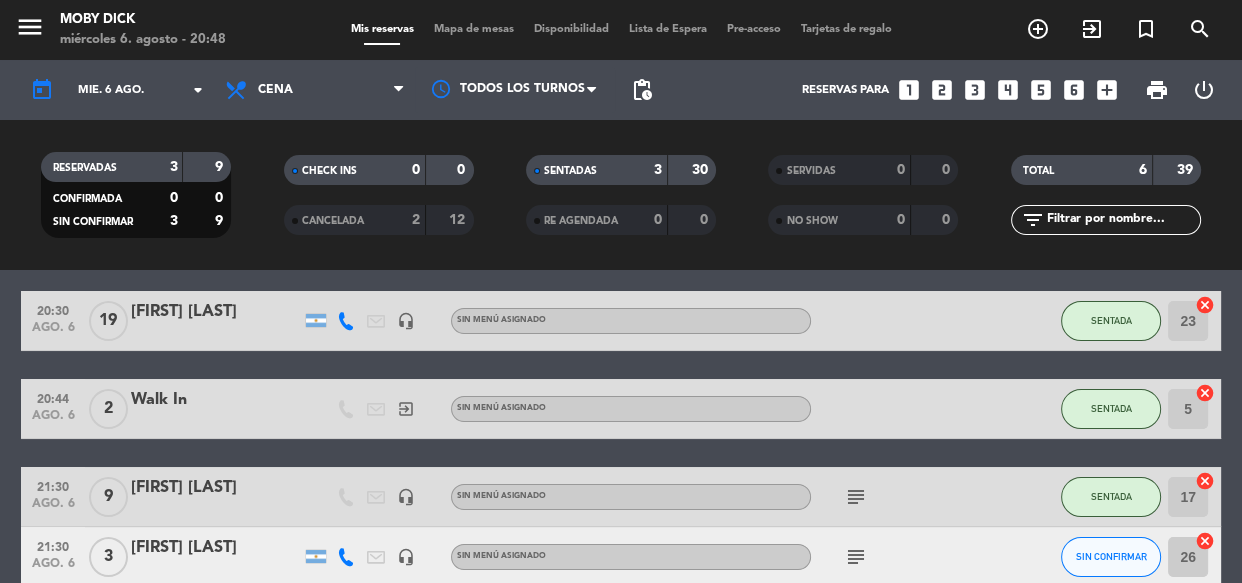 scroll, scrollTop: 36, scrollLeft: 0, axis: vertical 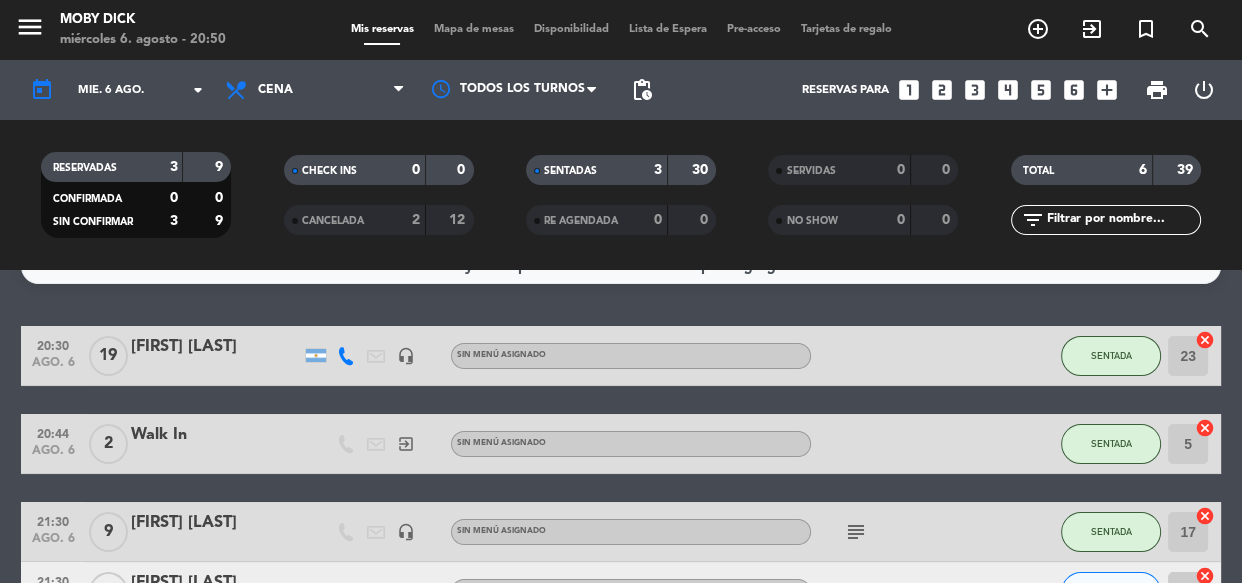 click on "No hay notas para este servicio. Haz clic para agregar una   20:30   ago. 6   19   [FIRST] [LAST]   headset_mic  Sin menú asignado SENTADA 23  cancel   20:44   ago. 6   2   Walk In   exit_to_app  Sin menú asignado SENTADA 5  cancel   21:30   ago. 6   9   [FIRST] [LAST]   headset_mic  Sin menú asignado  subject  SENTADA 17  cancel   21:30   ago. 6   3   [FIRST] [LAST]   headset_mic  Sin menú asignado  subject  SIN CONFIRMAR 26  cancel   21:30   ago. 6   4   [FIRST] [LAST]   headset_mic  Sin menú asignado SIN CONFIRMAR 25  cancel   22:00   ago. 6   2   [FIRST] [LAST]   headset_mic  Sin menú asignado  subject  SIN CONFIRMAR 15  cancel" 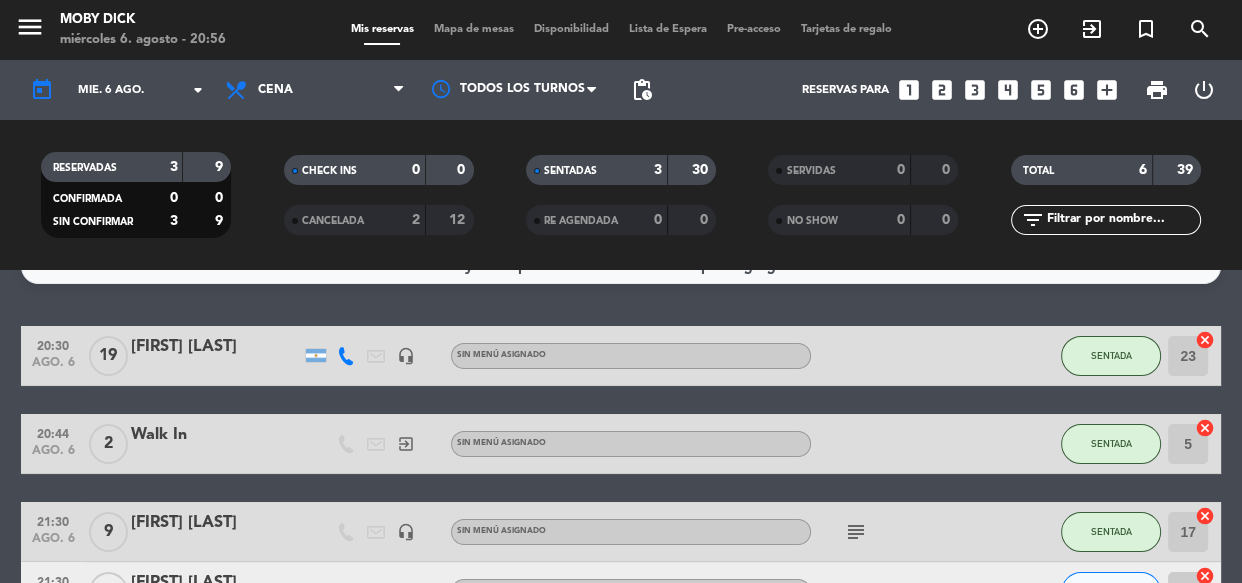 click on "Mis reservas   Mapa de mesas   Disponibilidad   Lista de Espera   Pre-acceso   Tarjetas de regalo" at bounding box center (621, 30) 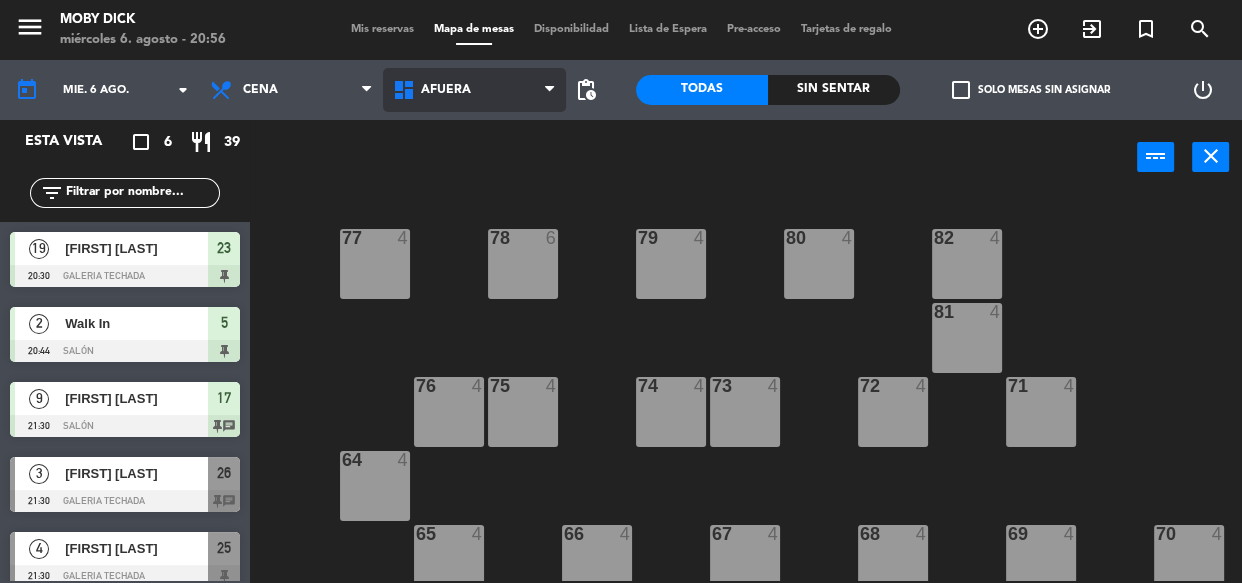 click on "AFUERA" at bounding box center (474, 90) 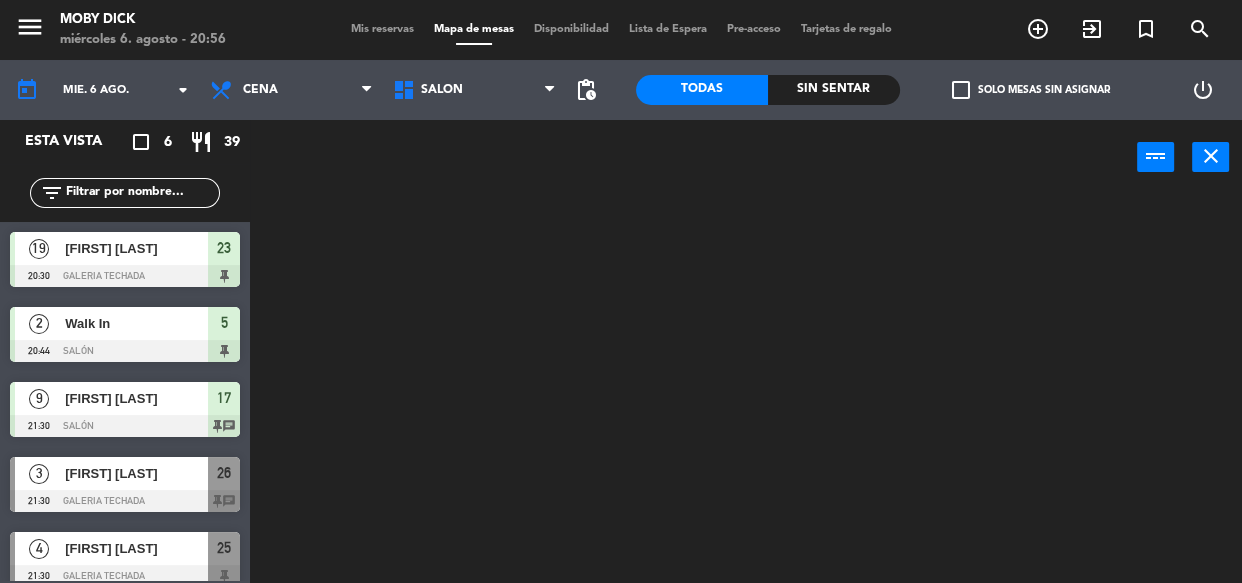 click on "menu  Moby Dick   miércoles 6. agosto - 20:56   Mis reservas   Mapa de mesas   Disponibilidad   Lista de Espera   Pre-acceso   Tarjetas de regalo  add_circle_outline exit_to_app turned_in_not search today    mié. 6 ago. arrow_drop_down  Almuerzo  Cena  Cena  Almuerzo  Cena  AFUERA   CLUB   GALERIA TECHADA   Privado y Restringido   SALÓN   SALÓN   AFUERA   CLUB   GALERIA TECHADA   Privado y Restringido   SALÓN  pending_actions  Todas  Sin sentar  check_box_outline_blank   Solo mesas sin asignar   power_settings_new   Esta vista   crop_square  6  restaurant  39 filter_list  19   [FIRST] [LAST]   20:30   GALERIA TECHADA  23  2   Walk In   20:44   SALÓN  5  9   [FIRST] [LAST]   21:30   SALÓN  17 chat  3   [FIRST] [LAST]   21:30   GALERIA TECHADA  26 chat  4   [FIRST] [LAST]   21:30   GALERIA TECHADA  25  2   [FIRST] [LAST]   22:00   SALÓN  15 chat power_input close" 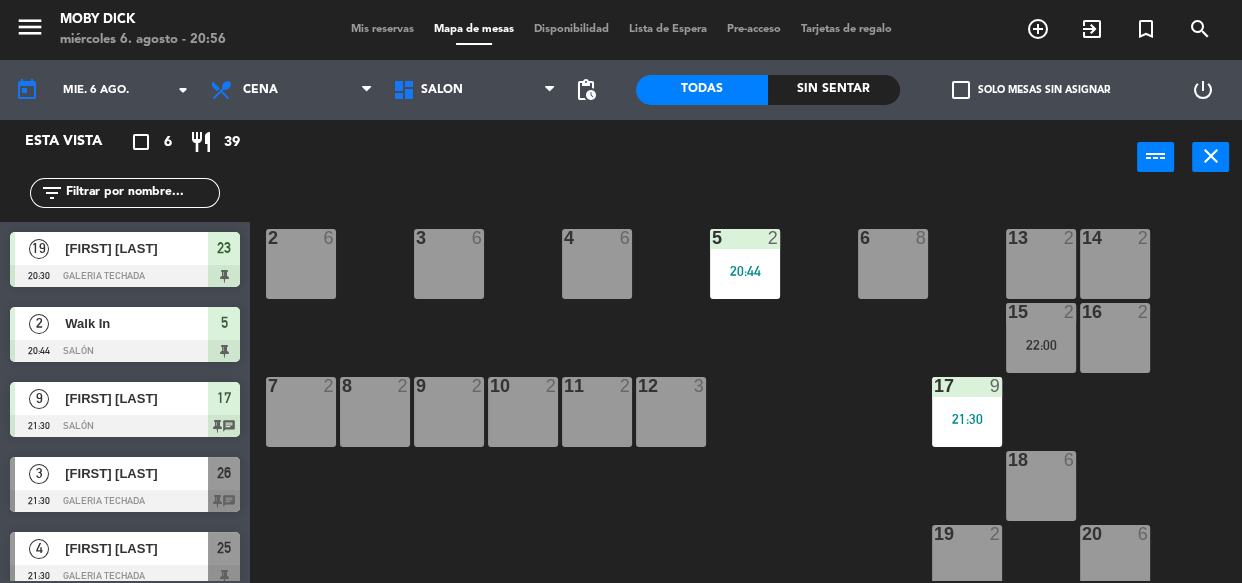 click on "4  6" at bounding box center [597, 239] 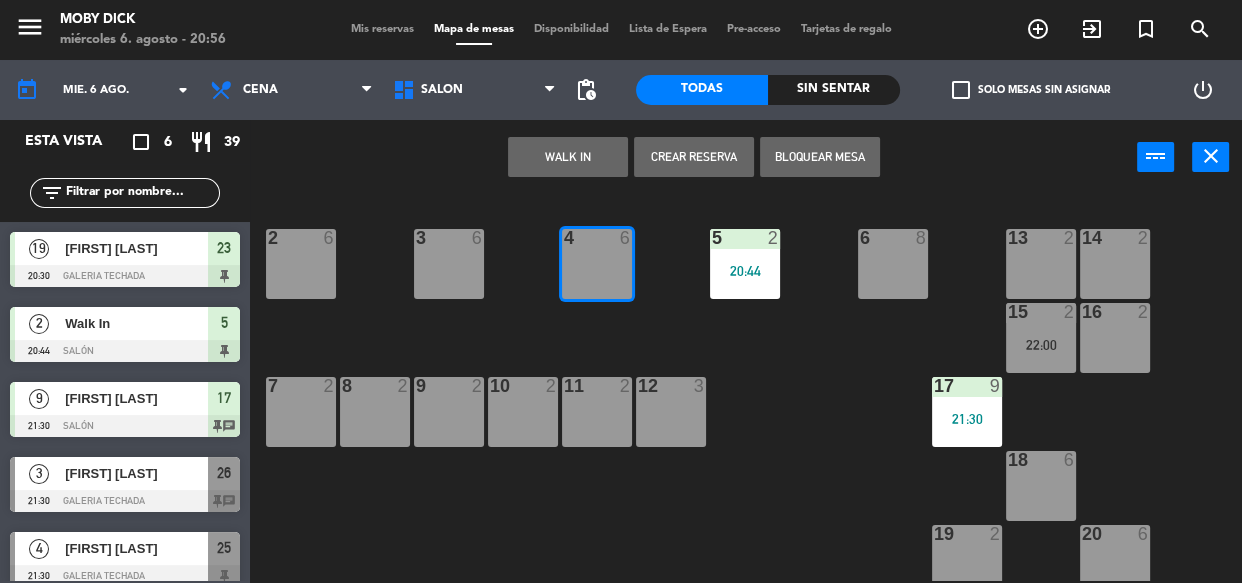click on "WALK IN" at bounding box center [568, 157] 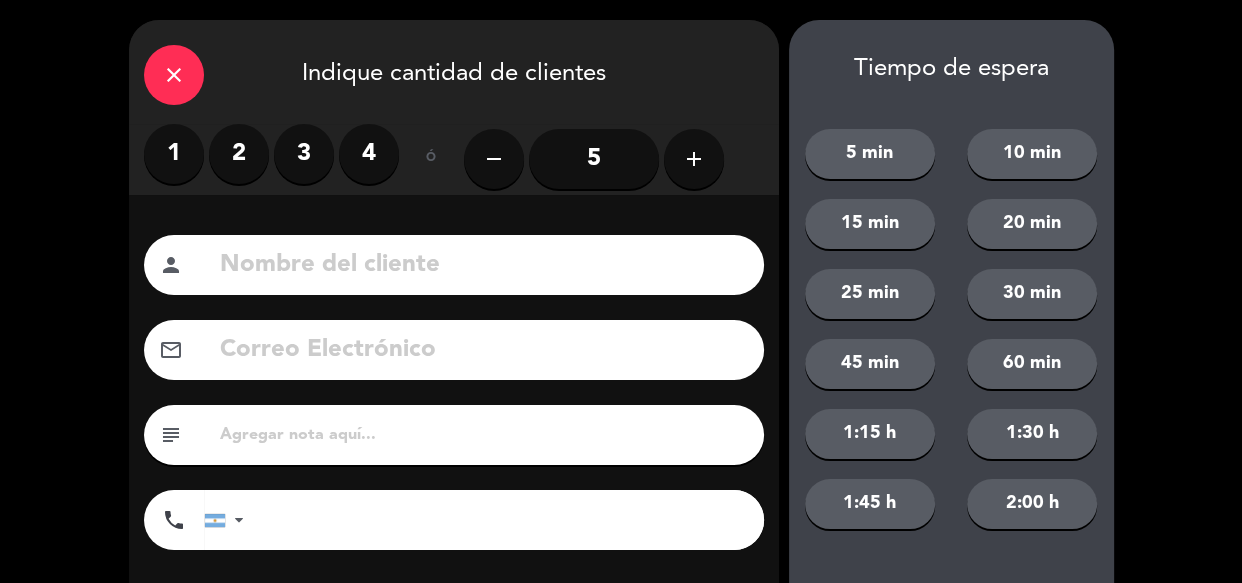 click on "3" at bounding box center [304, 154] 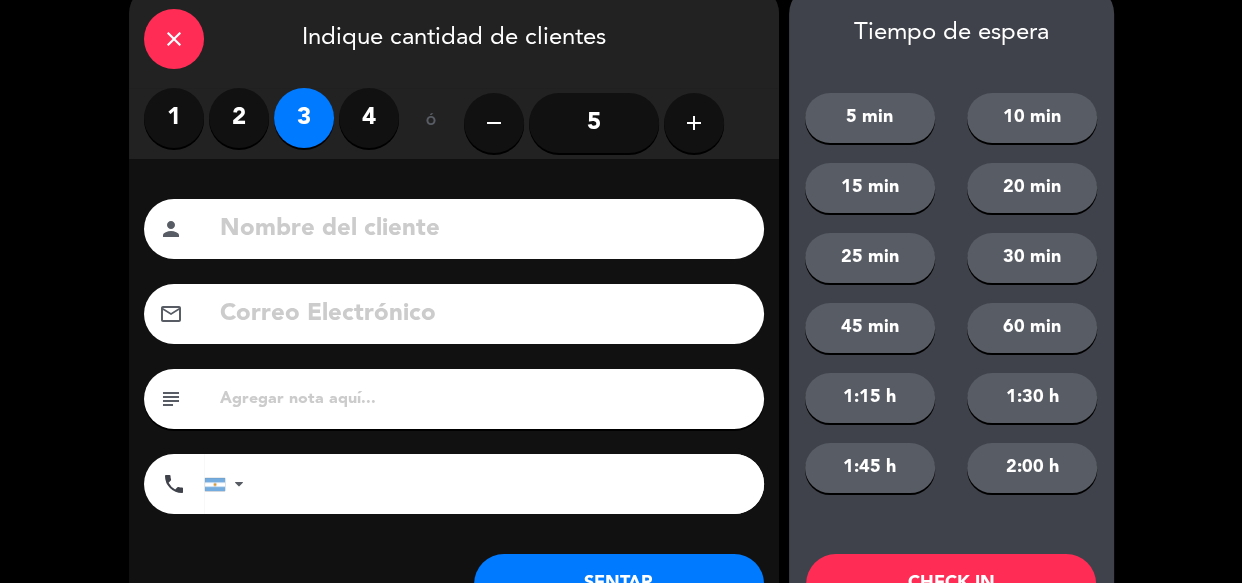 scroll, scrollTop: 109, scrollLeft: 0, axis: vertical 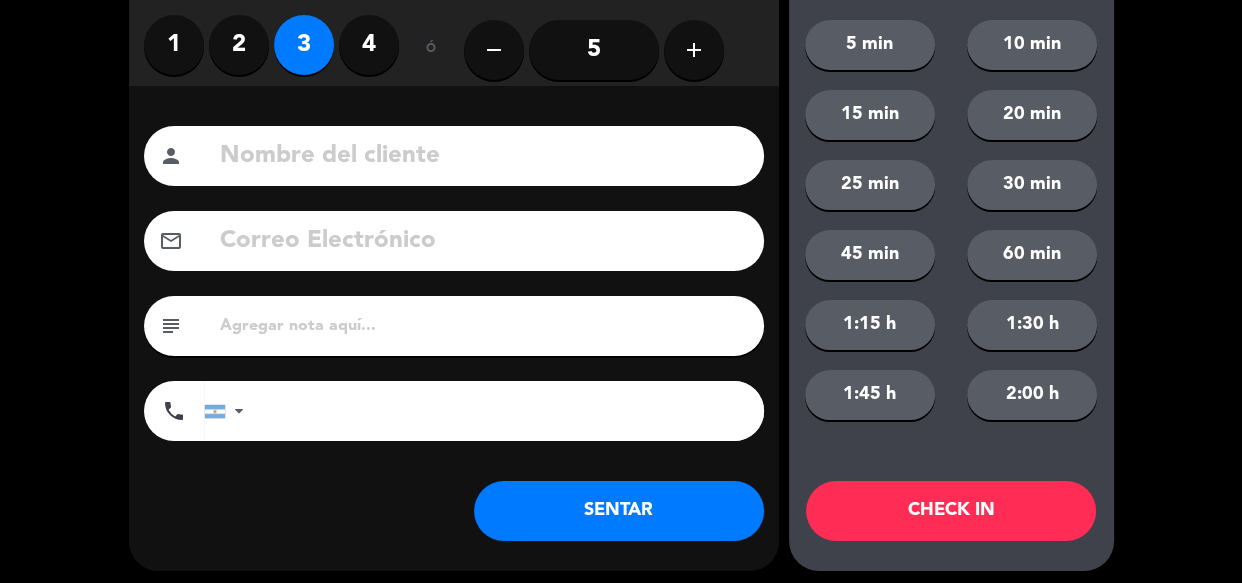 click on "SENTAR" 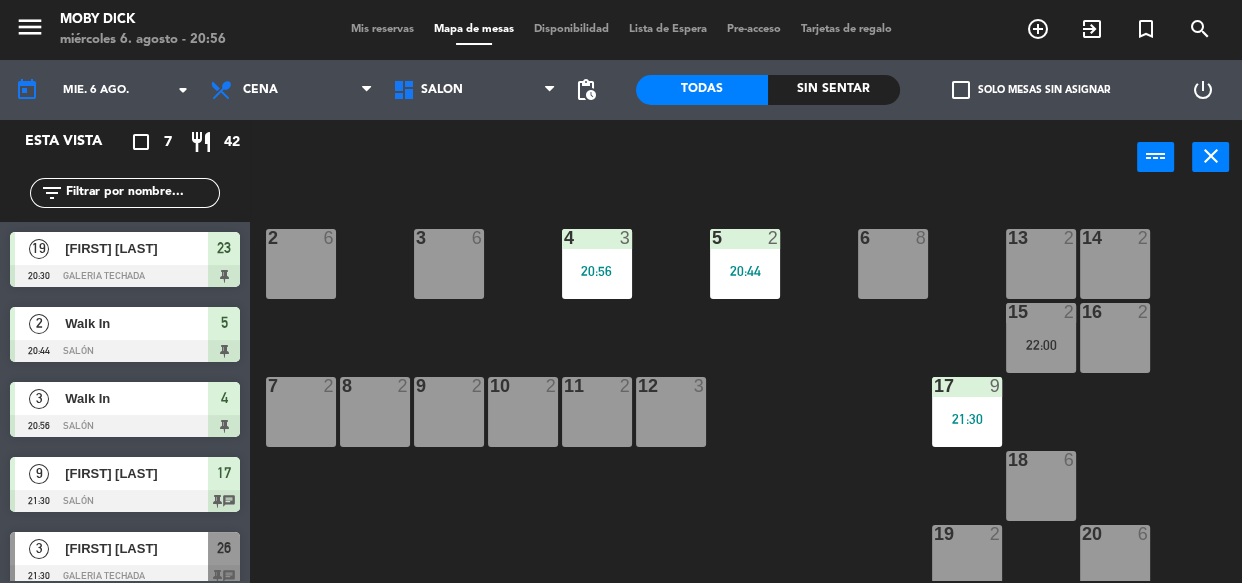 click on "Mis reservas" at bounding box center (382, 29) 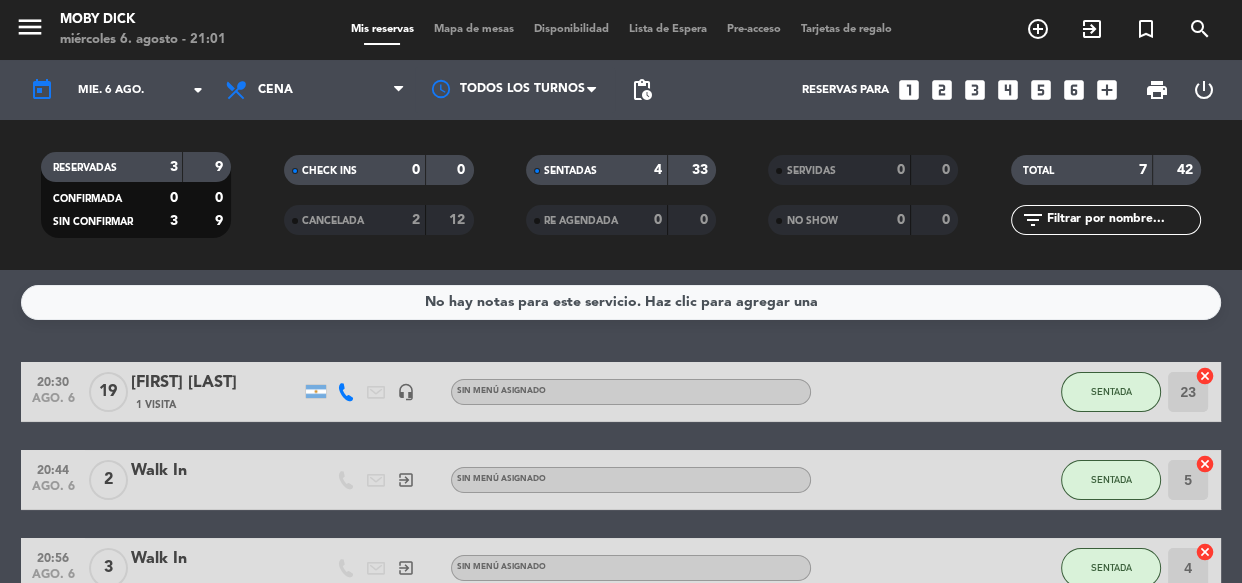 click on "Mapa de mesas" at bounding box center (474, 29) 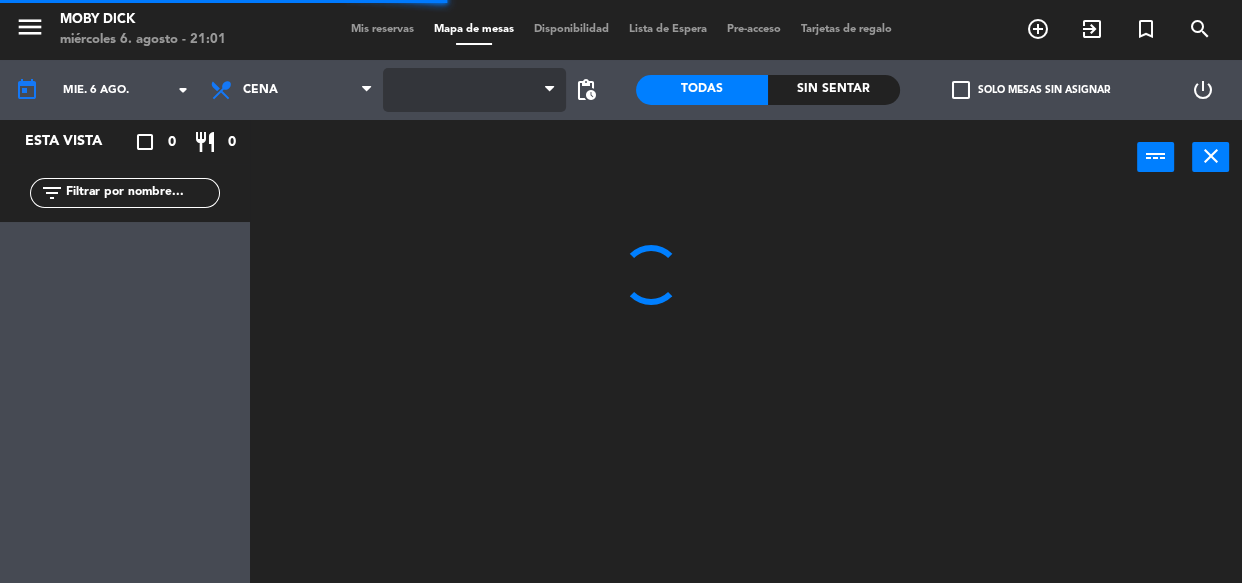click at bounding box center (474, 90) 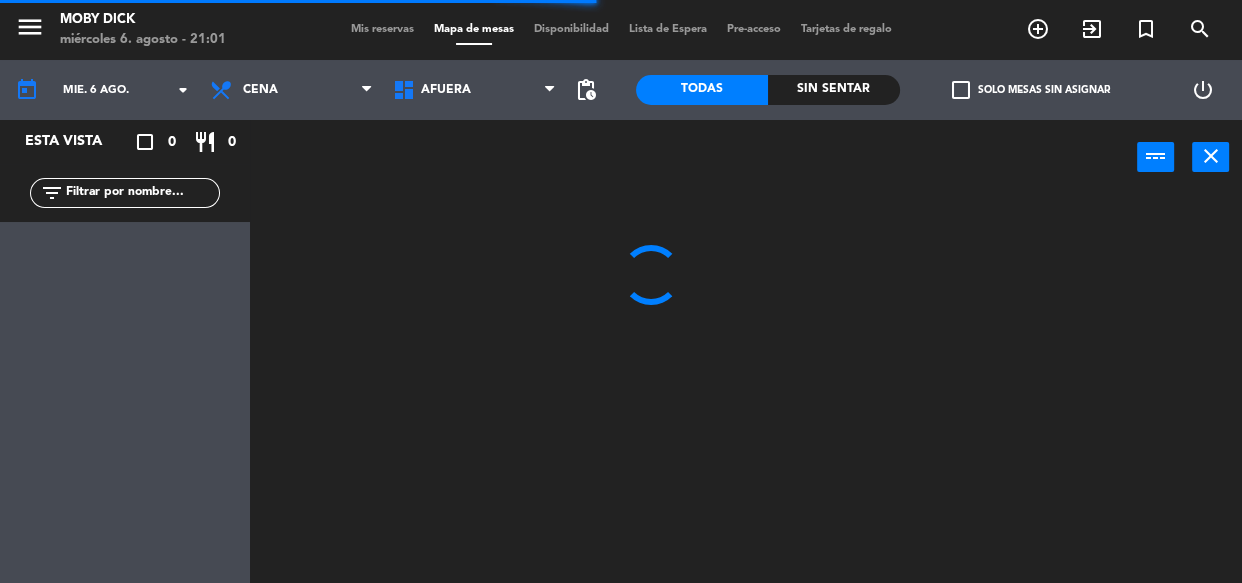 click on "AFUERA" at bounding box center (446, 90) 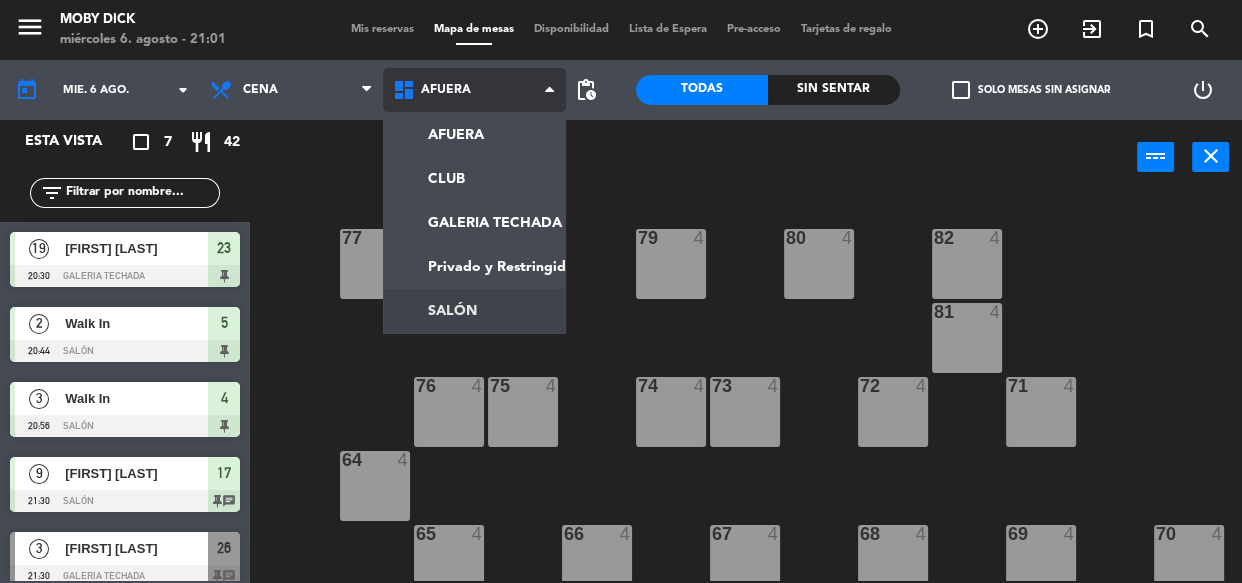 click on "menu  Moby Dick   miércoles 6. agosto - 21:01   Mis reservas   Mapa de mesas   Disponibilidad   Lista de Espera   Pre-acceso   Tarjetas de regalo  add_circle_outline exit_to_app turned_in_not search today    mié. 6 ago. arrow_drop_down  Almuerzo  Cena  Cena  Almuerzo  Cena  AFUERA   CLUB   GALERIA TECHADA   Privado y Restringido   SALÓN   AFUERA   AFUERA   CLUB   GALERIA TECHADA   Privado y Restringido   SALÓN  pending_actions  Todas  Sin sentar  check_box_outline_blank   Solo mesas sin asignar   power_settings_new   Esta vista   crop_square  7  restaurant  42 filter_list  19   [FIRST] [LAST]   20:30   GALERIA TECHADA  23  2   Walk In   20:44   SALÓN  5  3   Walk In   20:56   SALÓN  4  9   [FIRST] [LAST]   21:30   SALÓN  17 chat  3   [FIRST] [LAST]   21:30   GALERIA TECHADA  26 chat  4   [FIRST] [LAST]   21:30   GALERIA TECHADA  25  2   [FIRST] [LAST]   22:00   SALÓN  15 chat power_input close 77  4  78  6  82  4  80  4  79  4  81  4  73  4  74  4  72  4  75  4  76  4  71  4  64  4  68  4  69" 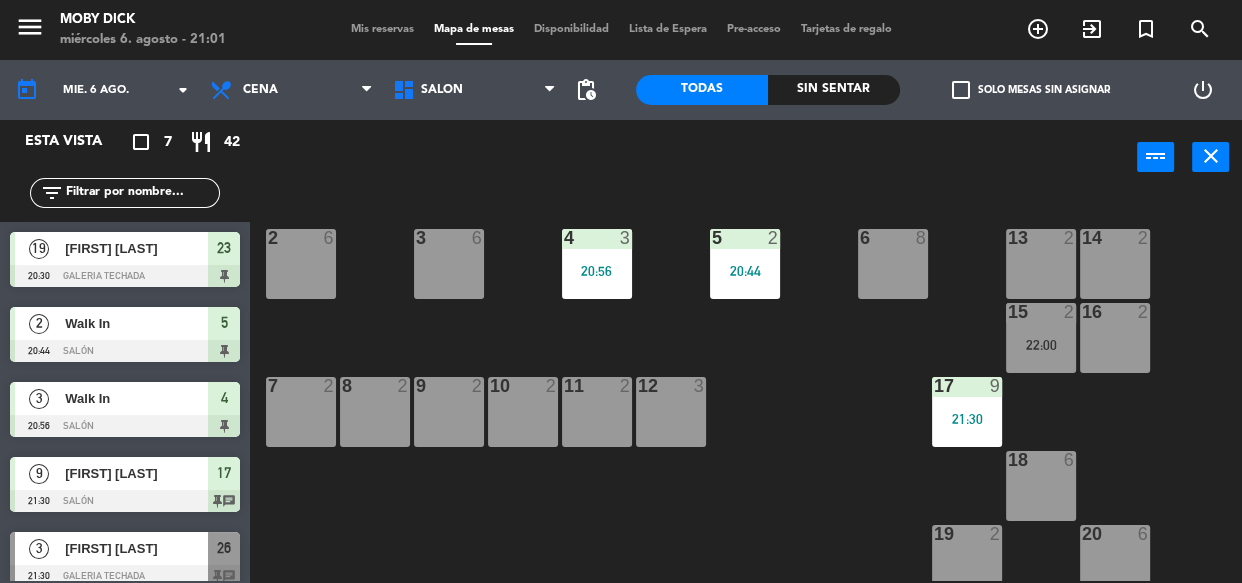 click at bounding box center [892, 238] 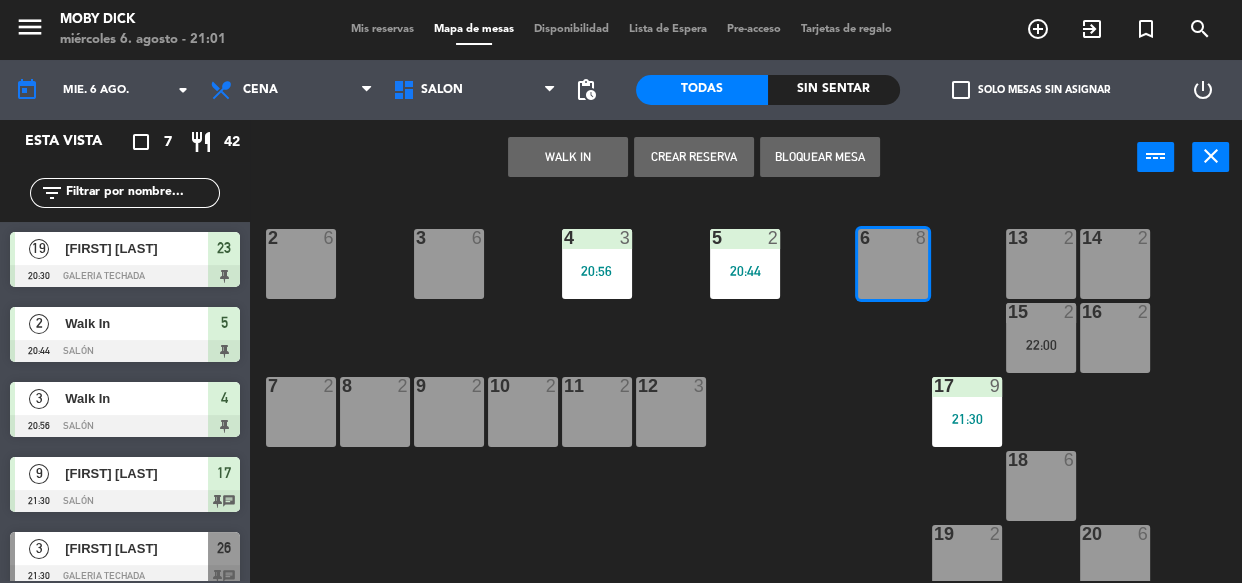 click on "WALK IN" at bounding box center (568, 157) 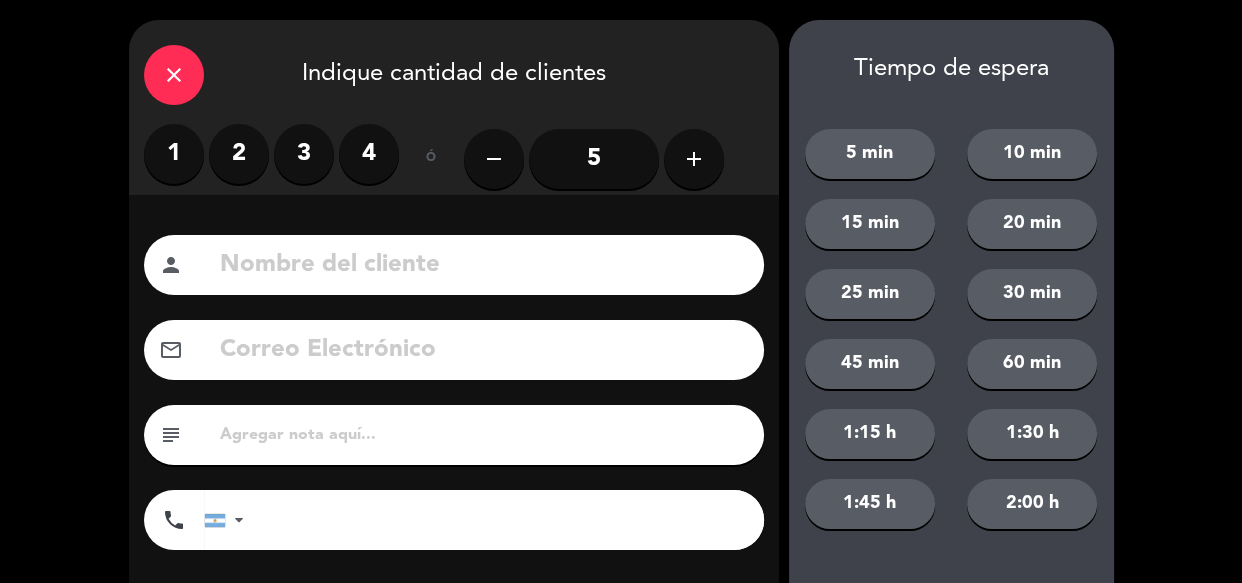 click on "5" 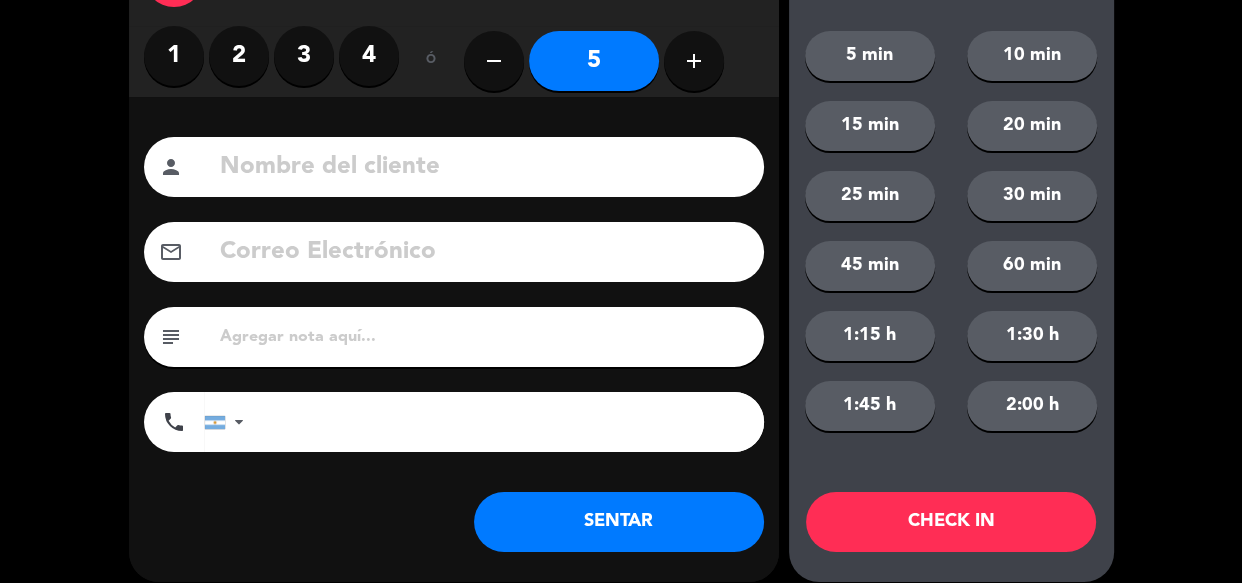 scroll, scrollTop: 117, scrollLeft: 0, axis: vertical 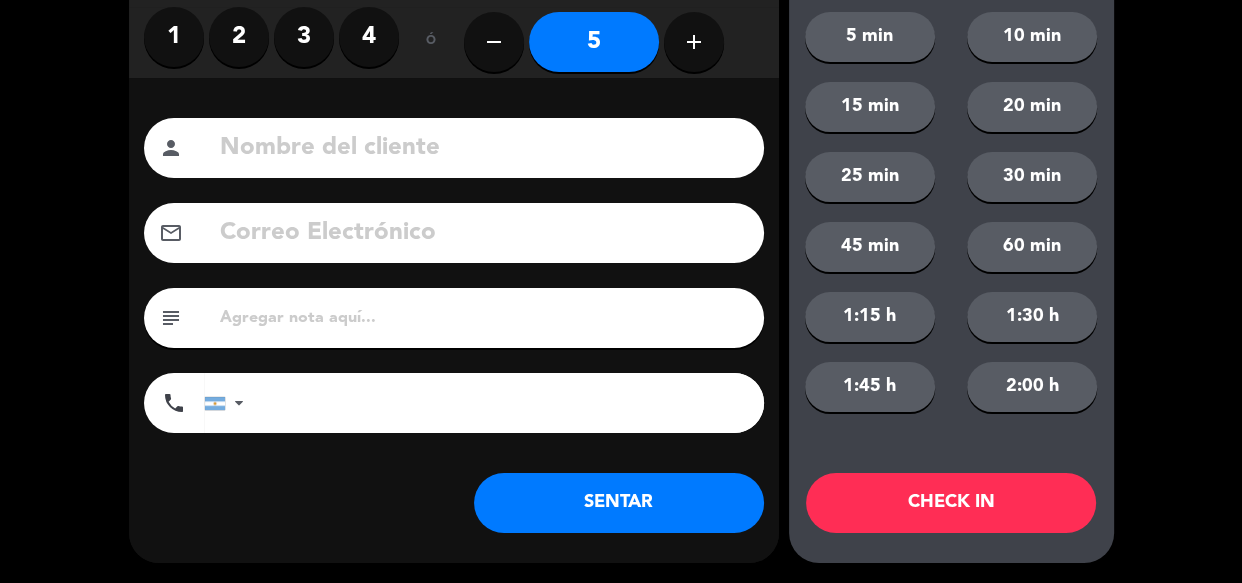 click on "SENTAR" 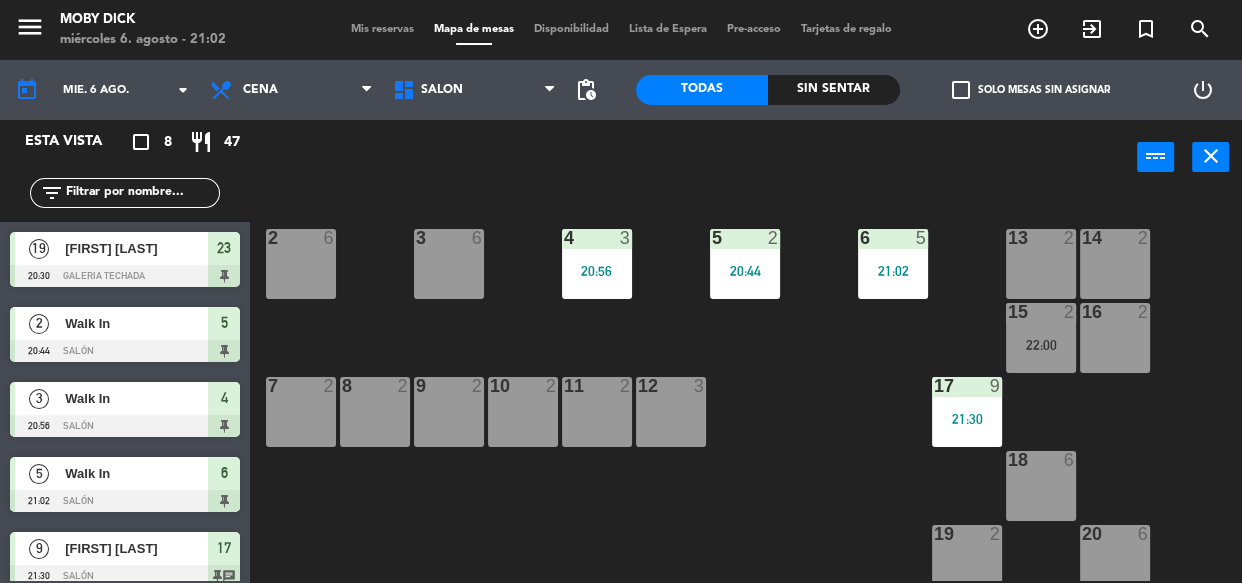 click on "Mis reservas" at bounding box center (382, 29) 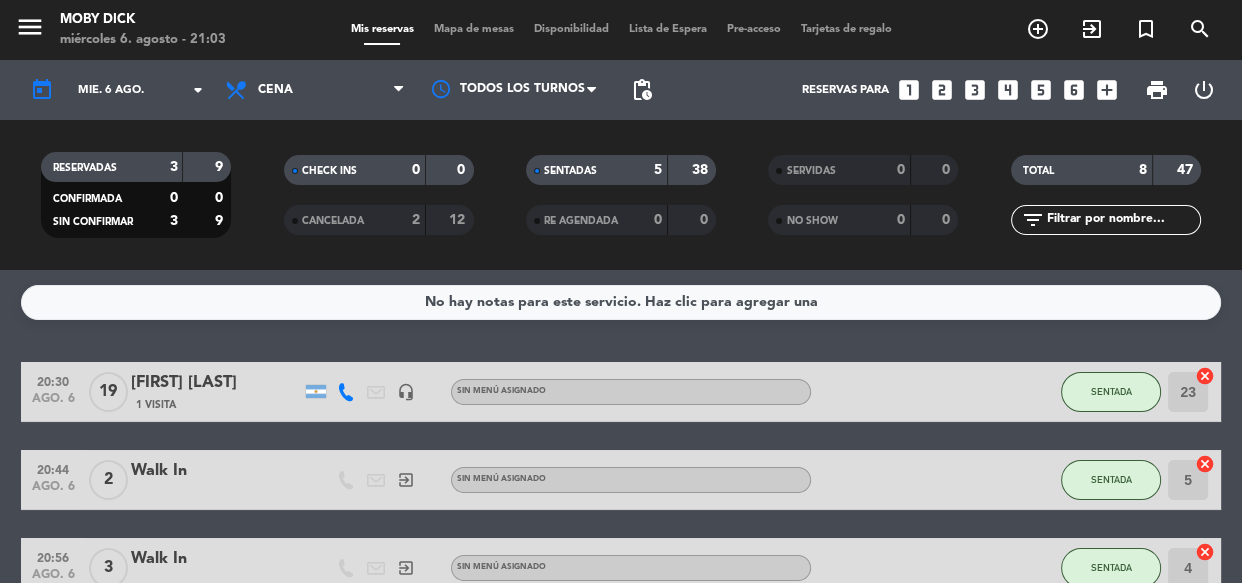 click on "Mis reservas" at bounding box center (382, 29) 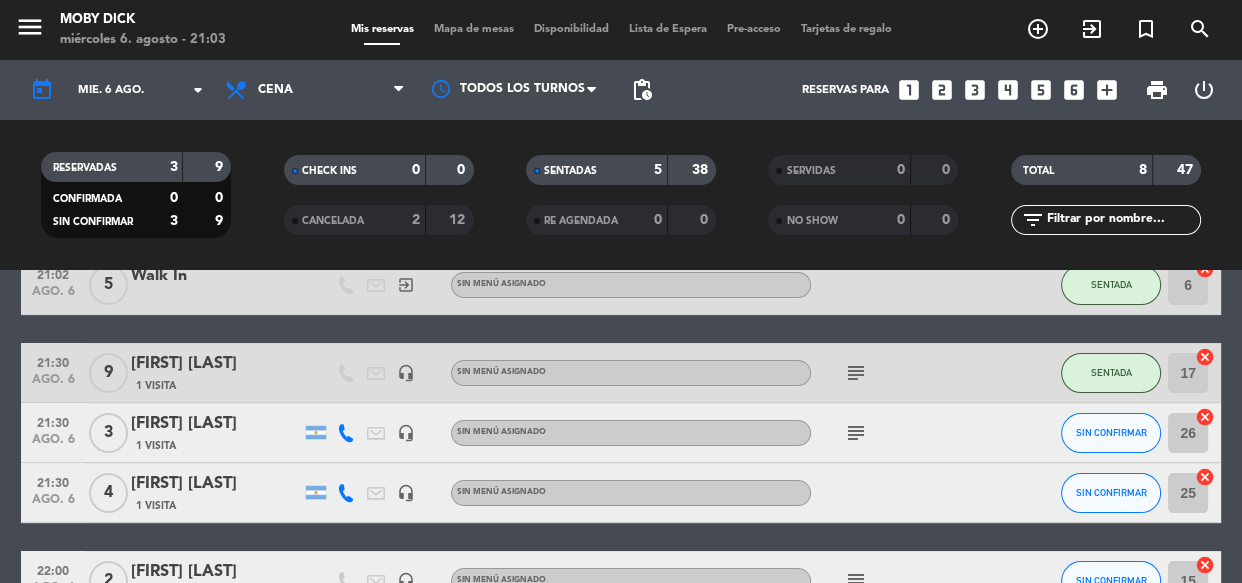 scroll, scrollTop: 400, scrollLeft: 0, axis: vertical 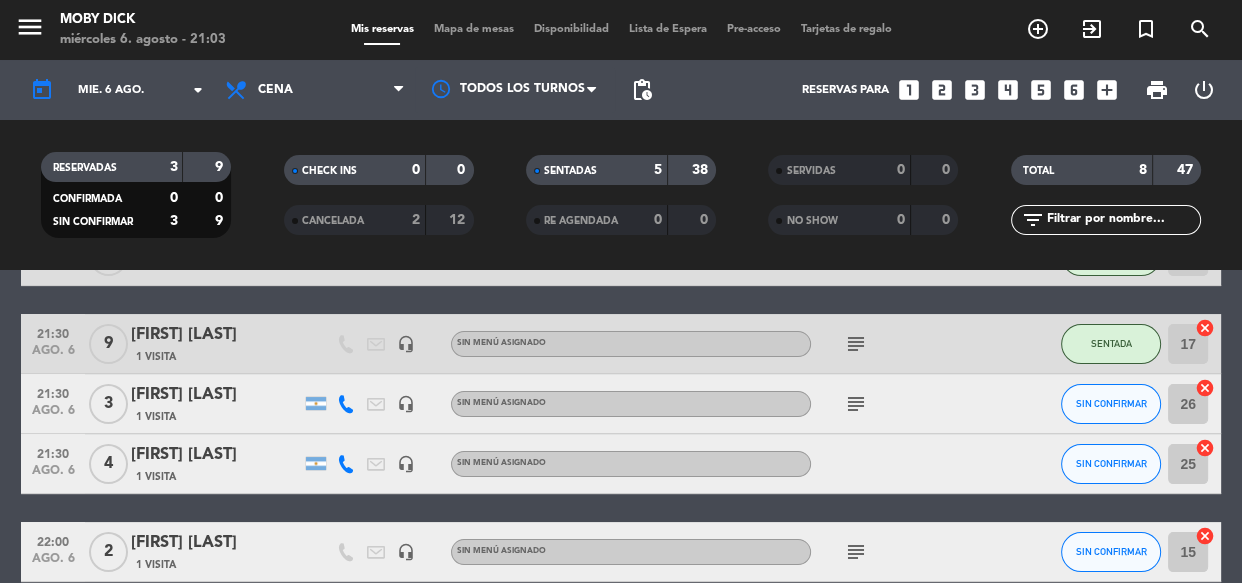 click on "[FIRST] [LAST]" 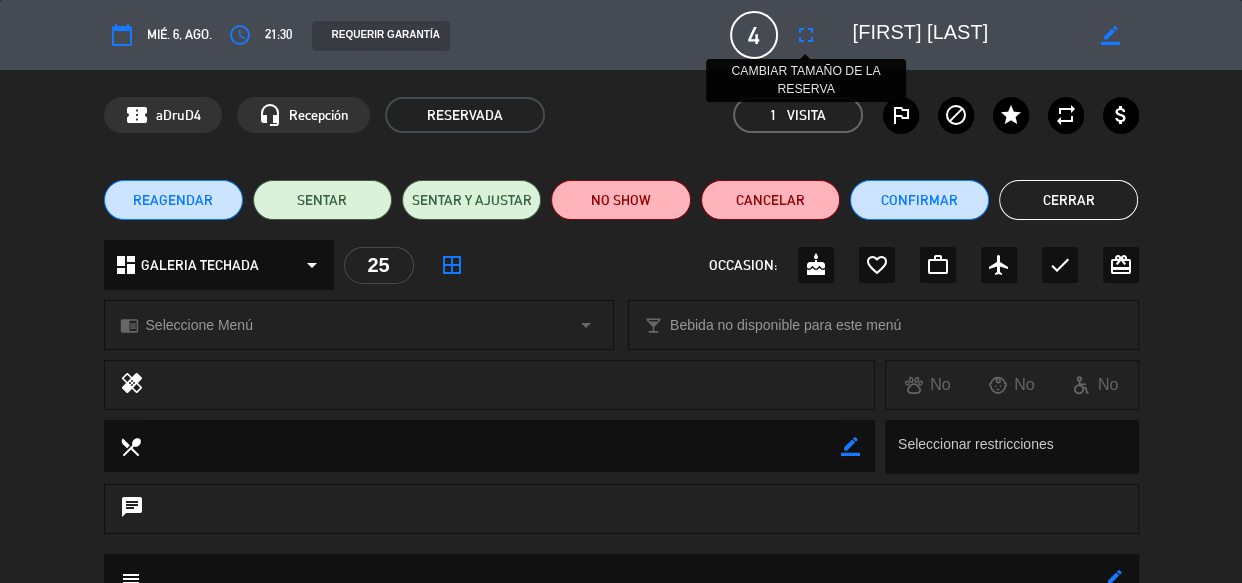 click on "fullscreen" at bounding box center [806, 35] 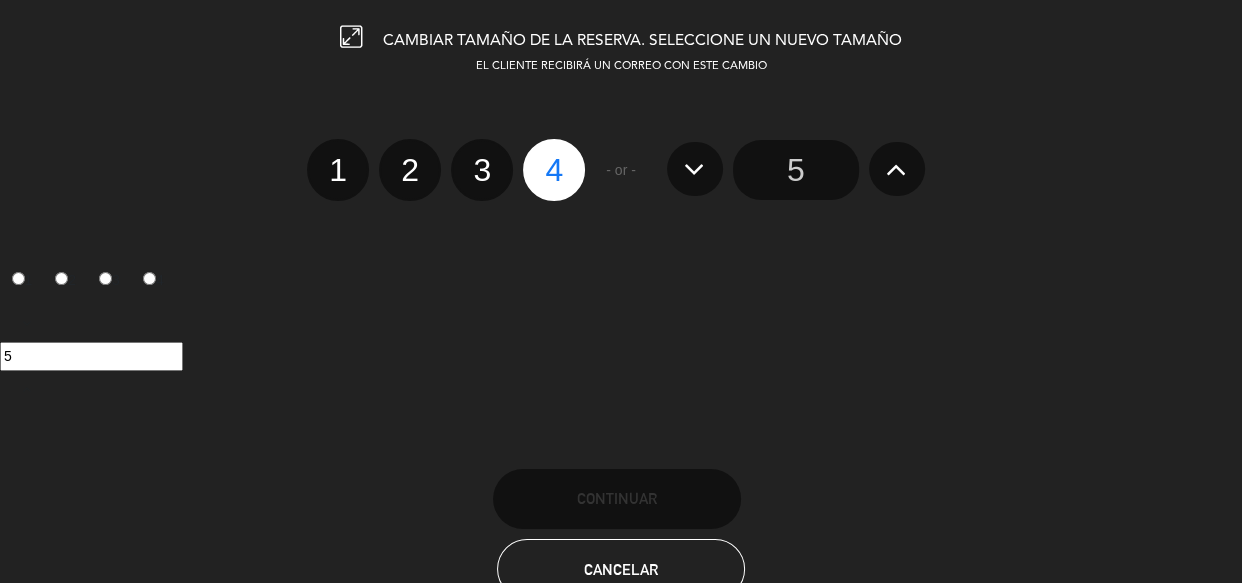 click on "5" 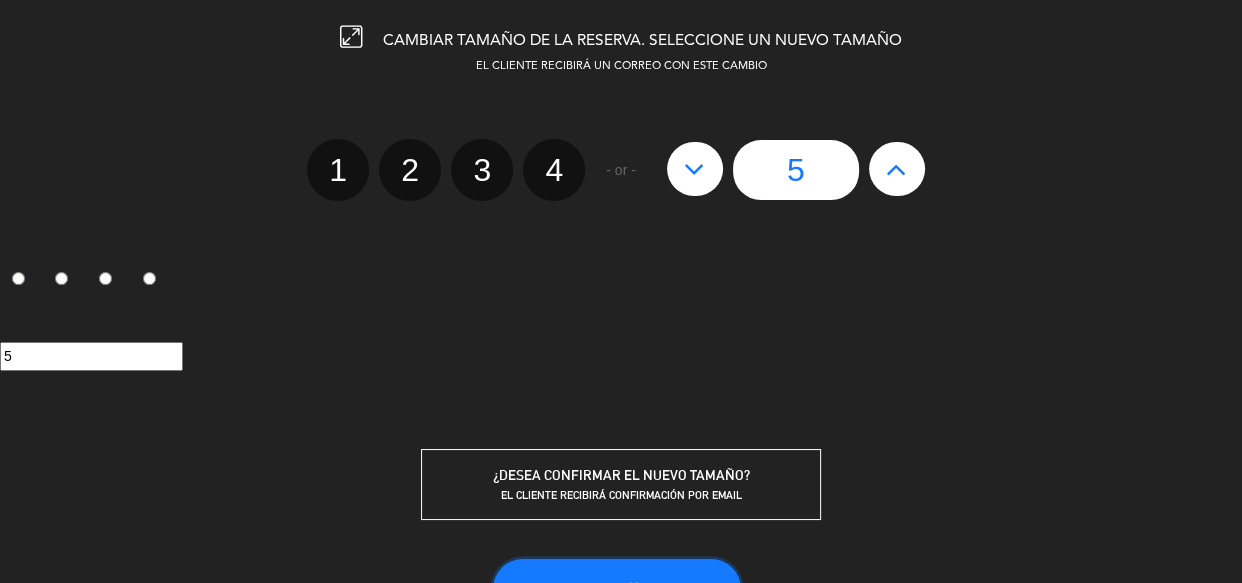 click on "Continuar" at bounding box center (617, 589) 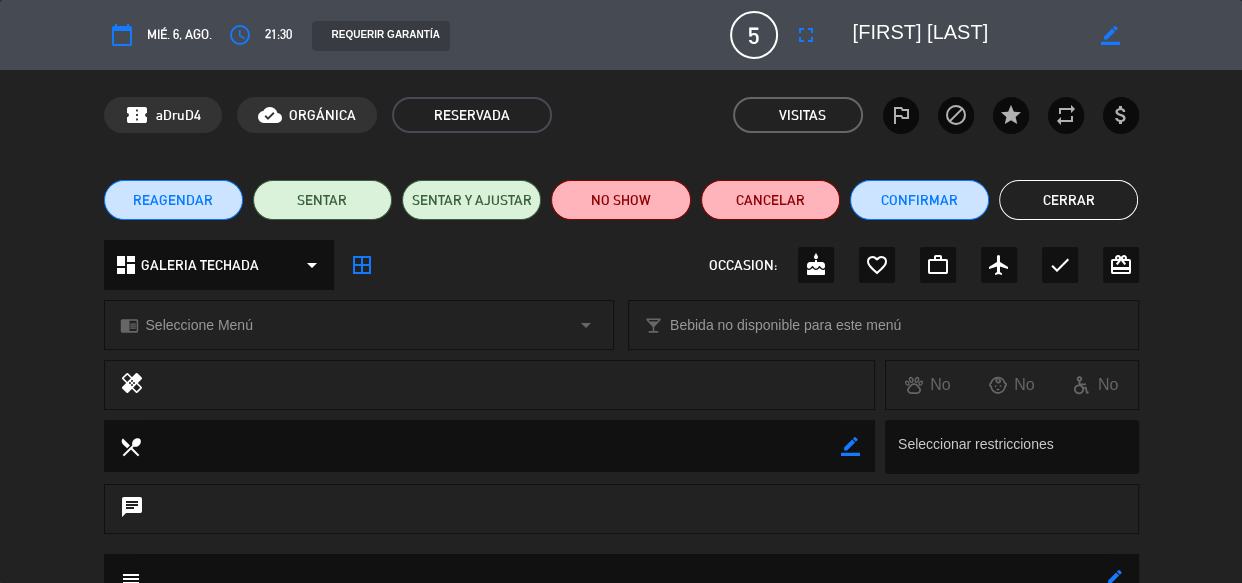 click on "Cerrar" 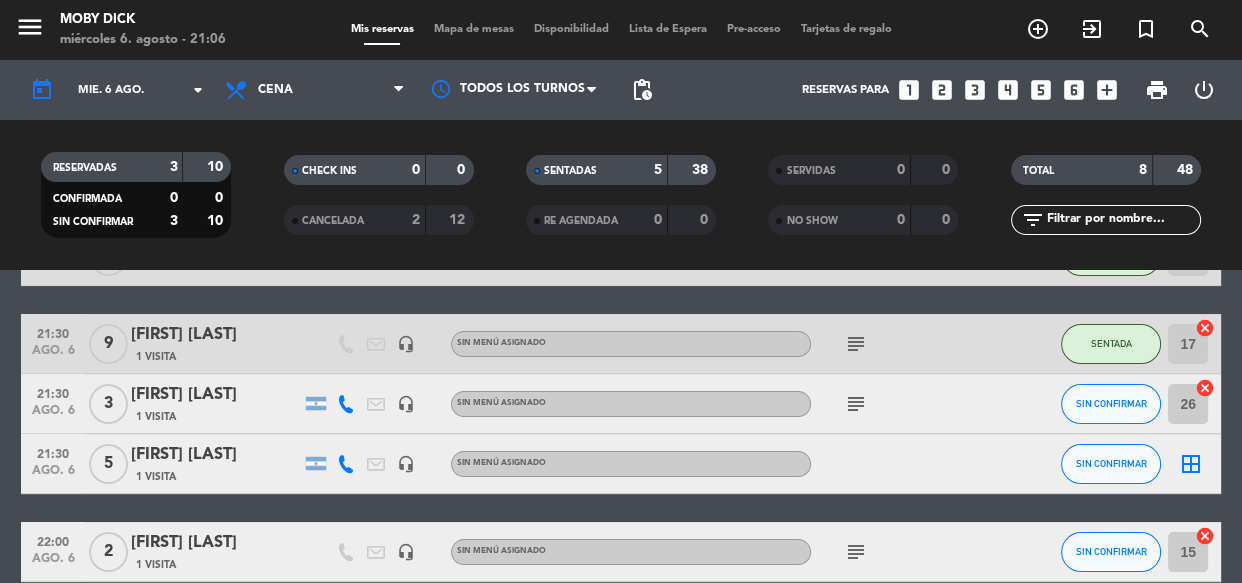 click on "subject" 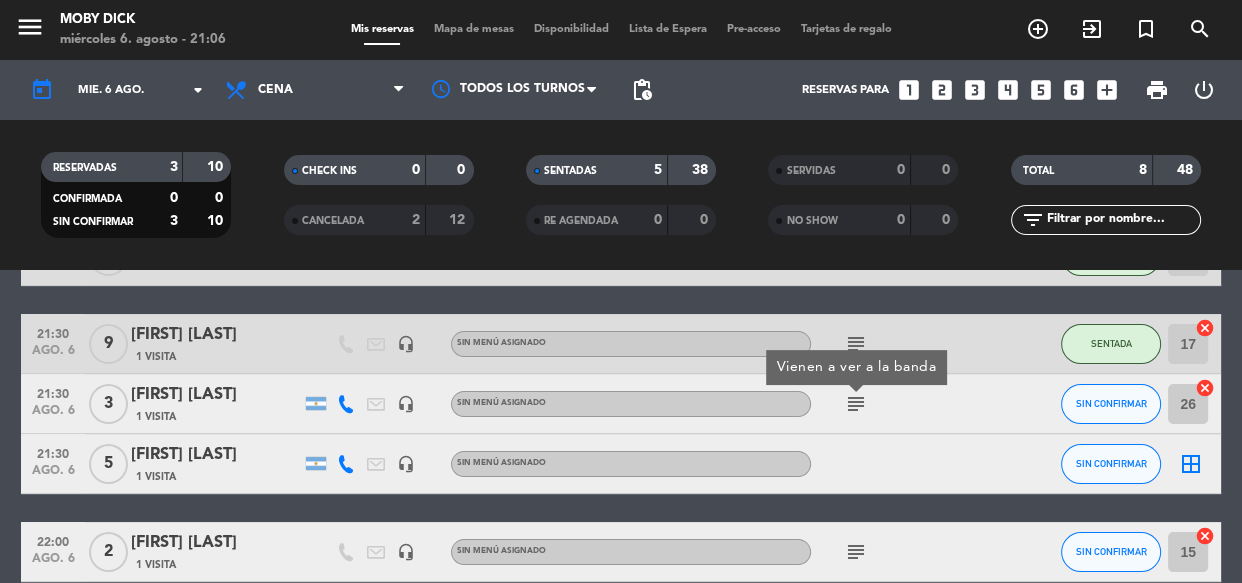 click on "subject" 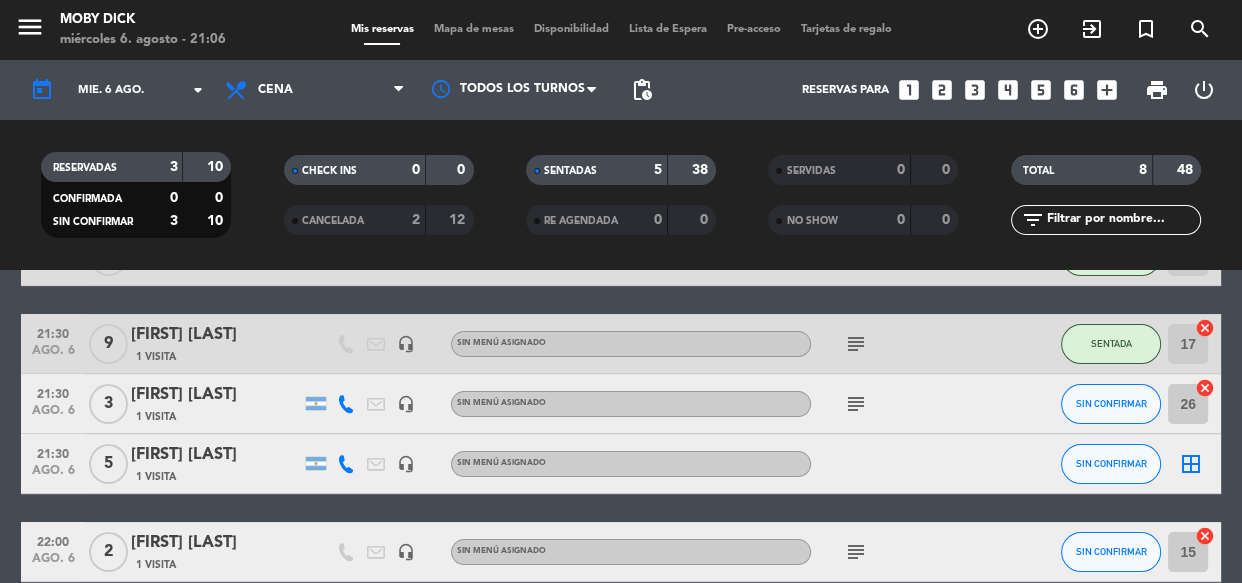 click on "border_all" 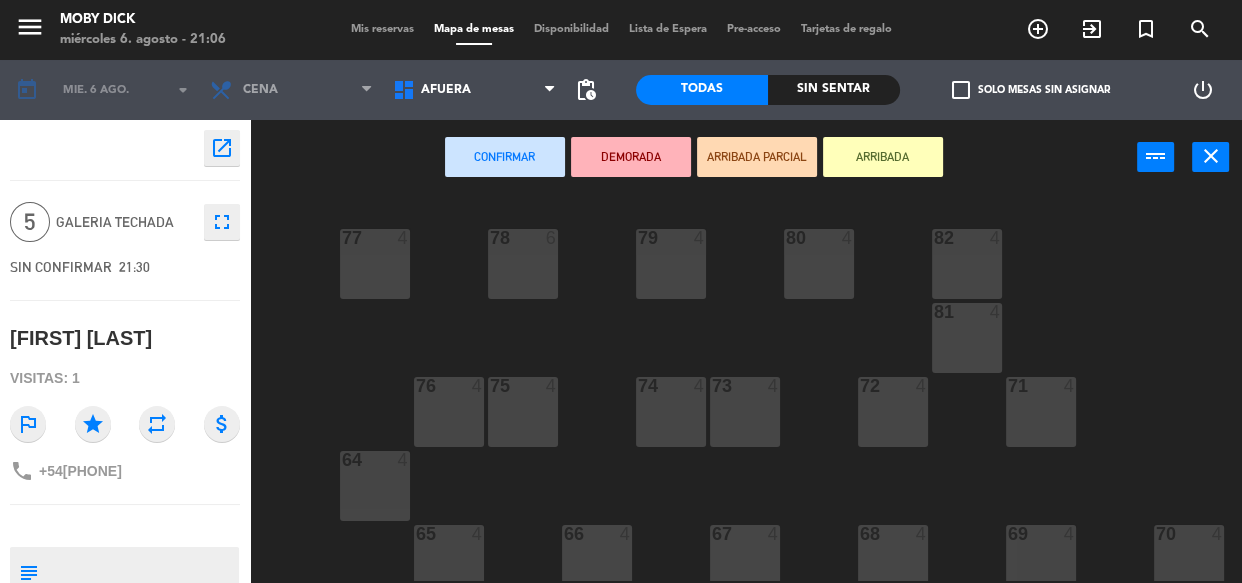 click on "Mis reservas" at bounding box center (382, 29) 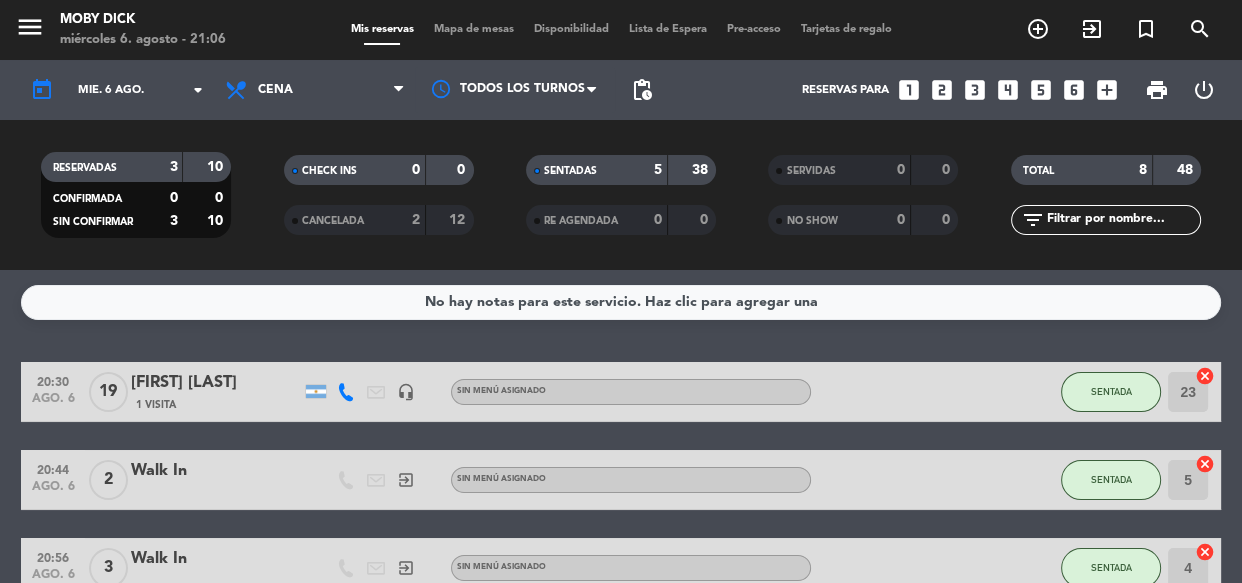 click on "No hay notas para este servicio. Haz clic para agregar una   20:30   ago. 6   19   [FIRST] [LAST]   1 Visita   headset_mic  Sin menú asignado SENTADA 23  cancel   20:44   ago. 6   2   Walk In   exit_to_app  Sin menú asignado SENTADA 5  cancel   20:56   ago. 6   3   Walk In   exit_to_app  Sin menú asignado SENTADA 4  cancel   21:02   ago. 6   5   Walk In   exit_to_app  Sin menú asignado SENTADA 6  cancel   21:30   ago. 6   9   [FIRST] [LAST]   1 Visita   headset_mic  Sin menú asignado  subject  SENTADA 17  cancel   21:30   ago. 6   3   [FIRST] [LAST]   1 Visita   headset_mic  Sin menú asignado  subject  SIN CONFIRMAR 26  cancel   21:30   ago. 6   5   [FIRST] [LAST]   1 Visita   headset_mic  Sin menú asignado SIN CONFIRMAR  border_all   22:00   ago. 6   2   [FIRST] [LAST]   1 Visita   headset_mic  Sin menú asignado  subject  SIN CONFIRMAR 15  cancel" 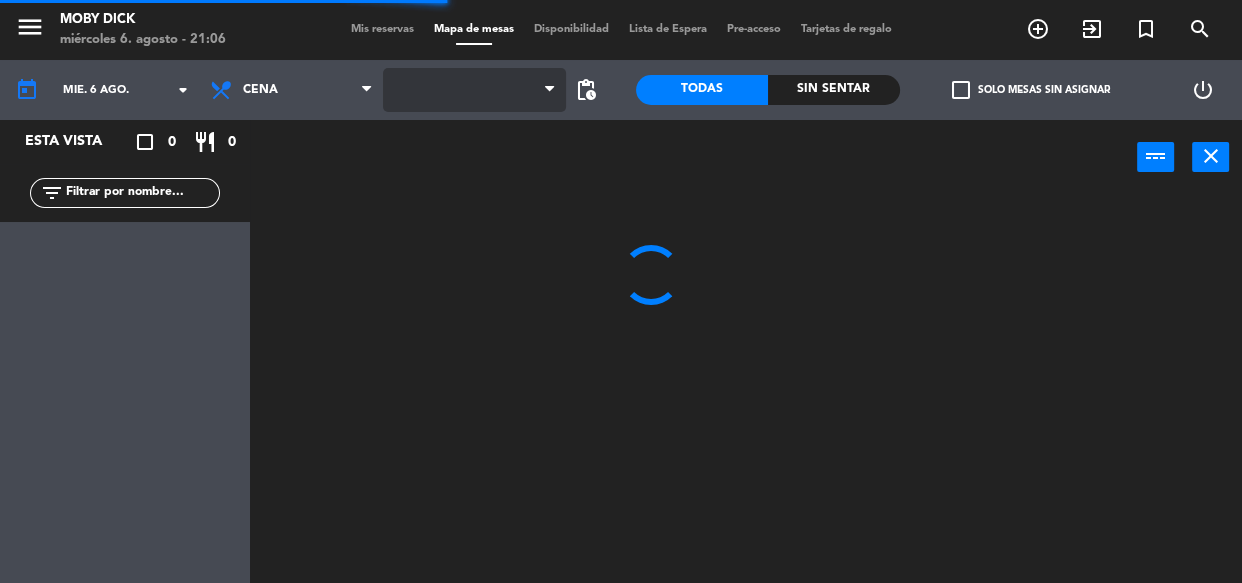 click at bounding box center (474, 90) 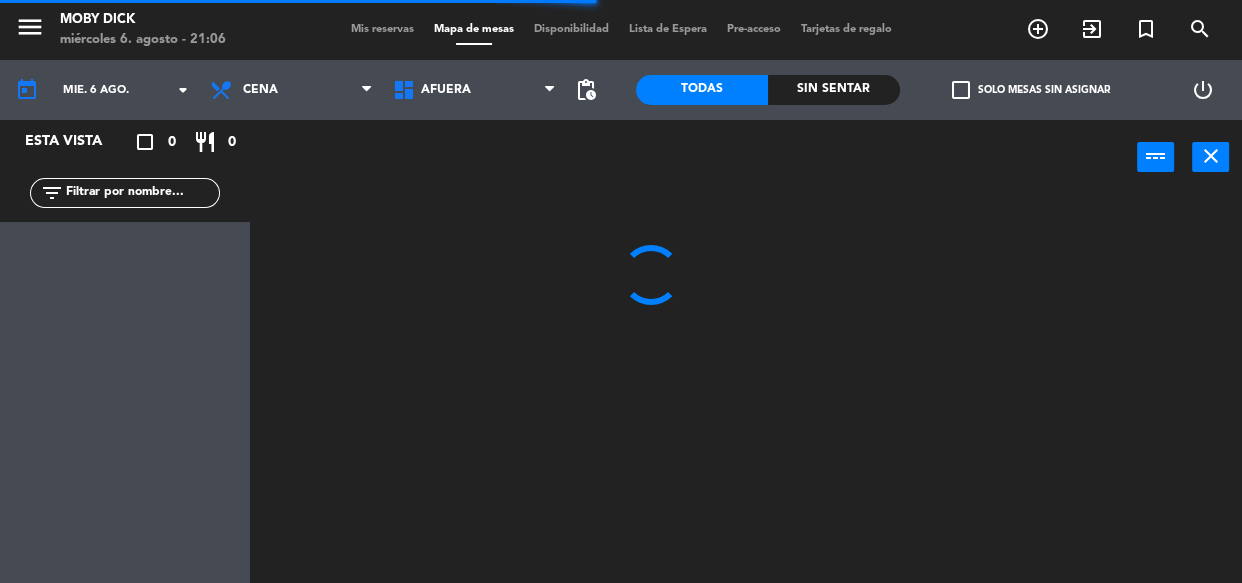 click on "AFUERA" at bounding box center [474, 90] 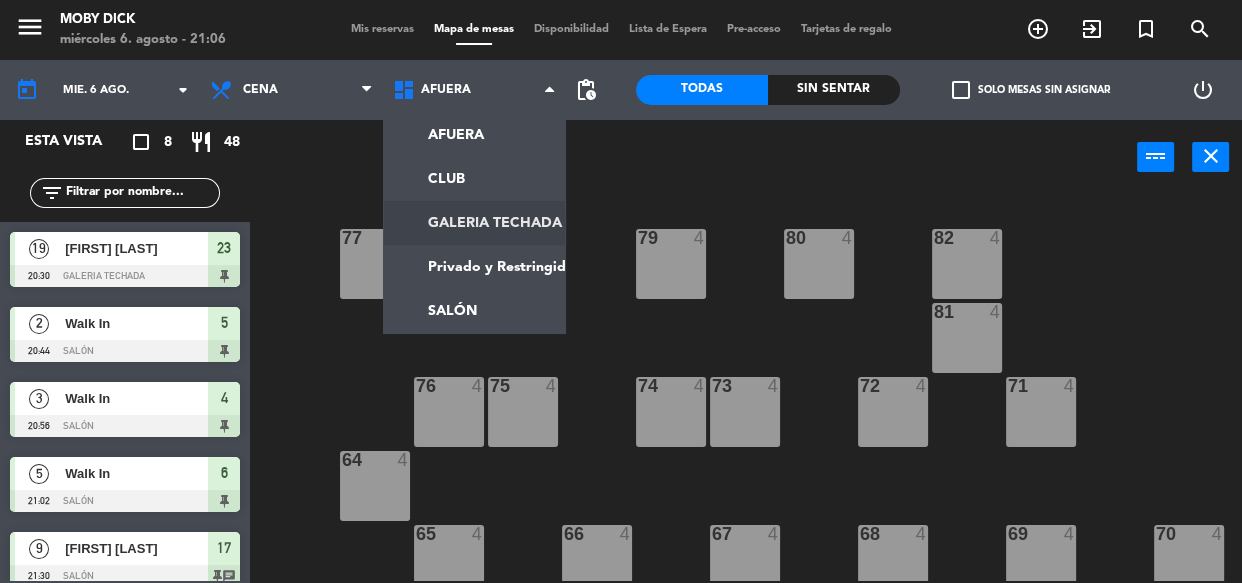 click on "menu  Moby Dick   miércoles 6. agosto - 21:06   Mis reservas   Mapa de mesas   Disponibilidad   Lista de Espera   Pre-acceso   Tarjetas de regalo  add_circle_outline exit_to_app turned_in_not search today    mié. 6 ago. arrow_drop_down  Almuerzo  Cena  Cena  Almuerzo  Cena  AFUERA   CLUB   GALERIA TECHADA   Privado y Restringido   SALÓN   AFUERA   AFUERA   CLUB   GALERIA TECHADA   Privado y Restringido   SALÓN  pending_actions  Todas  Sin sentar  check_box_outline_blank   Solo mesas sin asignar   power_settings_new   Esta vista   crop_square  8  restaurant  48 filter_list  19   [FIRST] [LAST]   20:30   GALERIA TECHADA  23  2   Walk In   20:44   SALÓN  5  3   Walk In   20:56   SALÓN  4  5   Walk In   21:02   SALÓN  6  9   [FIRST] [LAST]   21:30   SALÓN  17 chat  3   [FIRST] [LAST]   21:30   GALERIA TECHADA  26 chat  5   [FIRST] [LAST]   21:30   GALERIA TECHADA   2   [FIRST] [LAST]   22:00   SALÓN  15 chat power_input close 77  4  78  6  82  4  80  4  79  4  81  4  73  4  74  4  72  4  75  4  76" 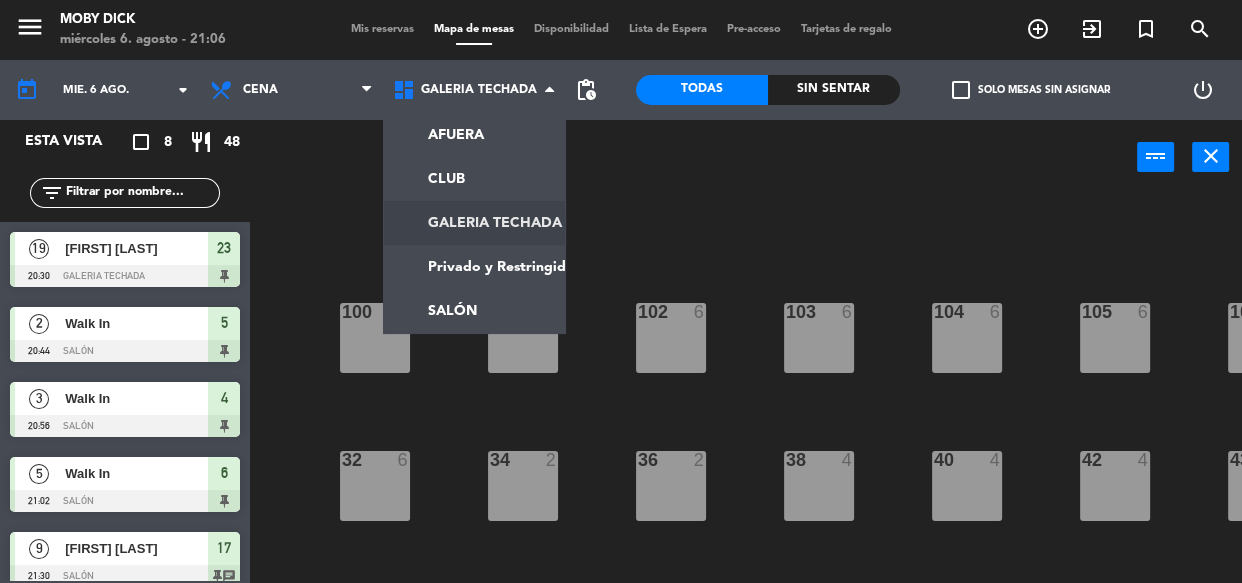 click 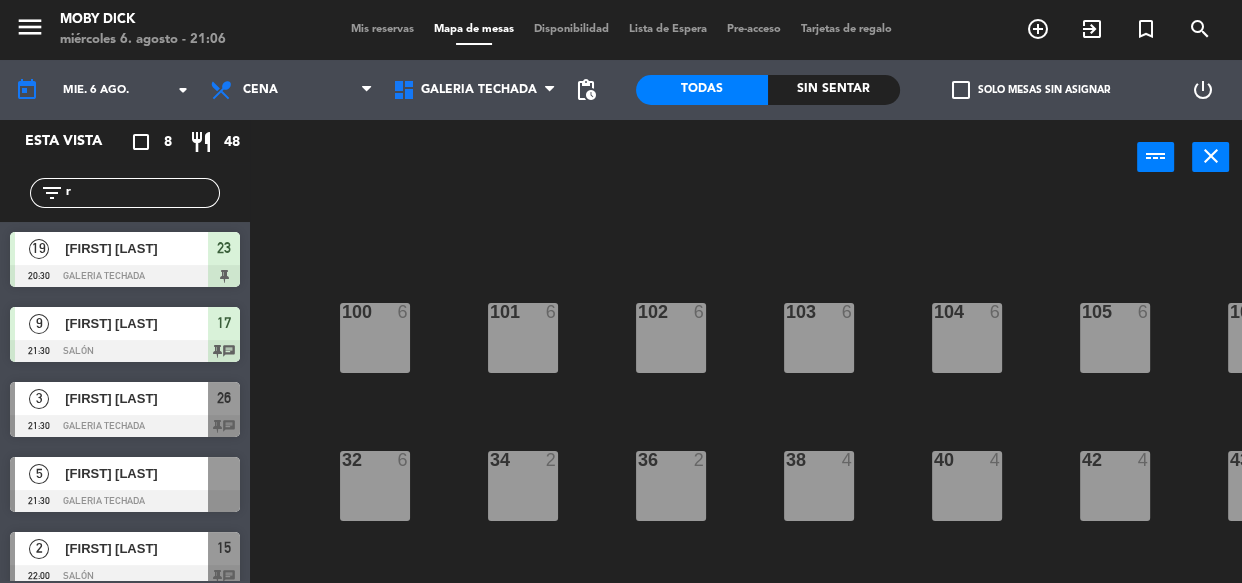 type on "r" 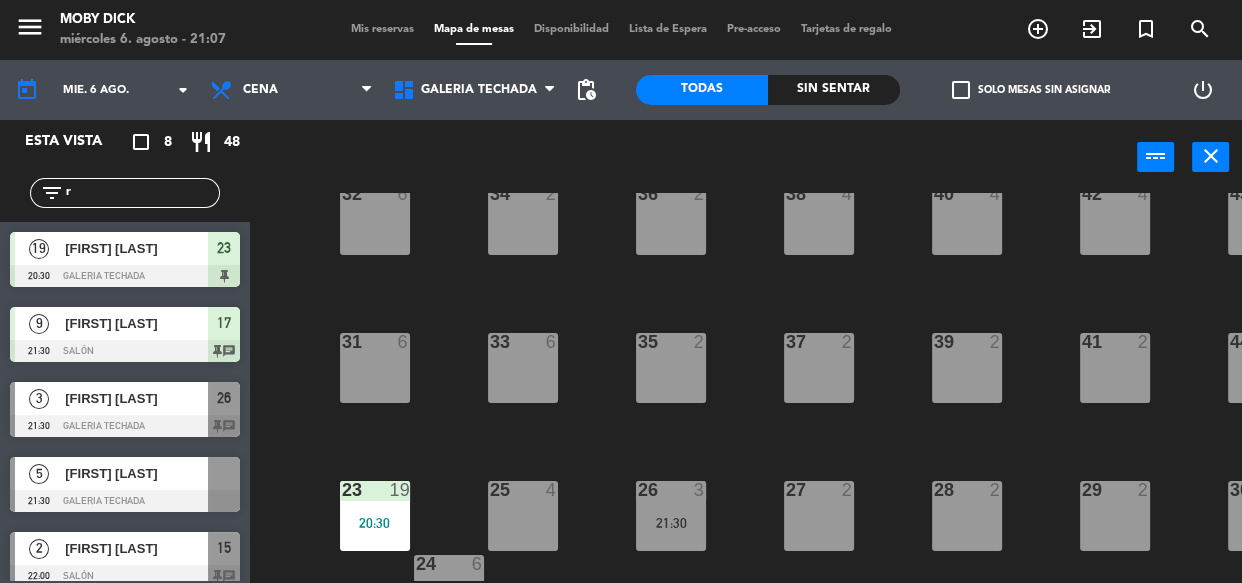 scroll, scrollTop: 395, scrollLeft: 0, axis: vertical 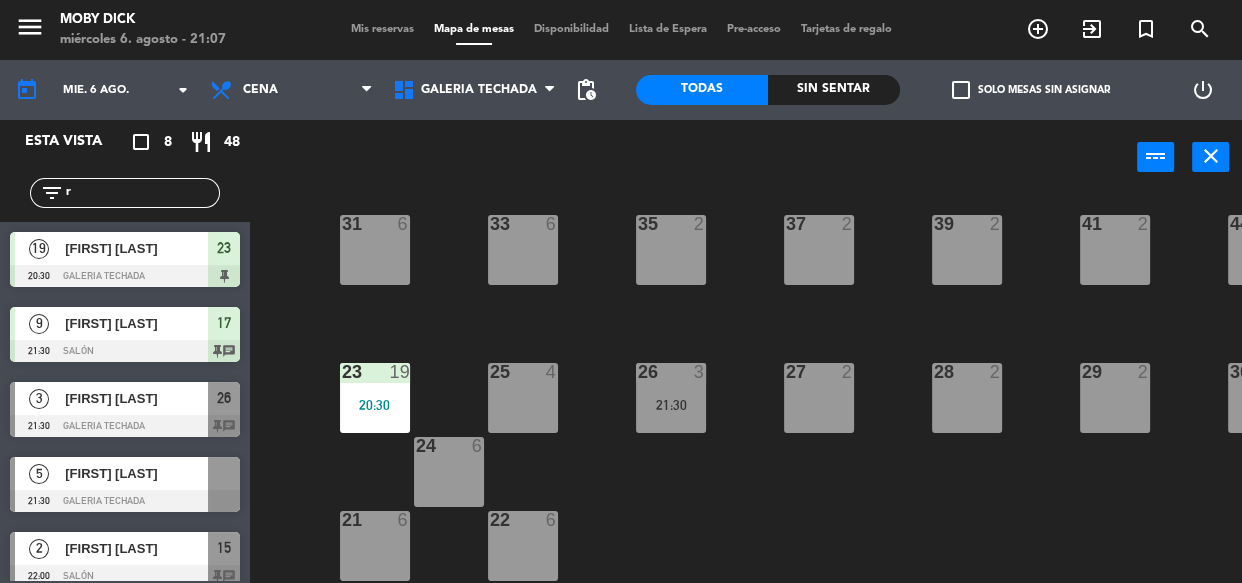 click on "[FIRST] [LAST]" at bounding box center (136, 473) 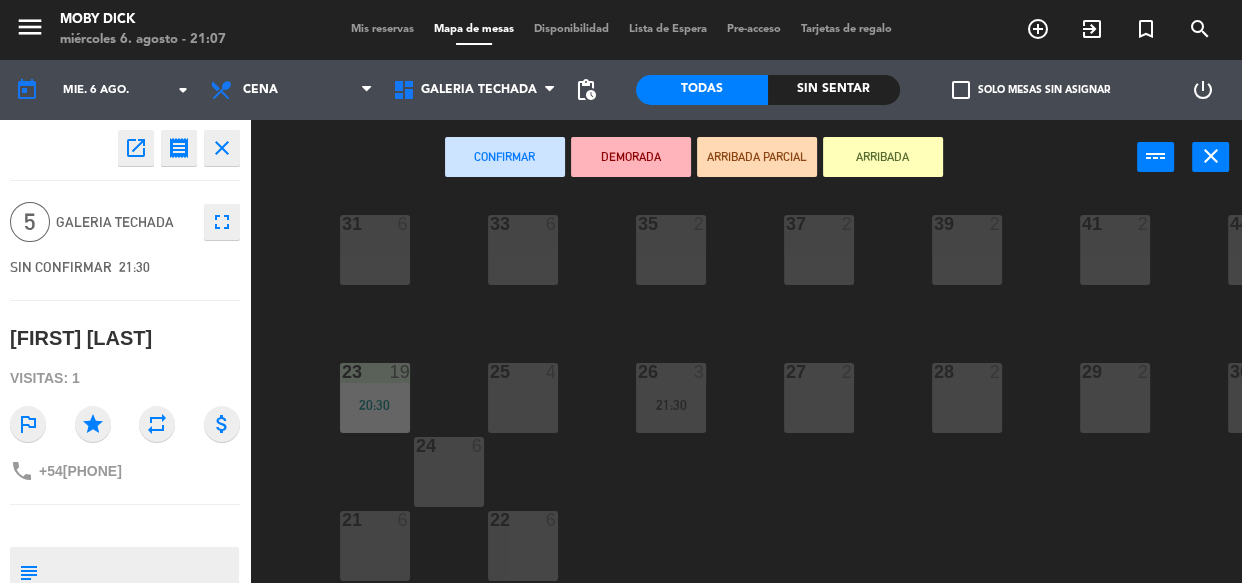click at bounding box center (522, 372) 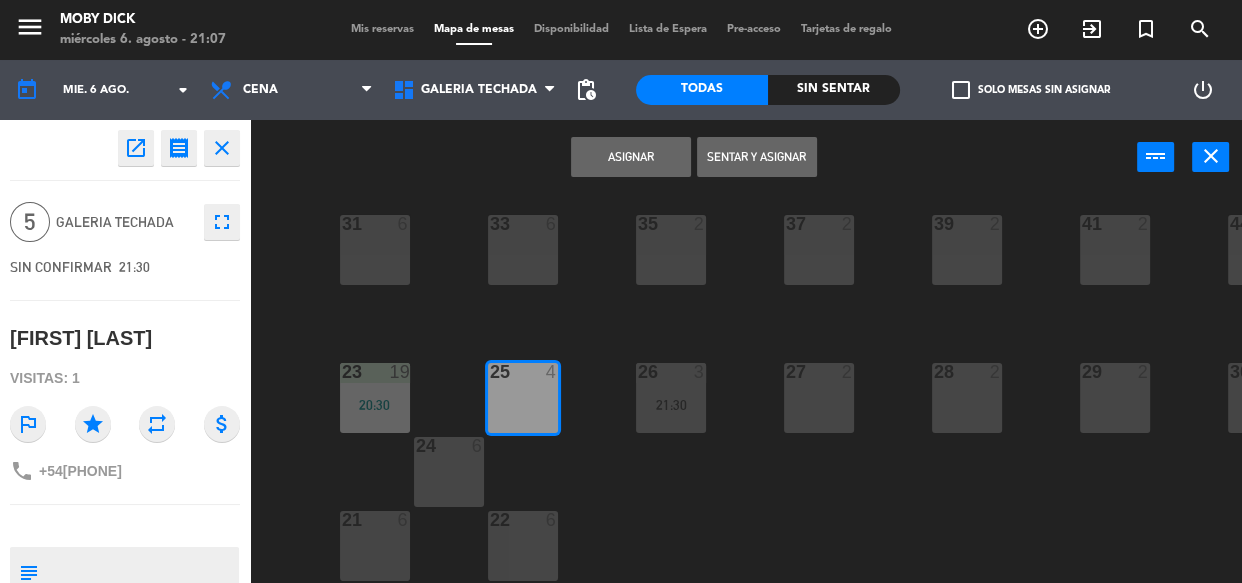 click on "Asignar" at bounding box center [631, 157] 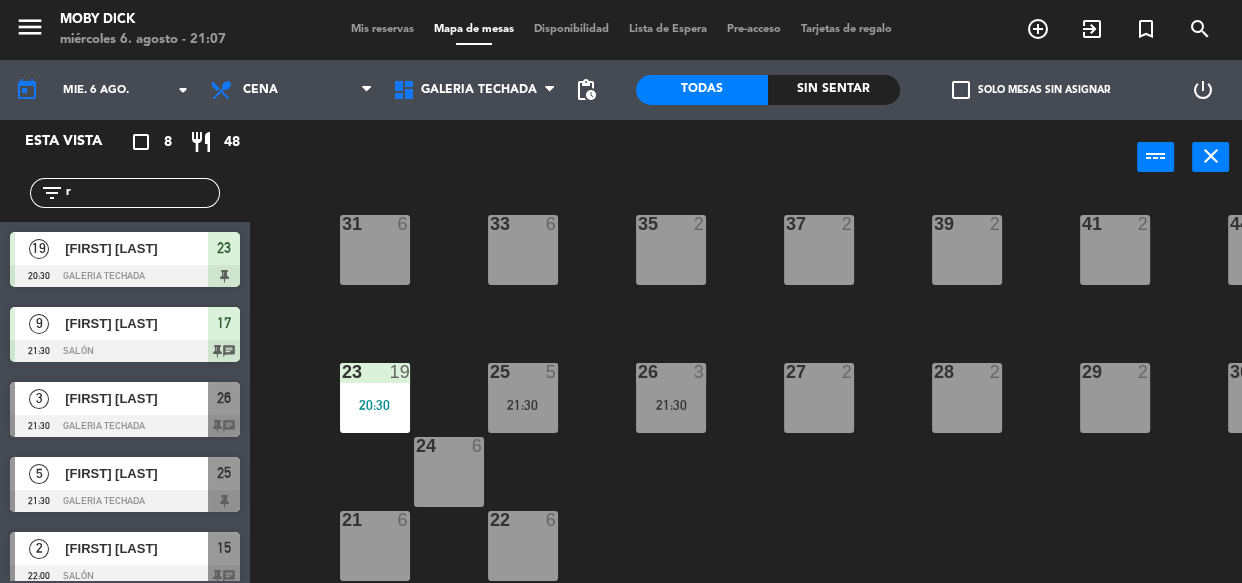 click on "Mis reservas" at bounding box center [382, 29] 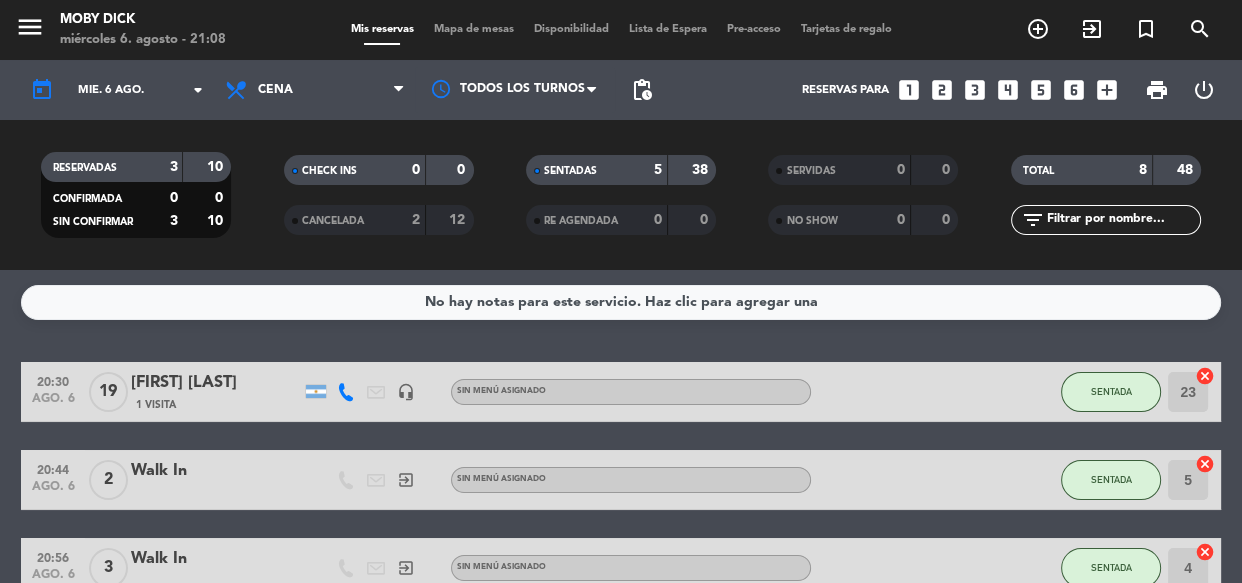 click on "No hay notas para este servicio. Haz clic para agregar una   20:30   ago. 6   19   [FIRST] [LAST]   1 Visita   headset_mic  Sin menú asignado SENTADA 23  cancel   20:44   ago. 6   2   Walk In   exit_to_app  Sin menú asignado SENTADA 5  cancel   20:56   ago. 6   3   Walk In   exit_to_app  Sin menú asignado SENTADA 4  cancel   21:02   ago. 6   5   Walk In   exit_to_app  Sin menú asignado SENTADA 6  cancel   21:30   ago. 6   9   [FIRST] [LAST]   1 Visita   headset_mic  Sin menú asignado  subject  SENTADA 17  cancel   21:30   ago. 6   3   [FIRST] [LAST]   1 Visita   headset_mic  Sin menú asignado  subject  SIN CONFIRMAR 26  cancel   22:00   ago. 6   2   [FIRST] [LAST]   1 Visita   headset_mic  Sin menú asignado  subject  SIN CONFIRMAR 15  cancel" 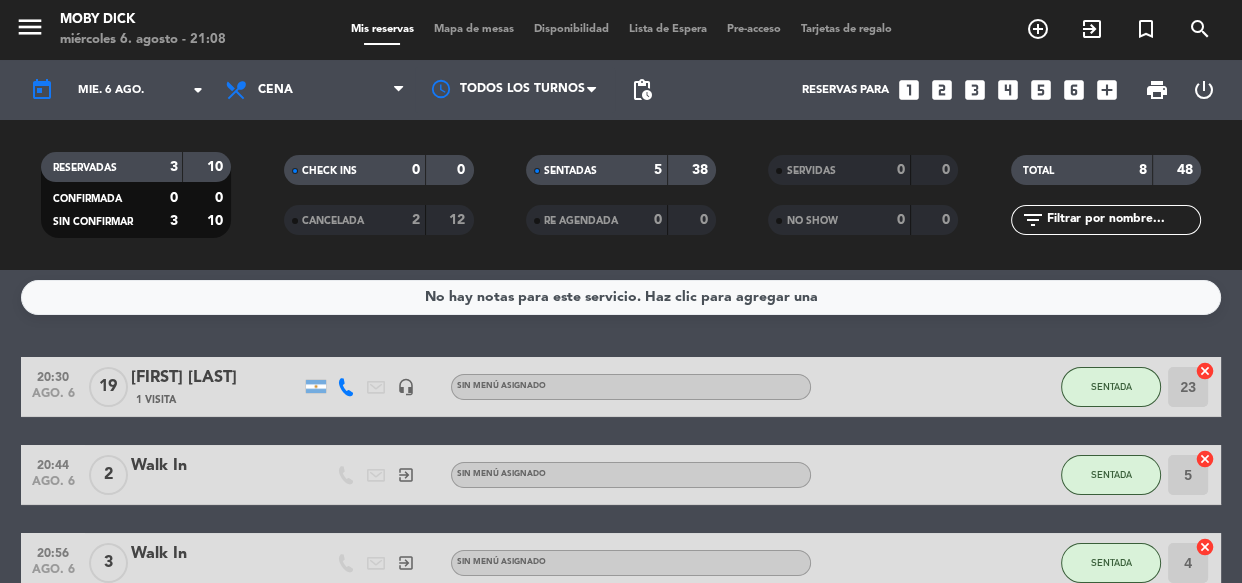scroll, scrollTop: 0, scrollLeft: 0, axis: both 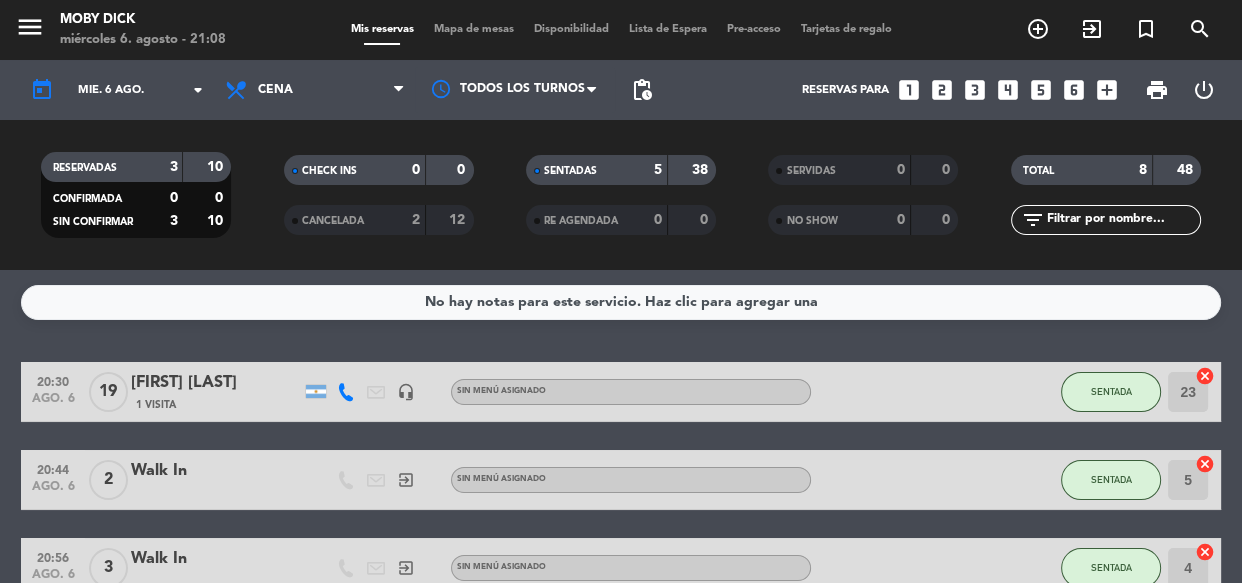 click on "No hay notas para este servicio. Haz clic para agregar una   20:30   ago. 6   19   [FIRST] [LAST]   1 Visita   headset_mic  Sin menú asignado SENTADA 23  cancel   20:44   ago. 6   2   Walk In   exit_to_app  Sin menú asignado SENTADA 5  cancel   20:56   ago. 6   3   Walk In   exit_to_app  Sin menú asignado SENTADA 4  cancel   21:02   ago. 6   5   Walk In   exit_to_app  Sin menú asignado SENTADA 6  cancel   21:30   ago. 6   9   [FIRST] [LAST]   1 Visita   headset_mic  Sin menú asignado  subject  SENTADA 17  cancel   21:30   ago. 6   3   [FIRST] [LAST]   1 Visita   headset_mic  Sin menú asignado  subject  SIN CONFIRMAR 26  cancel   22:00   ago. 6   2   [FIRST] [LAST]   1 Visita   headset_mic  Sin menú asignado  subject  SIN CONFIRMAR 15  cancel" 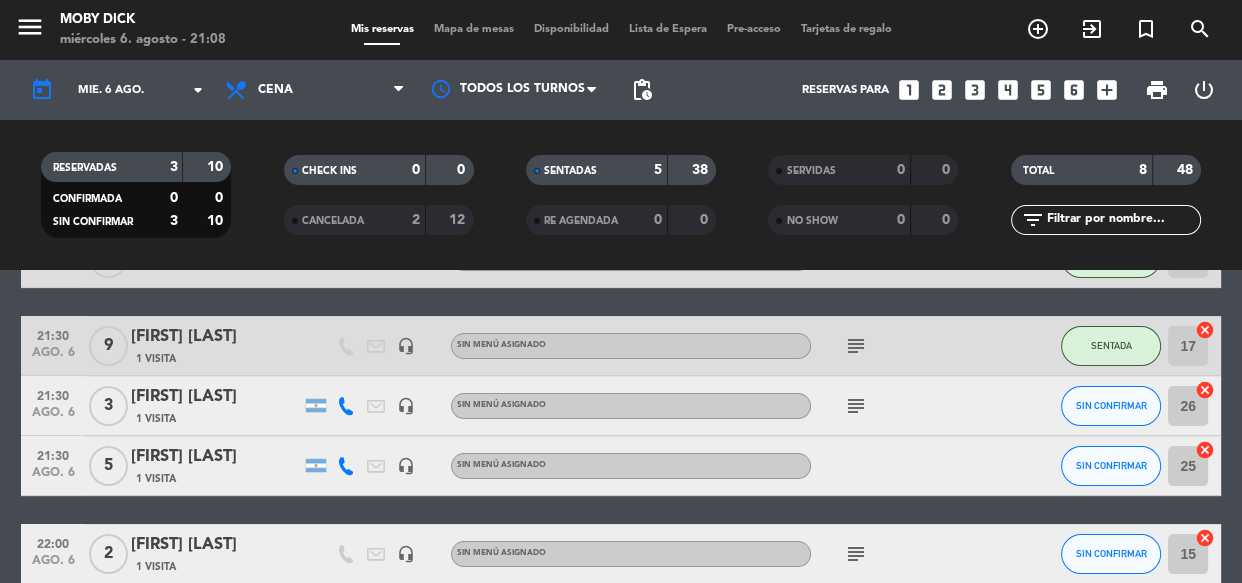 scroll, scrollTop: 400, scrollLeft: 0, axis: vertical 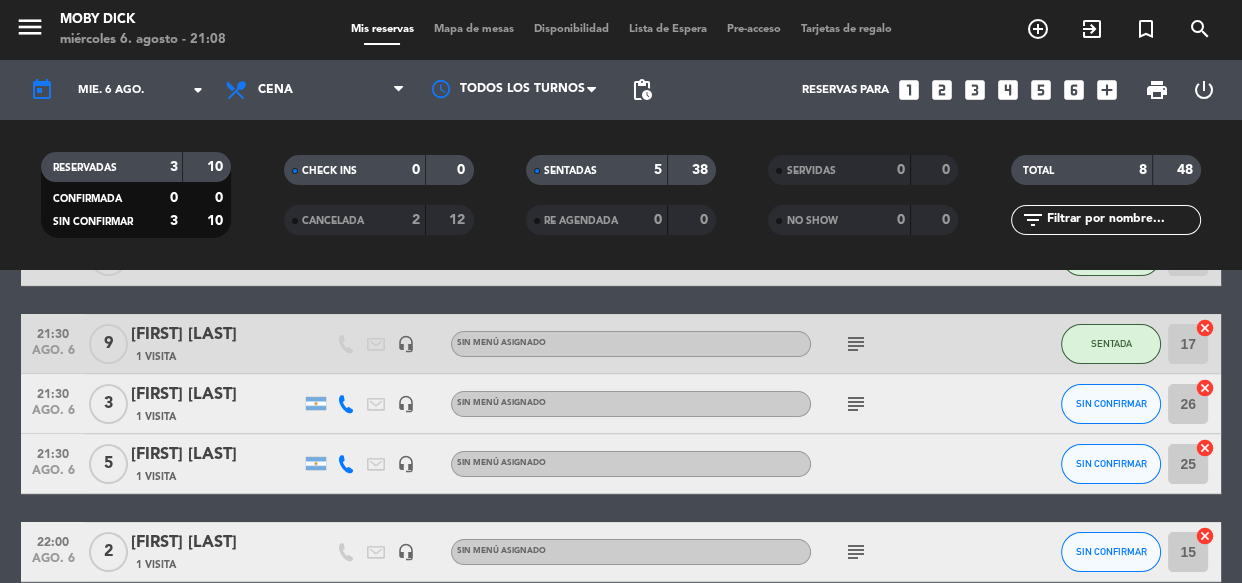 click on "[FIRST] [LAST]" 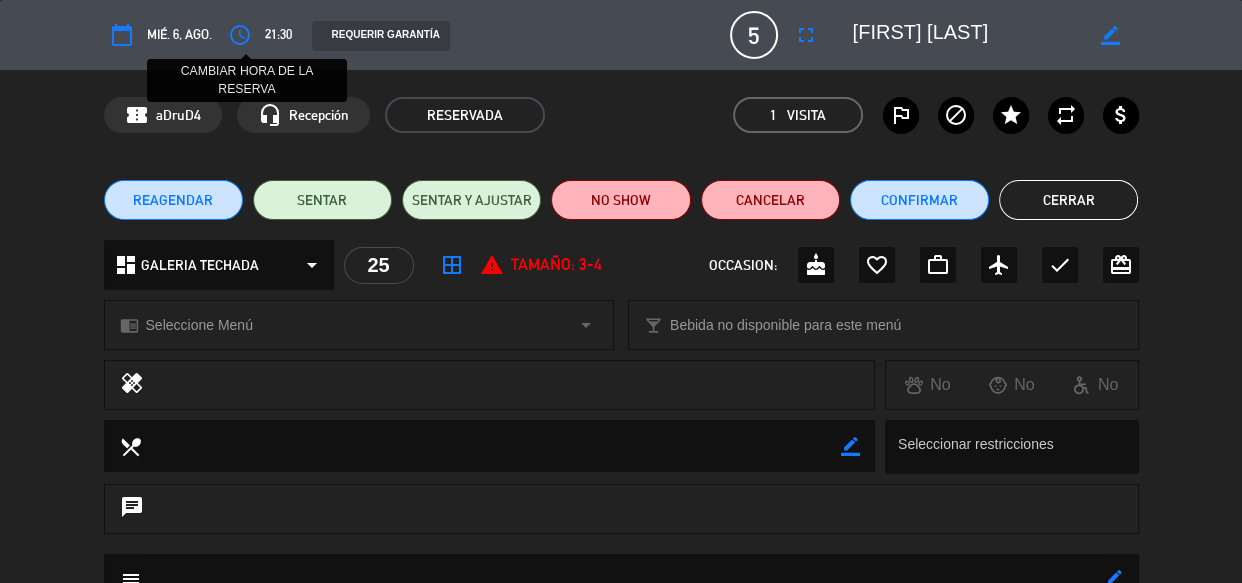 click on "access_time" at bounding box center [240, 35] 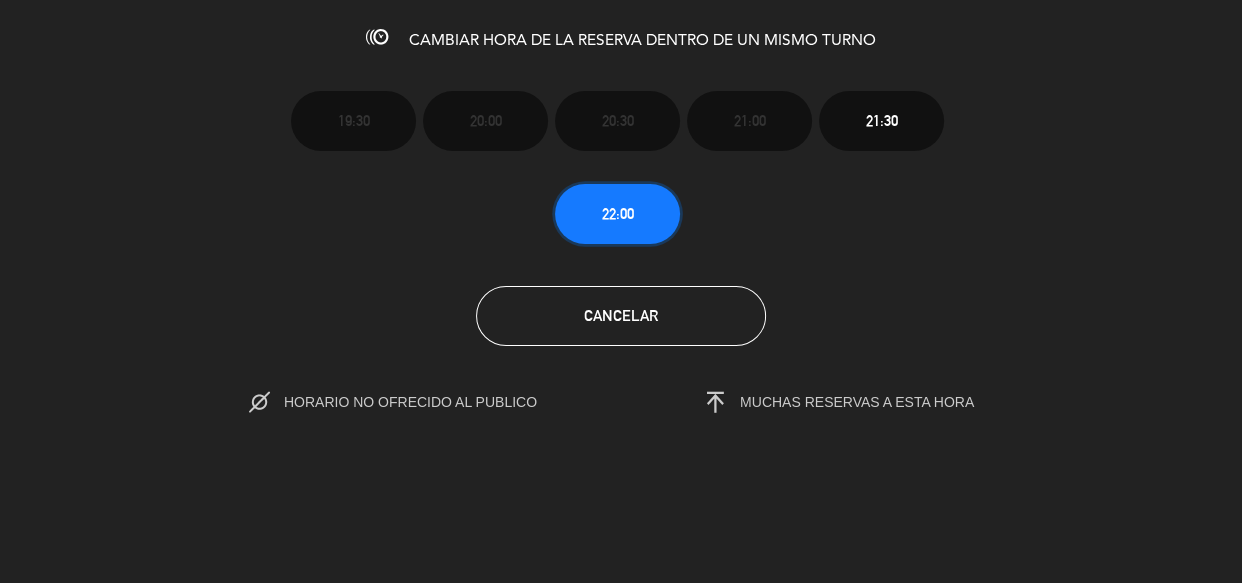click on "22:00" 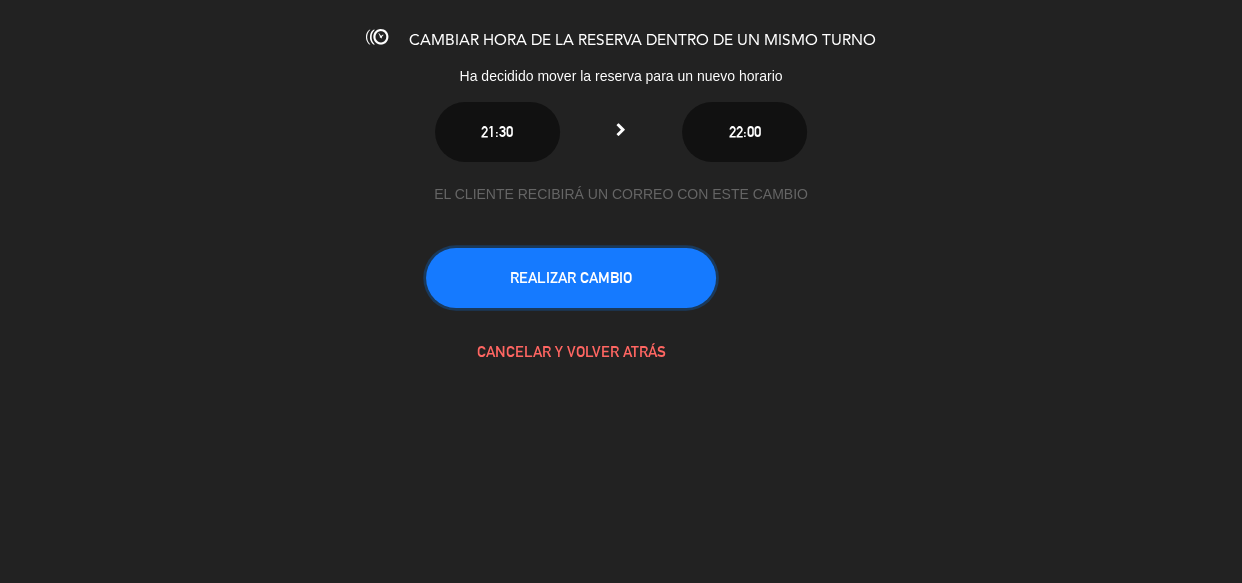 click on "REALIZAR CAMBIO" 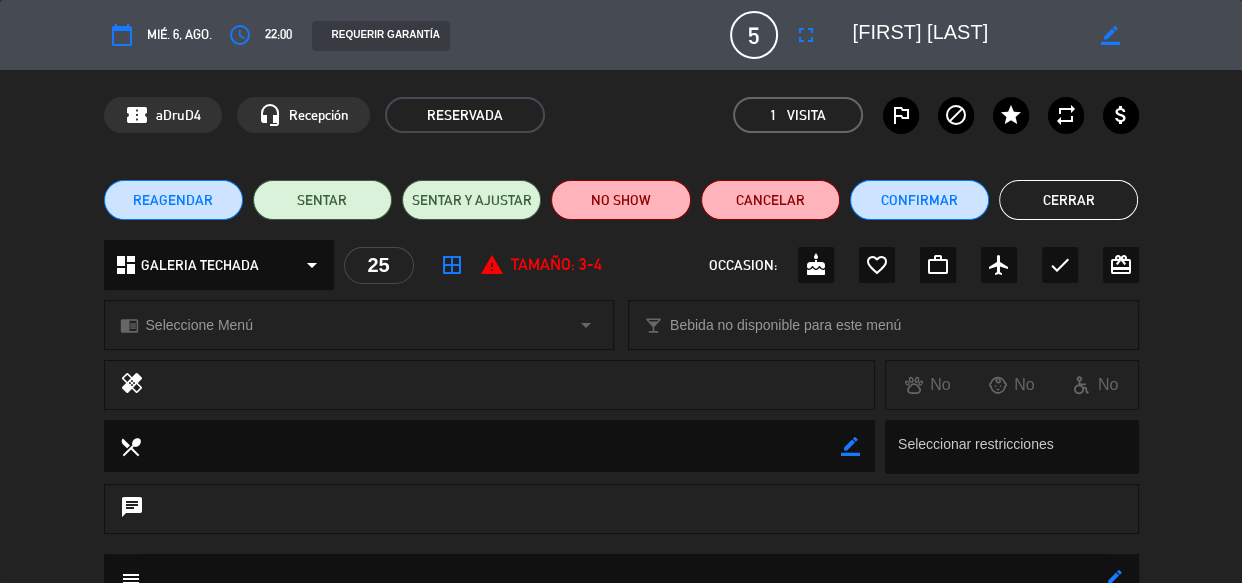 click on "Cerrar" 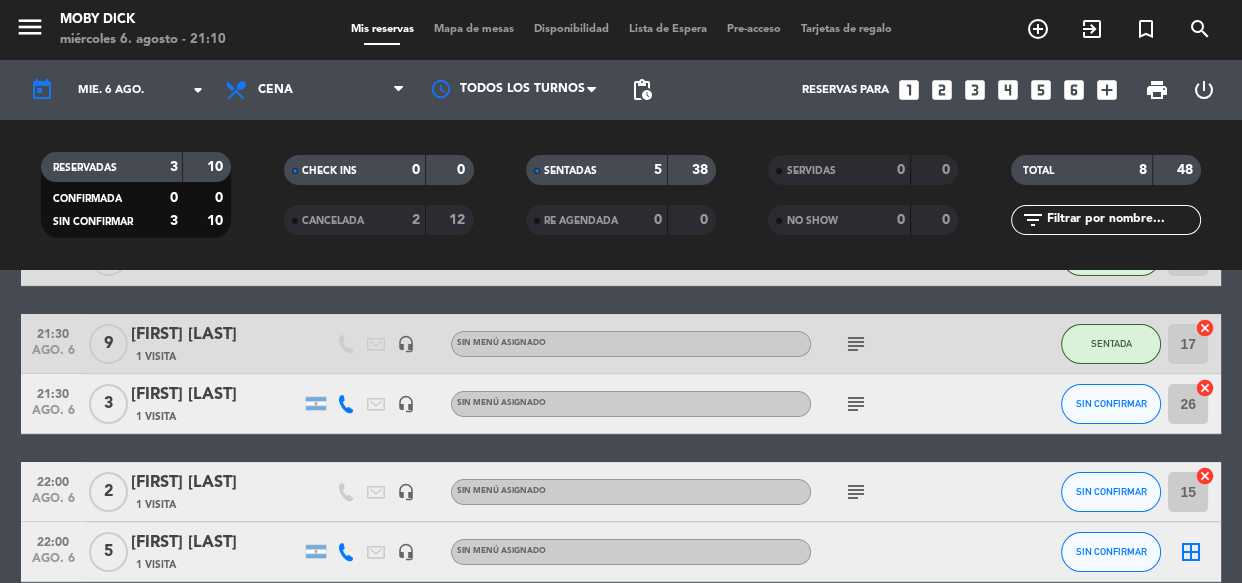 click on "Mapa de mesas" at bounding box center (474, 29) 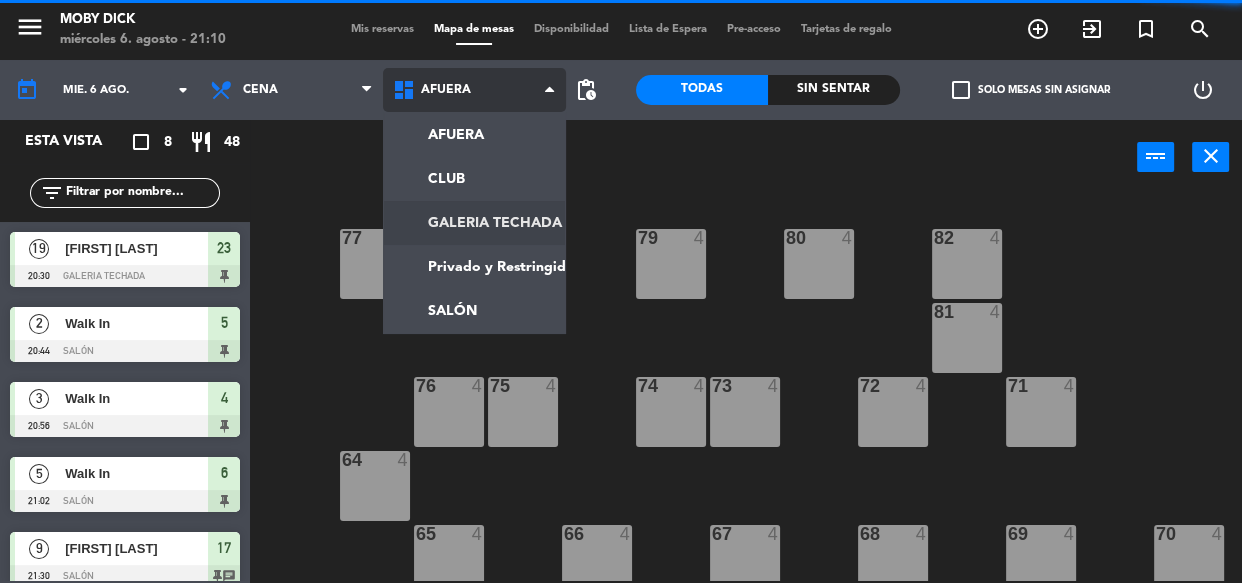 click on "menu  Moby Dick   miércoles 6. agosto - 21:10   Mis reservas   Mapa de mesas   Disponibilidad   Lista de Espera   Pre-acceso   Tarjetas de regalo  add_circle_outline exit_to_app turned_in_not search today    mié. 6 ago. arrow_drop_down  Almuerzo  Cena  Cena  Almuerzo  Cena  AFUERA   CLUB   GALERIA TECHADA   Privado y Restringido   SALÓN   AFUERA   AFUERA   CLUB   GALERIA TECHADA   Privado y Restringido   SALÓN  pending_actions  Todas  Sin sentar  check_box_outline_blank   Solo mesas sin asignar   power_settings_new   Esta vista   crop_square  8  restaurant  48 filter_list  19   [FIRST] [LAST]   20:30   GALERIA TECHADA  23  2   Walk In   20:44   SALÓN  5  3   Walk In   20:56   SALÓN  4  5   Walk In   21:02   SALÓN  6  9   [FIRST] [LAST]   21:30   SALÓN  17 chat  3   [FIRST] [LAST]   21:30   GALERIA TECHADA  26 chat  2   [FIRST] [LAST]   22:00   SALÓN  15 chat  5   [FIRST] [LAST]   22:00   GALERIA TECHADA  power_input close" 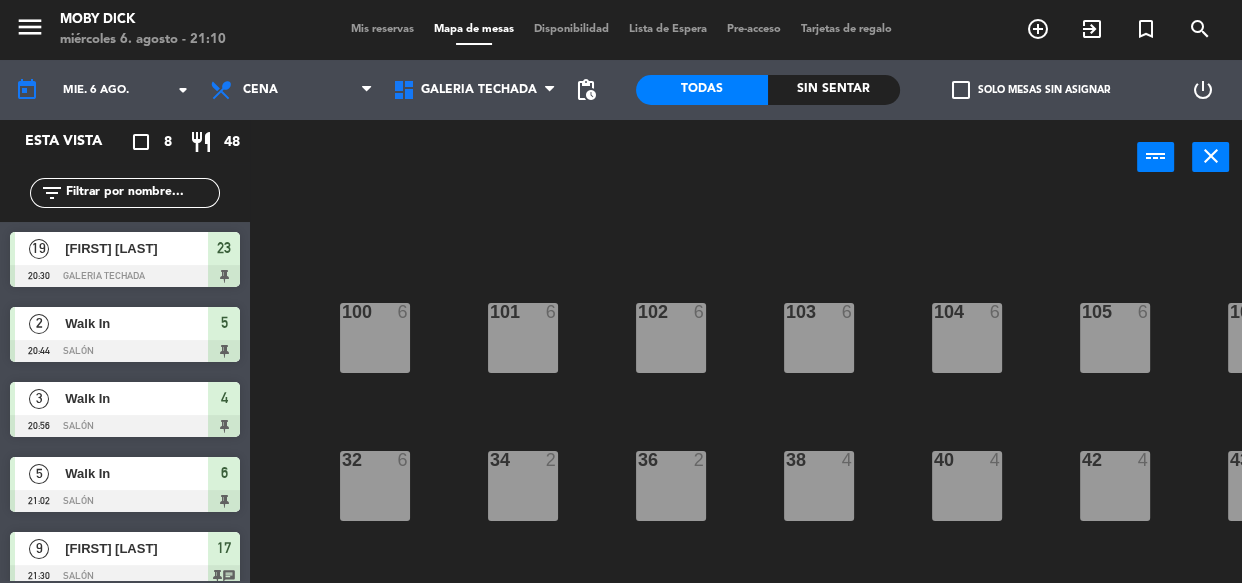 click on "100  6  101  6  102  6  103  6  104  6  105  6  107  6  32  6  34  2  36  2  38  4  40  4  43  4  42  4  35  2  37  2  39  2  41  2  44  2  33  6  31  6  23  19   20:30  25  4  26  3   21:30  27  2  28  2  29  2  30  2  24  6  21  6  22  6" 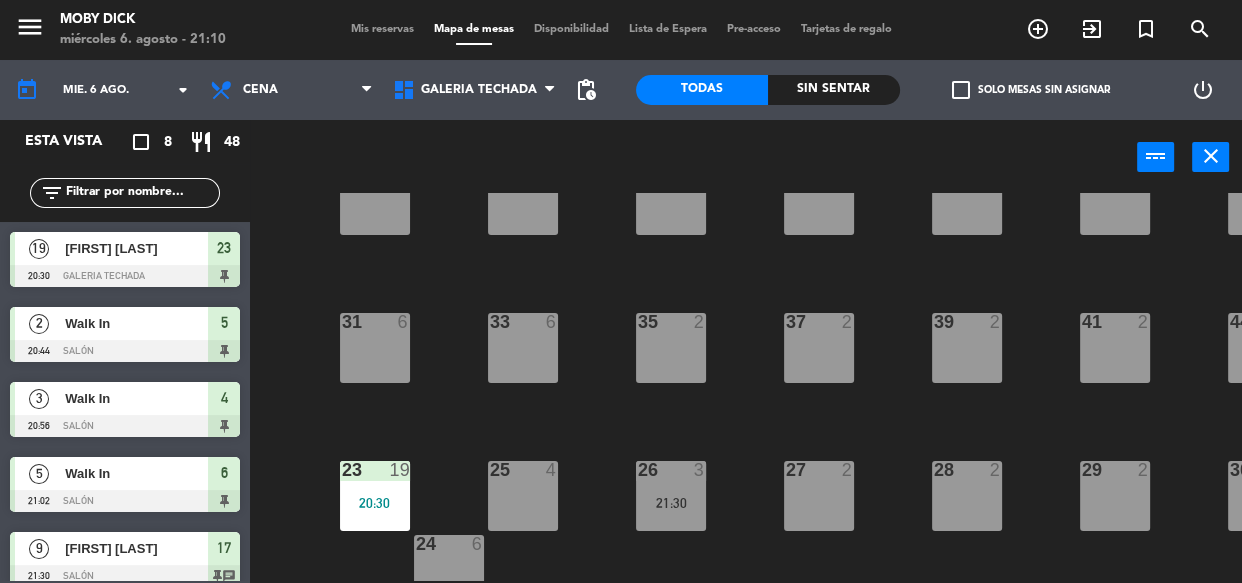 scroll, scrollTop: 395, scrollLeft: 0, axis: vertical 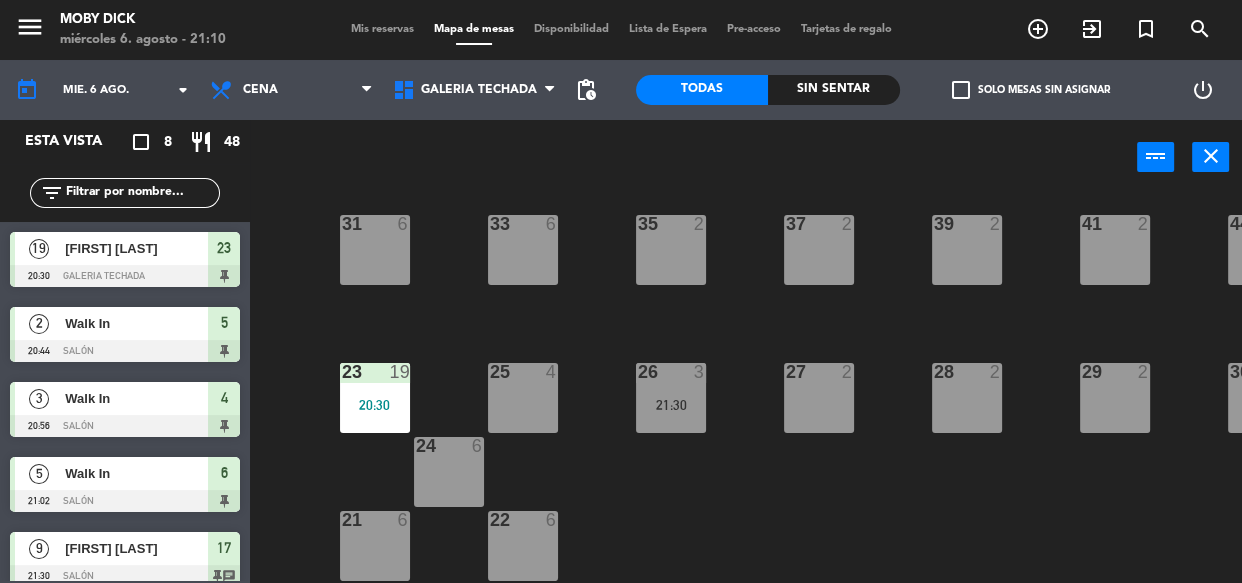 click on "25  4" at bounding box center (523, 398) 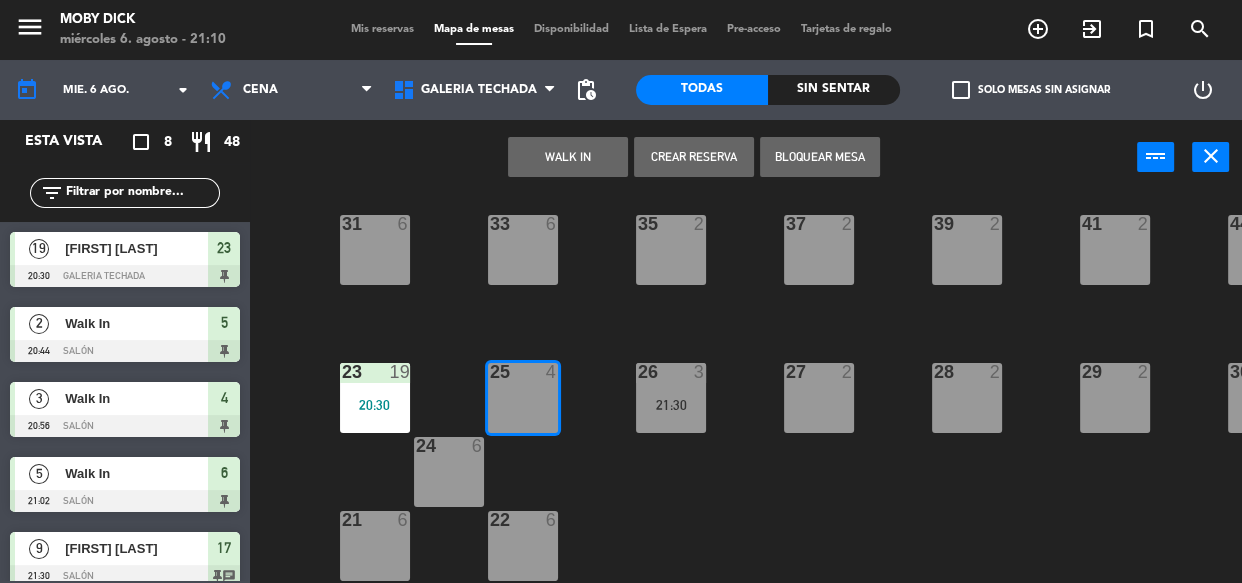 click 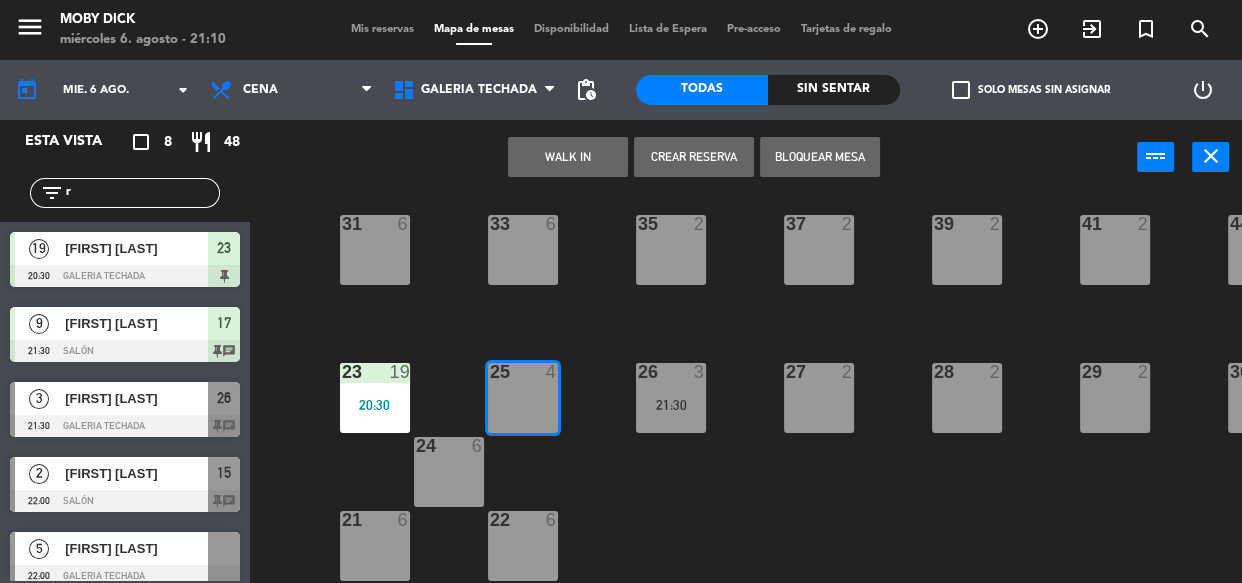 type on "r" 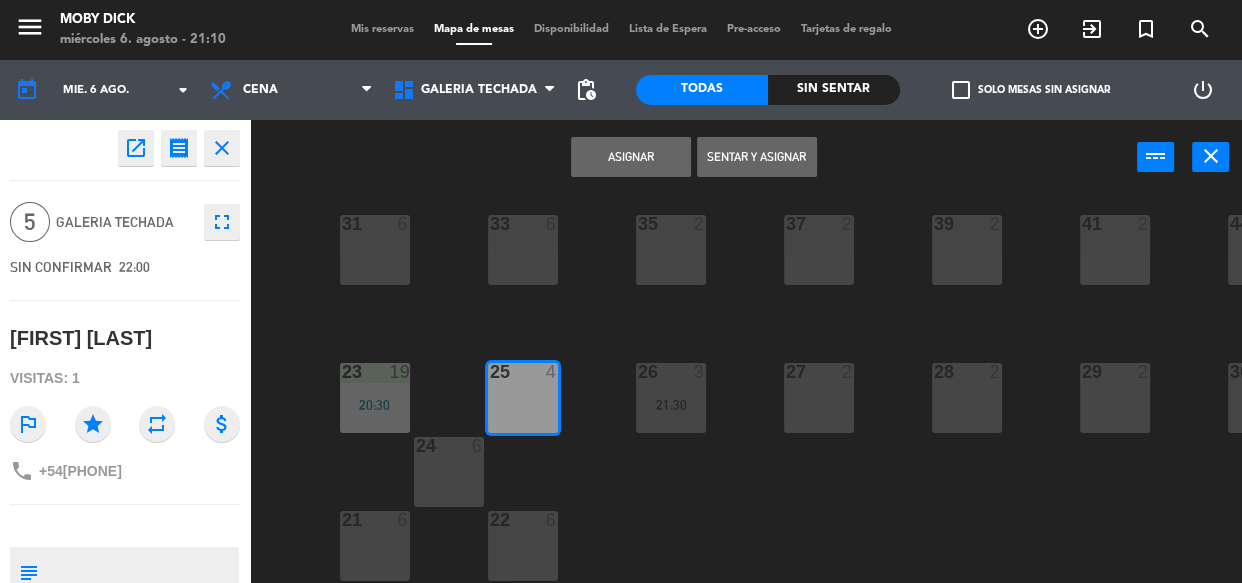 click on "Asignar" at bounding box center (631, 157) 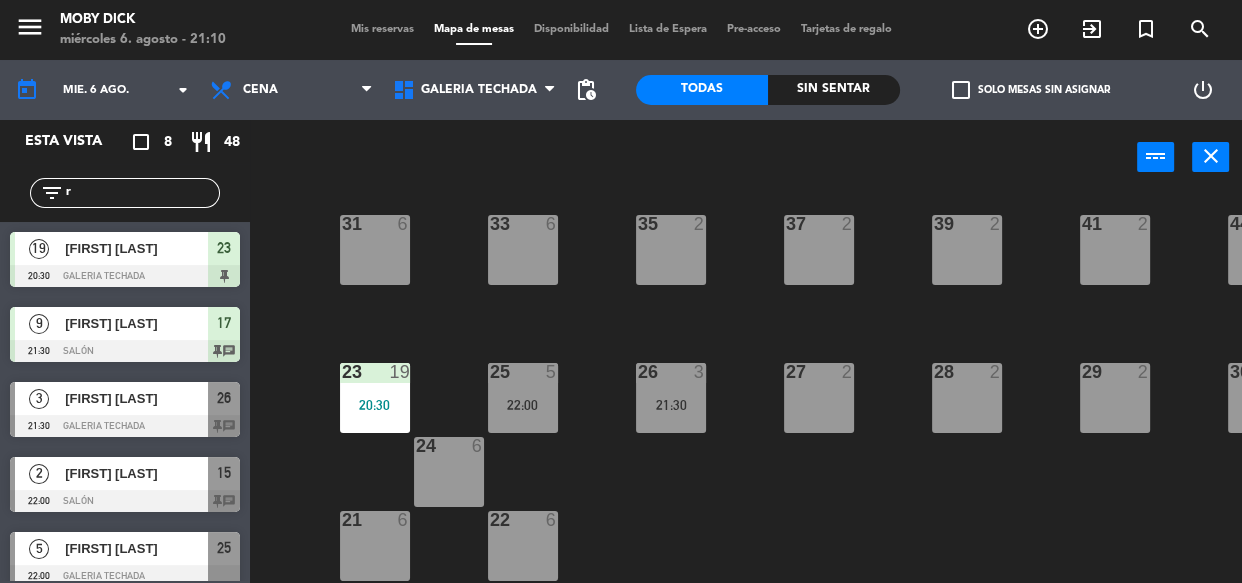 scroll, scrollTop: 16, scrollLeft: 0, axis: vertical 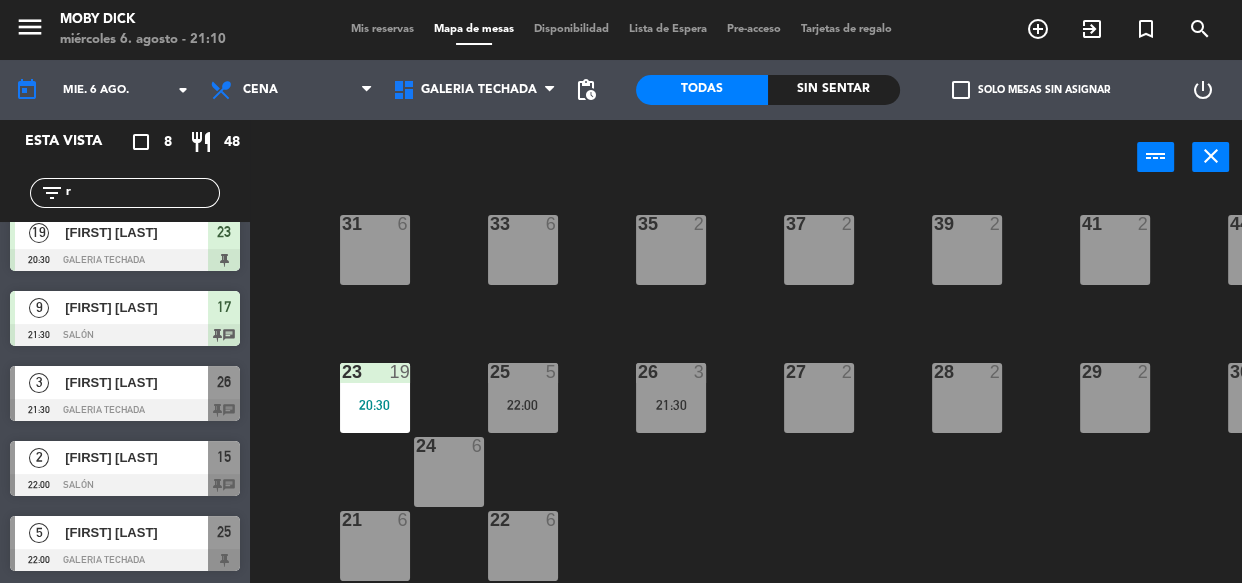 click on "Mis reservas" at bounding box center (382, 29) 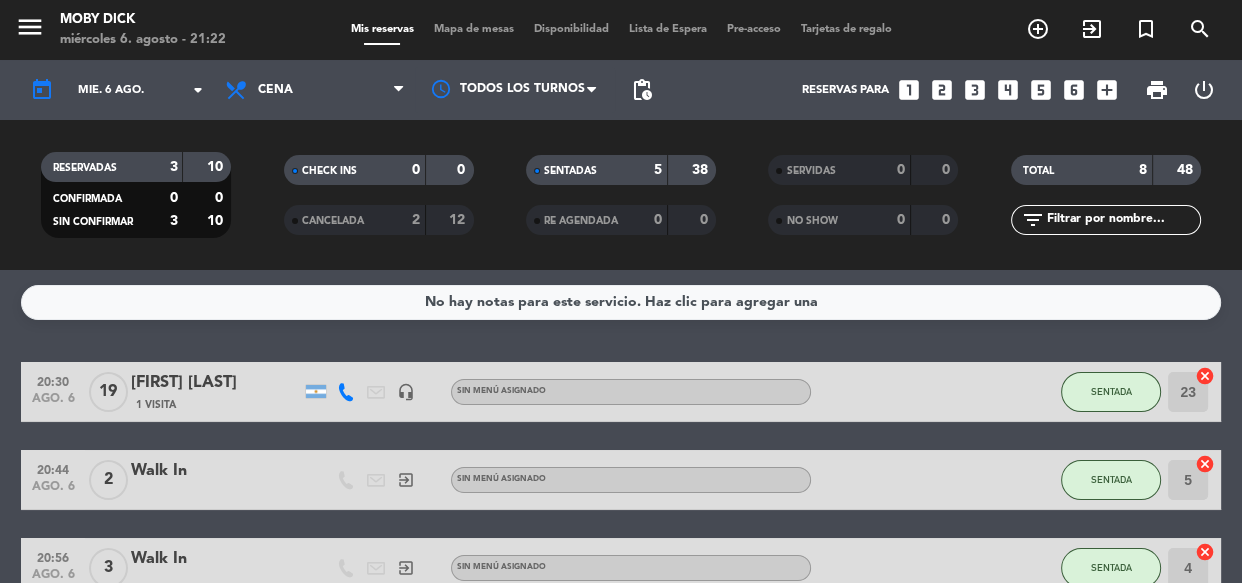 click on "No hay notas para este servicio. Haz clic para agregar una   20:30   ago. 6   19   [FIRST] [LAST]   1 Visita   headset_mic  Sin menú asignado SENTADA 23  cancel   20:44   ago. 6   2   Walk In   exit_to_app  Sin menú asignado SENTADA 5  cancel   20:56   ago. 6   3   Walk In   exit_to_app  Sin menú asignado SENTADA 4  cancel   21:02   ago. 6   5   Walk In   exit_to_app  Sin menú asignado SENTADA 6  cancel   21:30   ago. 6   9   [FIRST] [LAST]   1 Visita   headset_mic  Sin menú asignado  subject  SENTADA 17  cancel   21:30   ago. 6   3   [FIRST] [LAST]   1 Visita   headset_mic  Sin menú asignado  subject  SIN CONFIRMAR 26  cancel   22:00   ago. 6   2   [FIRST] [LAST]   1 Visita   headset_mic  Sin menú asignado  subject  SIN CONFIRMAR 15  cancel   22:00   ago. 6   5   [FIRST] [LAST]   1 Visita   headset_mic  Sin menú asignado SIN CONFIRMAR 25  cancel" 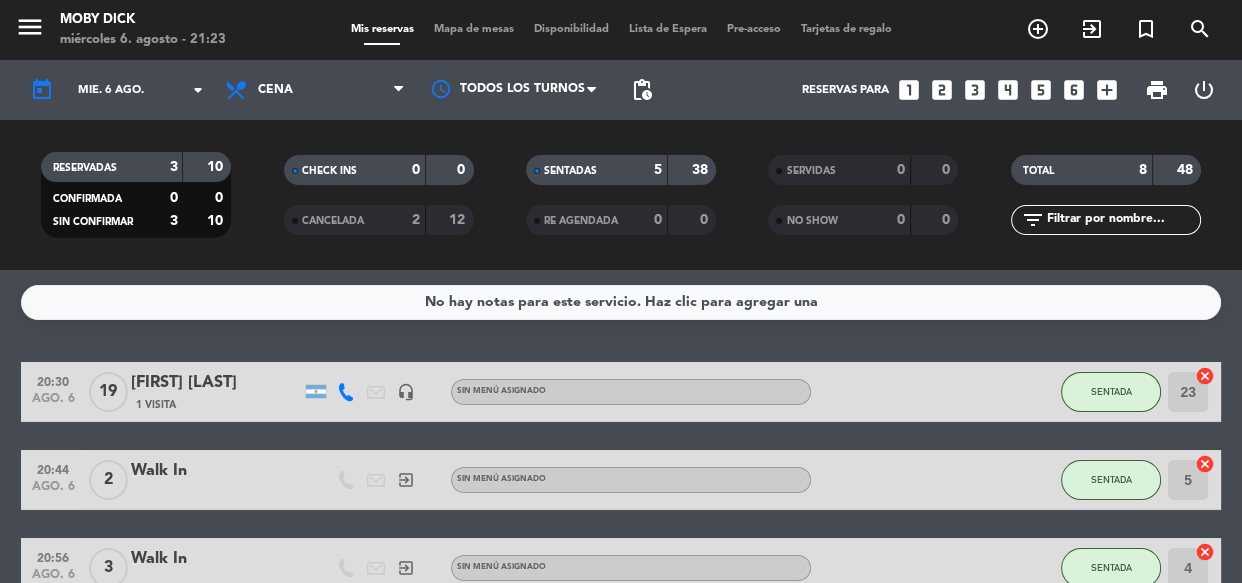 click on "No hay notas para este servicio. Haz clic para agregar una   20:30   ago. 6   19   [FIRST] [LAST]   1 Visita   headset_mic  Sin menú asignado SENTADA 23  cancel   20:44   ago. 6   2   Walk In   exit_to_app  Sin menú asignado SENTADA 5  cancel   20:56   ago. 6   3   Walk In   exit_to_app  Sin menú asignado SENTADA 4  cancel   21:02   ago. 6   5   Walk In   exit_to_app  Sin menú asignado SENTADA 6  cancel   21:30   ago. 6   9   [FIRST] [LAST]   1 Visita   headset_mic  Sin menú asignado  subject  SENTADA 17  cancel   21:30   ago. 6   3   [FIRST] [LAST]   1 Visita   headset_mic  Sin menú asignado  subject  SIN CONFIRMAR 26  cancel   22:00   ago. 6   2   [FIRST] [LAST]   1 Visita   headset_mic  Sin menú asignado  subject  SIN CONFIRMAR 15  cancel   22:00   ago. 6   5   [FIRST] [LAST]   1 Visita   headset_mic  Sin menú asignado SIN CONFIRMAR 25  cancel" 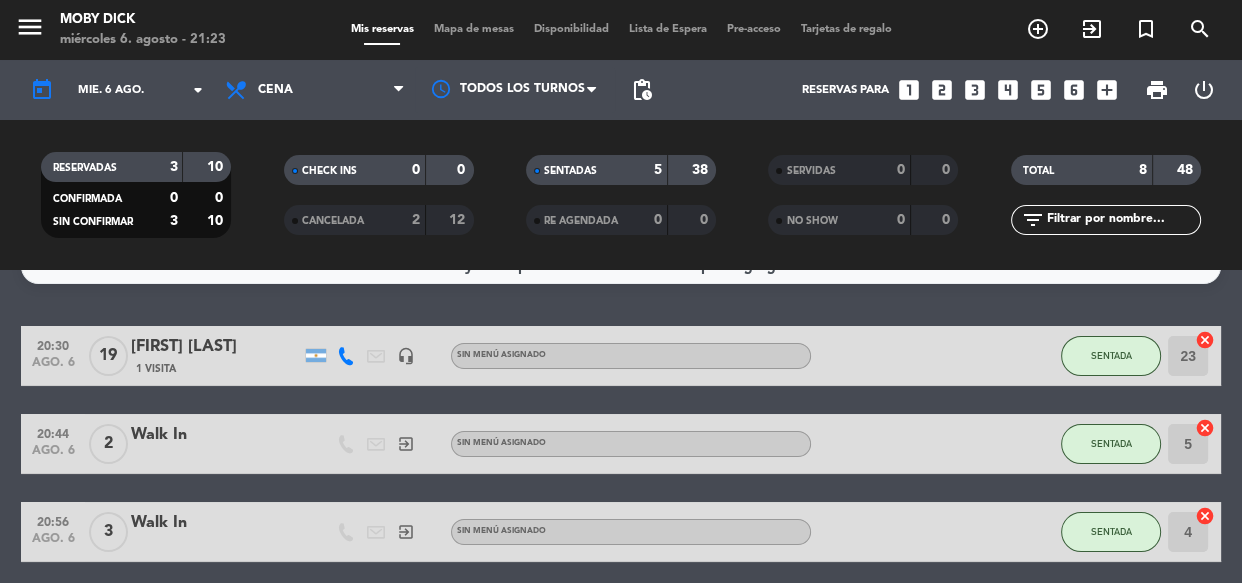 click on "No hay notas para este servicio. Haz clic para agregar una   20:30   ago. 6   19   [FIRST] [LAST]   1 Visita   headset_mic  Sin menú asignado SENTADA 23  cancel   20:44   ago. 6   2   Walk In   exit_to_app  Sin menú asignado SENTADA 5  cancel   20:56   ago. 6   3   Walk In   exit_to_app  Sin menú asignado SENTADA 4  cancel   21:02   ago. 6   5   Walk In   exit_to_app  Sin menú asignado SENTADA 6  cancel   21:30   ago. 6   9   [FIRST] [LAST]   1 Visita   headset_mic  Sin menú asignado  subject  SENTADA 17  cancel   21:30   ago. 6   3   [FIRST] [LAST]   1 Visita   headset_mic  Sin menú asignado  subject  SIN CONFIRMAR 26  cancel   22:00   ago. 6   2   [FIRST] [LAST]   1 Visita   headset_mic  Sin menú asignado  subject  SIN CONFIRMAR 15  cancel   22:00   ago. 6   5   [FIRST] [LAST]   1 Visita   headset_mic  Sin menú asignado SIN CONFIRMAR 25  cancel" 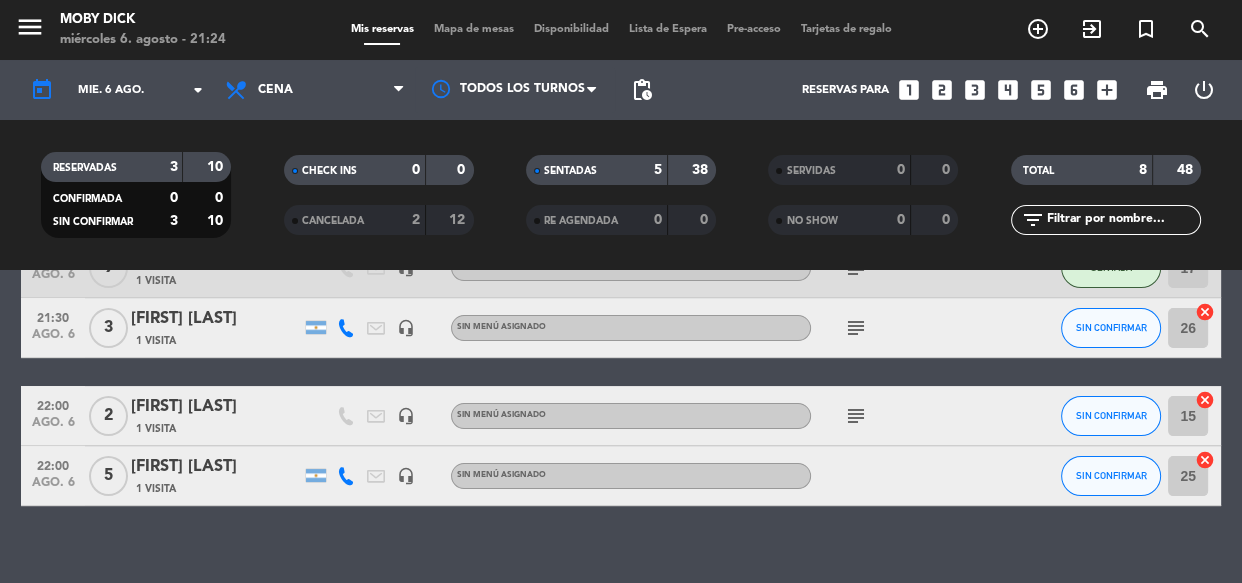 scroll, scrollTop: 499, scrollLeft: 0, axis: vertical 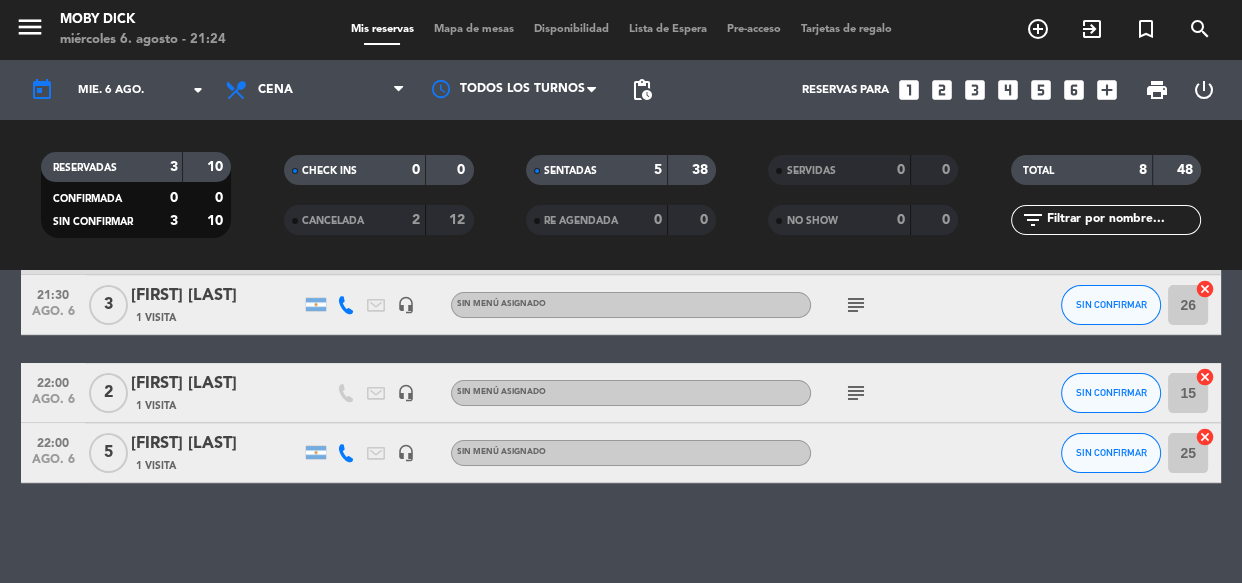 click on "subject" 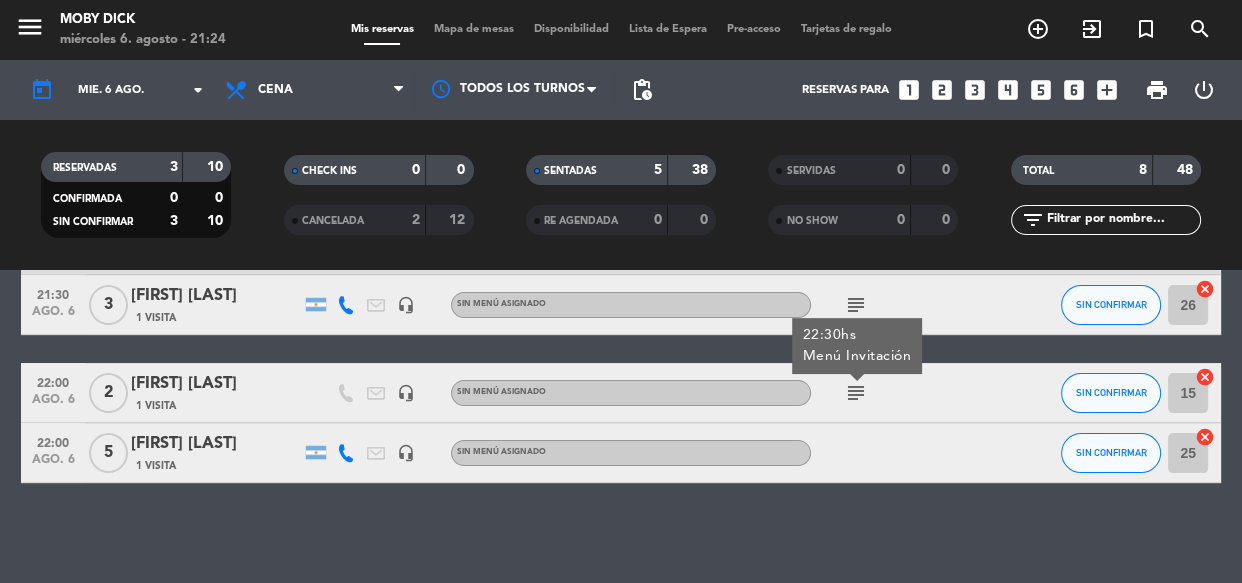 click on "20:30   ago. 6   19   [FIRST] [LAST]   1 Visita   headset_mic  Sin menú asignado SENTADA 23  cancel   20:44   ago. 6   2   Walk In   exit_to_app  Sin menú asignado SENTADA 5  cancel   20:56   ago. 6   3   Walk In   exit_to_app  Sin menú asignado SENTADA 4  cancel   21:02   ago. 6   5   Walk In   exit_to_app  Sin menú asignado SENTADA 6  cancel   21:30   ago. 6   9   [FIRST] [LAST]   1 Visita   headset_mic  Sin menú asignado  subject  SENTADA 17  cancel   21:30   ago. 6   3   [FIRST] [LAST]   1 Visita   headset_mic  Sin menú asignado  subject  SIN CONFIRMAR 26  cancel   22:00   ago. 6   2   [FIRST] [LAST]   1 Visita   headset_mic  Sin menú asignado  subject  22:30hs
Menú Invitación SIN CONFIRMAR 15  cancel   22:00   ago. 6   5   [FIRST] [LAST]   1 Visita   headset_mic  Sin menú asignado SENTADA 25  cancel" 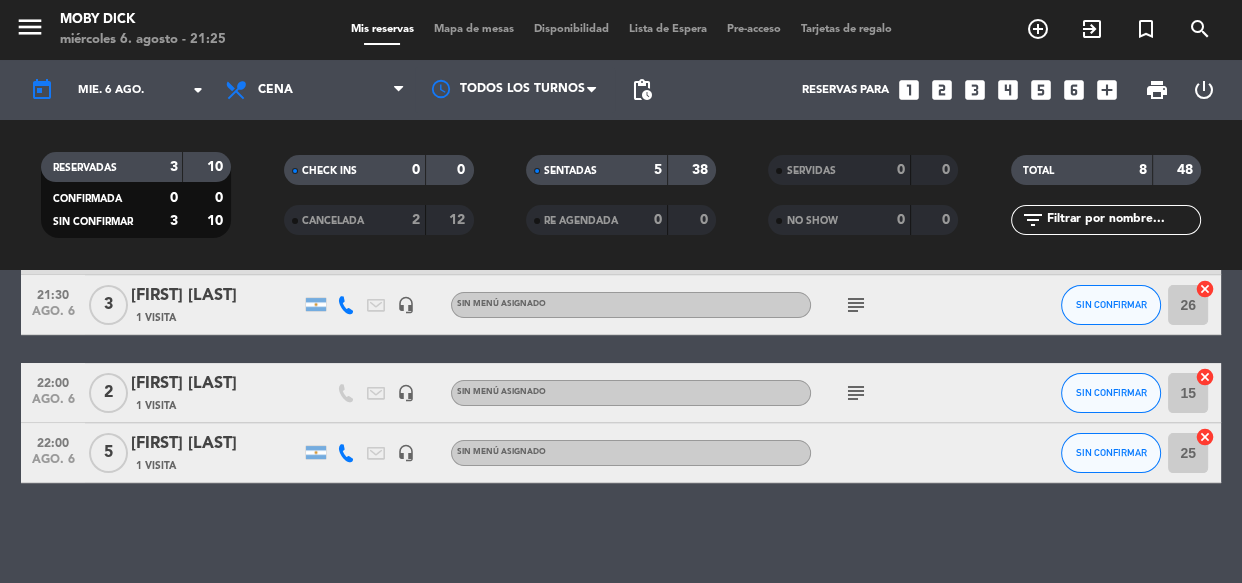 click on "20:30   ago. 6   19   [FIRST] [LAST]   1 Visita   headset_mic  Sin menú asignado SENTADA 23  cancel   20:44   ago. 6   2   Walk In   exit_to_app  Sin menú asignado SENTADA 5  cancel   20:56   ago. 6   3   Walk In   exit_to_app  Sin menú asignado SENTADA 4  cancel   21:02   ago. 6   5   Walk In   exit_to_app  Sin menú asignado SENTADA 6  cancel   21:30   ago. 6   9   [FIRST] [LAST]   1 Visita   headset_mic  Sin menú asignado  subject  SENTADA 17  cancel   21:30   ago. 6   3   [FIRST] [LAST]   1 Visita   headset_mic  Sin menú asignado  subject  SIN CONFIRMAR 26  cancel   22:00   ago. 6   2   [FIRST] [LAST]   1 Visita   headset_mic  Sin menú asignado  subject  SIN CONFIRMAR 15  cancel   22:00   ago. 6   5   [FIRST] [LAST]   1 Visita   headset_mic  Sin menú asignado SIN CONFIRMAR 25  cancel" 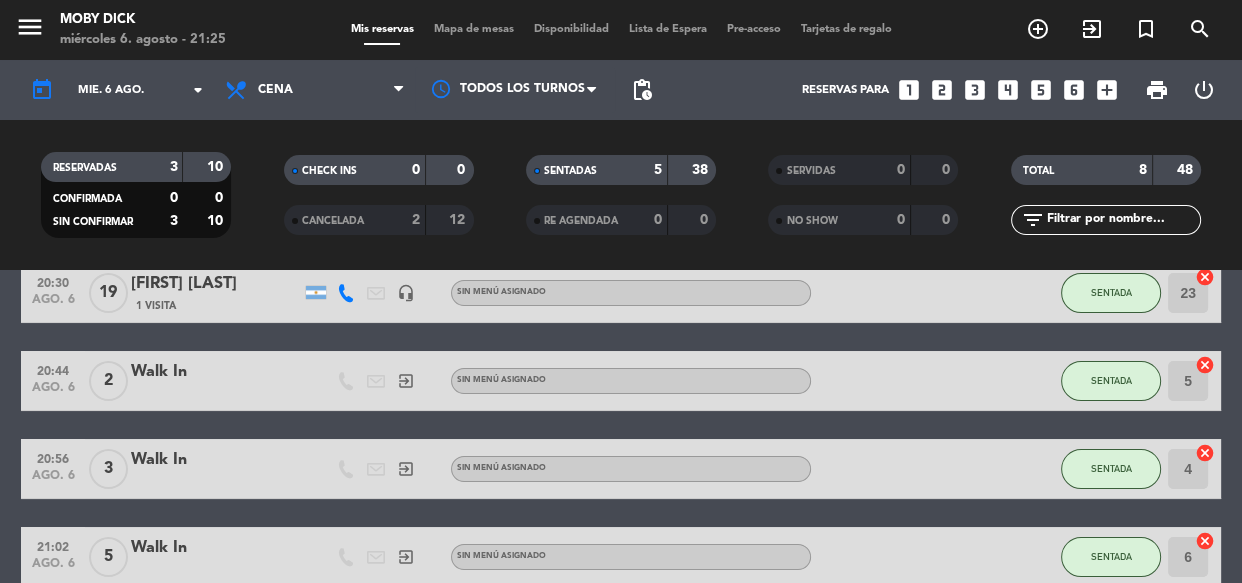 scroll, scrollTop: 62, scrollLeft: 0, axis: vertical 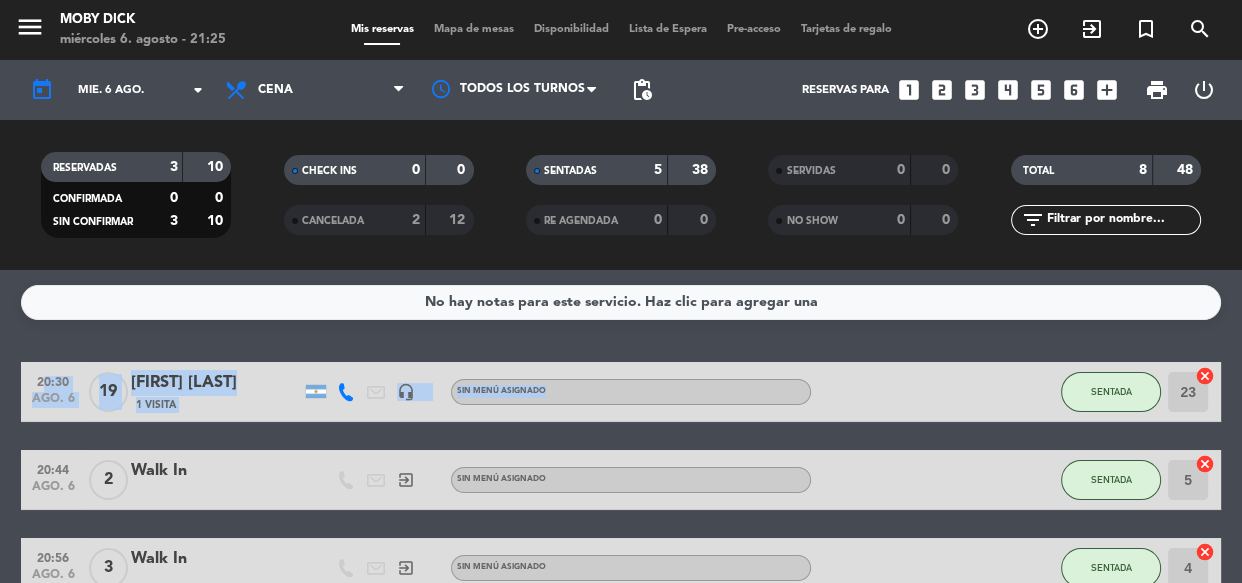 drag, startPoint x: 830, startPoint y: 337, endPoint x: 878, endPoint y: 323, distance: 50 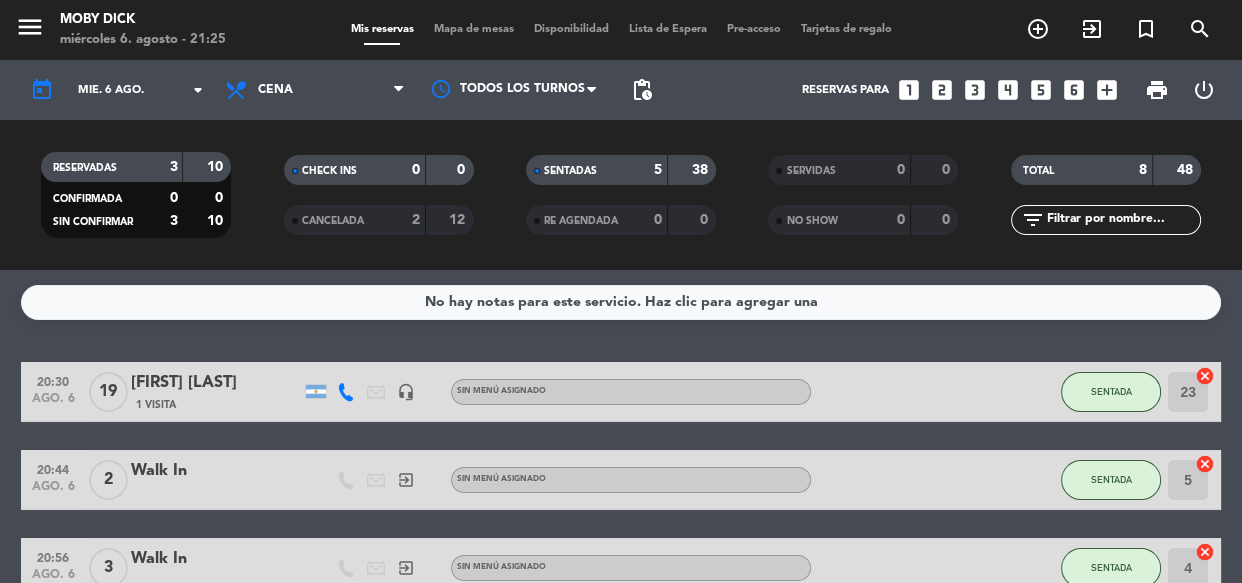 click on "No hay notas para este servicio. Haz clic para agregar una   20:30   ago. 6   19   [FIRST] [LAST]   1 Visita   headset_mic  Sin menú asignado SENTADA 23  cancel   20:44   ago. 6   2   Walk In   exit_to_app  Sin menú asignado SENTADA 5  cancel   20:56   ago. 6   3   Walk In   exit_to_app  Sin menú asignado SENTADA 4  cancel   21:02   ago. 6   5   Walk In   exit_to_app  Sin menú asignado SENTADA 6  cancel   21:30   ago. 6   9   [FIRST] [LAST]   1 Visita   headset_mic  Sin menú asignado  subject  SENTADA 17  cancel   21:30   ago. 6   3   [FIRST] [LAST]   1 Visita   headset_mic  Sin menú asignado  subject  SIN CONFIRMAR 26  cancel   22:00   ago. 6   2   [FIRST] [LAST]   1 Visita   headset_mic  Sin menú asignado  subject  SIN CONFIRMAR 15  cancel   22:00   ago. 6   5   [FIRST] [LAST]   1 Visita   headset_mic  Sin menú asignado SIN CONFIRMAR 25  cancel" 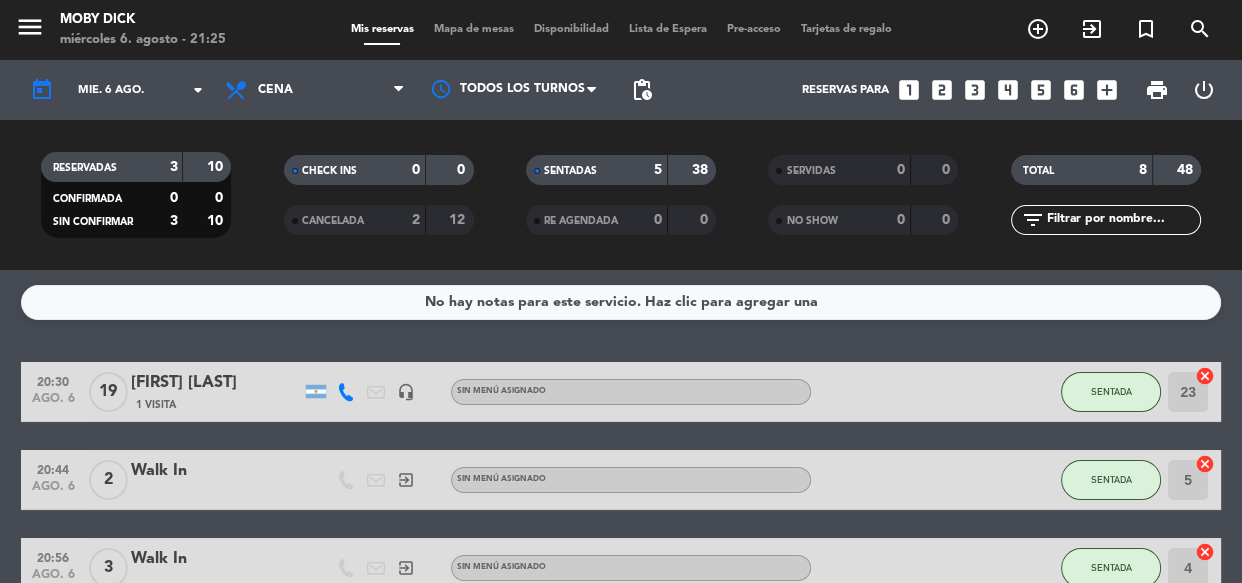 click on "Sin menú asignado" 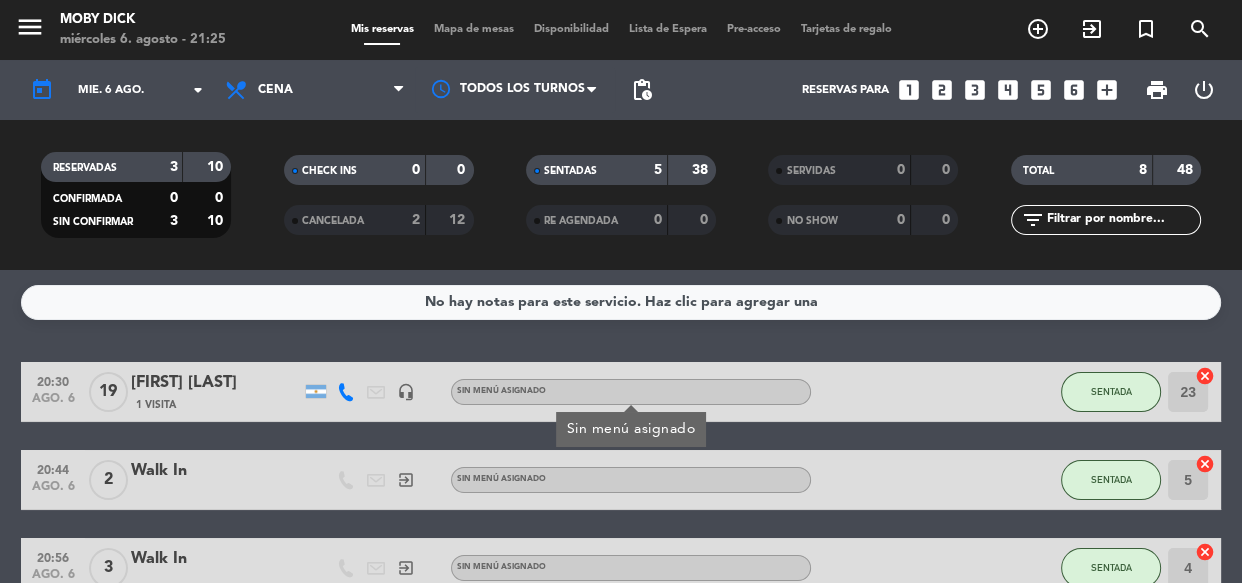 click on "Sin menú asignado" 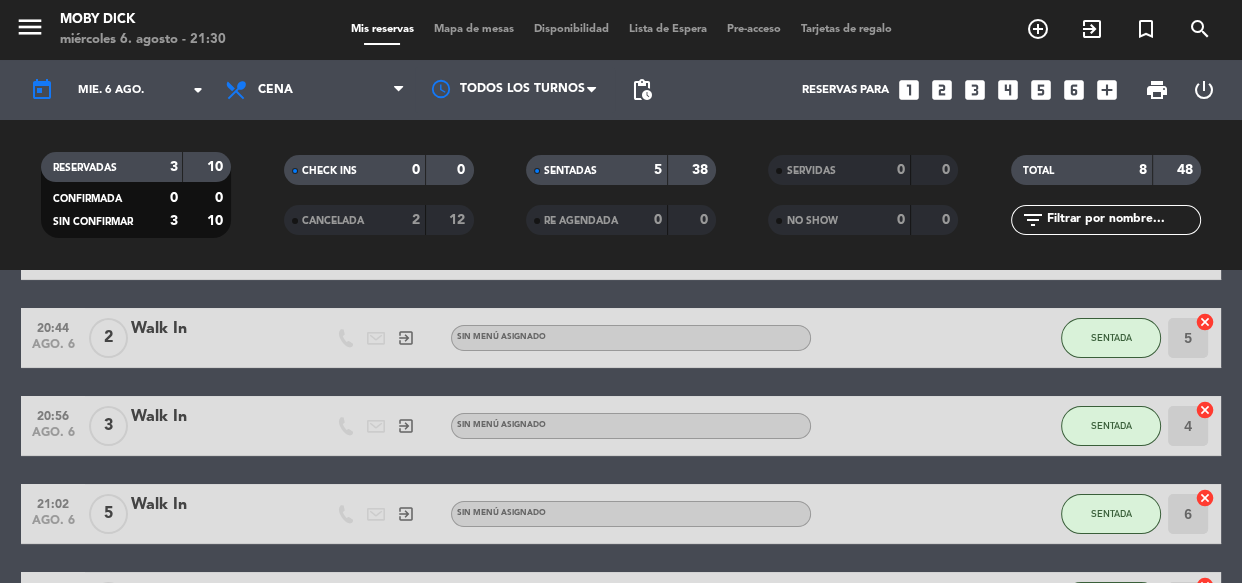 scroll, scrollTop: 145, scrollLeft: 0, axis: vertical 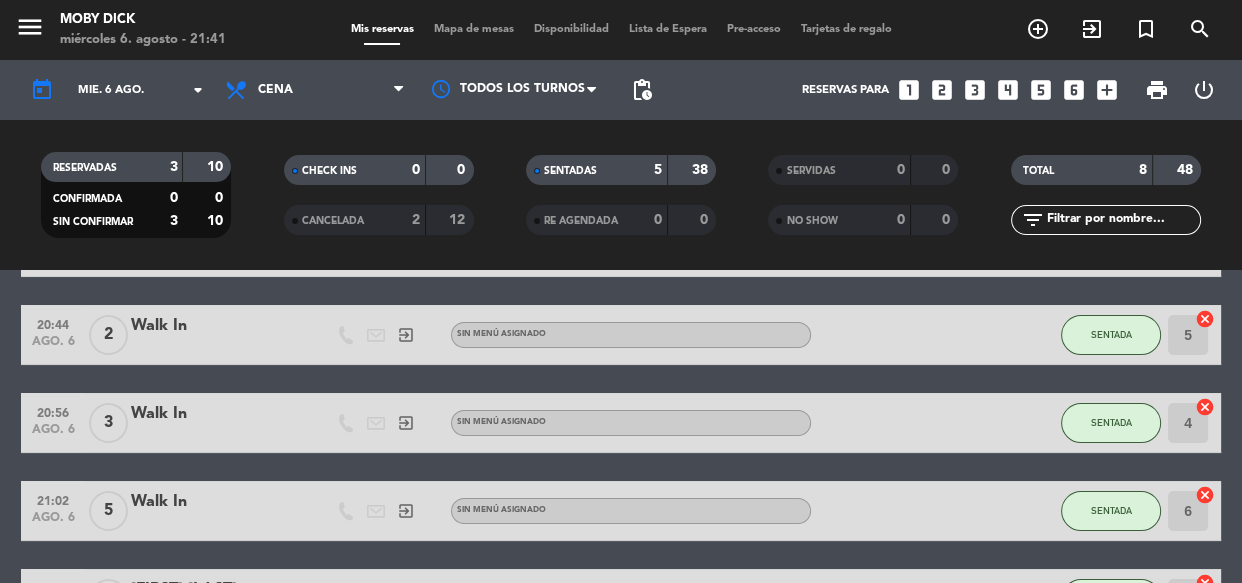 click on "Mapa de mesas" at bounding box center [474, 29] 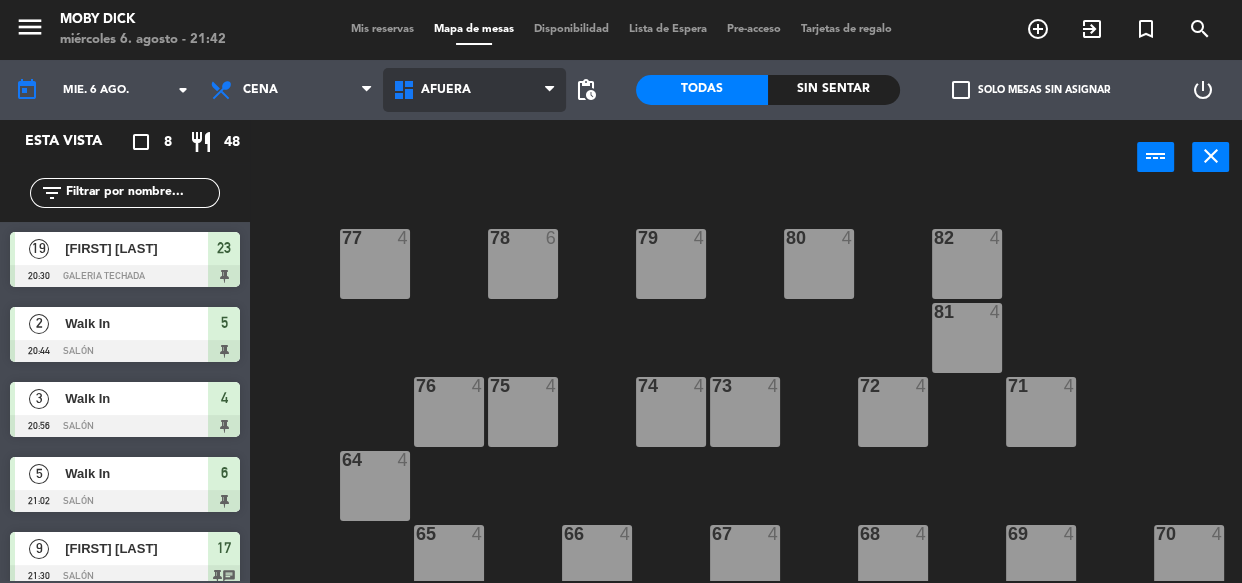 click on "AFUERA" at bounding box center (474, 90) 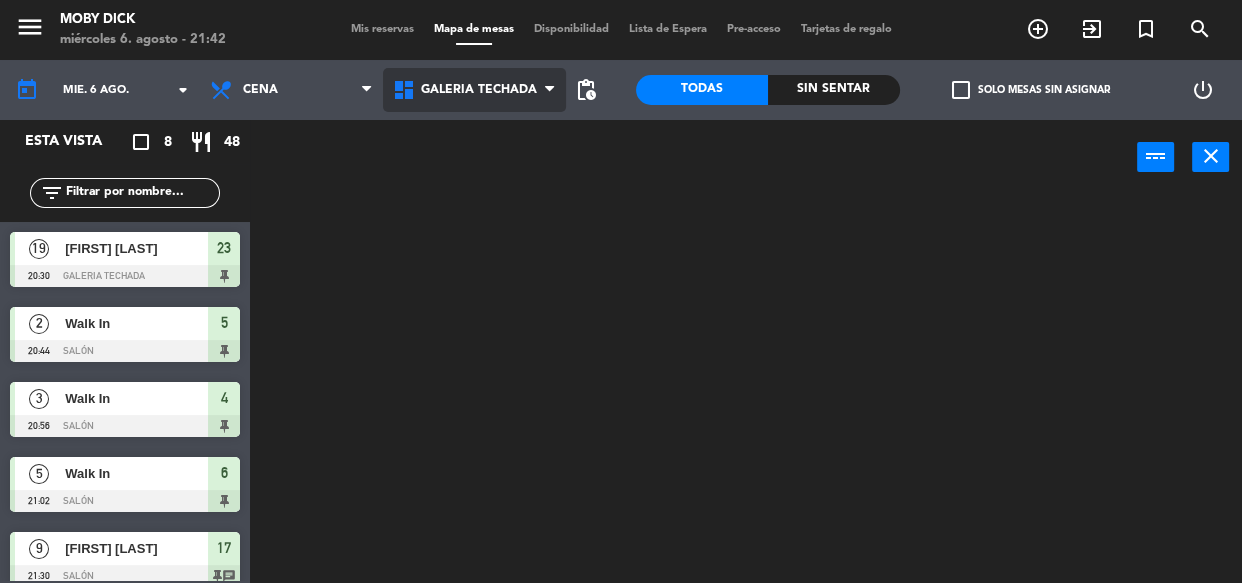 click on "menu  Moby Dick   miércoles 6. agosto - 21:42   Mis reservas   Mapa de mesas   Disponibilidad   Lista de Espera   Pre-acceso   Tarjetas de regalo  add_circle_outline exit_to_app turned_in_not search today    mié. 6 ago. arrow_drop_down  Almuerzo  Cena  Cena  Almuerzo  Cena  AFUERA   CLUB   GALERIA TECHADA   Privado y Restringido   SALÓN   GALERIA TECHADA   AFUERA   CLUB   GALERIA TECHADA   Privado y Restringido   SALÓN  pending_actions  Todas  Sin sentar  check_box_outline_blank   Solo mesas sin asignar   power_settings_new   Esta vista   crop_square  8  restaurant  48 filter_list  19   [FIRST] [LAST]   20:30   GALERIA TECHADA  23  2   Walk In   20:44   SALÓN  5  3   Walk In   20:56   SALÓN  4  5   Walk In   21:02   SALÓN  6  9   [FIRST] [LAST]   21:30   SALÓN  17 chat  3   [FIRST] [LAST]   21:30   GALERIA TECHADA  26 chat  2   [FIRST] [LAST]   22:00   SALÓN  15 chat  5   [FIRST] [LAST]   22:00   GALERIA TECHADA  power_input close" 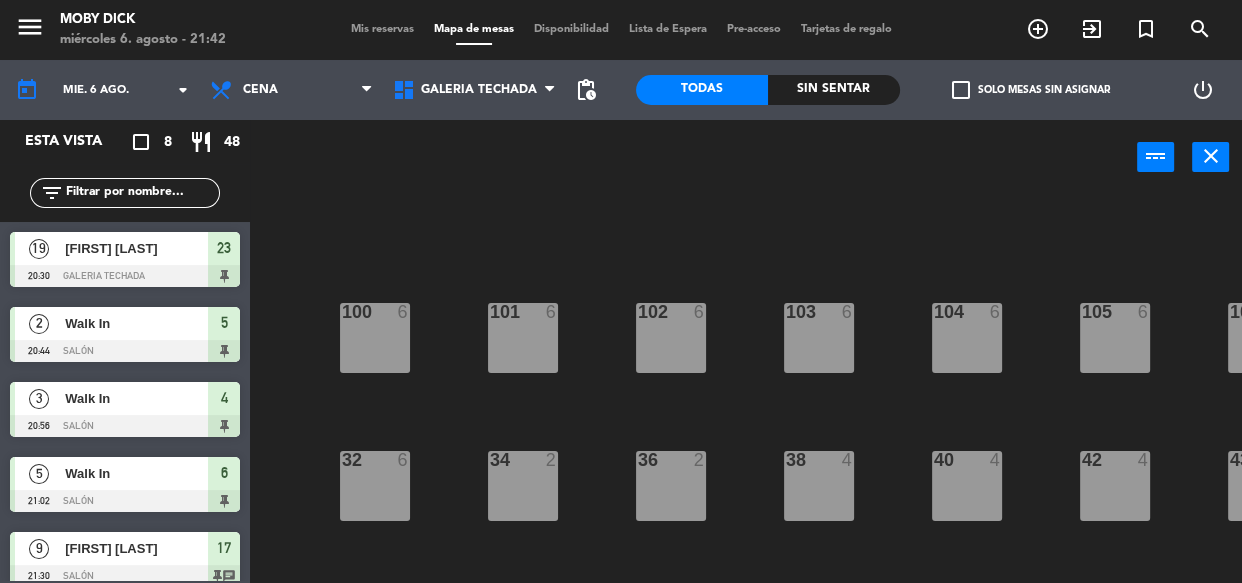 click on "100  6  101  6  102  6  103  6  104  6  105  6  107  6  32  6  34  2  36  2  38  4  40  4  43  4  42  4  35  2  37  2  39  2  41  2  44  2  33  6  31  6  23  19   20:30  25  5   22:00  26  3   21:30  27  2  28  2  29  2  30  2  24  6  21  6  22  6" 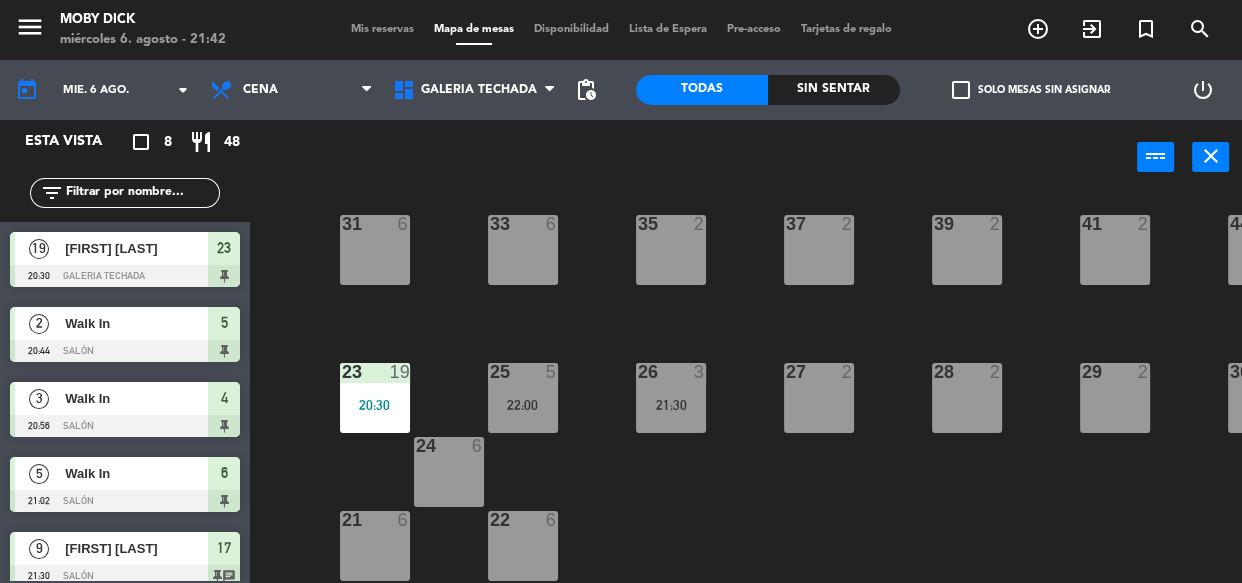 scroll, scrollTop: 395, scrollLeft: 0, axis: vertical 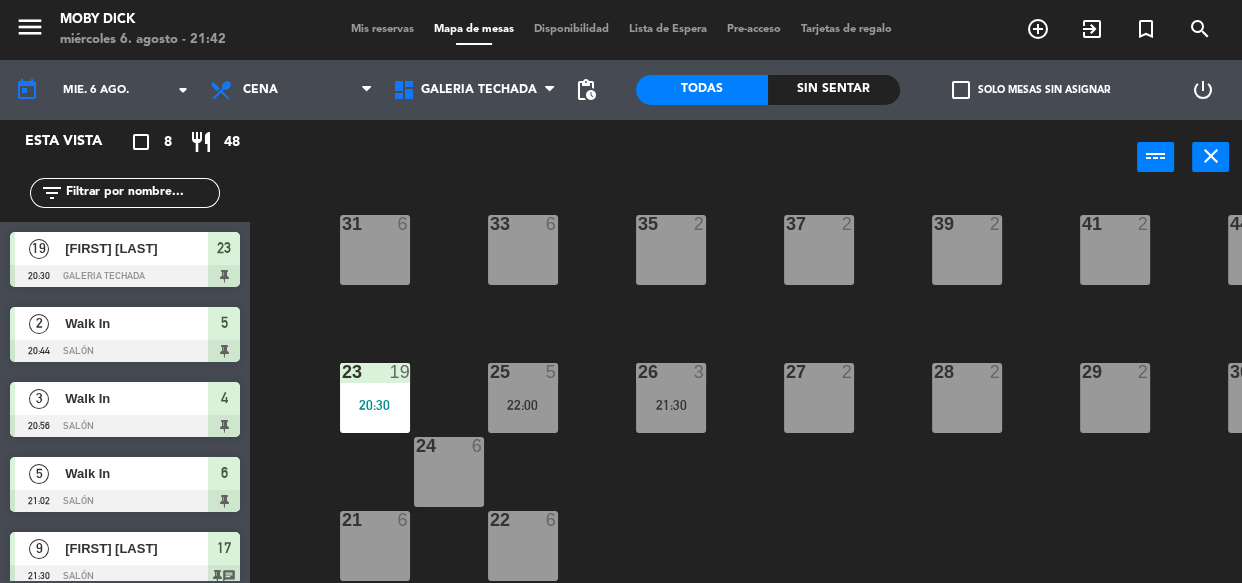 click on "26  3   21:30" at bounding box center [671, 398] 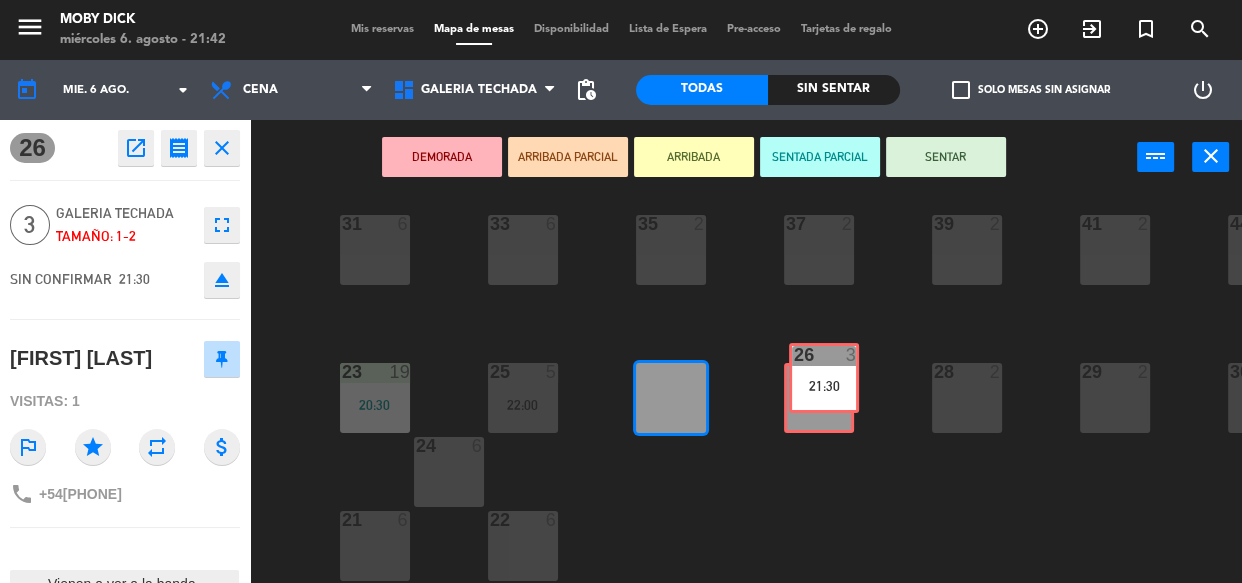 drag, startPoint x: 686, startPoint y: 375, endPoint x: 839, endPoint y: 367, distance: 153.20901 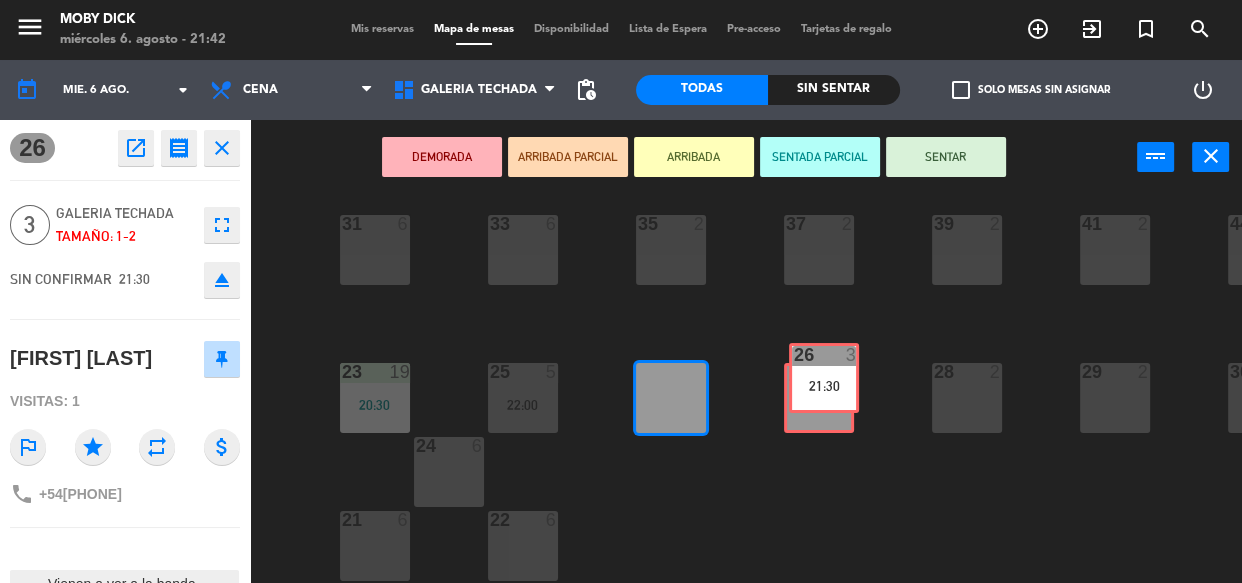 click on "100  6  101  6  102  6  103  6  104  6  105  6  107  6  32  6  34  2  36  2  38  4  40  4  43  4  42  4  35  2  37  2  39  2  41  2  44  2  33  6  31  6  23  19   20:30  25  5   22:00  26  3   21:30  26  3   21:30  27  2  28  2  29  2  30  2  24  6  21  6  22  6" 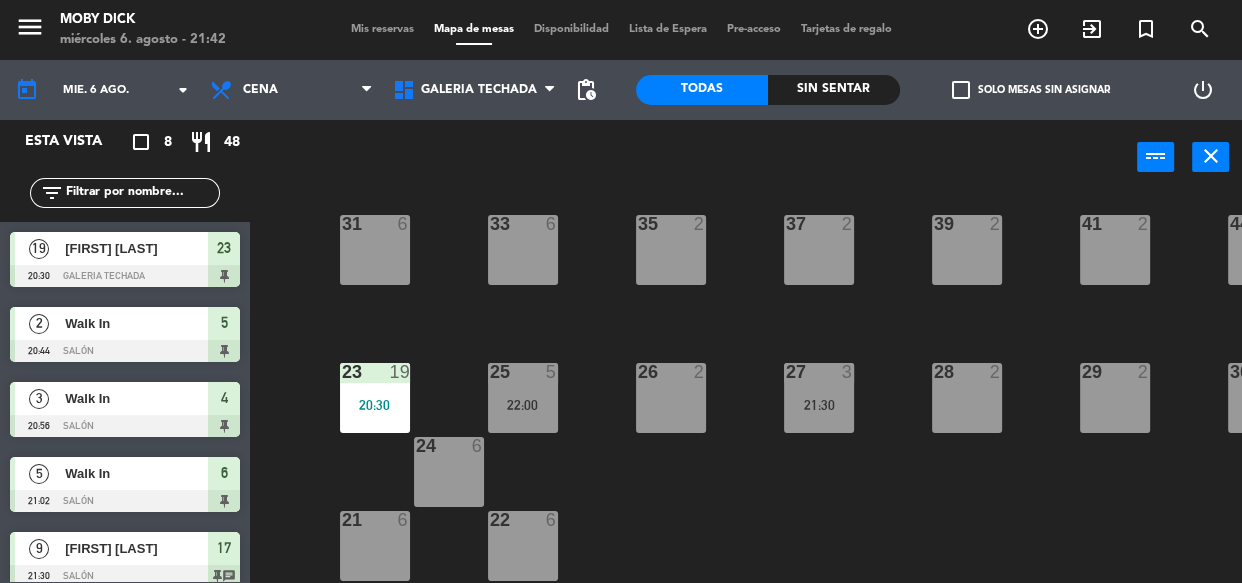 scroll, scrollTop: 0, scrollLeft: 0, axis: both 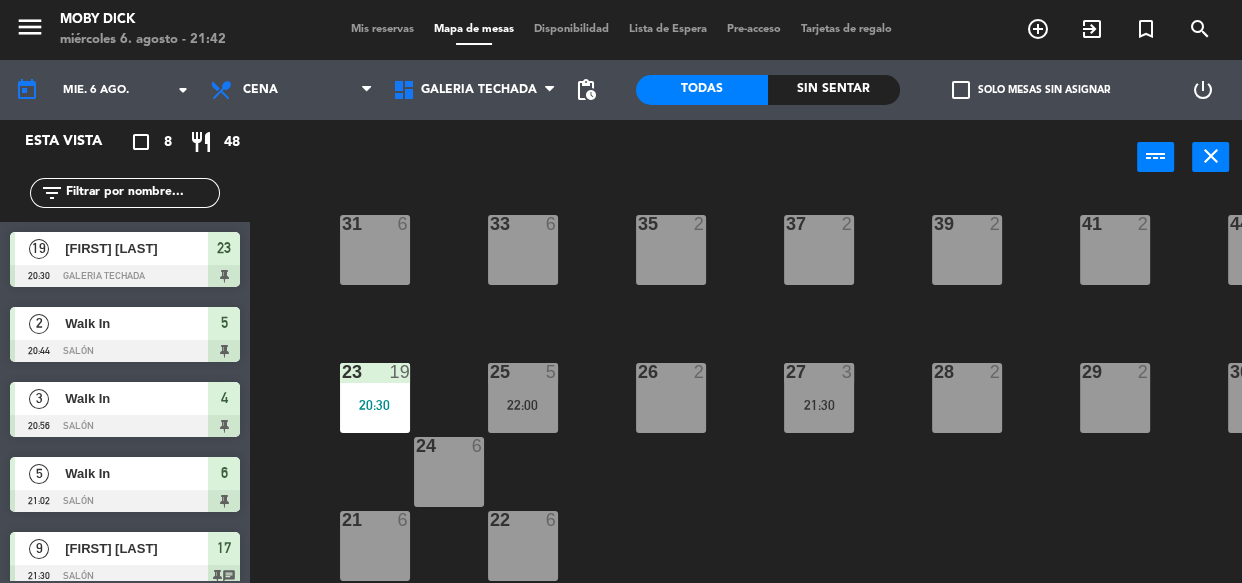click on "26  2" at bounding box center (671, 398) 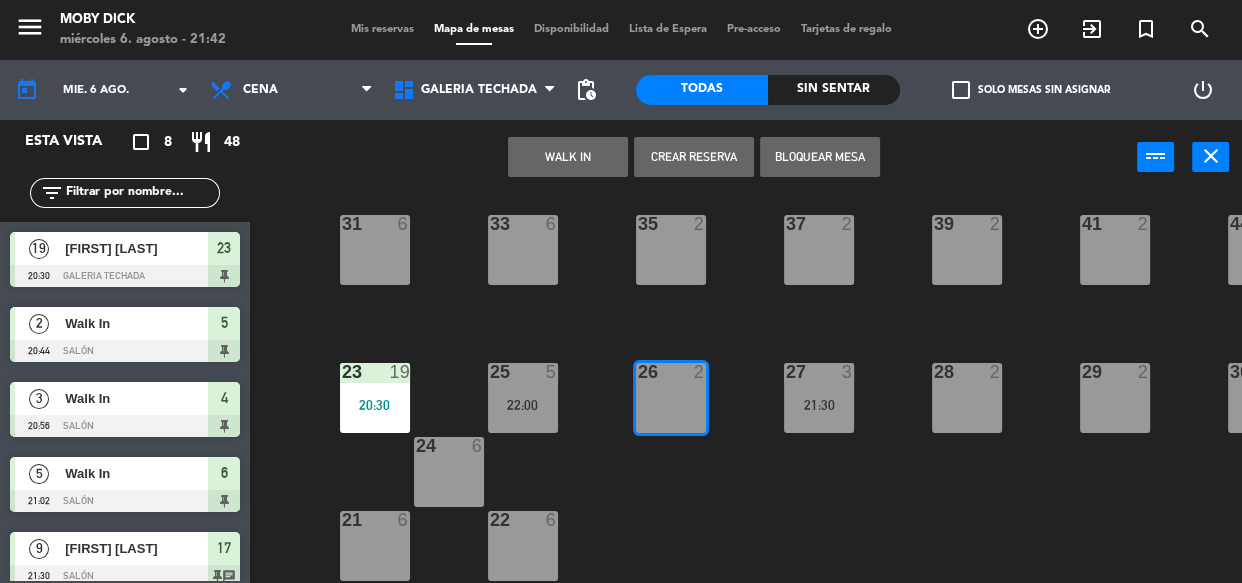 click on "WALK IN" at bounding box center (568, 157) 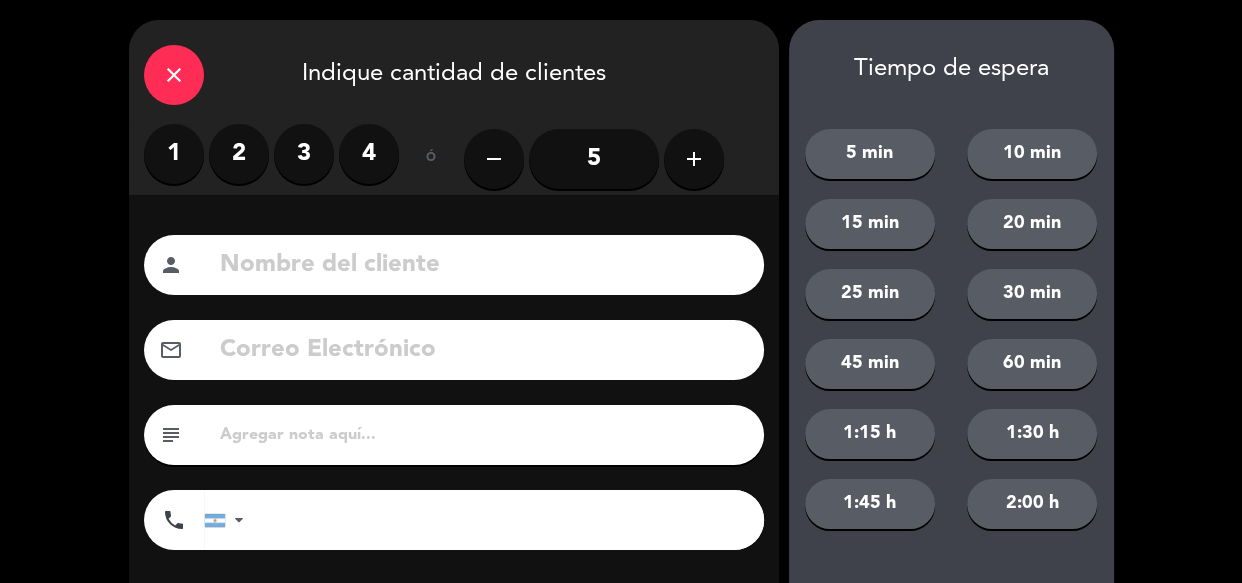 click on "2" at bounding box center [239, 154] 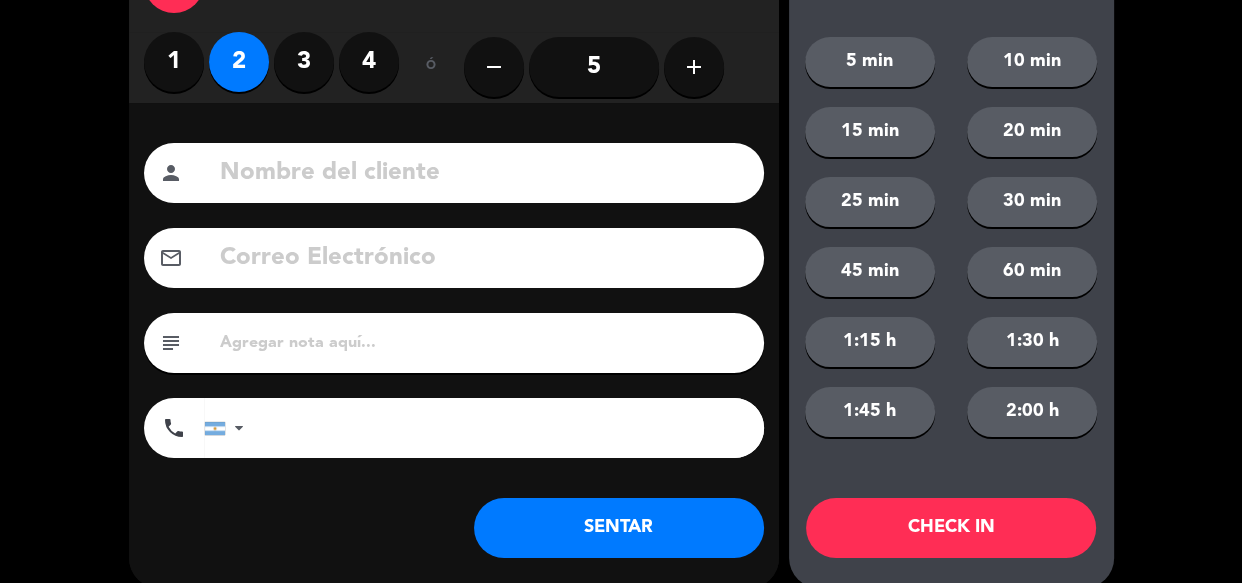 scroll, scrollTop: 117, scrollLeft: 0, axis: vertical 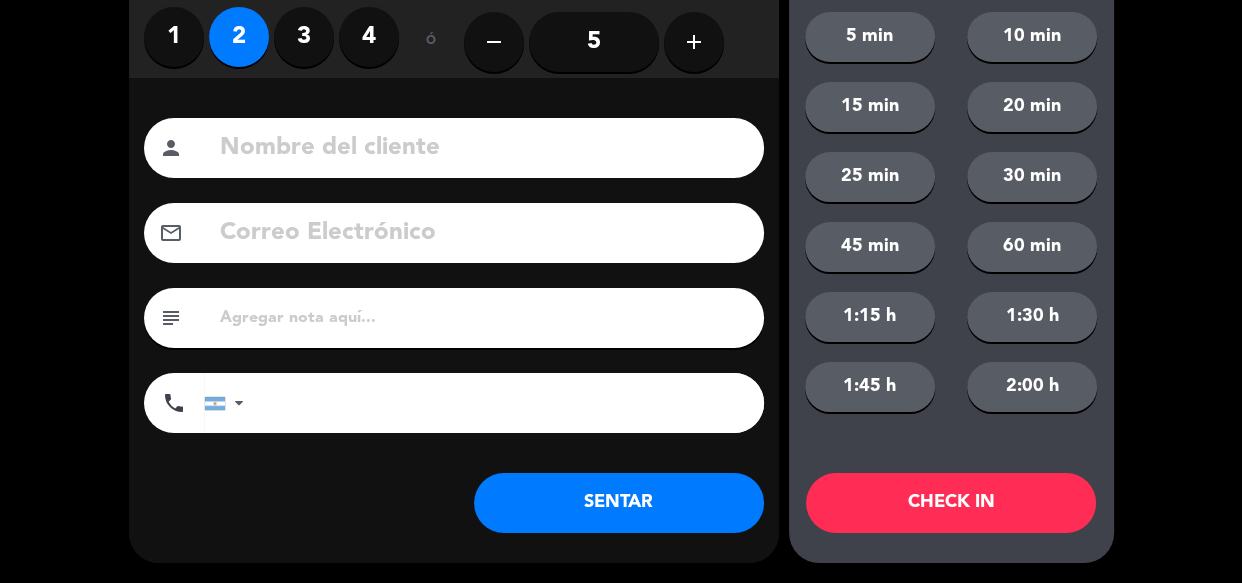 click on "SENTAR" 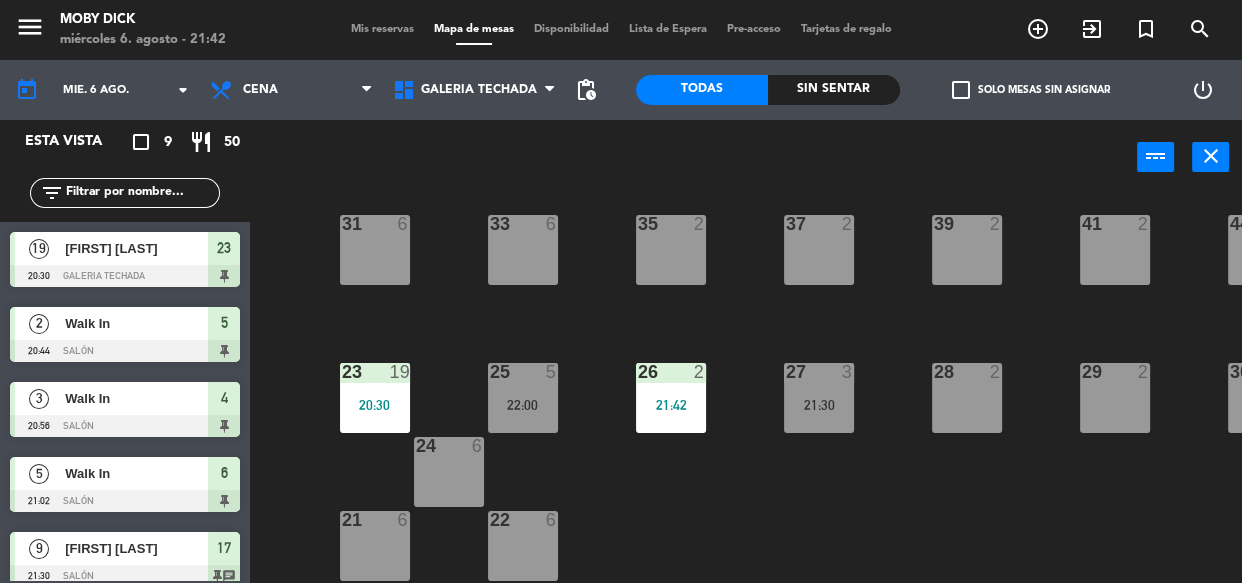 click on "Mis reservas" at bounding box center [382, 29] 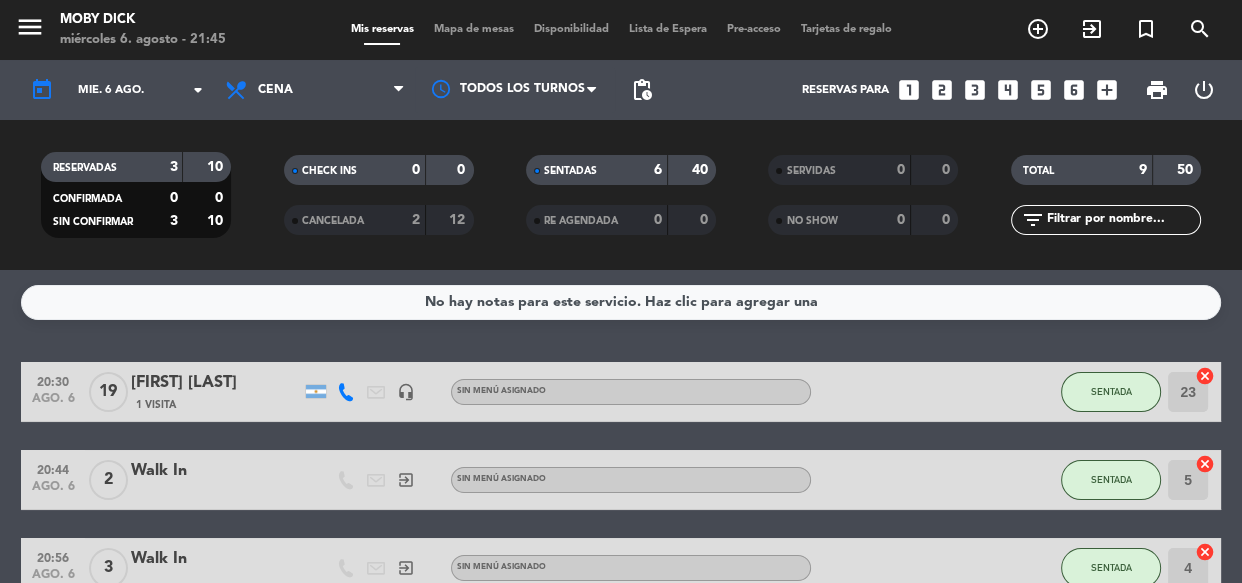 click 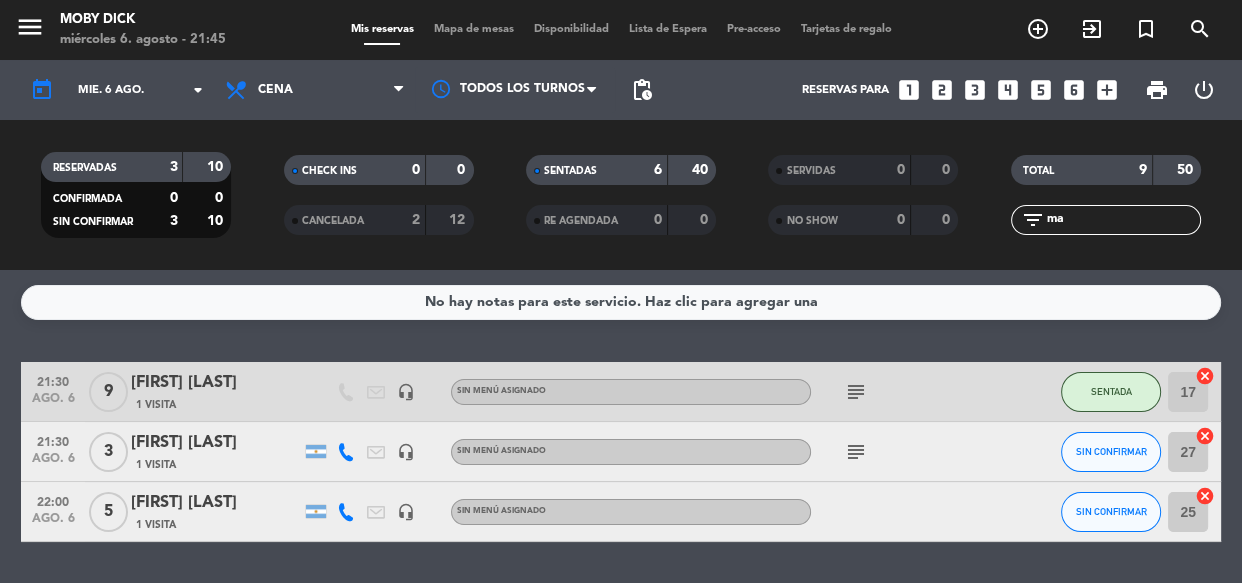 type on "ma" 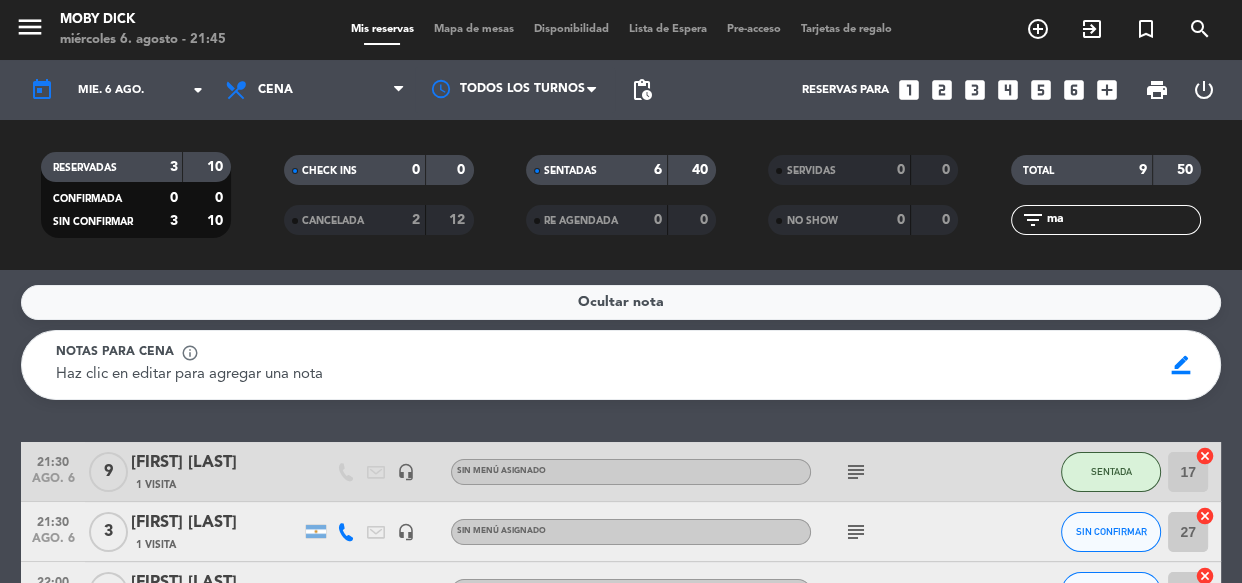 click on "Ocultar nota" 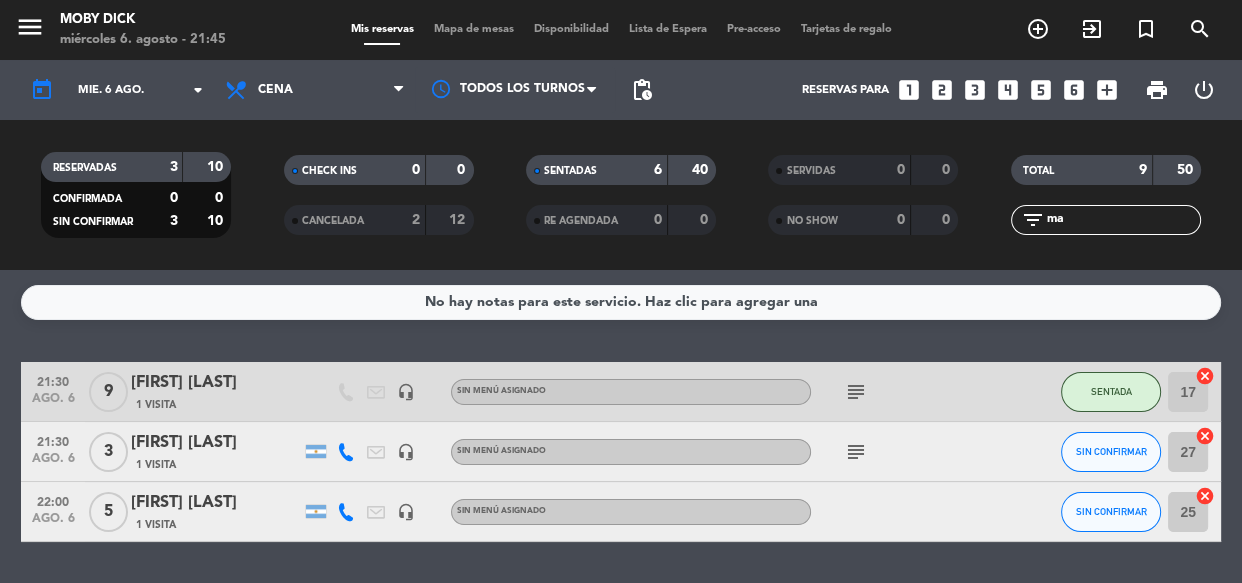 click on "No hay notas para este servicio. Haz clic para agregar una   21:30   ago. 6   9   [FIRST] [LAST]   1 Visita   headset_mic  Sin menú asignado  subject  SENTADA 17  cancel   21:30   ago. 6   3   [FIRST] [LAST]   1 Visita   headset_mic  Sin menú asignado  subject  SIN CONFIRMAR 27  cancel   22:00   ago. 6   5   [FIRST] [LAST]   1 Visita   headset_mic  Sin menú asignado SIN CONFIRMAR 25  cancel" 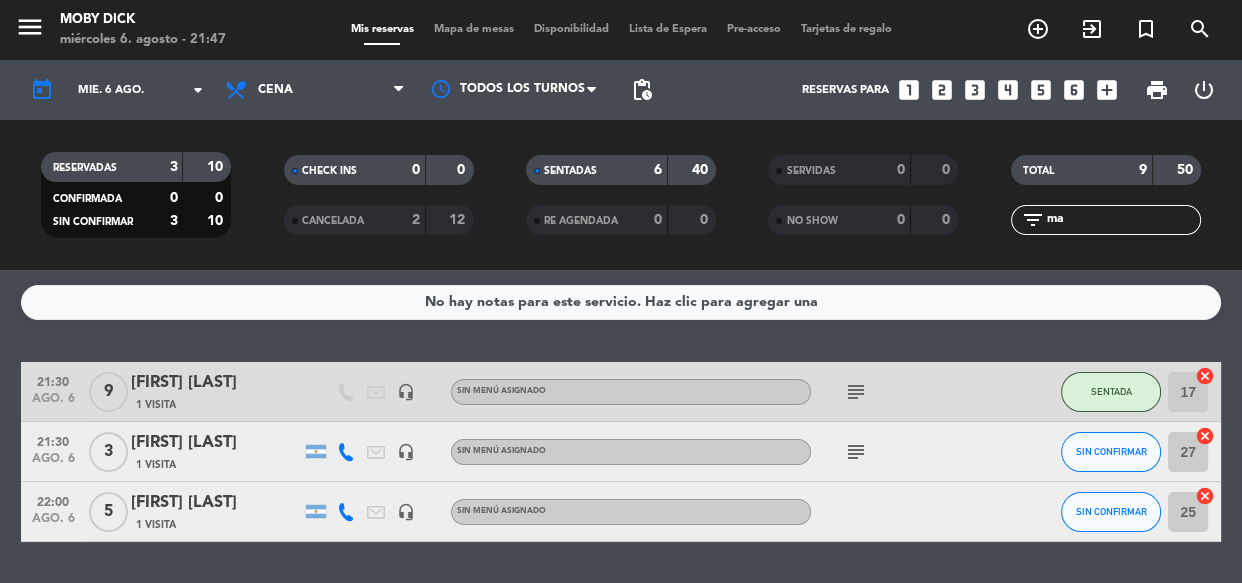 click 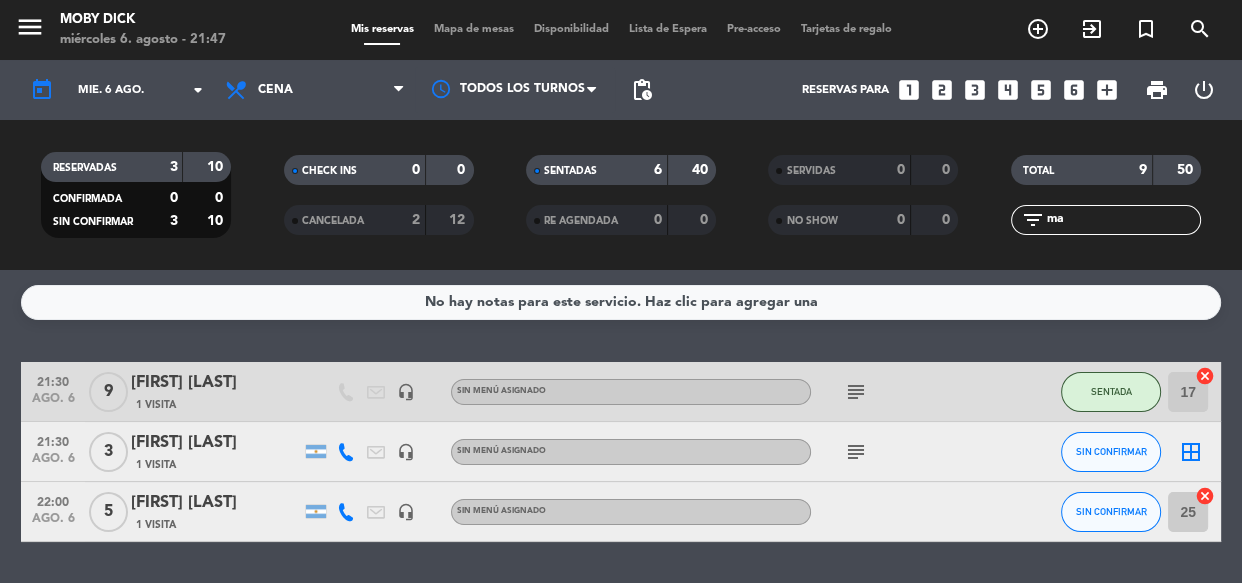 click on "border_all" 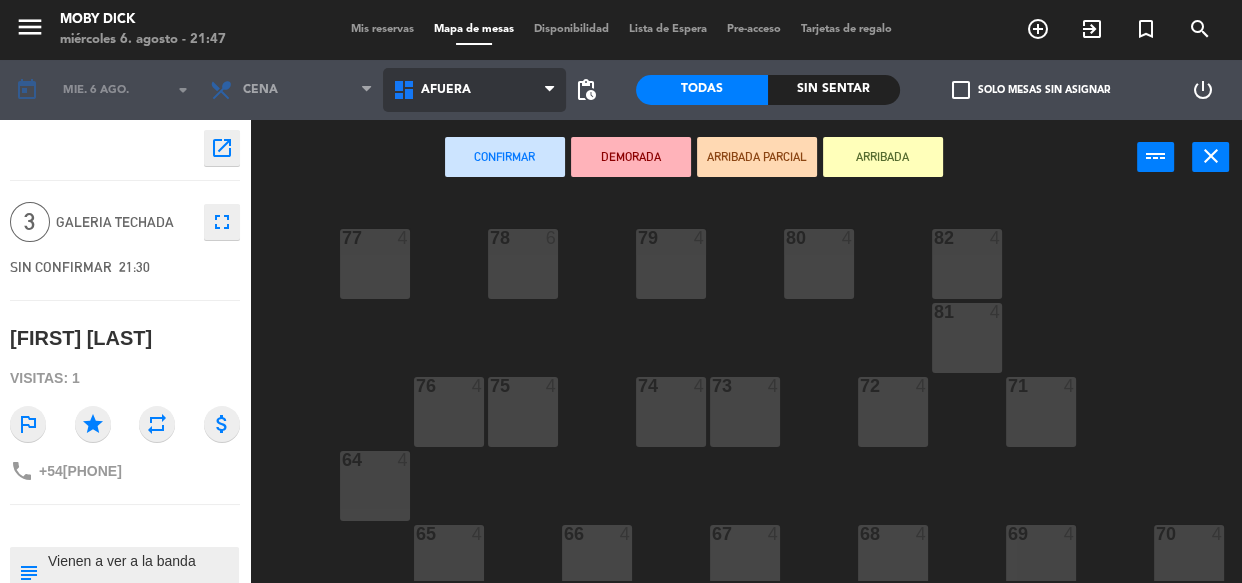 click on "AFUERA" at bounding box center [474, 90] 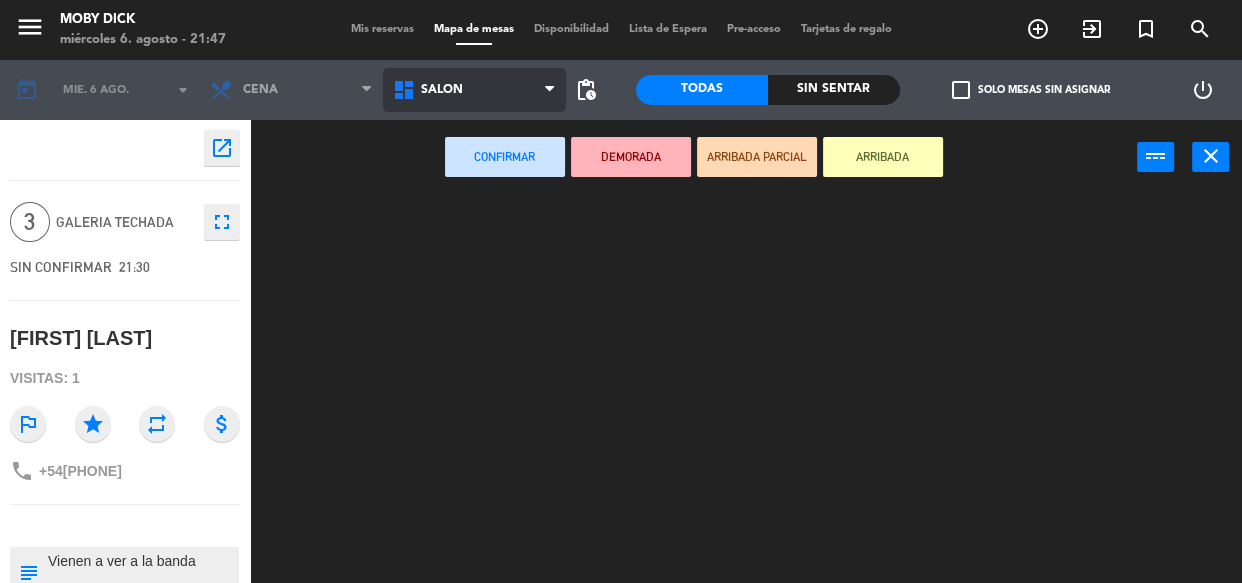 click on "menu  Moby Dick   miércoles 6. agosto - 21:47   Mis reservas   Mapa de mesas   Disponibilidad   Lista de Espera   Pre-acceso   Tarjetas de regalo  add_circle_outline exit_to_app turned_in_not search today    mié. 6 ago. arrow_drop_down  Almuerzo  Cena  Cena  Almuerzo  Cena  AFUERA   CLUB   GALERIA TECHADA   Privado y Restringido   SALÓN   SALÓN   AFUERA   CLUB   GALERIA TECHADA   Privado y Restringido   SALÓN  pending_actions  Todas  Sin sentar  check_box_outline_blank   Solo mesas sin asignar   power_settings_new    open_in_new 3  GALERIA TECHADA  fullscreen  SIN CONFIRMAR   21:30   [FIRST] [LAST]  Visitas: 1 outlined_flag star repeat attach_money phone +54[PHONE] subject                              person_pin                              Cancelar   Confirmar   DEMORADA   ARRIBADA PARCIAL   ARRIBADA  power_input close" 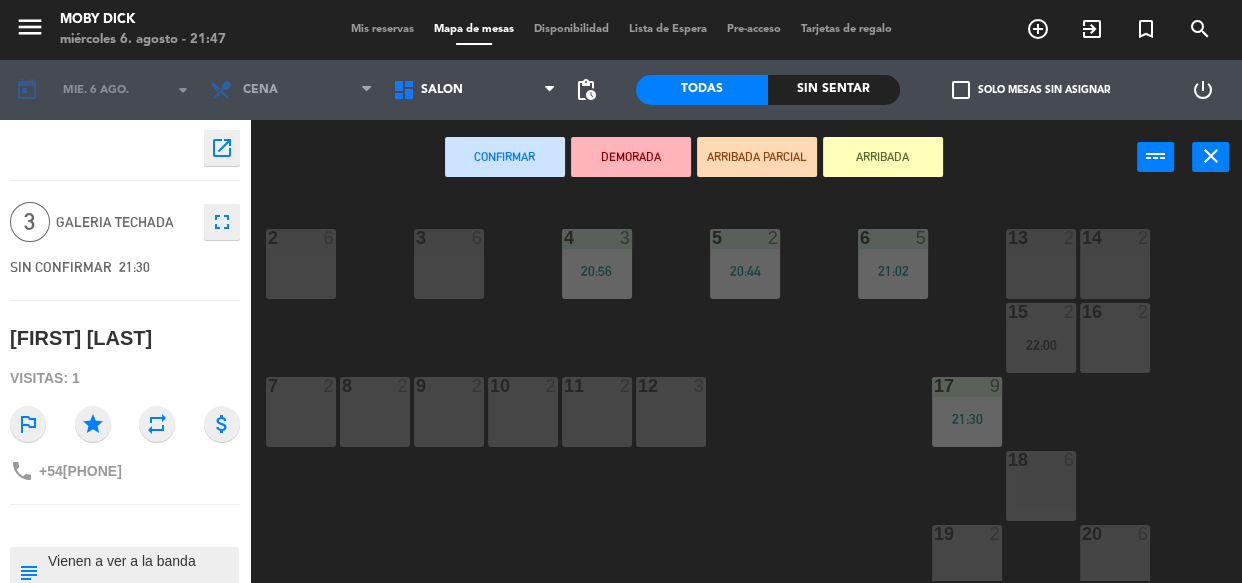 click on "19  2" at bounding box center [967, 560] 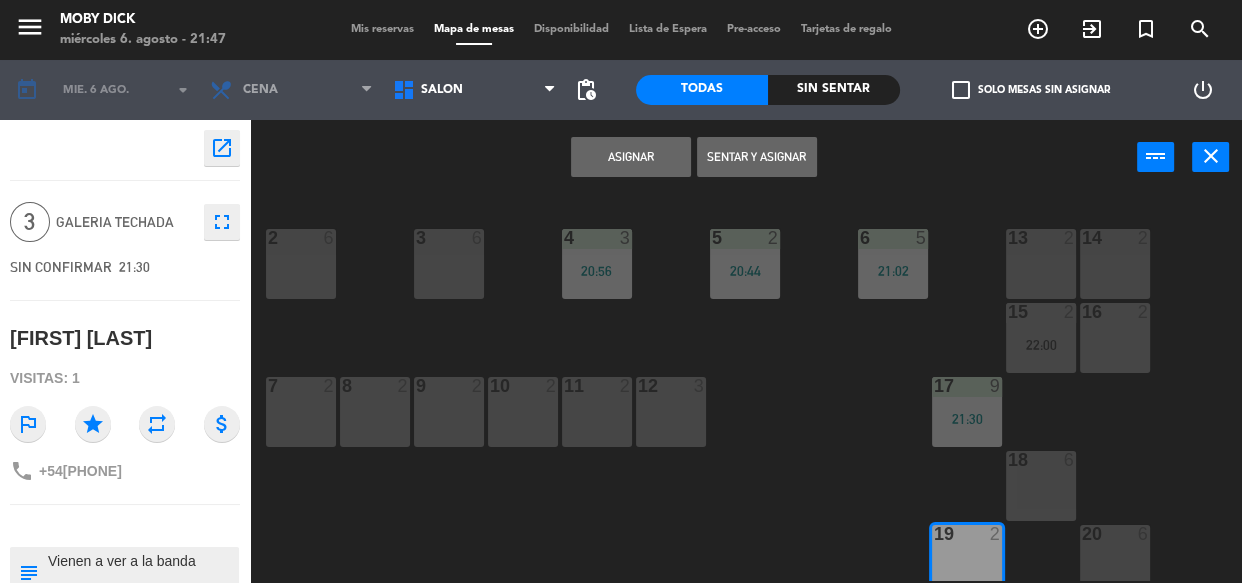 click on "Sentar y Asignar" at bounding box center [757, 157] 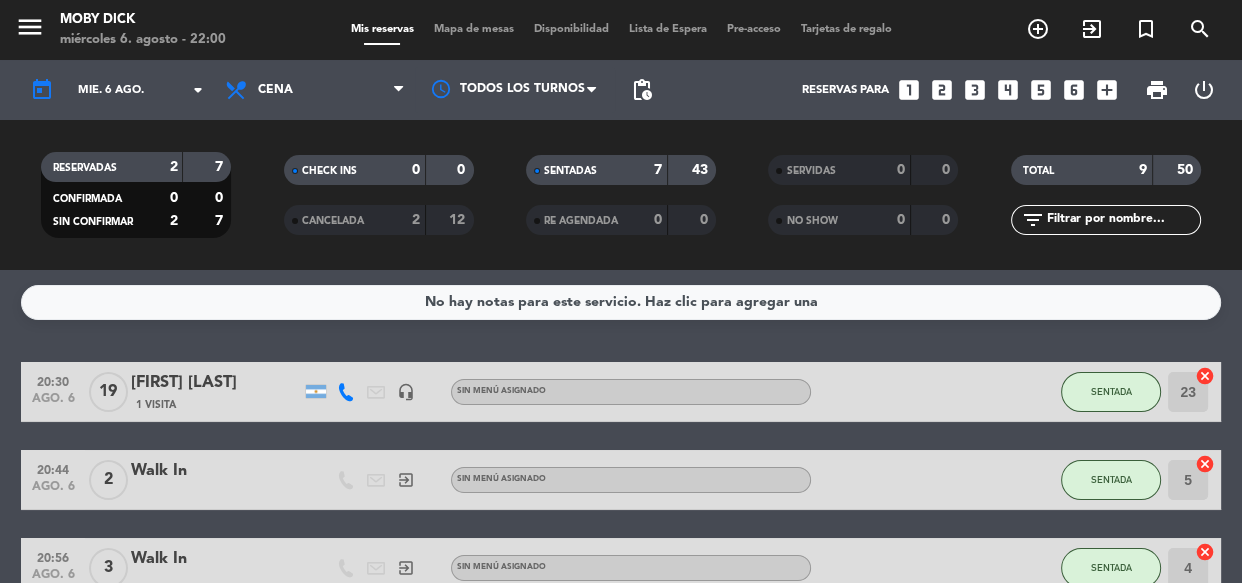 click on "No hay notas para este servicio. Haz clic para agregar una   20:30   ago. 6   19   [FIRST] [LAST]   1 Visita   headset_mic  Sin menú asignado SENTADA 23  cancel   20:44   ago. 6   2   Walk In   exit_to_app  Sin menú asignado SENTADA 5  cancel   20:56   ago. 6   3   Walk In   exit_to_app  Sin menú asignado SENTADA 4  cancel   21:02   ago. 6   5   Walk In   exit_to_app  Sin menú asignado SENTADA 6  cancel   21:30   ago. 6   9   [FIRST] [LAST]   1 Visita   headset_mic  Sin menú asignado  subject  SENTADA 17  cancel   21:30   ago. 6   3   [FIRST] [LAST]   1 Visita   headset_mic  Sin menú asignado  subject  SIN CONFIRMAR 19  cancel   21:42   ago. 6   2   Walk In   exit_to_app  Sin menú asignado SENTADA 26  cancel   22:00   ago. 6   2   [FIRST] [LAST]   1 Visita   headset_mic  Sin menú asignado  subject  SIN CONFIRMAR 15  cancel   22:00   ago. 6   5   [FIRST] [LAST]   1 Visita   headset_mic  Sin menú asignado SIN CONFIRMAR 25  cancel" 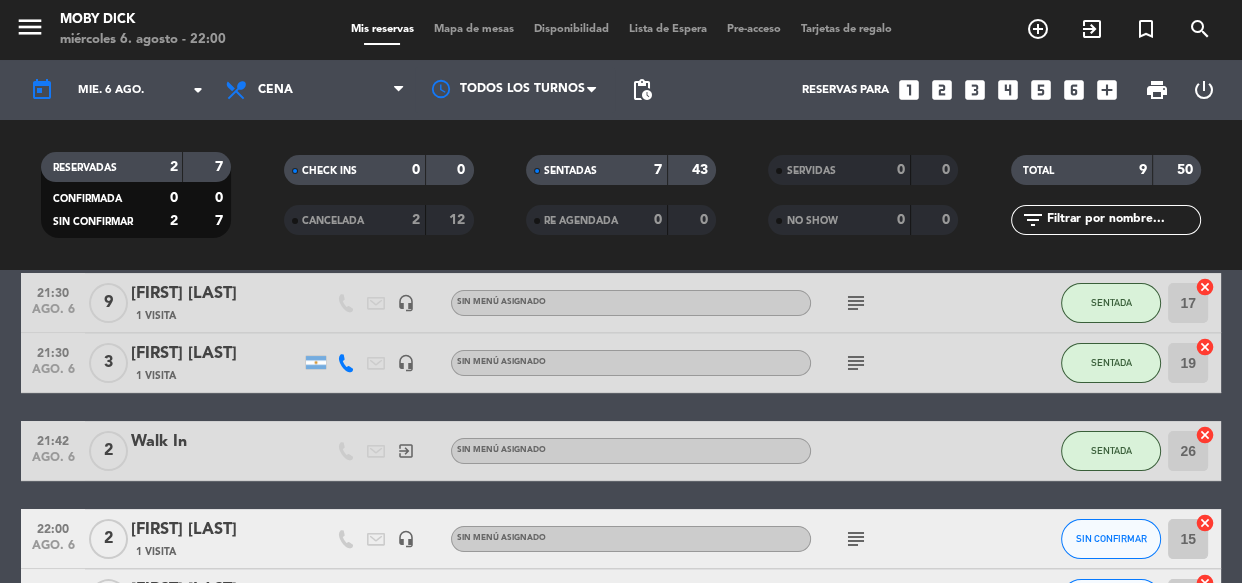 scroll, scrollTop: 472, scrollLeft: 0, axis: vertical 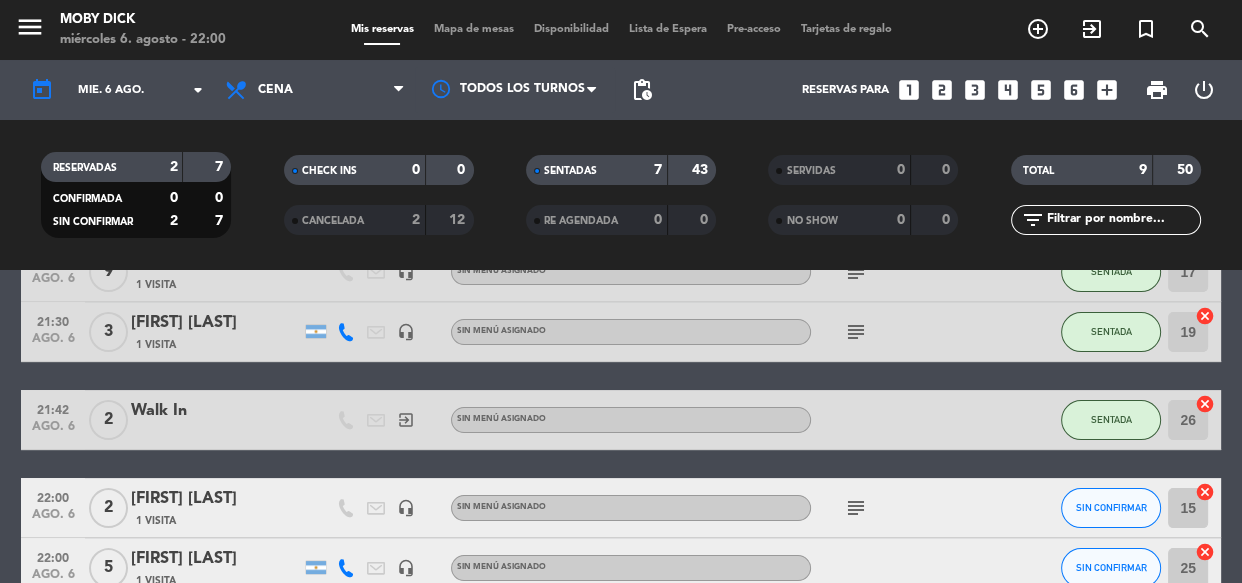 click on "subject" 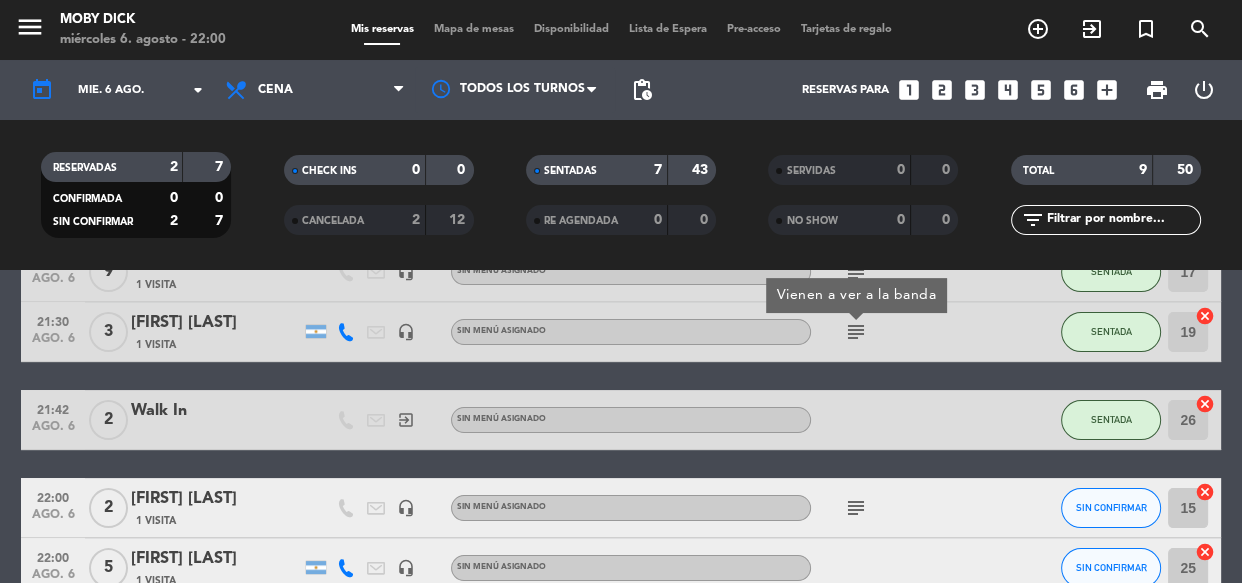 click on "20:30   ago. 6   19   [FIRST] [LAST]   1 Visita   headset_mic  Sin menú asignado SENTADA 23  cancel   20:44   ago. 6   2   Walk In   exit_to_app  Sin menú asignado SENTADA 5  cancel   20:56   ago. 6   3   Walk In   exit_to_app  Sin menú asignado SENTADA 4  cancel   21:02   ago. 6   5   Walk In   exit_to_app  Sin menú asignado SENTADA 6  cancel   21:30   ago. 6   9   [FIRST] [LAST]   1 Visita   headset_mic  Sin menú asignado  subject  SENTADA 17  cancel   21:30   ago. 6   3   [FIRST] [LAST]   1 Visita   headset_mic  Sin menú asignado  subject  Vienen a ver a la banda SENTADA 19  cancel   21:42   ago. 6   2   Walk In   exit_to_app  Sin menú asignado SENTADA 26  cancel   22:00   ago. 6   2   [FIRST] [LAST]   1 Visita   headset_mic  Sin menú asignado  subject  SIN CONFIRMAR 15  cancel   22:00   ago. 6   5   [FIRST] [LAST]   1 Visita   headset_mic  Sin menú asignado SIN CONFIRMAR 25  cancel" 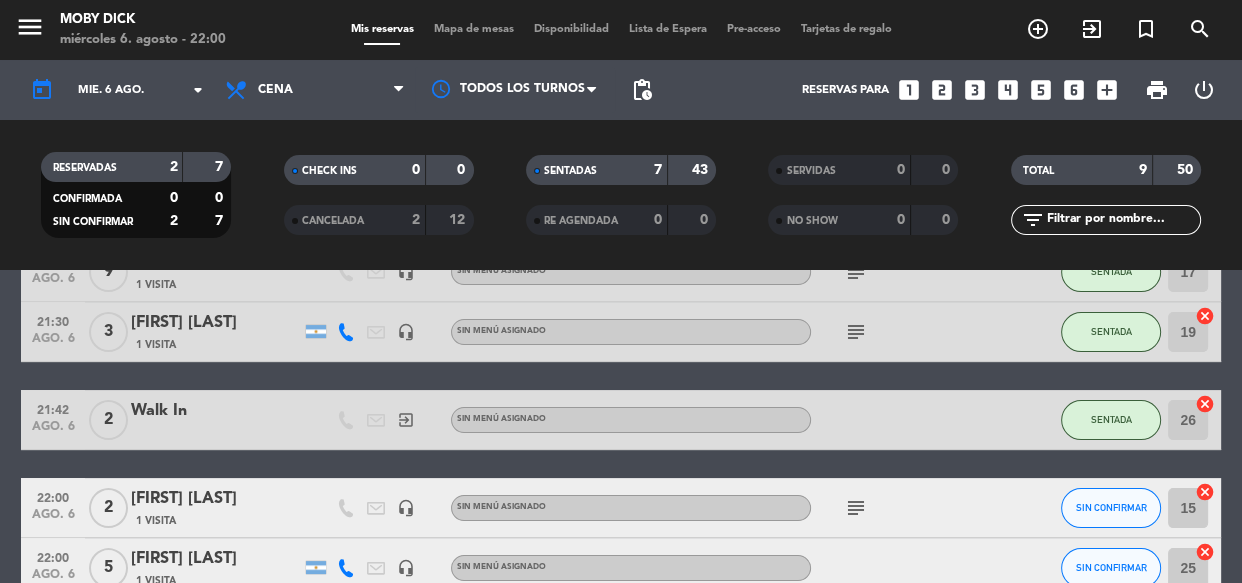 click on "subject" 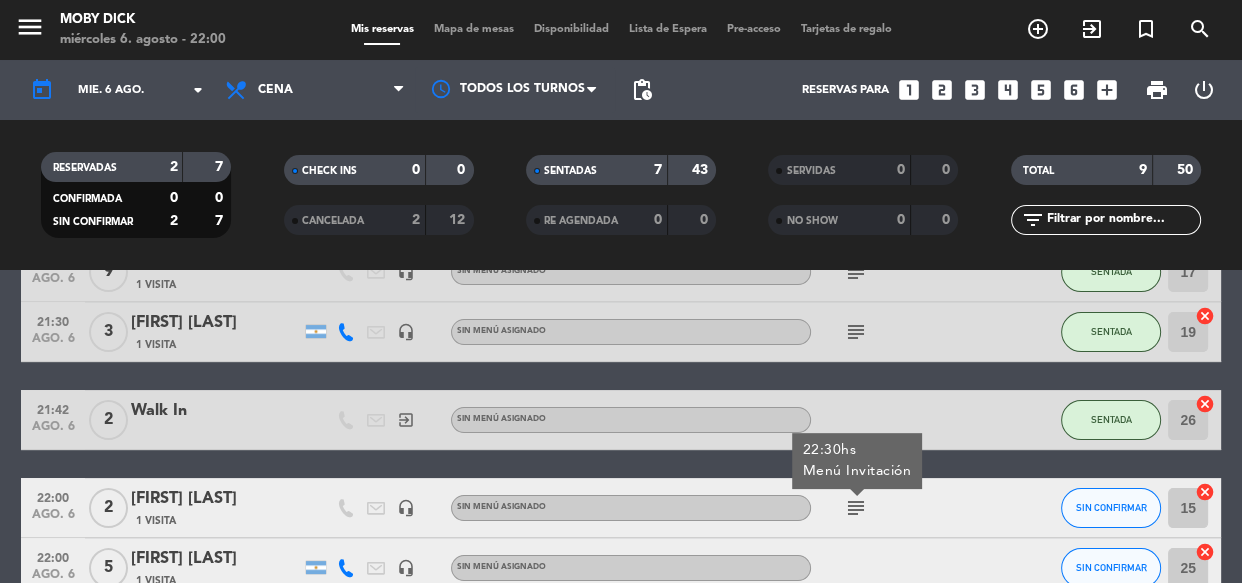 click on "20:30   ago. 6   19   [FIRST] [LAST]   1 Visita   headset_mic  Sin menú asignado SENTADA 23  cancel   20:44   ago. 6   2   Walk In   exit_to_app  Sin menú asignado SENTADA 5  cancel   20:56   ago. 6   3   Walk In   exit_to_app  Sin menú asignado SENTADA 4  cancel   21:02   ago. 6   5   Walk In   exit_to_app  Sin menú asignado SENTADA 6  cancel   21:30   ago. 6   9   [FIRST] [LAST]   1 Visita   headset_mic  Sin menú asignado  subject  SENTADA 17  cancel   21:30   ago. 6   3   [FIRST] [LAST]   1 Visita   headset_mic  Sin menú asignado  subject  SENTADA 19  cancel   21:42   ago. 6   2   Walk In   exit_to_app  Sin menú asignado SENTADA 26  cancel   22:00   ago. 6   2   [FIRST] [LAST]   1 Visita   headset_mic  Sin menú asignado  subject  22:30hs
Menú Invitación SIN CONFIRMAR 15  cancel   22:00   ago. 6   5   [FIRST] [LAST]   1 Visita   headset_mic  Sin menú asignado SIN CONFIRMAR 25  cancel" 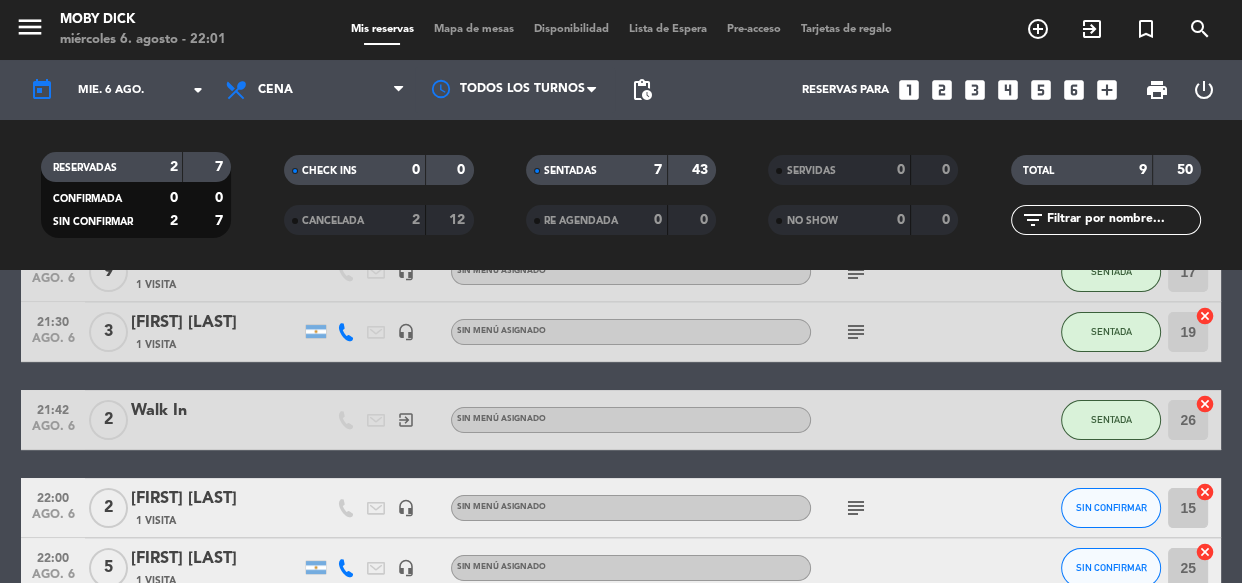 click on "20:30   ago. 6   19   [FIRST] [LAST]   1 Visita   headset_mic  Sin menú asignado SENTADA 23  cancel   20:44   ago. 6   2   Walk In   exit_to_app  Sin menú asignado SENTADA 5  cancel   20:56   ago. 6   3   Walk In   exit_to_app  Sin menú asignado SENTADA 4  cancel   21:02   ago. 6   5   Walk In   exit_to_app  Sin menú asignado SENTADA 6  cancel   21:30   ago. 6   9   [FIRST] [LAST]   1 Visita   headset_mic  Sin menú asignado  subject  SENTADA 17  cancel   21:30   ago. 6   3   [FIRST] [LAST]   1 Visita   headset_mic  Sin menú asignado  subject  SENTADA 19  cancel   21:42   ago. 6   2   Walk In   exit_to_app  Sin menú asignado SENTADA 26  cancel   22:00   ago. 6   2   [FIRST] [LAST]   1 Visita   headset_mic  Sin menú asignado  subject  SIN CONFIRMAR 15  cancel   22:00   ago. 6   5   [FIRST] [LAST]   1 Visita   headset_mic  Sin menú asignado SIN CONFIRMAR 25  cancel" 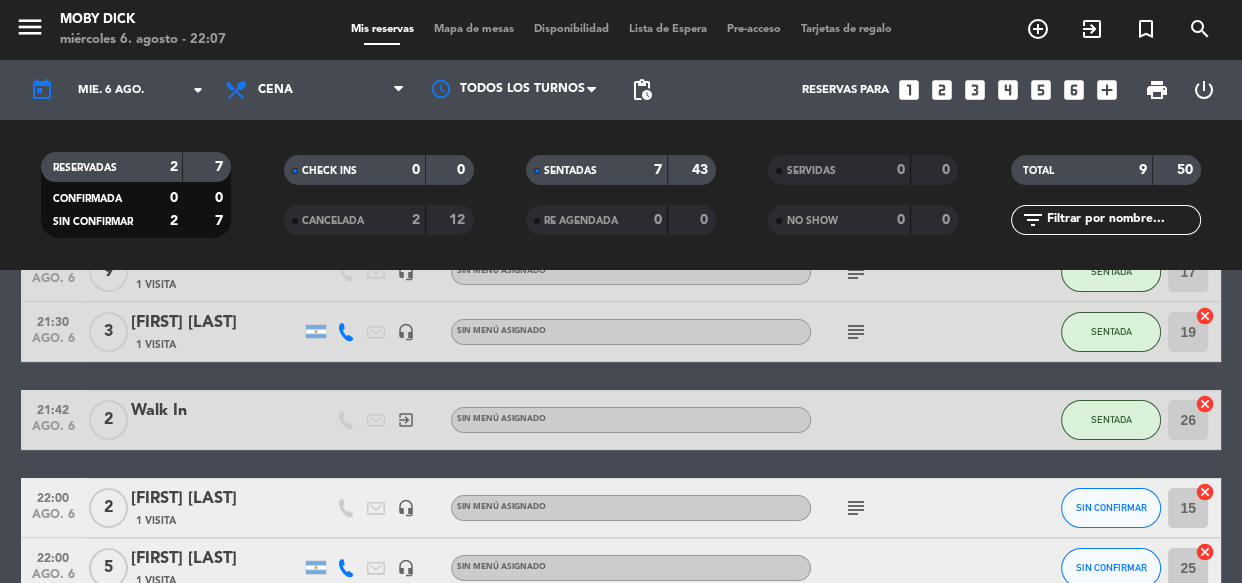 click 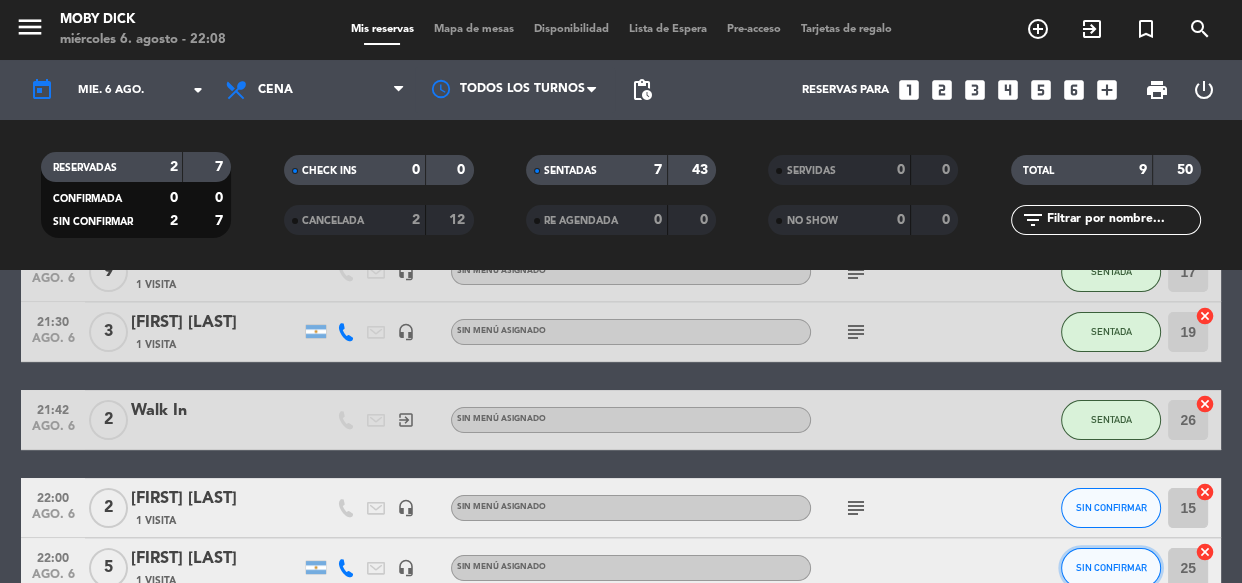 click on "SIN CONFIRMAR" 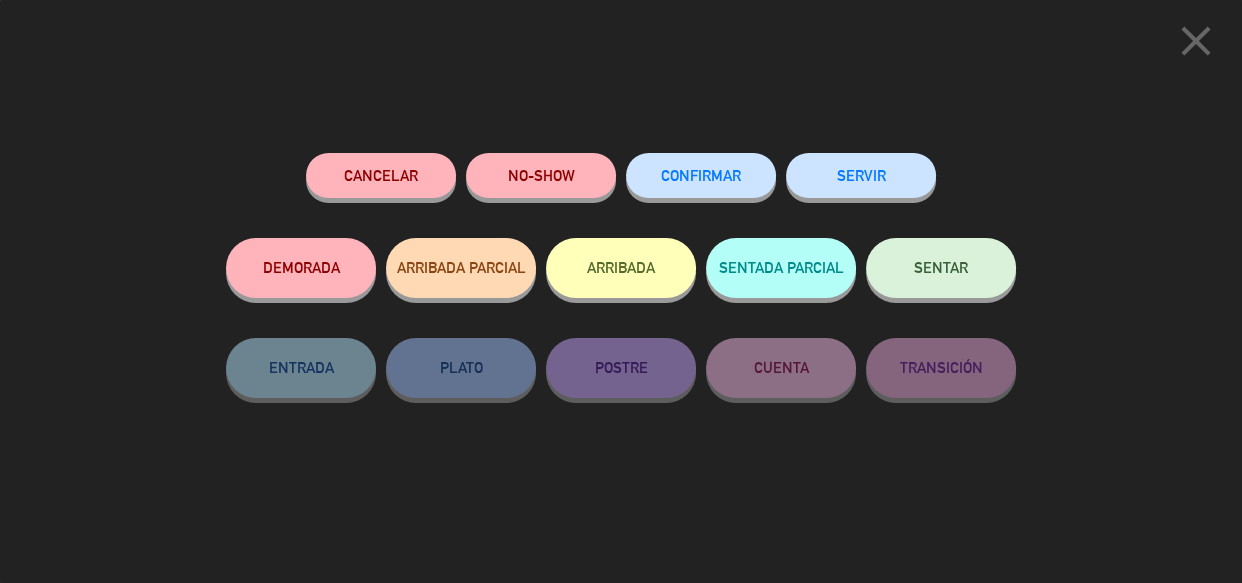 drag, startPoint x: 898, startPoint y: 325, endPoint x: 907, endPoint y: 320, distance: 10.29563 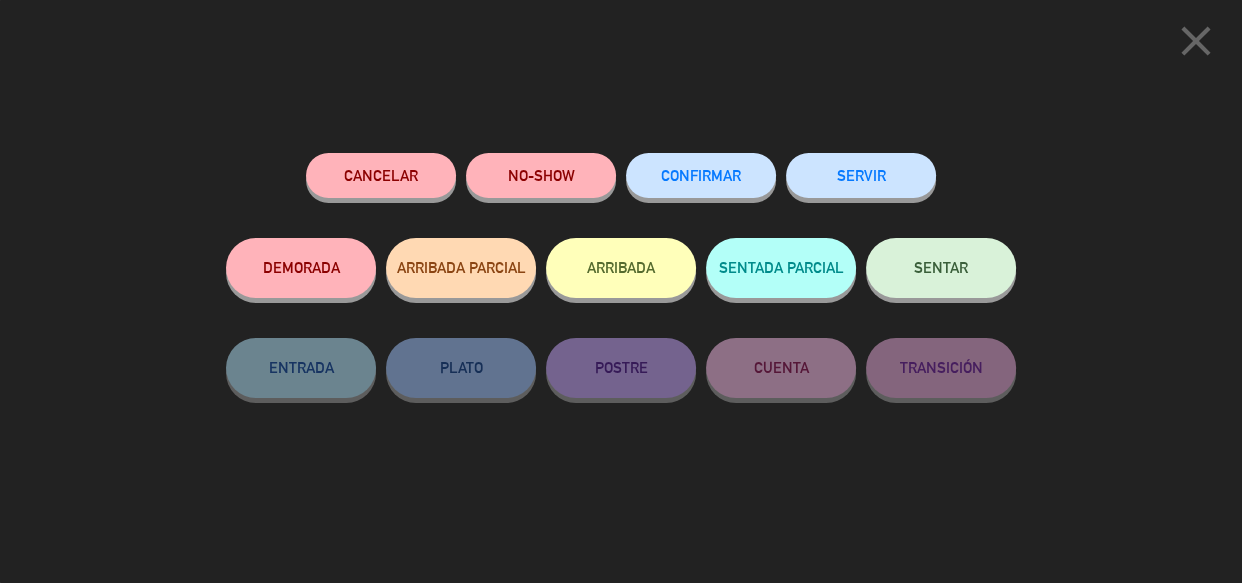 click on "SENTAR" 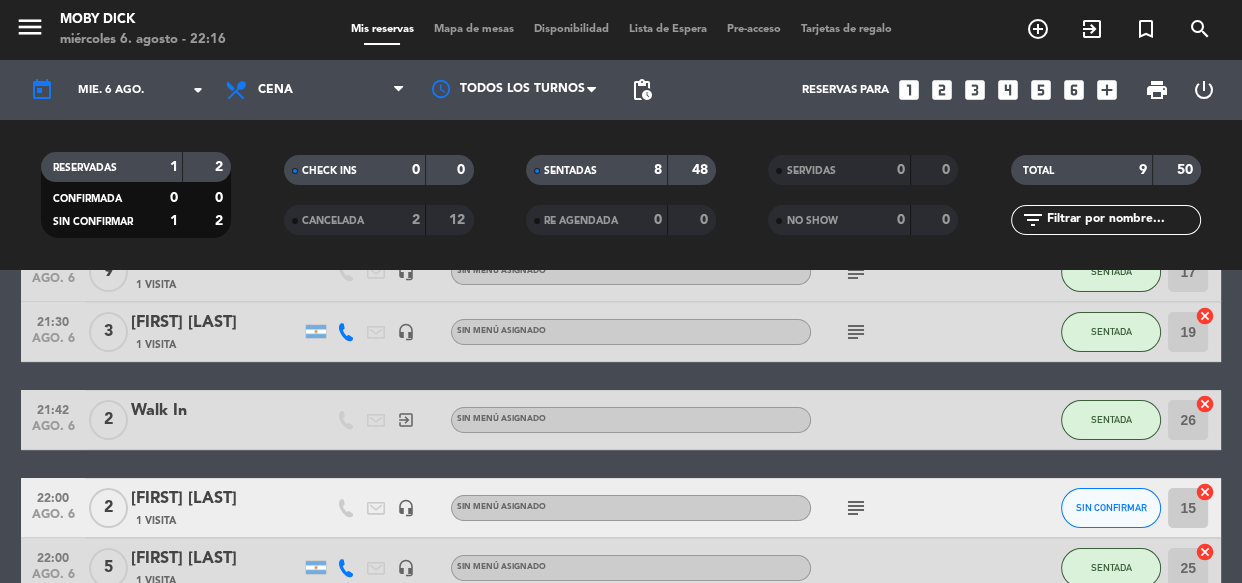 click on "20:30   ago. 6   19   [FIRST] [LAST]   1 Visita   headset_mic  Sin menú asignado SENTADA 23  cancel   20:44   ago. 6   2   Walk In   exit_to_app  Sin menú asignado SENTADA 5  cancel   20:56   ago. 6   3   Walk In   exit_to_app  Sin menú asignado SENTADA 4  cancel   21:02   ago. 6   5   Walk In   exit_to_app  Sin menú asignado SENTADA 6  cancel   21:30   ago. 6   9   [FIRST] [LAST]   1 Visita   headset_mic  Sin menú asignado  subject  SENTADA 17  cancel   21:30   ago. 6   3   [FIRST] [LAST]   1 Visita   headset_mic  Sin menú asignado  subject  SENTADA 19  cancel   21:42   ago. 6   2   Walk In   exit_to_app  Sin menú asignado SENTADA 26  cancel   22:00   ago. 6   2   [FIRST] [LAST]   1 Visita   headset_mic  Sin menú asignado  subject  SIN CONFIRMAR 15  cancel   22:00   ago. 6   5   [FIRST] [LAST]   1 Visita   headset_mic  Sin menú asignado SENTADA 25  cancel" 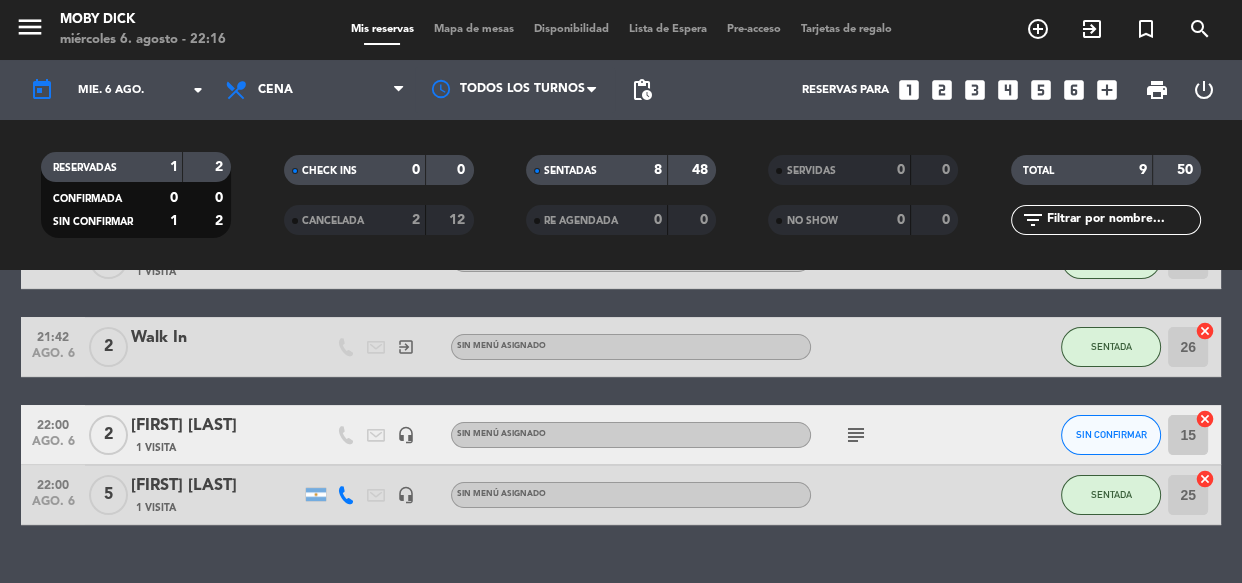 scroll, scrollTop: 581, scrollLeft: 0, axis: vertical 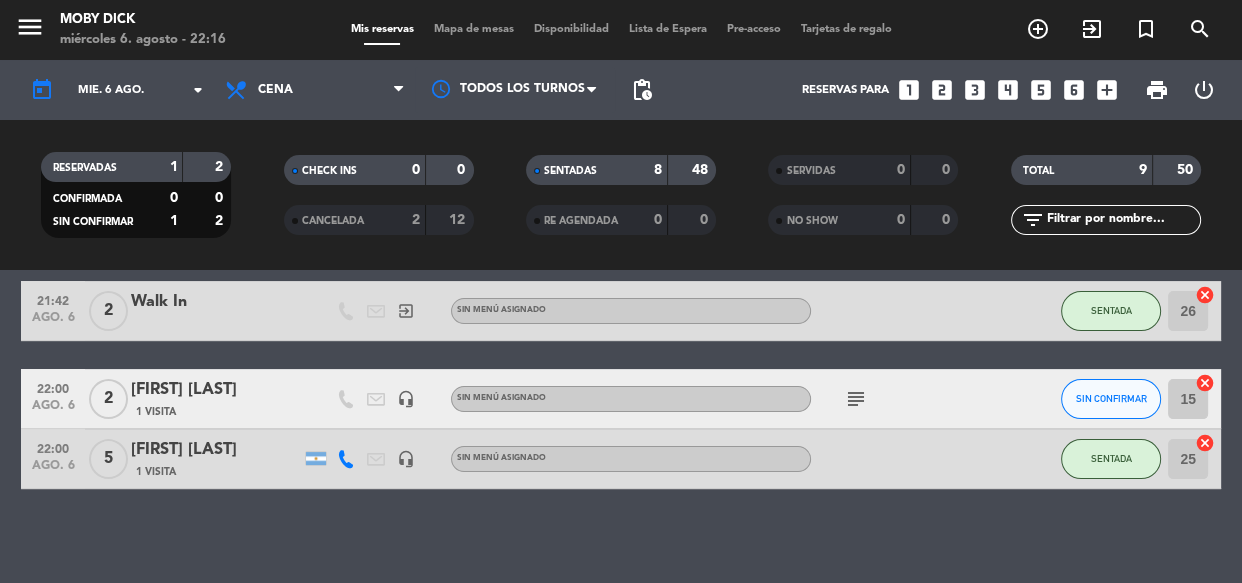 click on "subject" 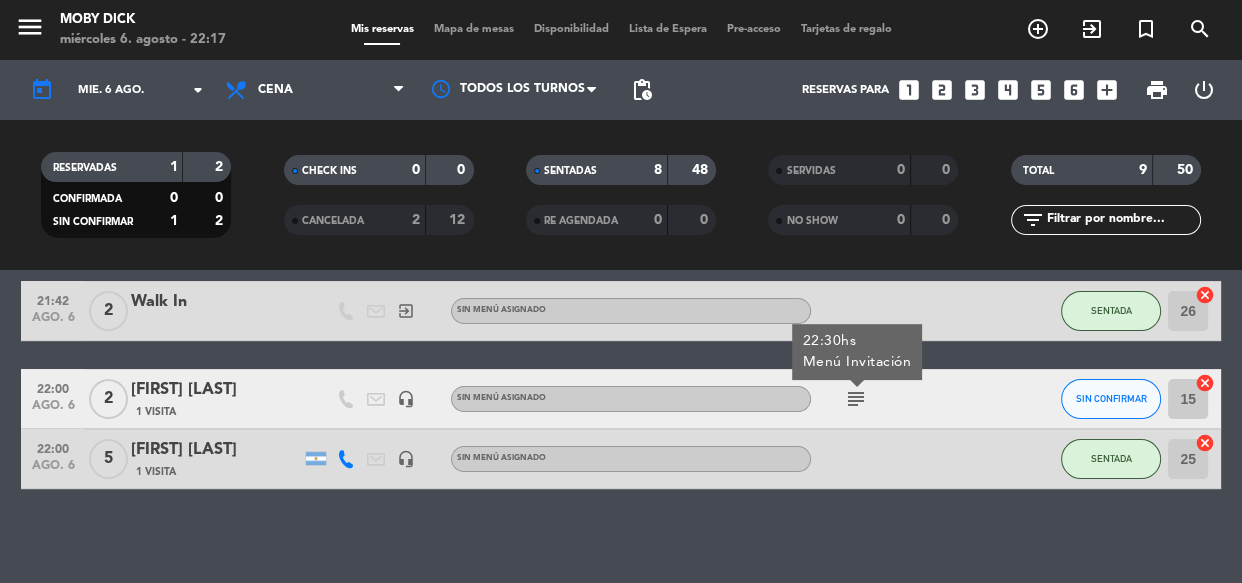 click on "20:30   ago. 6   19   [FIRST] [LAST]   1 Visita   headset_mic  Sin menú asignado SENTADA 23  cancel   20:44   ago. 6   2   Walk In   exit_to_app  Sin menú asignado SENTADA 5  cancel   20:56   ago. 6   3   Walk In   exit_to_app  Sin menú asignado SENTADA 4  cancel   21:02   ago. 6   5   Walk In   exit_to_app  Sin menú asignado SENTADA 6  cancel   21:30   ago. 6   9   [FIRST] [LAST]   1 Visita   headset_mic  Sin menú asignado  subject  SENTADA 17  cancel   21:30   ago. 6   3   [FIRST] [LAST]   1 Visita   headset_mic  Sin menú asignado  subject  SENTADA 19  cancel   21:42   ago. 6   2   Walk In   exit_to_app  Sin menú asignado SENTADA 26  cancel   22:00   ago. 6   2   [FIRST] [LAST]   1 Visita   headset_mic  Sin menú asignado  subject  22:30hs
Menú Invitación SIN CONFIRMAR 15  cancel   22:00   ago. 6   5   [FIRST] [LAST]   1 Visita   headset_mic  Sin menú asignado SENTADA 25  cancel" 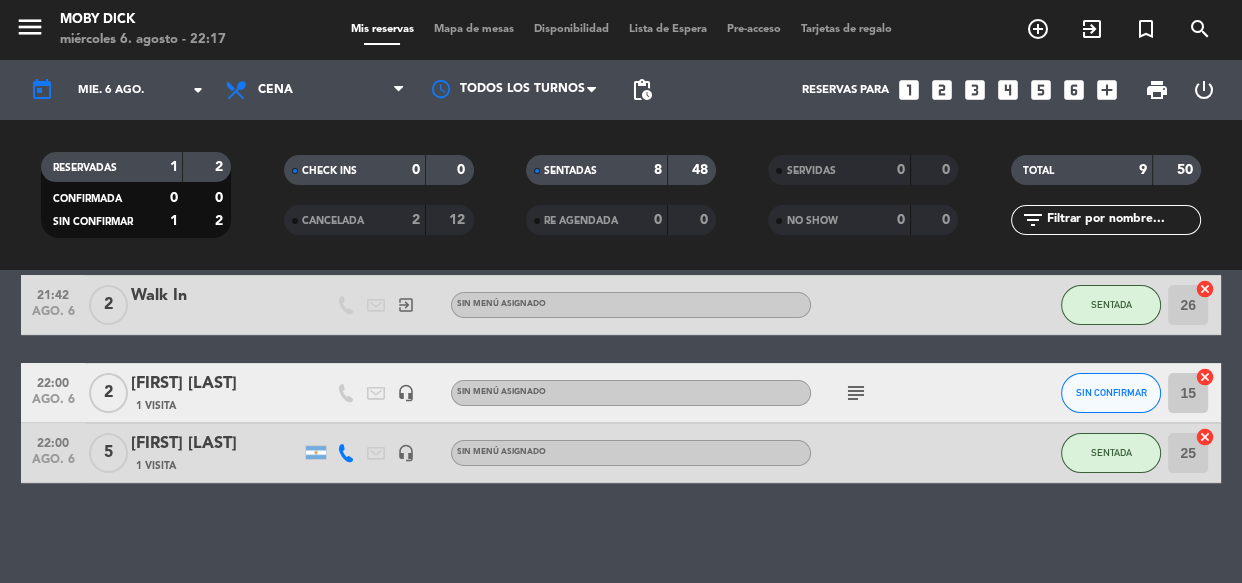 scroll, scrollTop: 550, scrollLeft: 0, axis: vertical 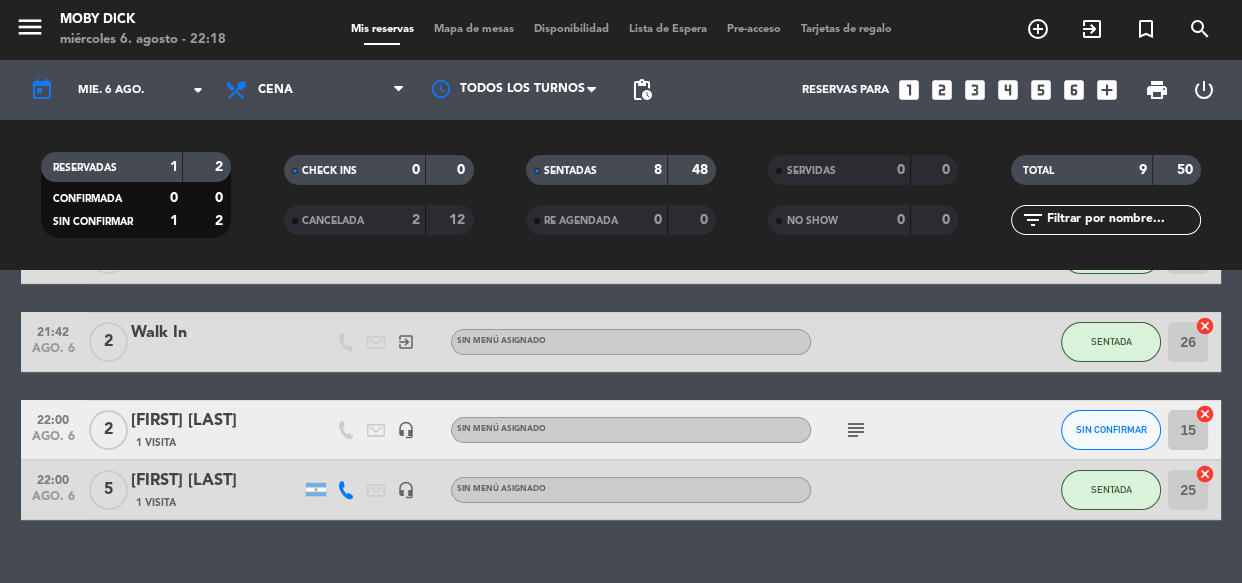 click on "20:30   ago. 6   19   [FIRST] [LAST]   1 Visita   headset_mic  Sin menú asignado SENTADA 23  cancel   20:44   ago. 6   2   Walk In   exit_to_app  Sin menú asignado SENTADA 5  cancel   20:56   ago. 6   3   Walk In   exit_to_app  Sin menú asignado SENTADA 4  cancel   21:02   ago. 6   5   Walk In   exit_to_app  Sin menú asignado SENTADA 6  cancel   21:30   ago. 6   9   [FIRST] [LAST]   1 Visita   headset_mic  Sin menú asignado  subject  SENTADA 17  cancel   21:30   ago. 6   3   [FIRST] [LAST]   1 Visita   headset_mic  Sin menú asignado  subject  SENTADA 19  cancel   21:42   ago. 6   2   Walk In   exit_to_app  Sin menú asignado SENTADA 26  cancel   22:00   ago. 6   2   [FIRST] [LAST]   1 Visita   headset_mic  Sin menú asignado  subject  SIN CONFIRMAR 15  cancel   22:00   ago. 6   5   [FIRST] [LAST]   1 Visita   headset_mic  Sin menú asignado SENTADA 25  cancel" 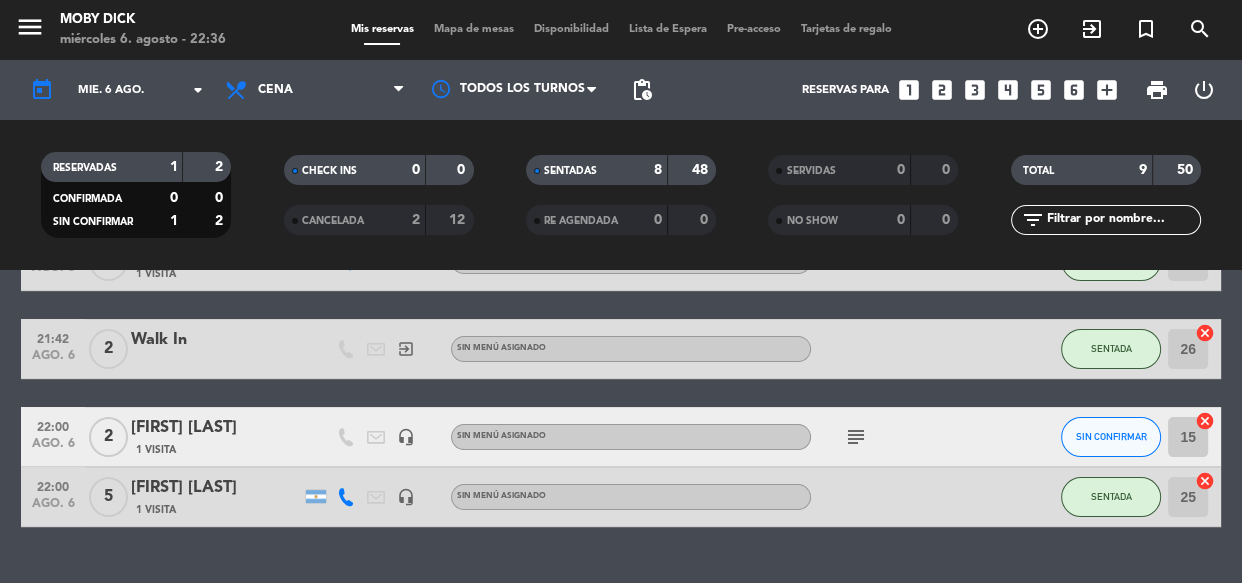 scroll, scrollTop: 545, scrollLeft: 0, axis: vertical 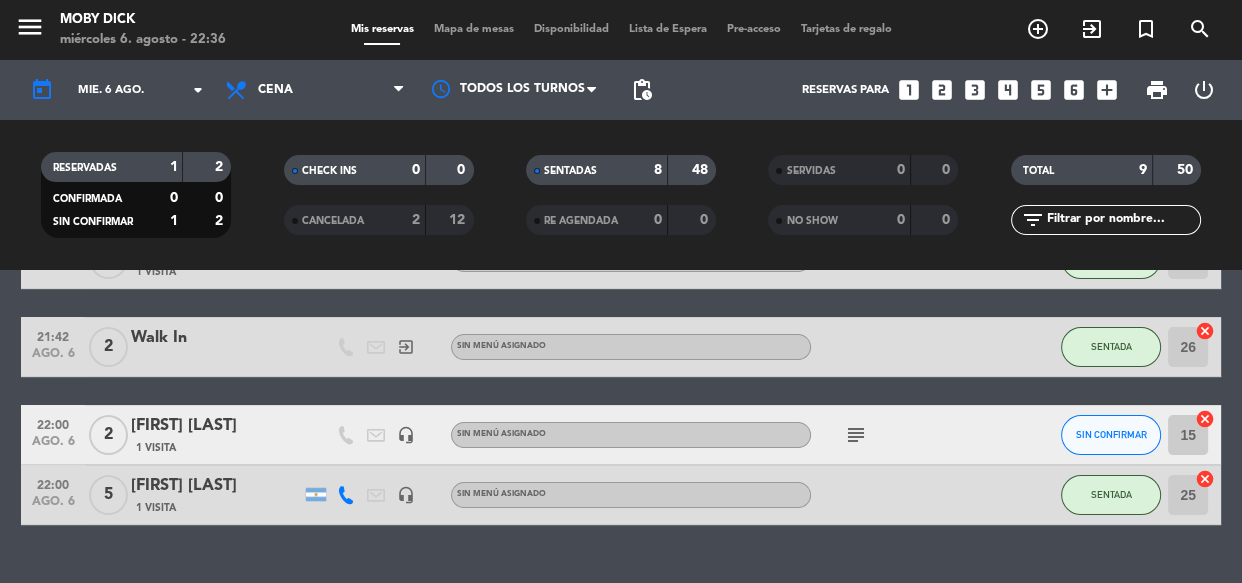 click on "subject" 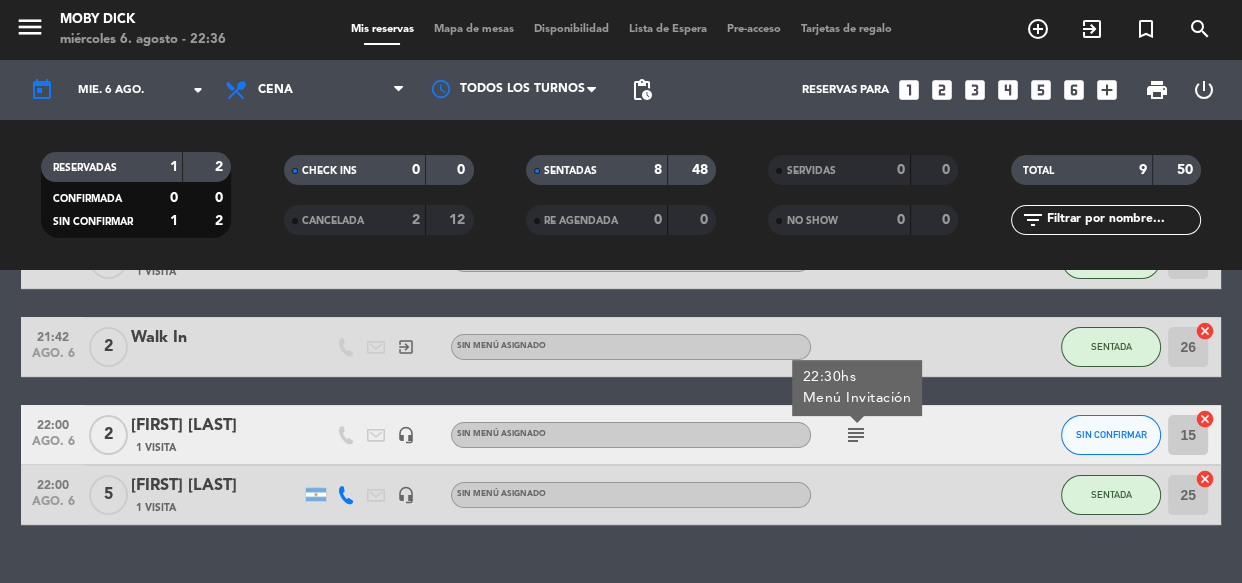 click 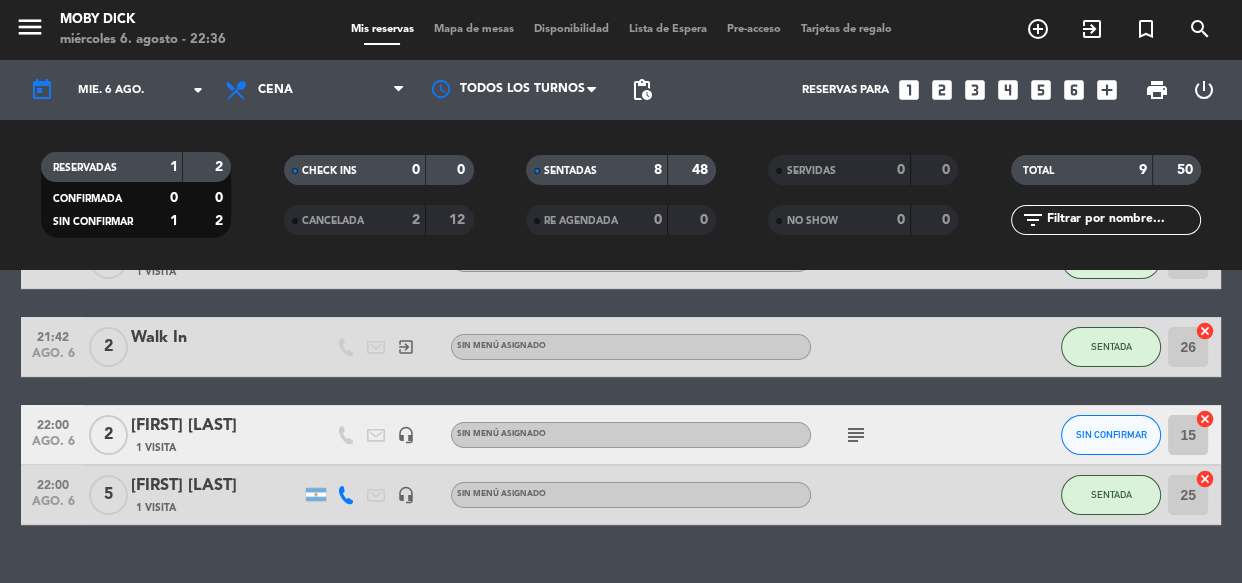 click on "headset_mic" 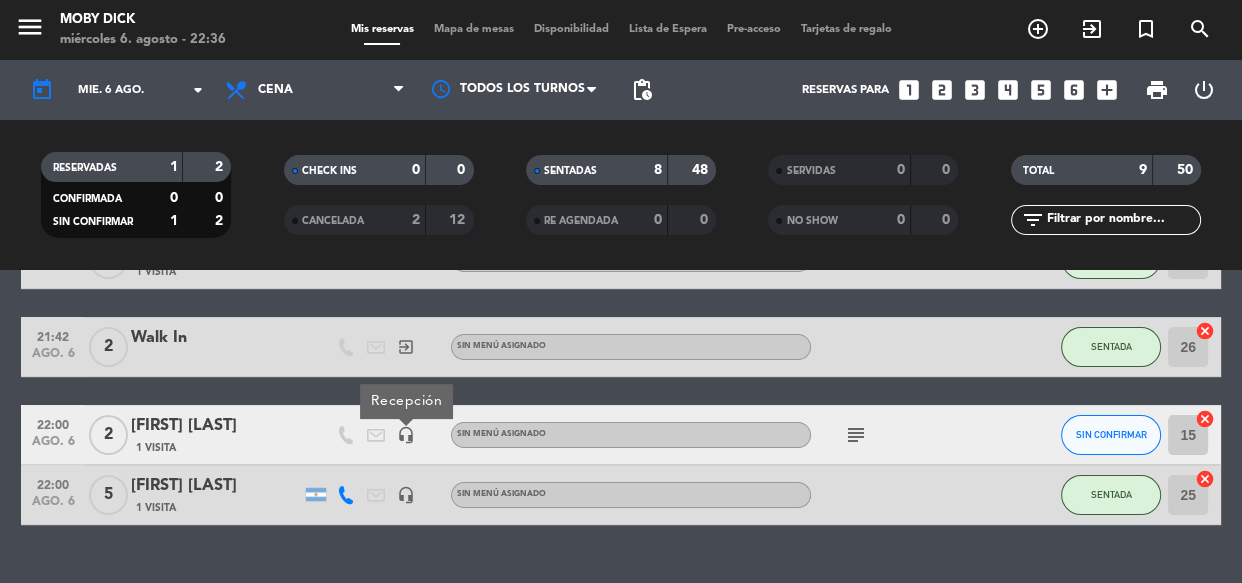 click on "20:30   ago. 6   19   [FIRST] [LAST]   1 Visita   headset_mic  Sin menú asignado SENTADA 23  cancel   20:44   ago. 6   2   Walk In   exit_to_app  Sin menú asignado SENTADA 5  cancel   20:56   ago. 6   3   Walk In   exit_to_app  Sin menú asignado SENTADA 4  cancel   21:02   ago. 6   5   Walk In   exit_to_app  Sin menú asignado SENTADA 6  cancel   21:30   ago. 6   9   [FIRST] [LAST]   1 Visita   headset_mic  Sin menú asignado  subject  SENTADA 17  cancel   21:30   ago. 6   3   [FIRST] [LAST]   1 Visita   headset_mic  Sin menú asignado  subject  SENTADA 19  cancel   21:42   ago. 6   2   Walk In   exit_to_app  Sin menú asignado SENTADA 26  cancel   22:00   ago. 6   2   [FIRST] [LAST]   1 Visita   headset_mic  Recepción Sin menú asignado  subject  SIN CONFIRMAR 15  cancel   22:00   ago. 6   5   [FIRST] [LAST]   1 Visita   headset_mic  Sin menú asignado SENTADA 25  cancel" 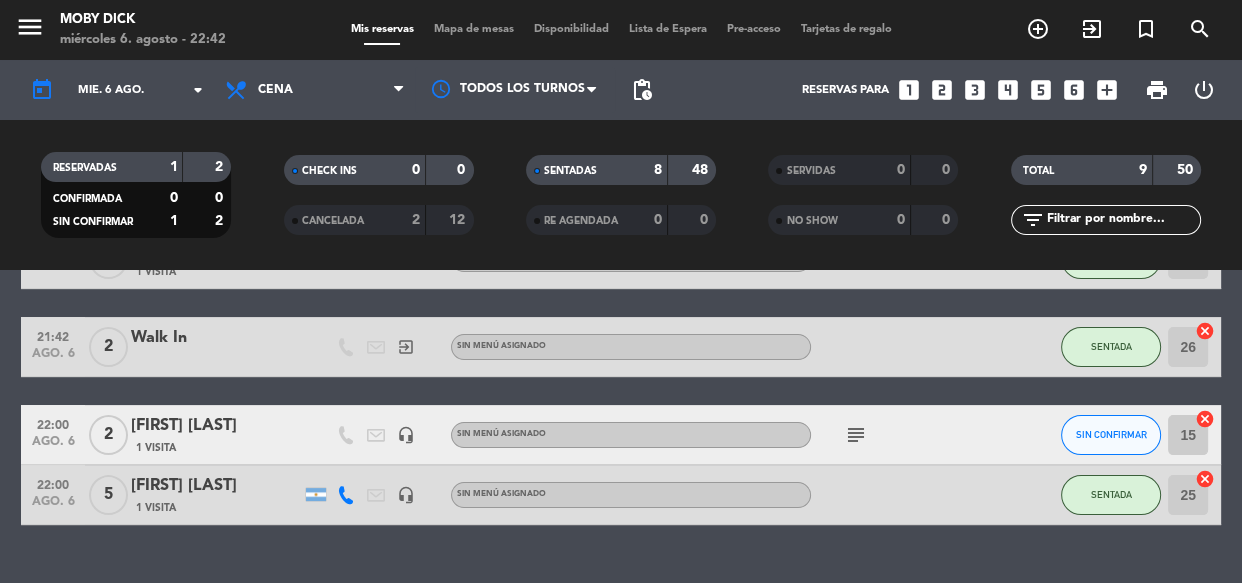click on "subject" 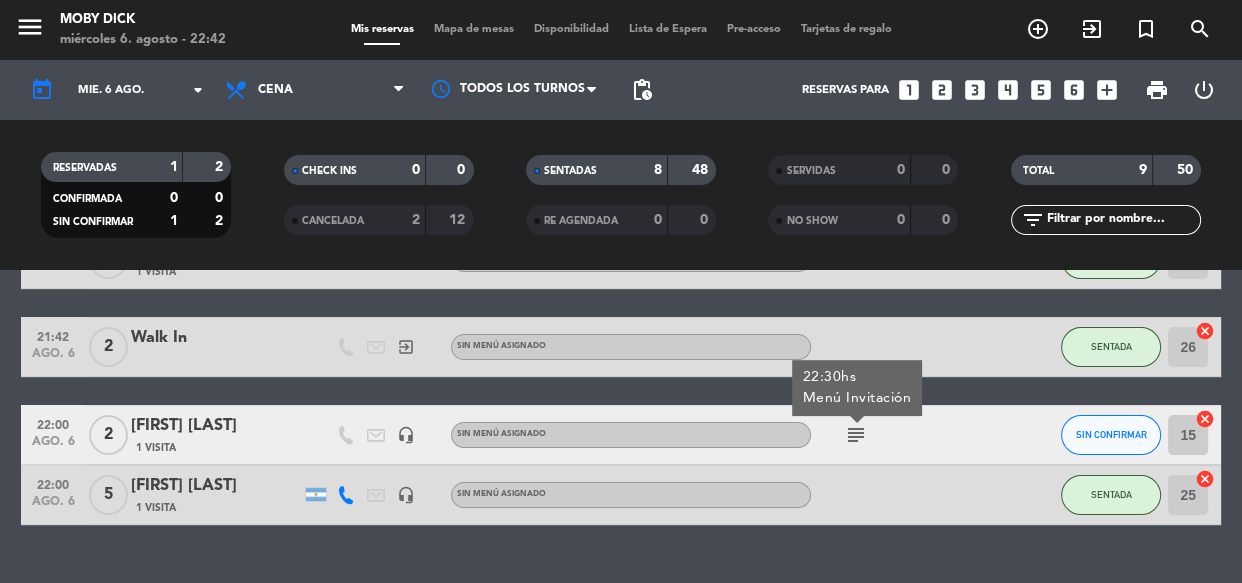 click on "subject" 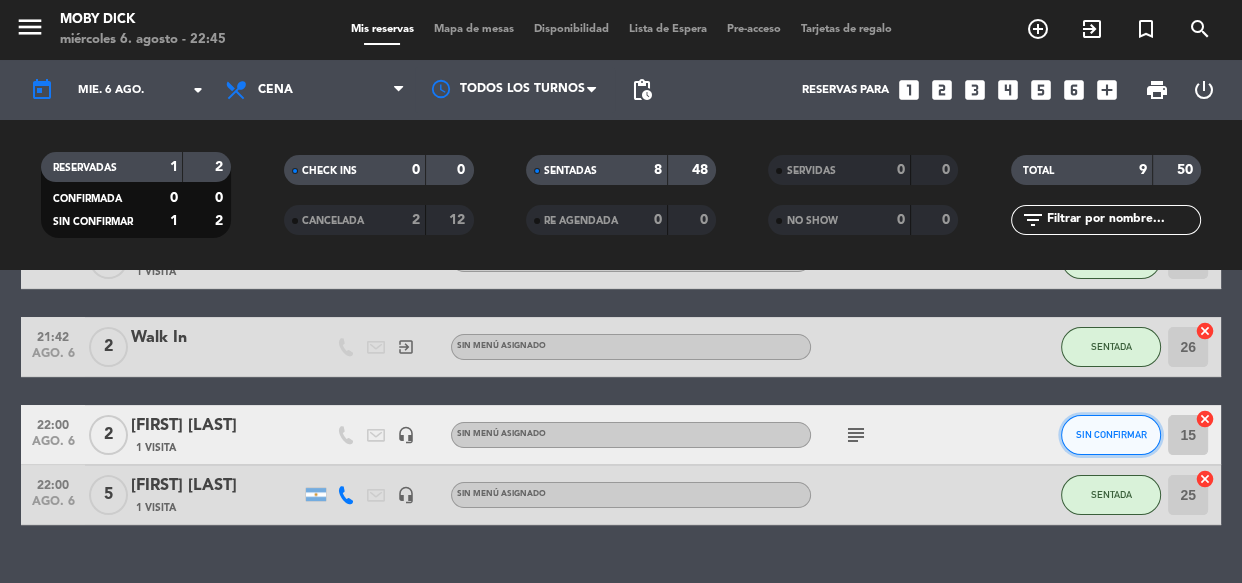 click on "SIN CONFIRMAR" 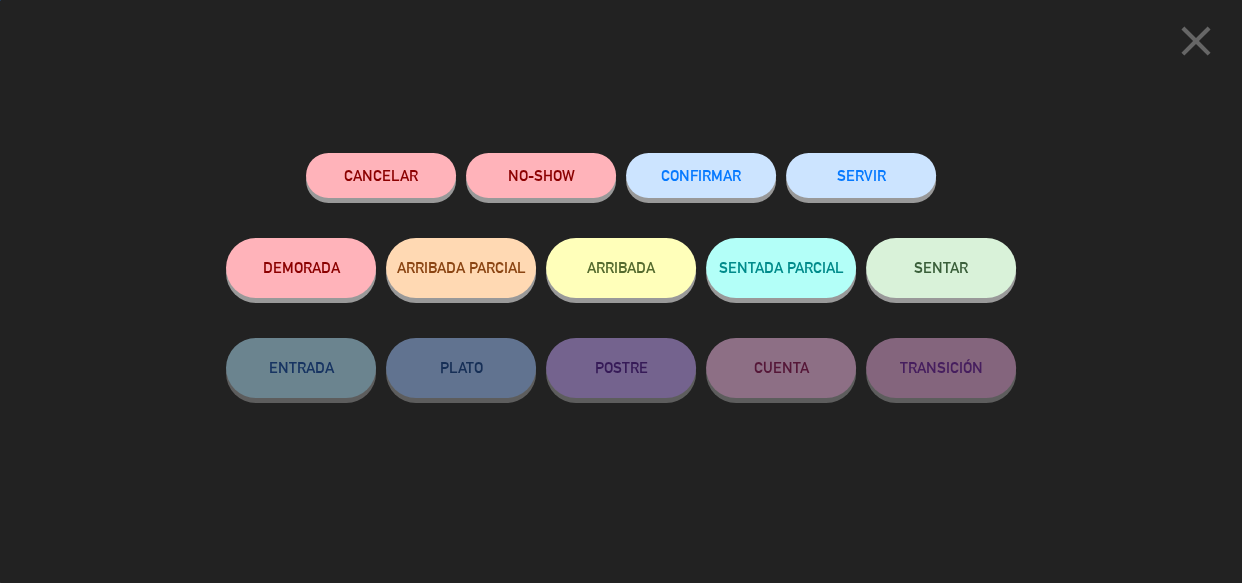 click on "SENTAR" 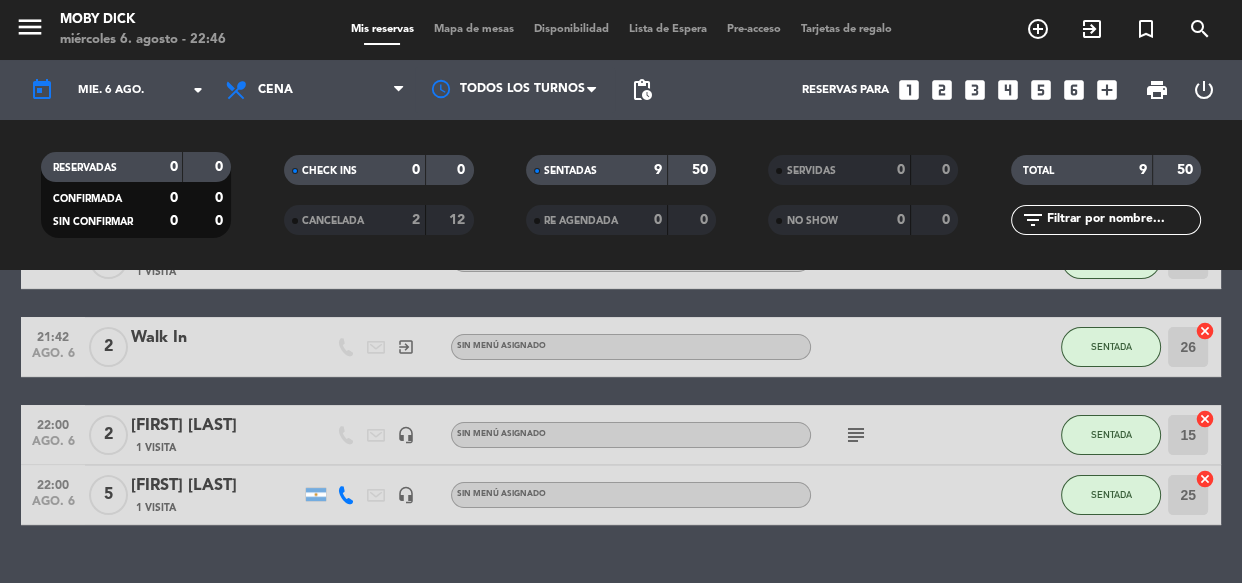 click on "subject" 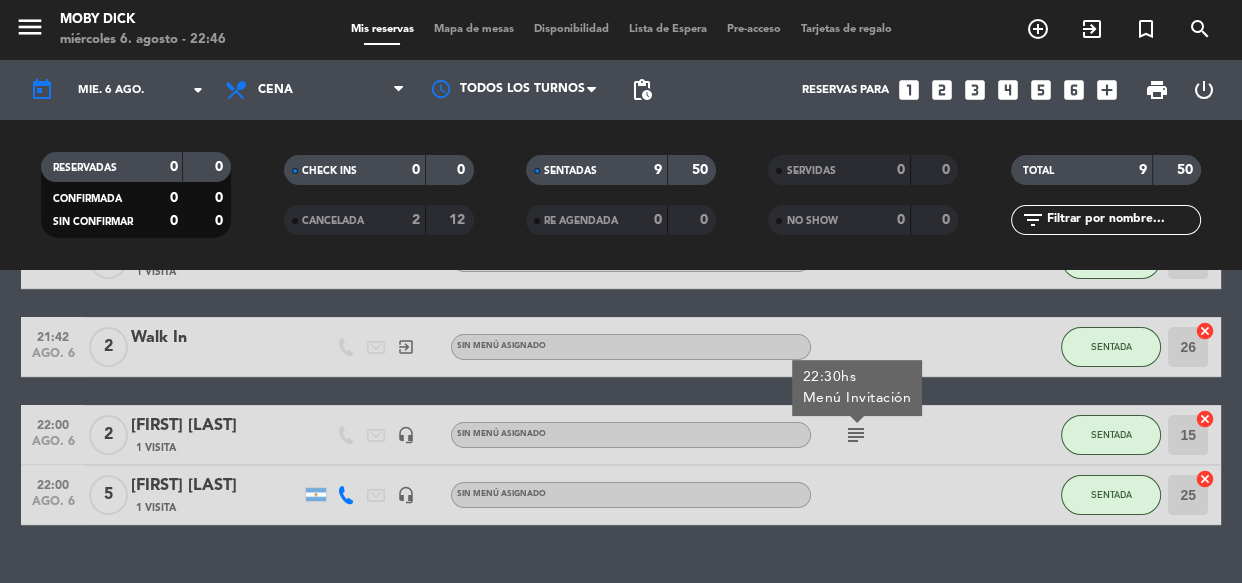 click on "subject" 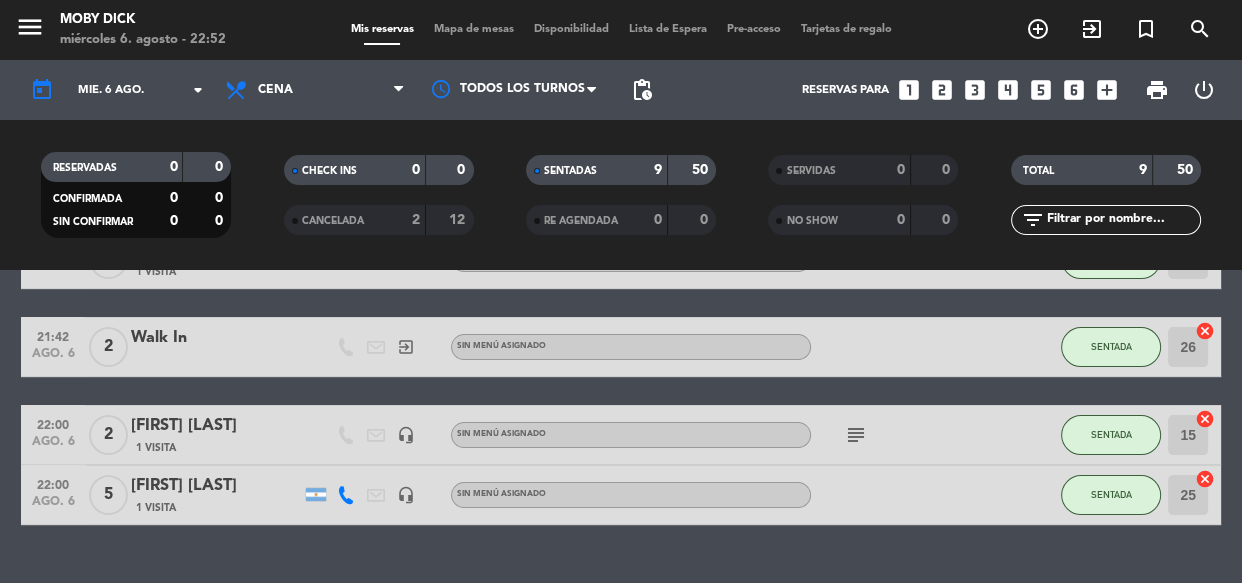 click on "20:30   ago. 6   19   [FIRST] [LAST]   1 Visita   headset_mic  Sin menú asignado SENTADA 23  cancel   20:44   ago. 6   2   Walk In   exit_to_app  Sin menú asignado SENTADA 5  cancel   20:56   ago. 6   3   Walk In   exit_to_app  Sin menú asignado SENTADA 4  cancel   21:02   ago. 6   5   Walk In   exit_to_app  Sin menú asignado SENTADA 6  cancel   21:30   ago. 6   9   [FIRST] [LAST]   1 Visita   headset_mic  Sin menú asignado  subject  SENTADA 17  cancel   21:30   ago. 6   3   [FIRST] [LAST]   1 Visita   headset_mic  Sin menú asignado  subject  SENTADA 19  cancel   21:42   ago. 6   2   Walk In   exit_to_app  Sin menú asignado SENTADA 26  cancel   22:00   ago. 6   2   [FIRST] [LAST]   1 Visita   headset_mic  Sin menú asignado  subject  SENTADA 15  cancel   22:00   ago. 6   5   [FIRST] [LAST]   1 Visita   headset_mic  Sin menú asignado SENTADA 25  cancel" 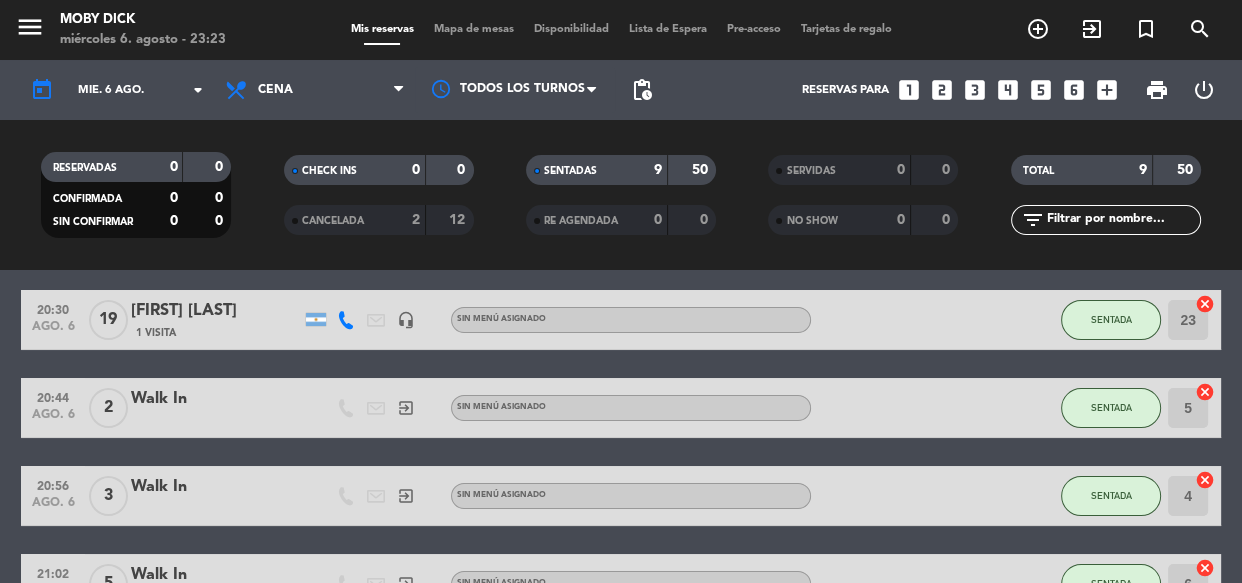 scroll, scrollTop: 109, scrollLeft: 0, axis: vertical 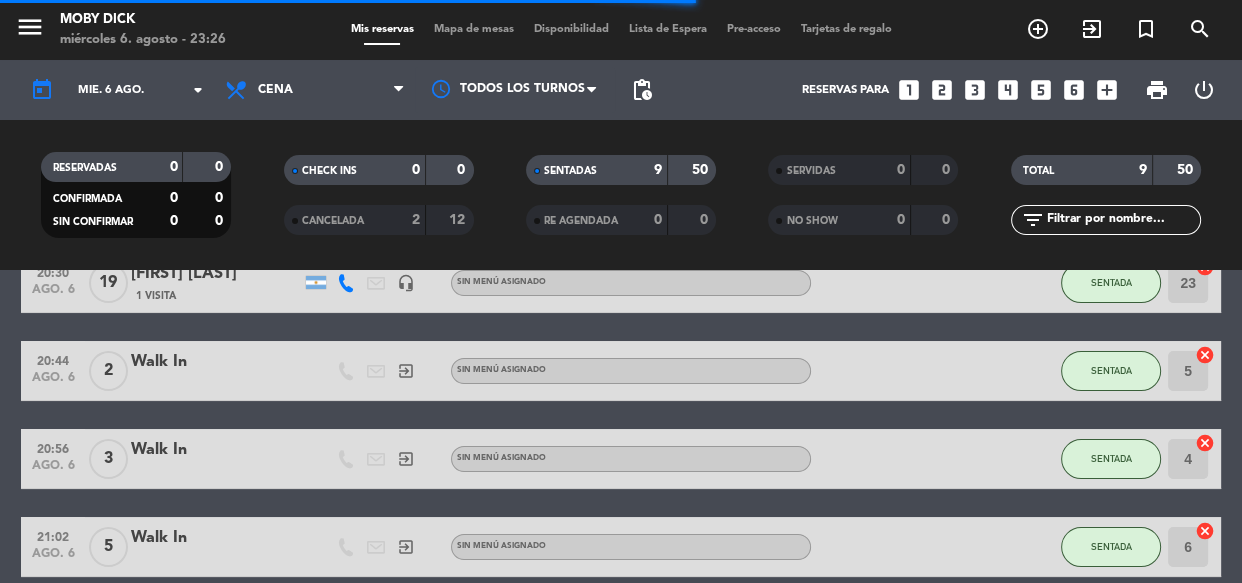 click on "SERVIDAS   0   0" 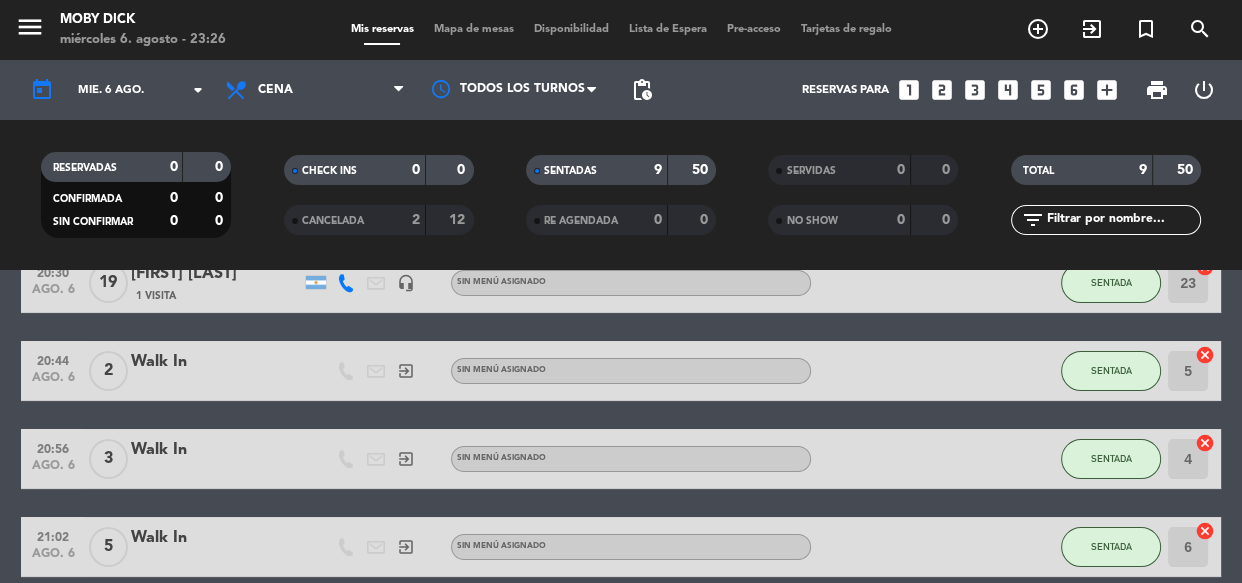 click on "20:30   ago. 6   19   [FIRST] [LAST]   1 Visita   headset_mic  Sin menú asignado SENTADA 23  cancel   20:44   ago. 6   2   Walk In   exit_to_app  Sin menú asignado SENTADA 5  cancel   20:56   ago. 6   3   Walk In   exit_to_app  Sin menú asignado SENTADA 4  cancel   21:02   ago. 6   5   Walk In   exit_to_app  Sin menú asignado SENTADA 6  cancel   21:30   ago. 6   9   [FIRST] [LAST]   1 Visita   headset_mic  Sin menú asignado  subject  SENTADA 17  cancel   21:30   ago. 6   3   [FIRST] [LAST]   1 Visita   headset_mic  Sin menú asignado  subject  SENTADA 19  cancel   21:42   ago. 6   2   Walk In   exit_to_app  Sin menú asignado SENTADA 26  cancel   22:00   ago. 6   2   [FIRST] [LAST]   1 Visita   headset_mic  Sin menú asignado  subject  SENTADA 15  cancel   22:00   ago. 6   5   [FIRST] [LAST]   1 Visita   headset_mic  Sin menú asignado SENTADA 25  cancel" 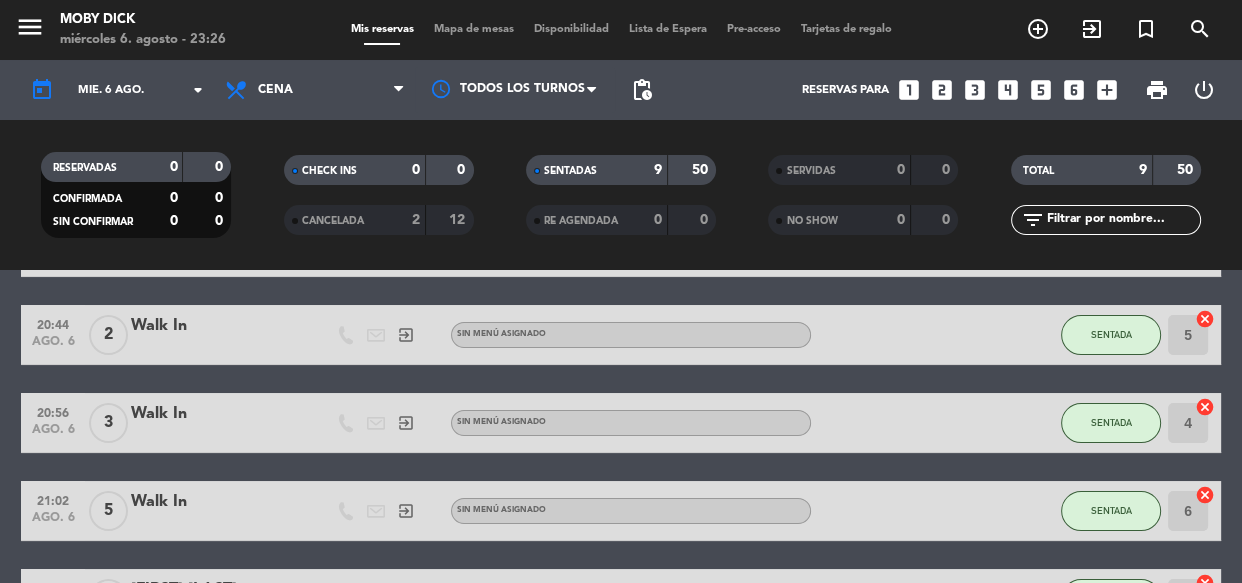 scroll, scrollTop: 181, scrollLeft: 0, axis: vertical 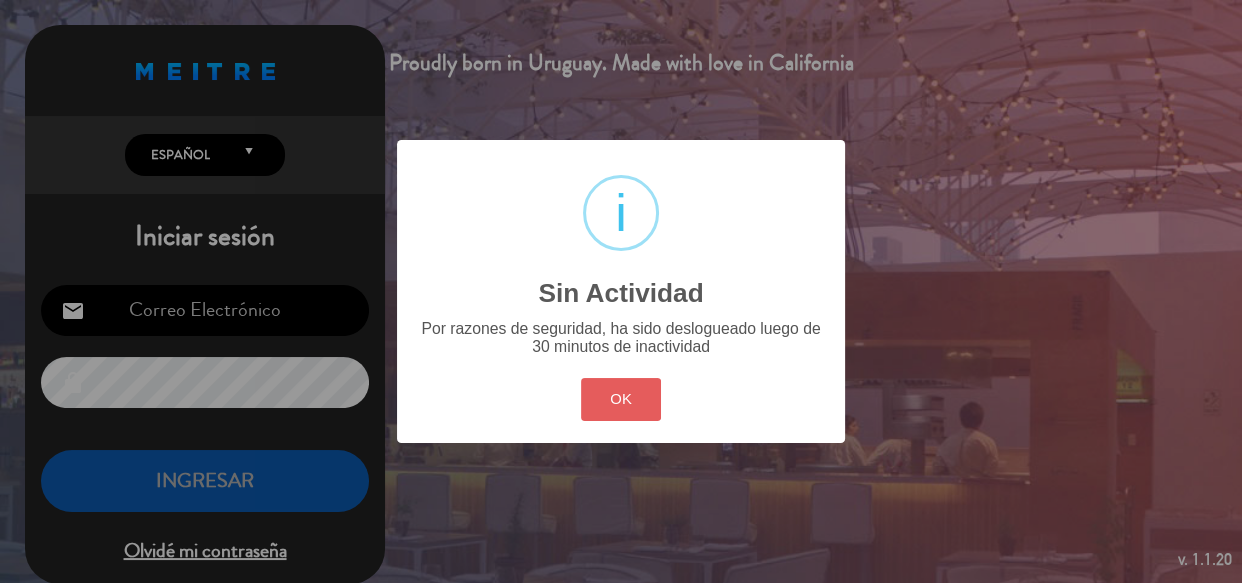 click on "OK" at bounding box center [621, 399] 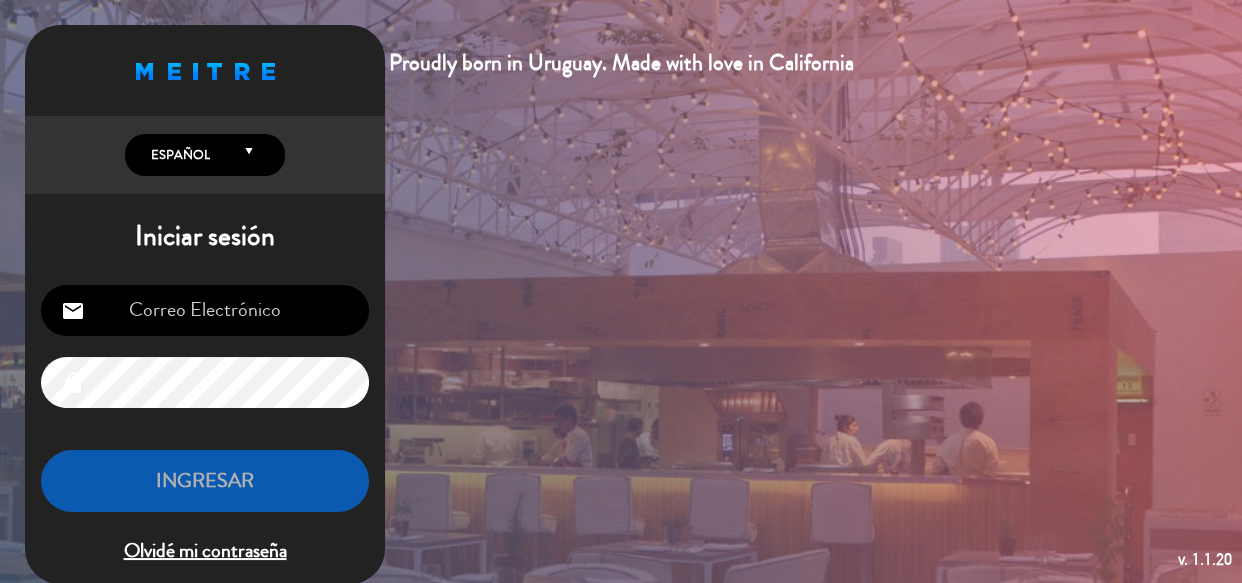 click at bounding box center [205, 310] 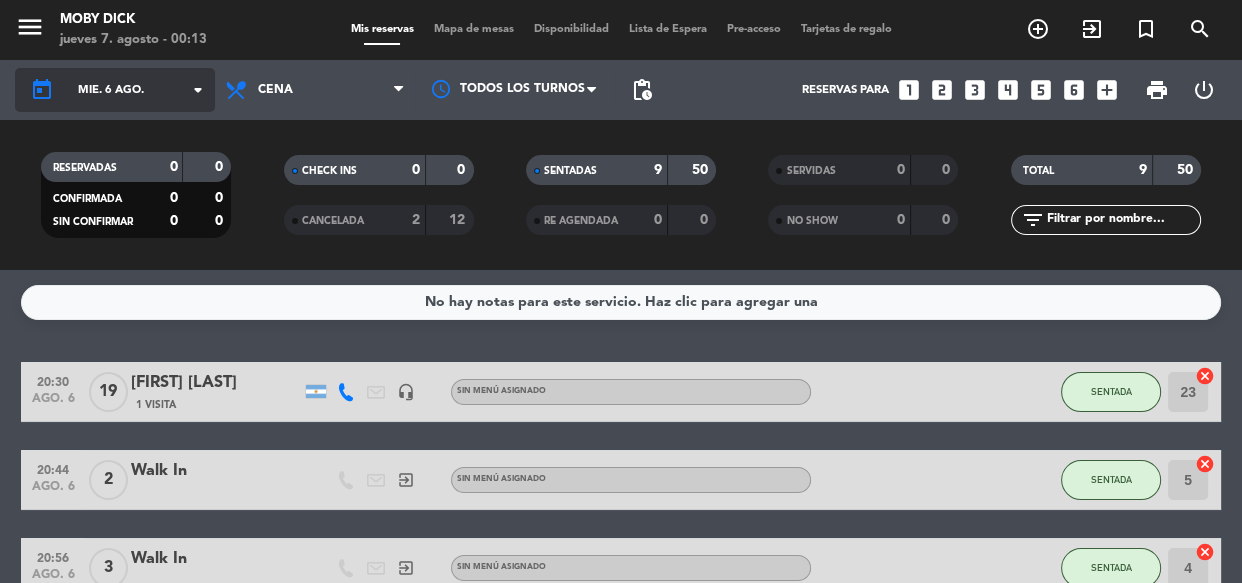 click on "mié. 6 ago." 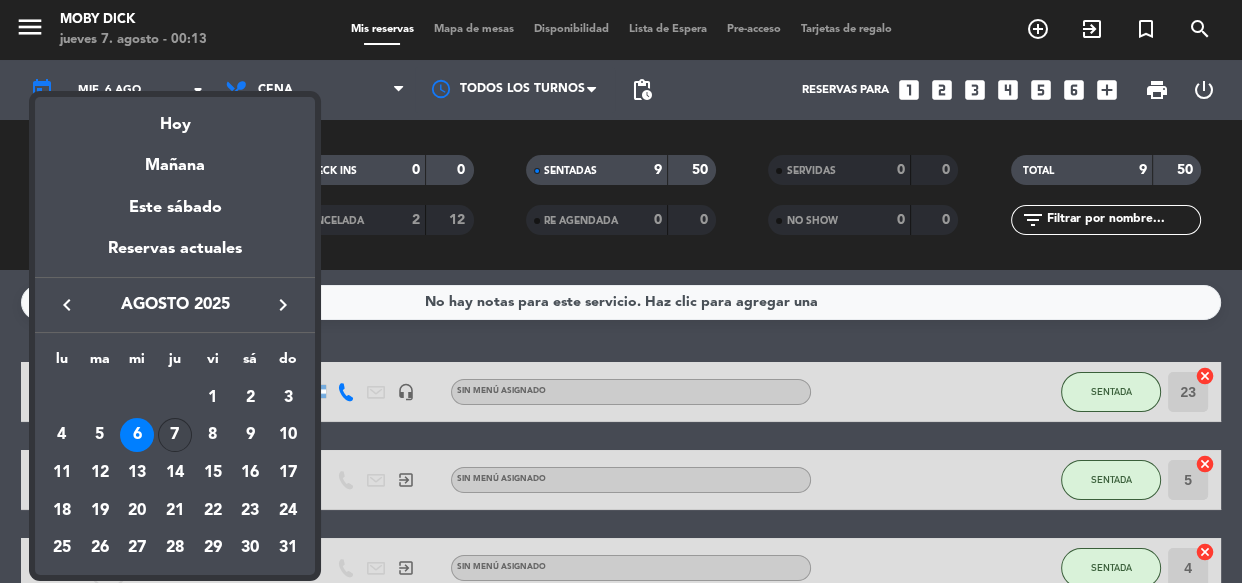 click on "7" at bounding box center (175, 435) 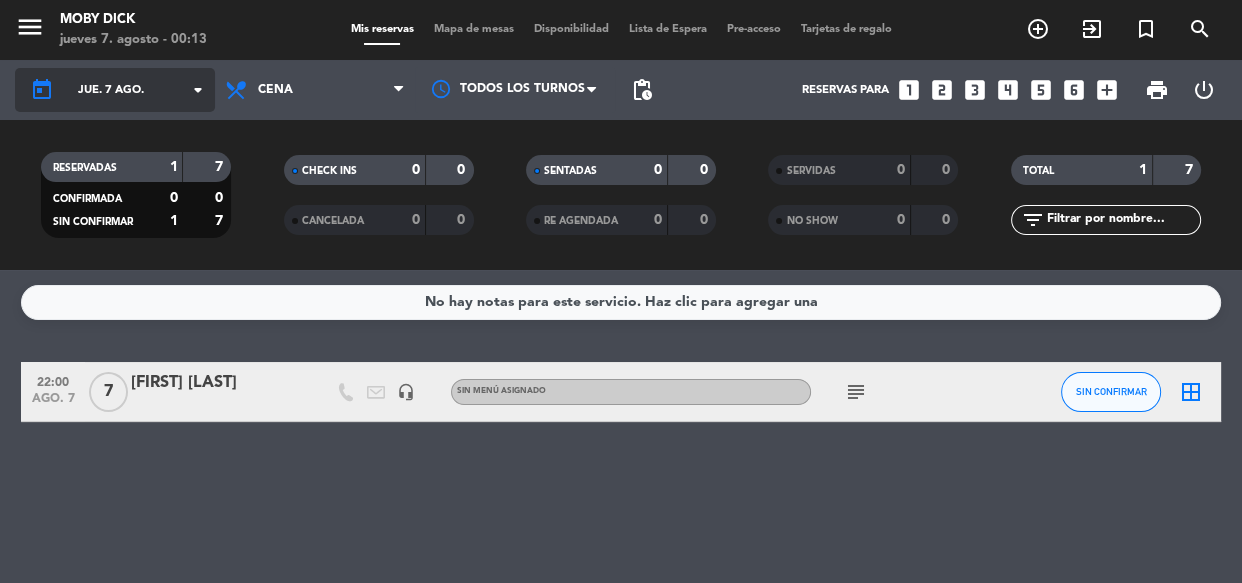 click on "jue. 7 ago." 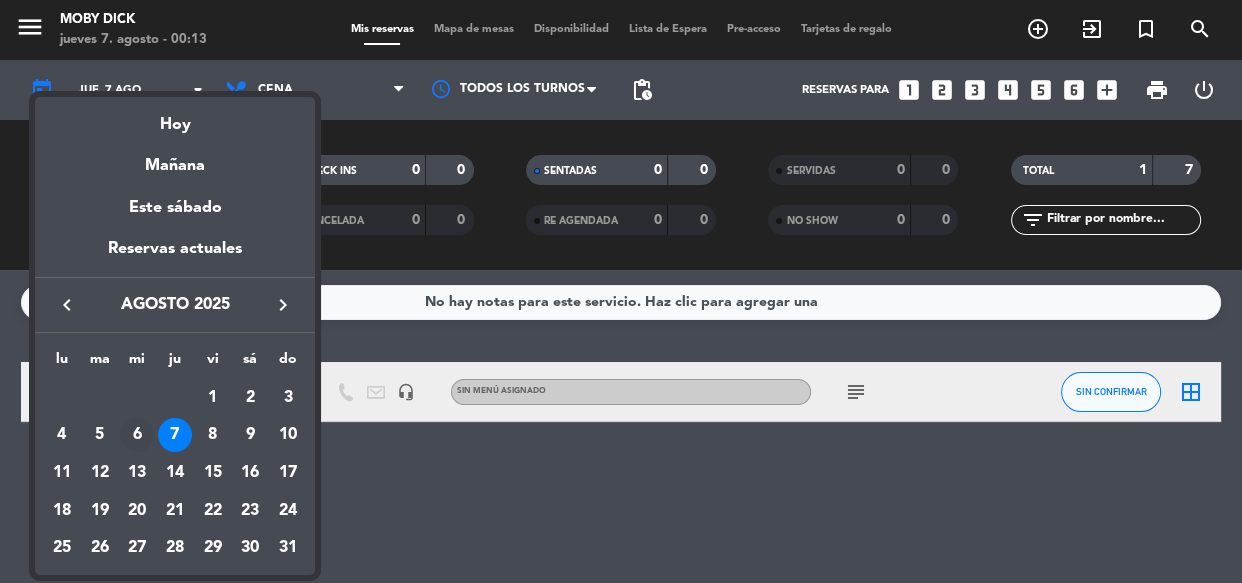 click on "6" at bounding box center [137, 435] 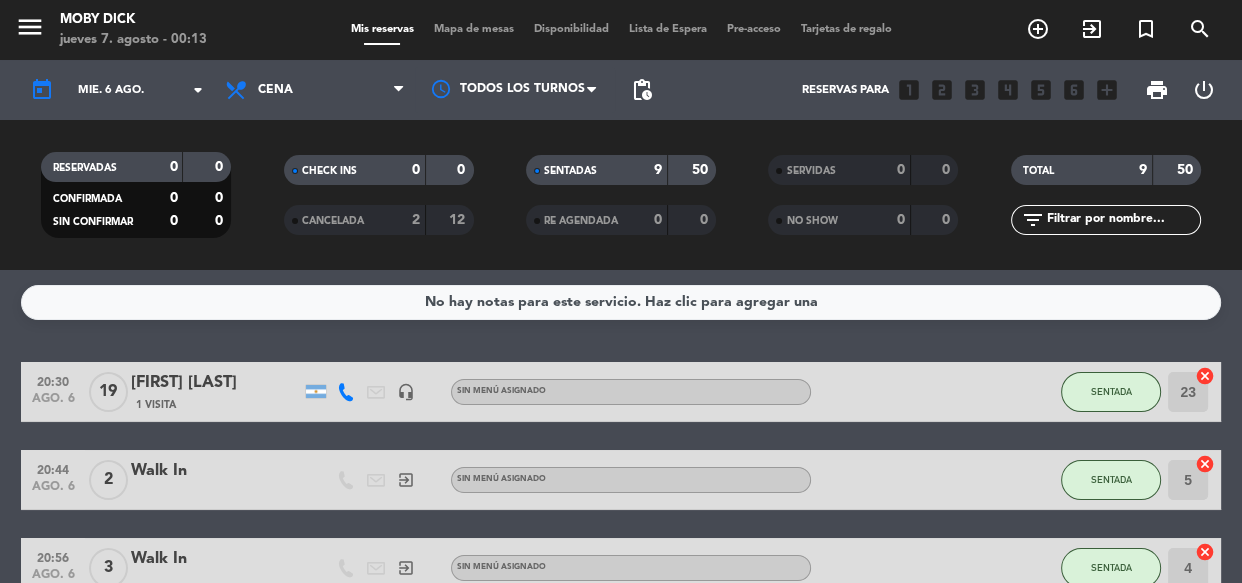 click on "No hay notas para este servicio. Haz clic para agregar una   20:30   ago. 6   19   [FIRST] [LAST]   1 Visita   headset_mic  Sin menú asignado SENTADA 23  cancel   20:44   ago. 6   2   Walk In   exit_to_app  Sin menú asignado SENTADA 5  cancel   20:56   ago. 6   3   Walk In   exit_to_app  Sin menú asignado SENTADA 4  cancel   21:02   ago. 6   5   Walk In   exit_to_app  Sin menú asignado SENTADA 6  cancel   21:30   ago. 6   9   [FIRST] [LAST]   1 Visita   headset_mic  Sin menú asignado  subject  SENTADA 17  cancel   21:30   ago. 6   3   [FIRST] [LAST]   1 Visita   headset_mic  Sin menú asignado  subject  SENTADA 19  cancel   21:42   ago. 6   2   Walk In   exit_to_app  Sin menú asignado SENTADA 26  cancel   22:00   ago. 6   2   [FIRST] [LAST]   1 Visita   headset_mic  Sin menú asignado  subject  SENTADA 15  cancel   22:00   ago. 6   5   [FIRST] [LAST]   1 Visita   headset_mic  Sin menú asignado SENTADA 25  cancel" 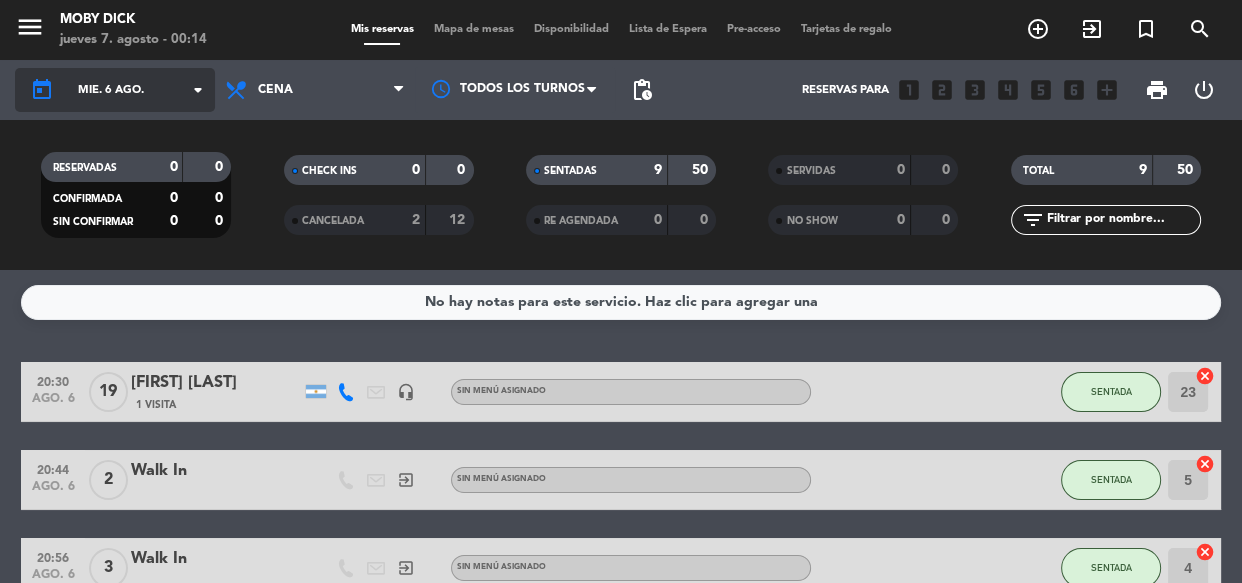 click on "mié. 6 ago." 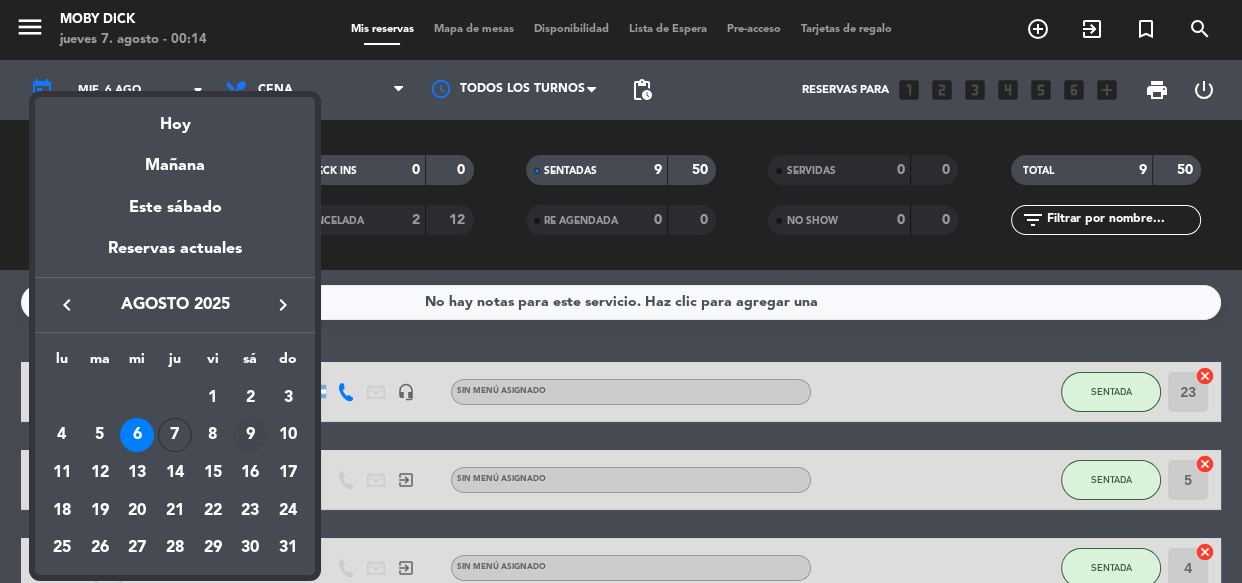click on "9" at bounding box center [250, 435] 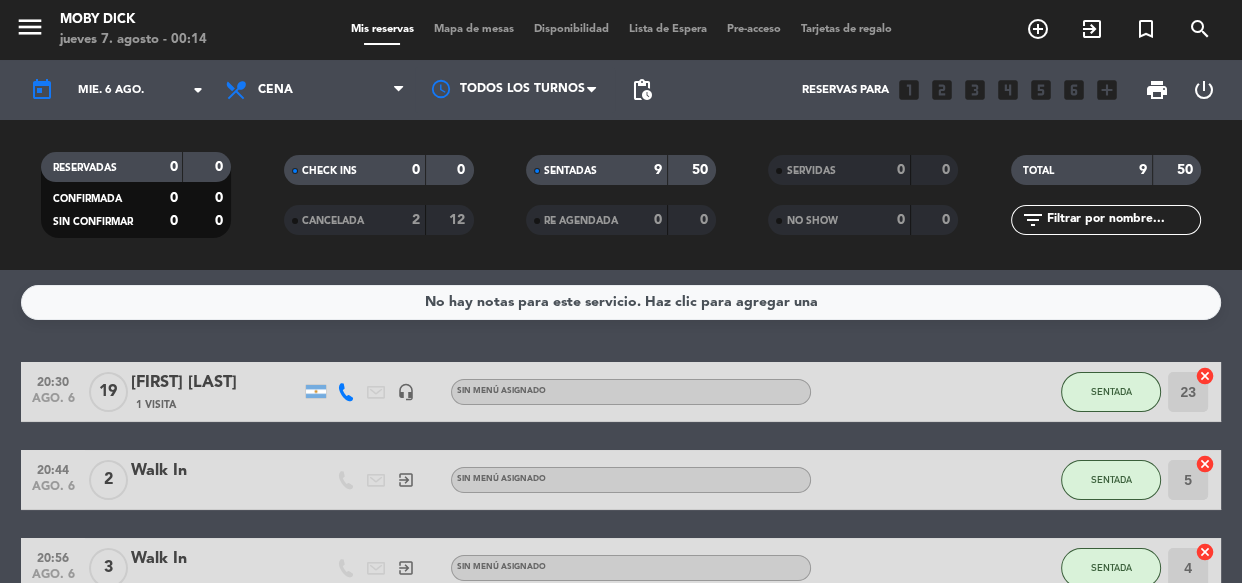 type on "sáb. 9 ago." 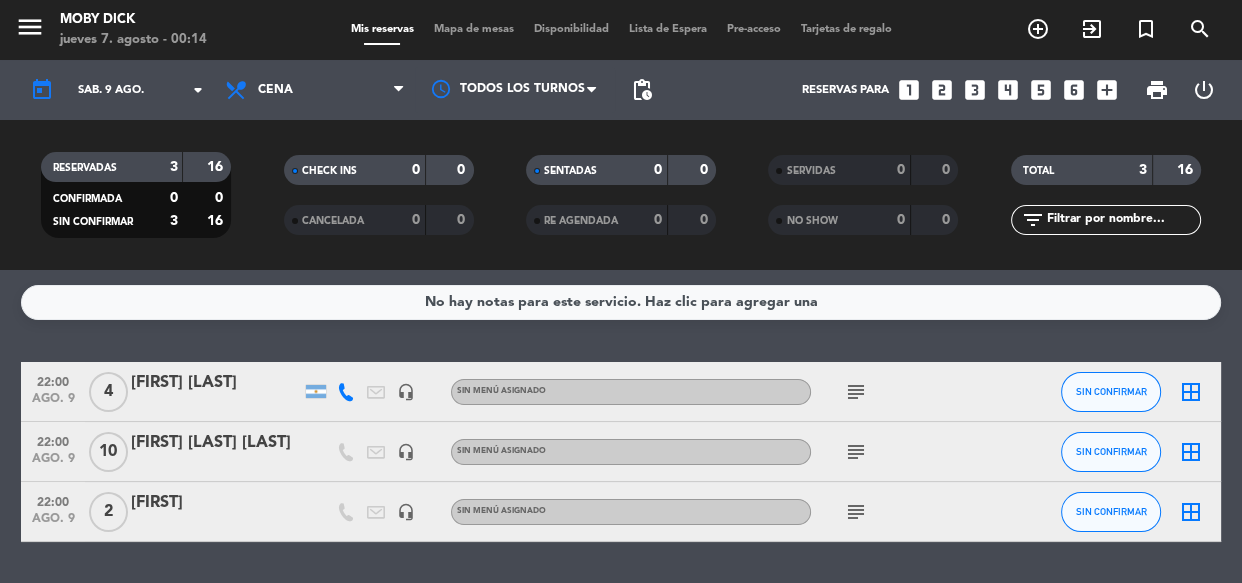 click on "looks_4" at bounding box center (1008, 90) 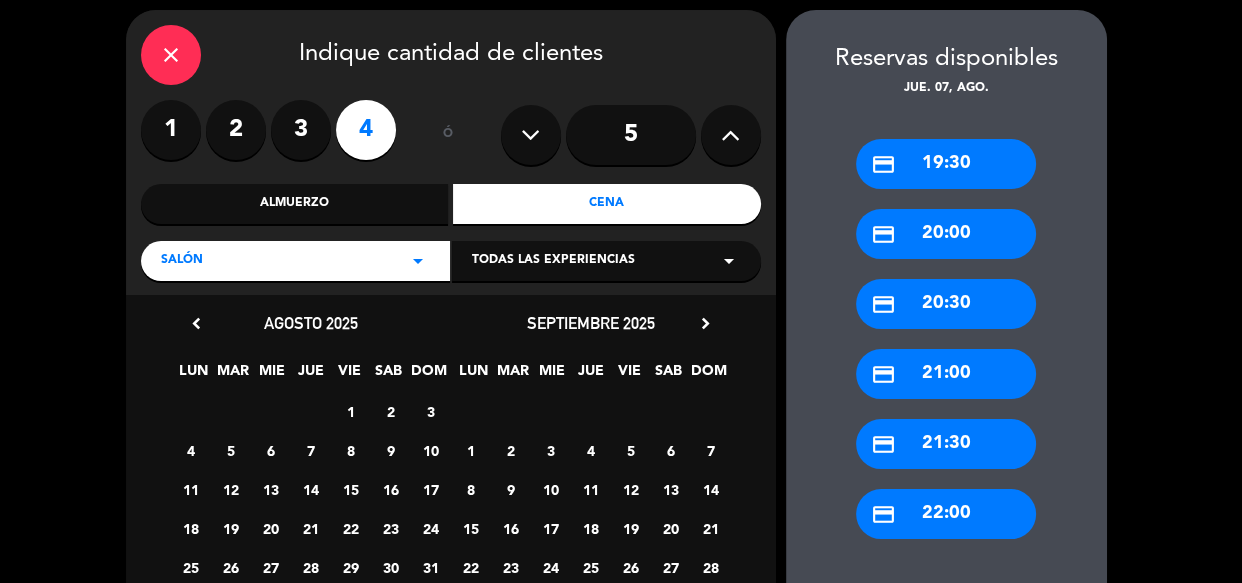 scroll, scrollTop: 72, scrollLeft: 0, axis: vertical 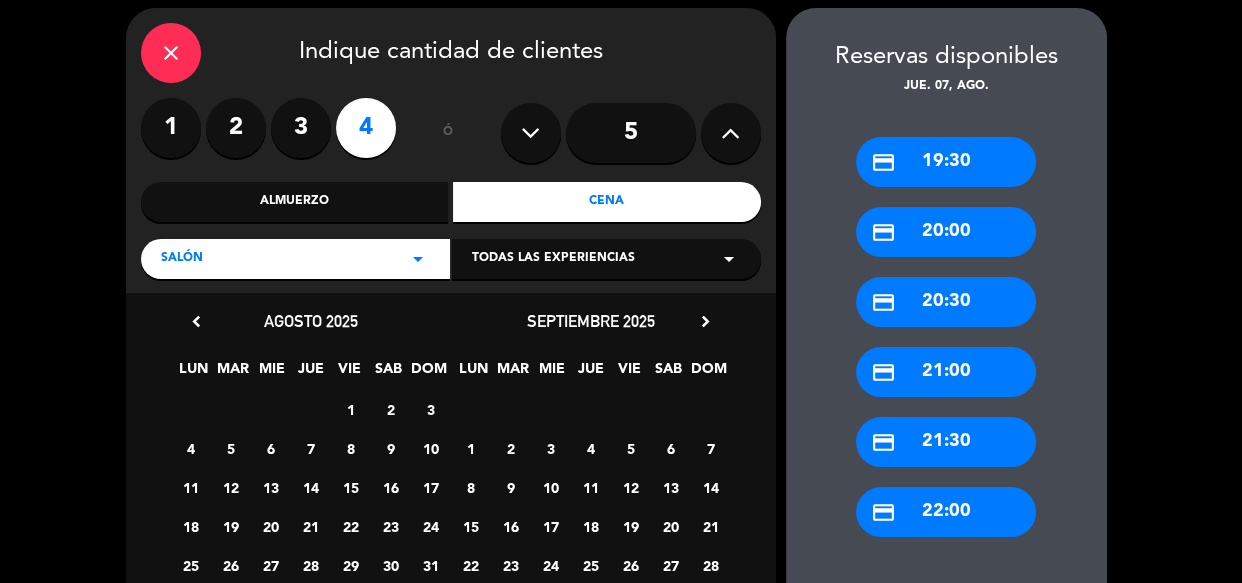 click on "9" at bounding box center [390, 448] 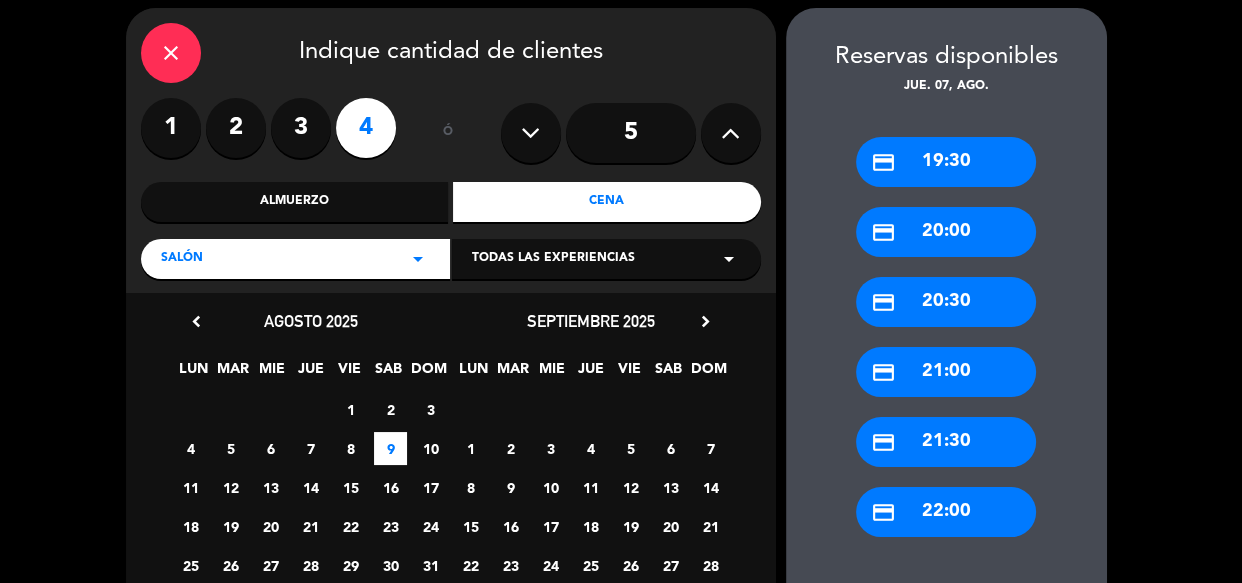 click on "credit_card  22:00" at bounding box center [946, 512] 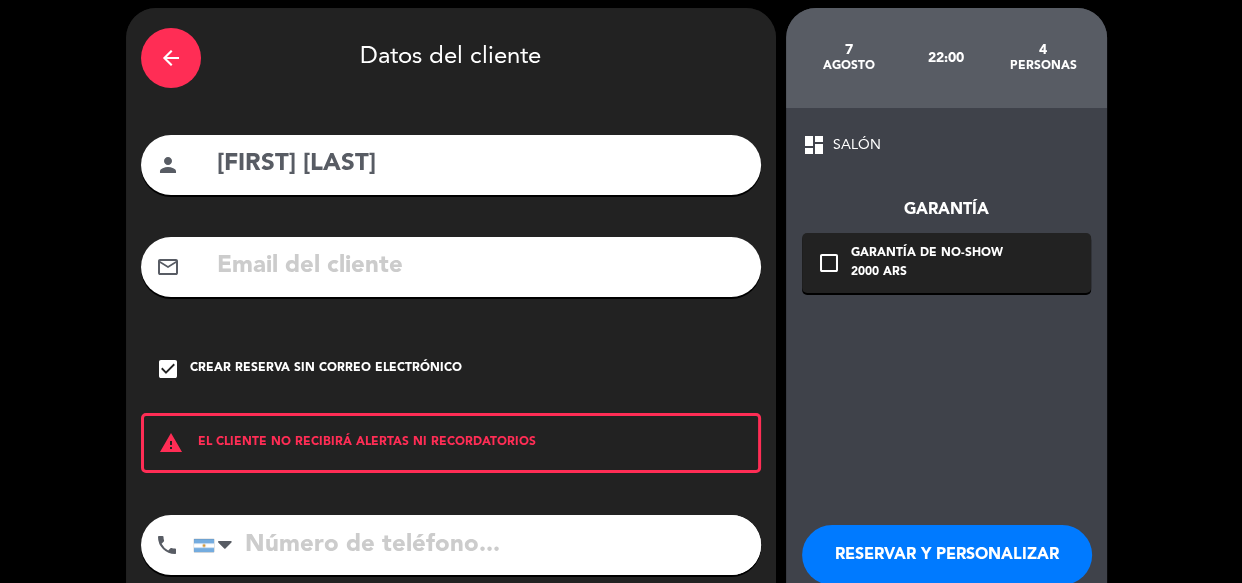 click on "check_box" at bounding box center (168, 369) 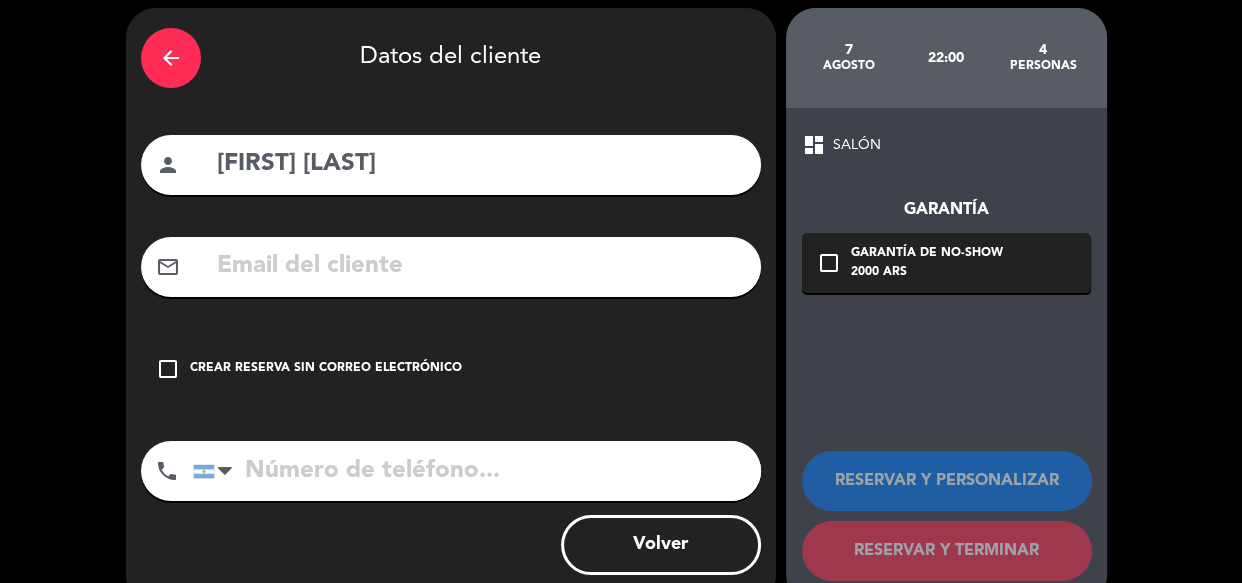 click on "check_box_outline_blank" at bounding box center [168, 369] 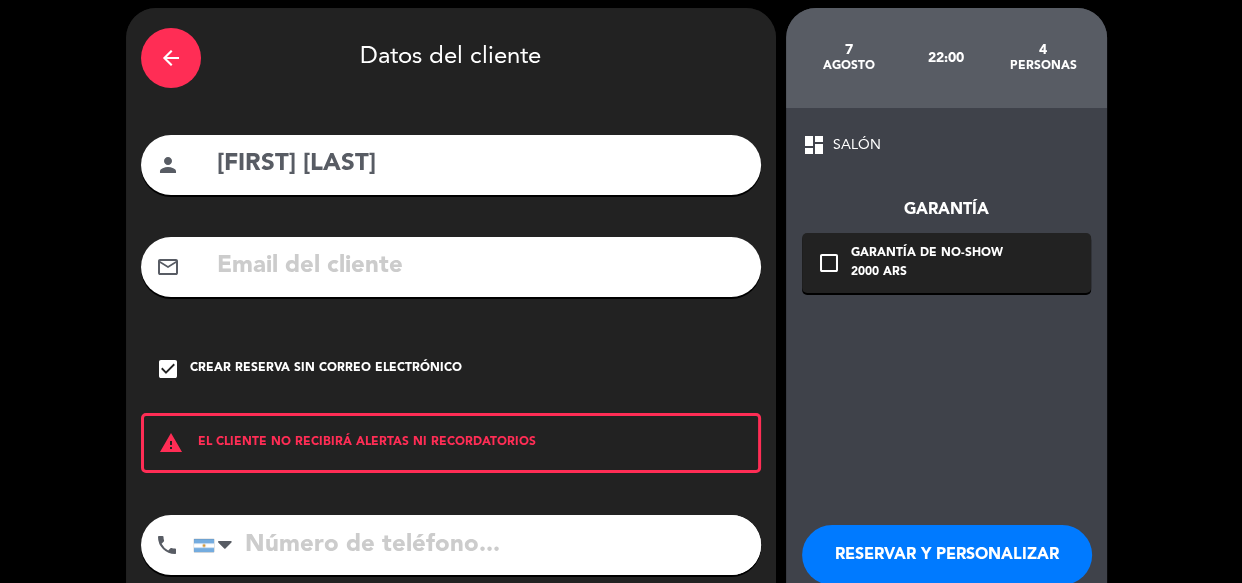 click on "arrow_back" at bounding box center [171, 58] 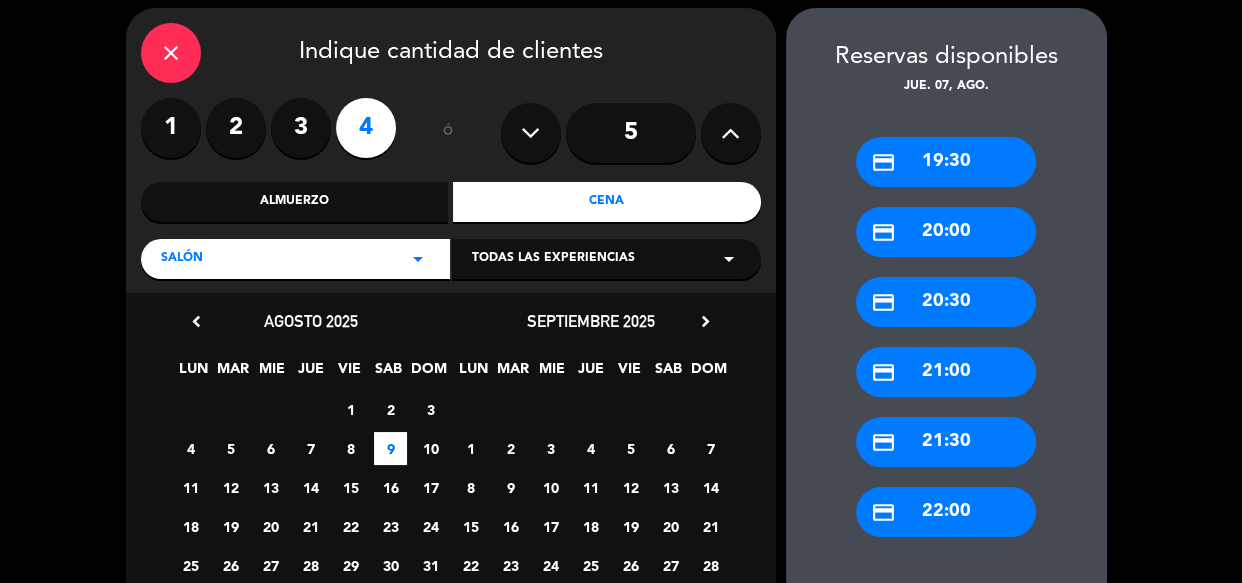 click on "close" at bounding box center (171, 53) 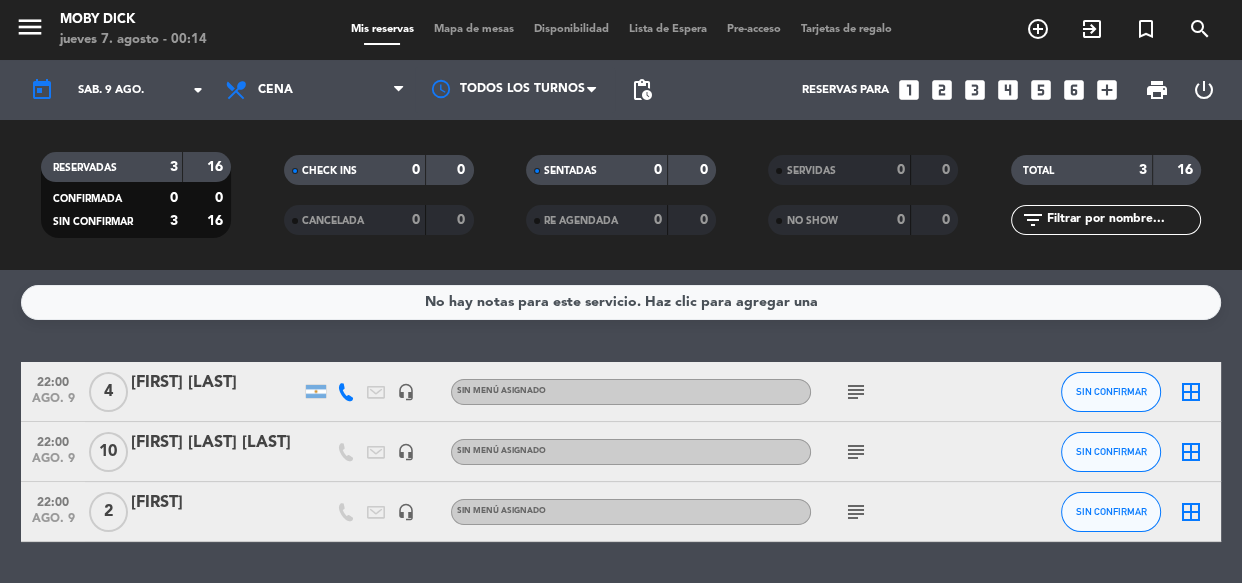 click on "looks_4" at bounding box center (1008, 90) 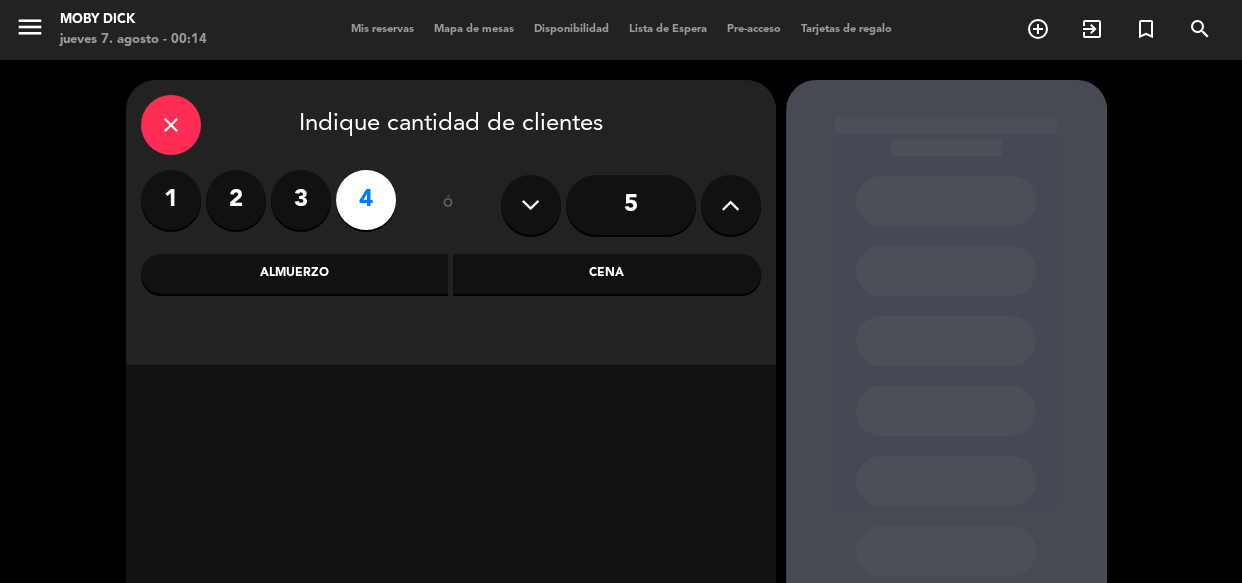 click on "Cena" at bounding box center [607, 274] 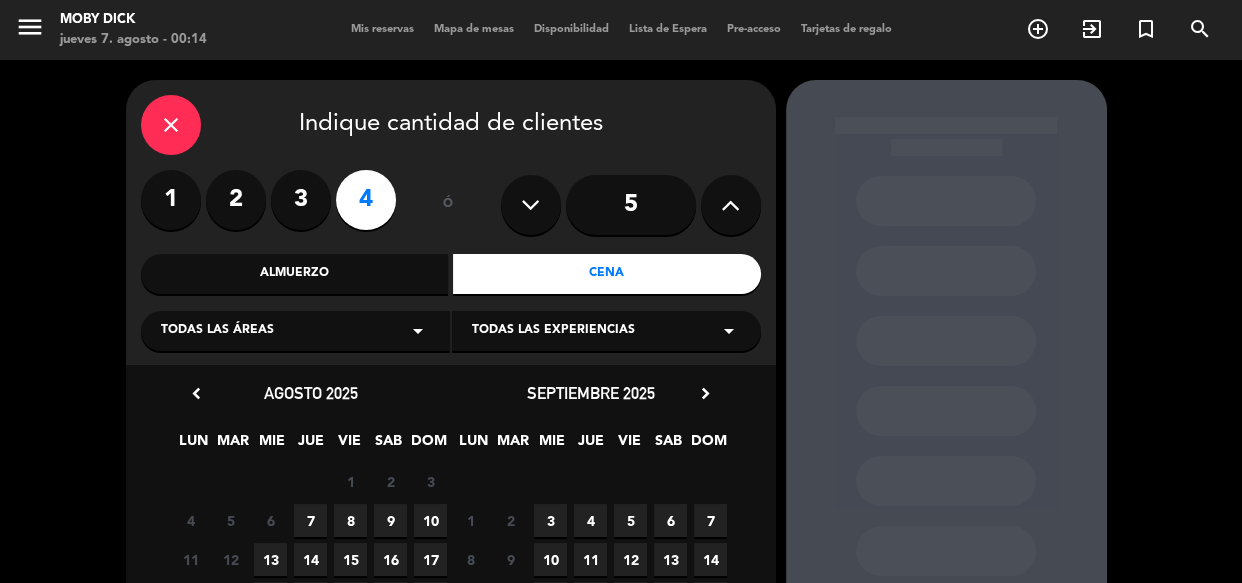 click on "9" at bounding box center (390, 520) 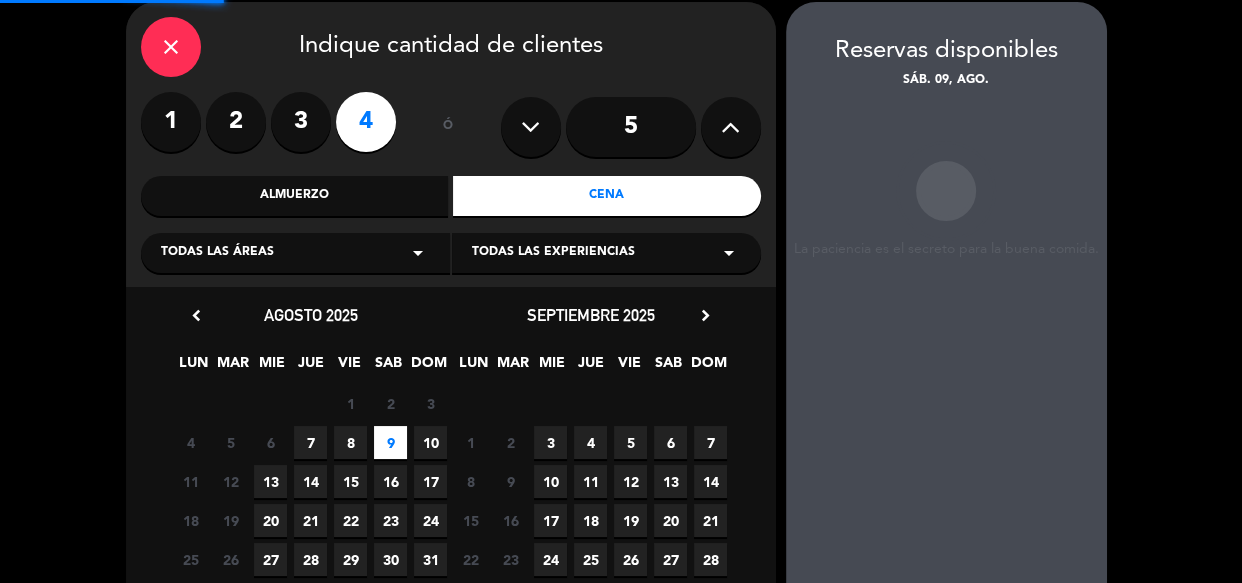 scroll, scrollTop: 80, scrollLeft: 0, axis: vertical 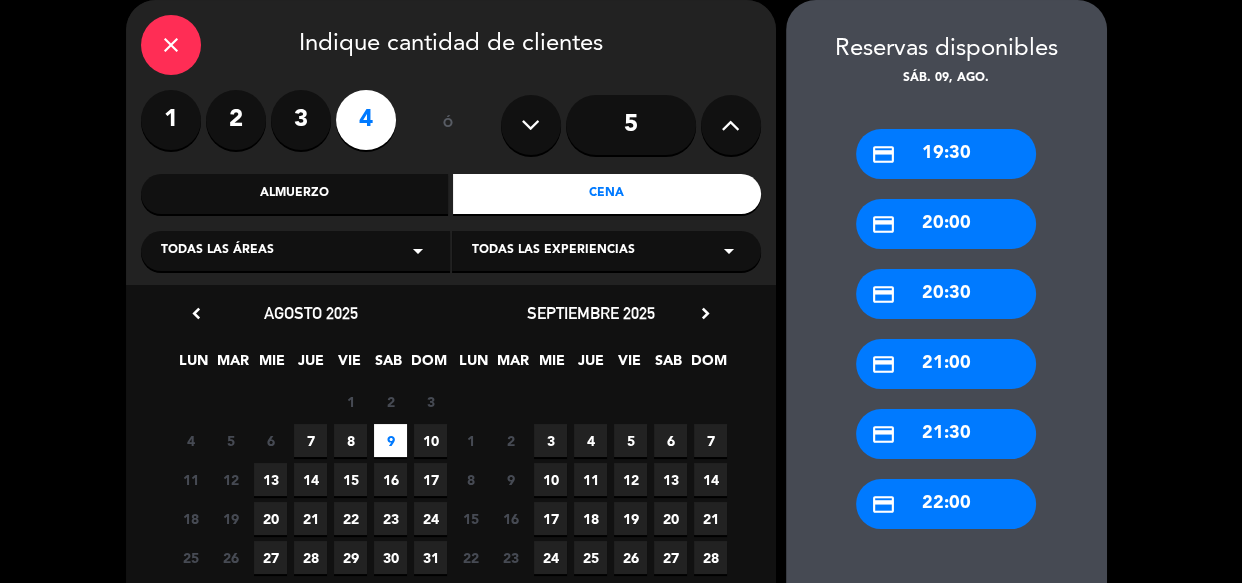 click on "credit_card  22:00" at bounding box center [946, 504] 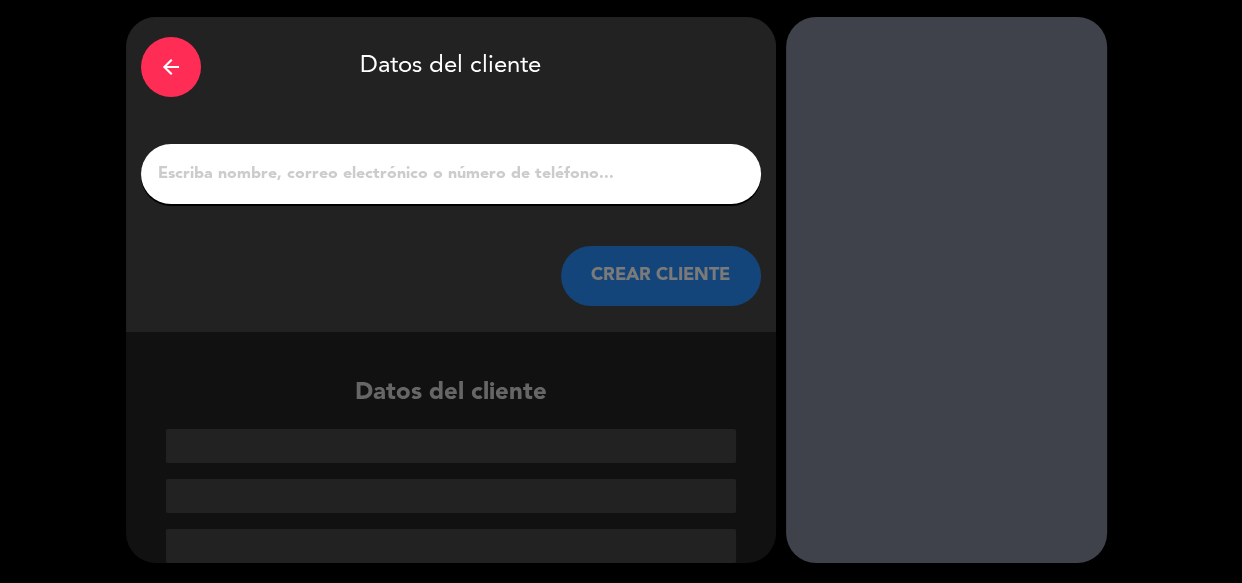 click on "1" at bounding box center [451, 174] 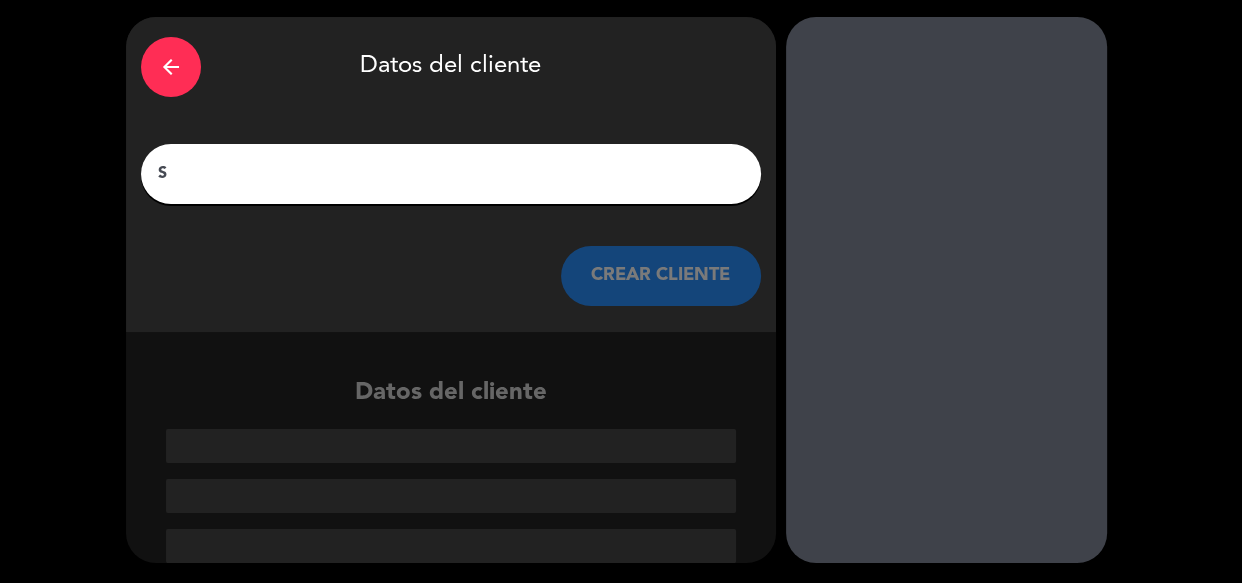 scroll, scrollTop: 17, scrollLeft: 0, axis: vertical 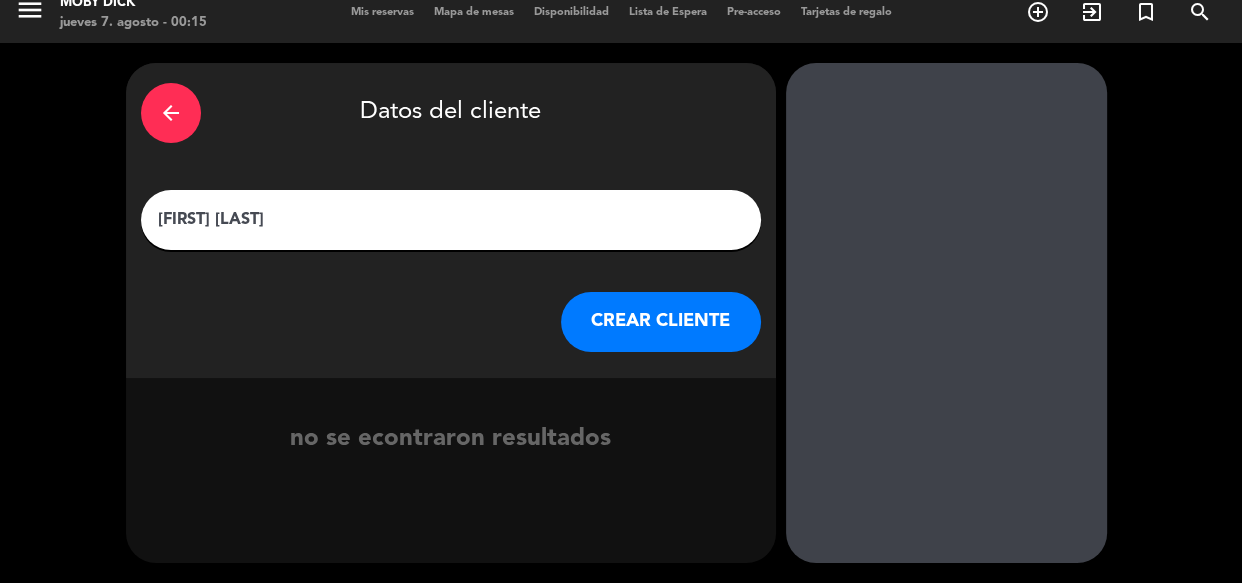 type on "[FIRST] [LAST]" 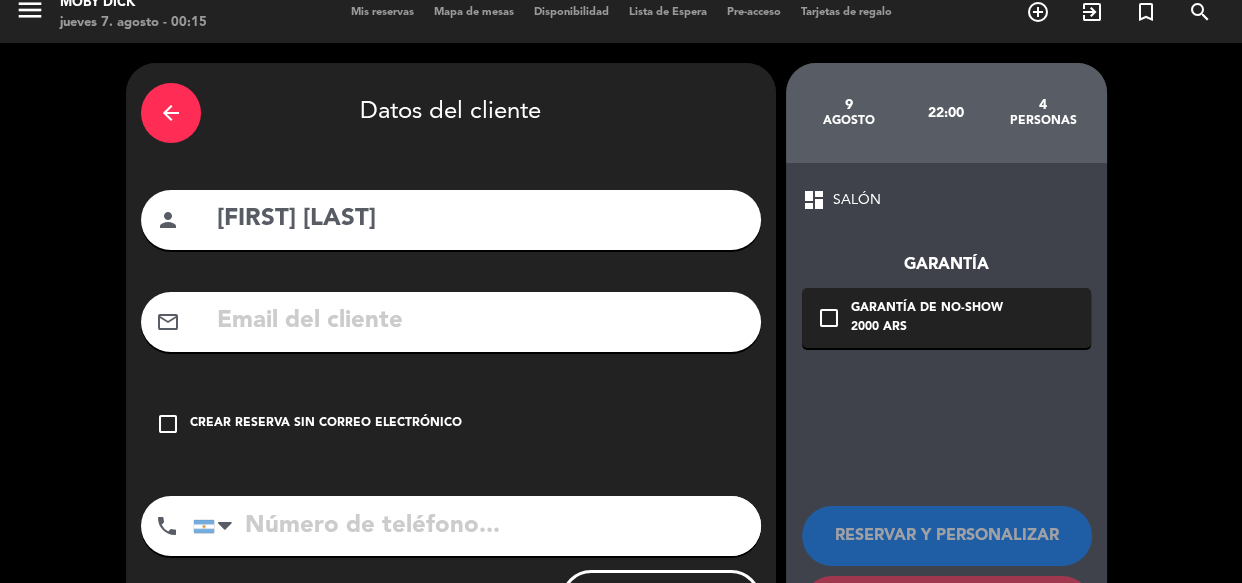 click on "check_box_outline_blank" at bounding box center (168, 424) 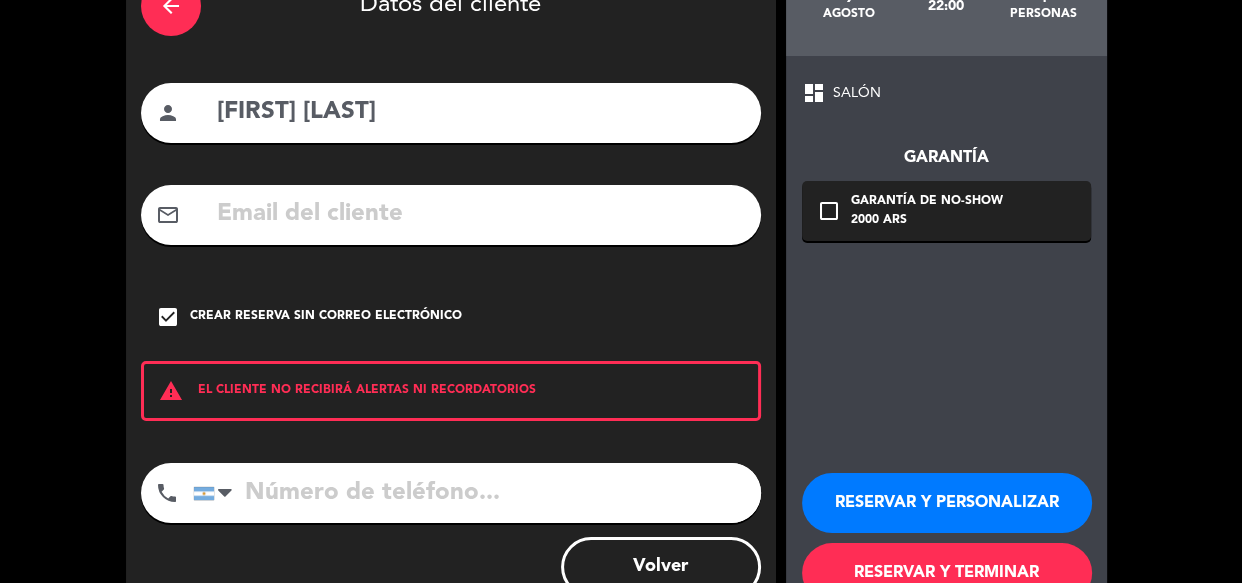 scroll, scrollTop: 126, scrollLeft: 0, axis: vertical 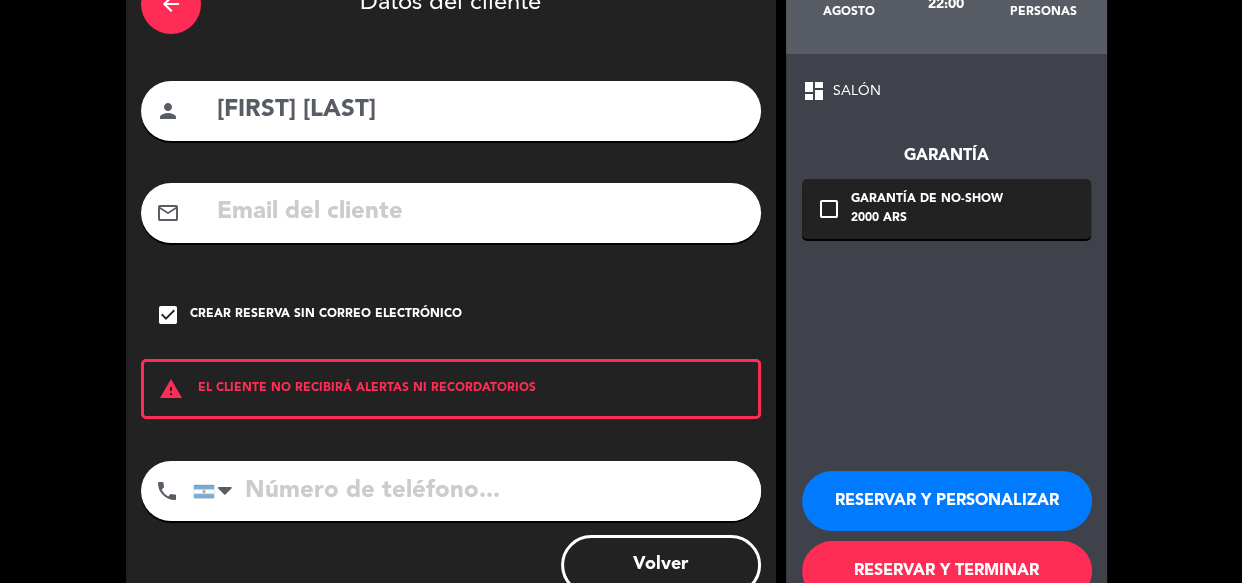 click on "RESERVAR Y PERSONALIZAR" at bounding box center (947, 501) 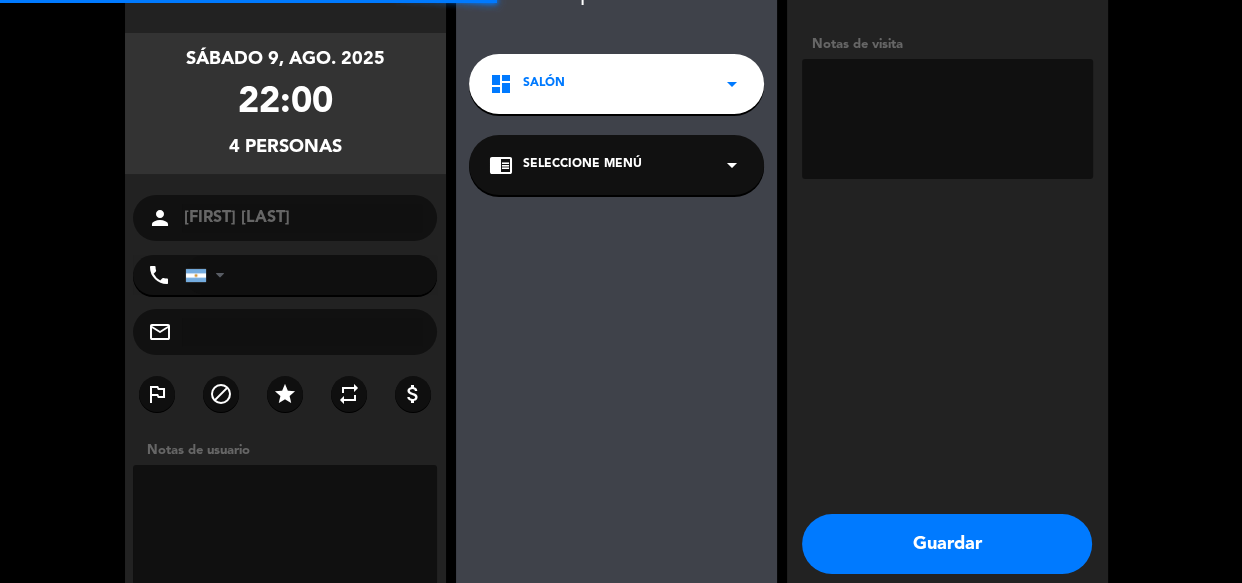 scroll, scrollTop: 80, scrollLeft: 0, axis: vertical 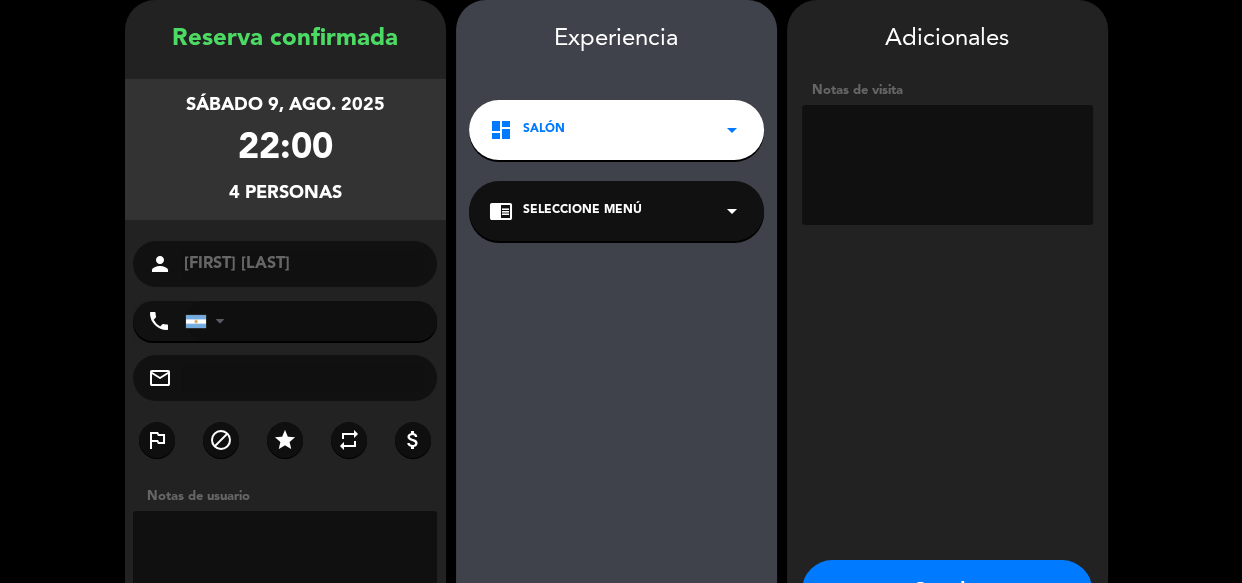 click at bounding box center (947, 165) 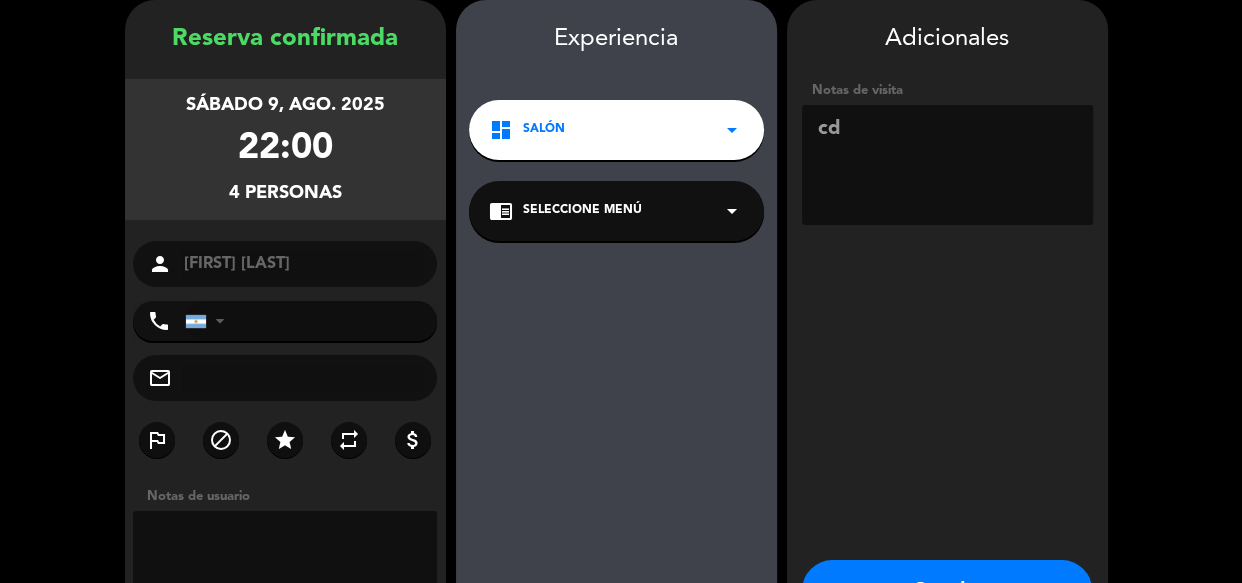 type on "c" 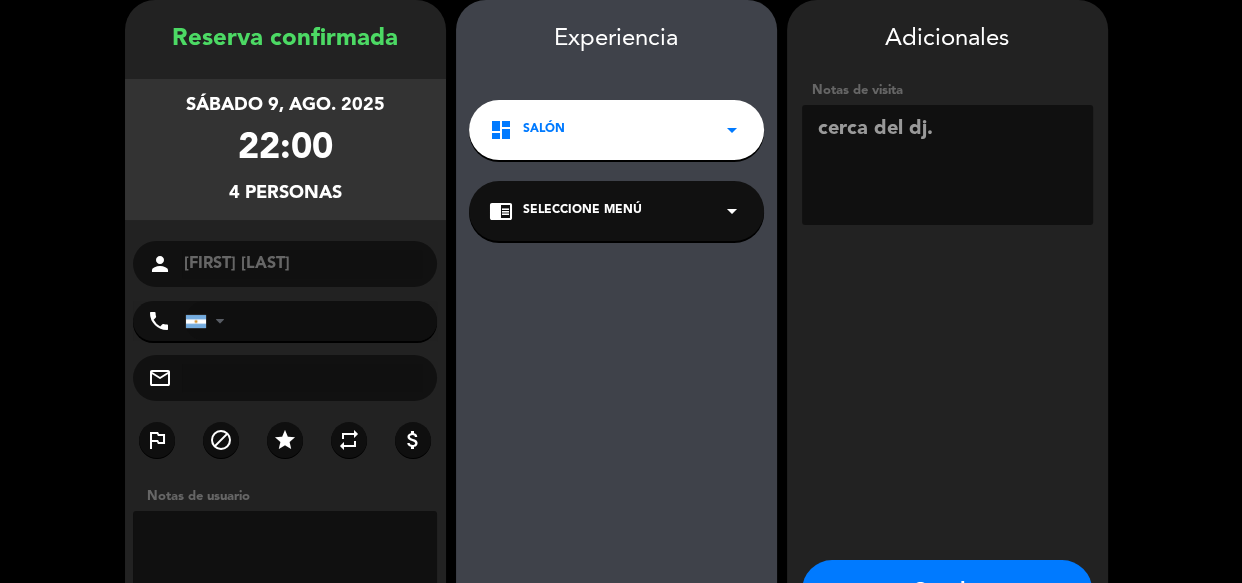 type on "cerca del dj." 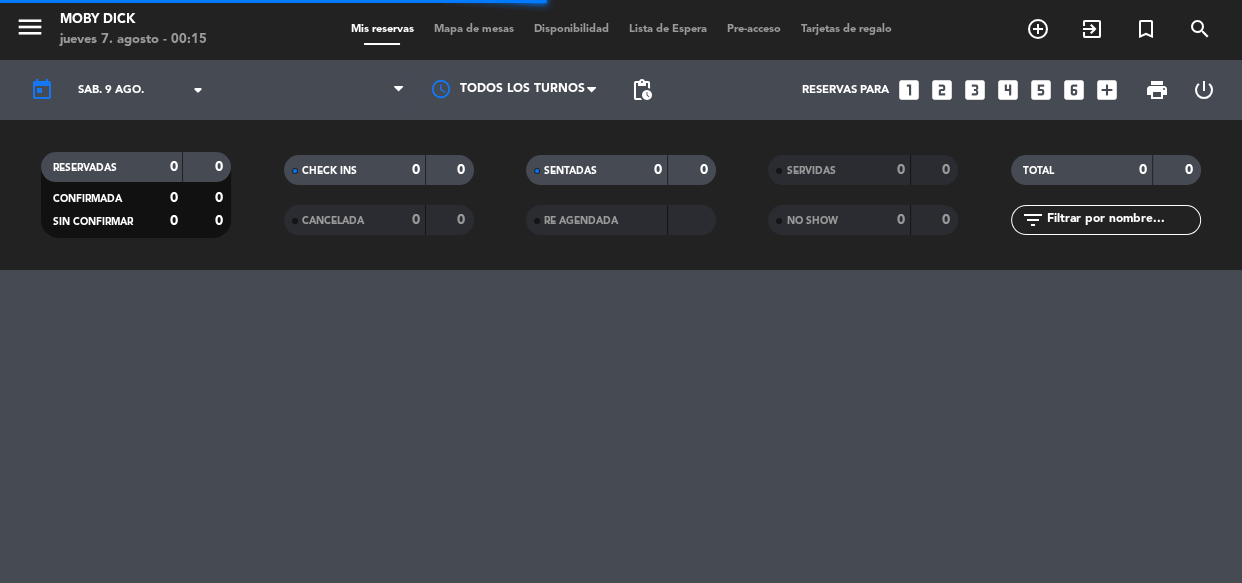 scroll, scrollTop: 0, scrollLeft: 0, axis: both 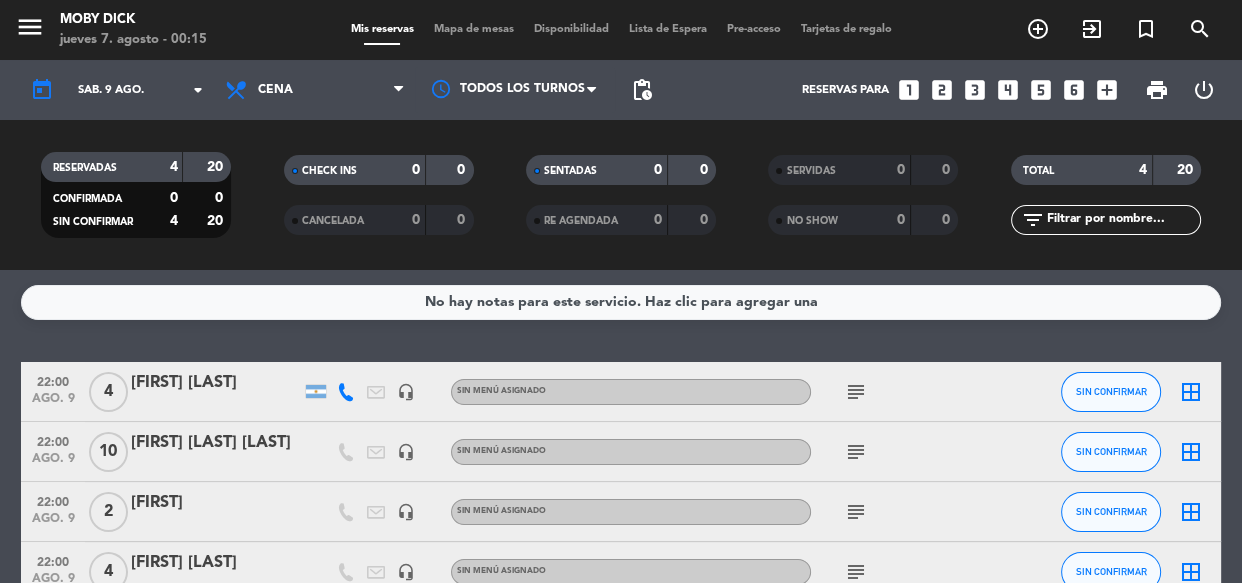 click on "No hay notas para este servicio. Haz clic para agregar una   22:00   ago. 9   4   [FIRST] [LAST]   headset_mic  Sin menú asignado  subject  SIN CONFIRMAR  border_all   22:00   ago. 9   10   [FIRST] [LAST]   headset_mic  Sin menú asignado  subject  SIN CONFIRMAR  border_all   22:00   ago. 9   2   [FIRST]   headset_mic  Sin menú asignado  subject  SIN CONFIRMAR  border_all   22:00   ago. 9   4   [FIRST] [LAST]   headset_mic  Sin menú asignado  subject  SIN CONFIRMAR  border_all" 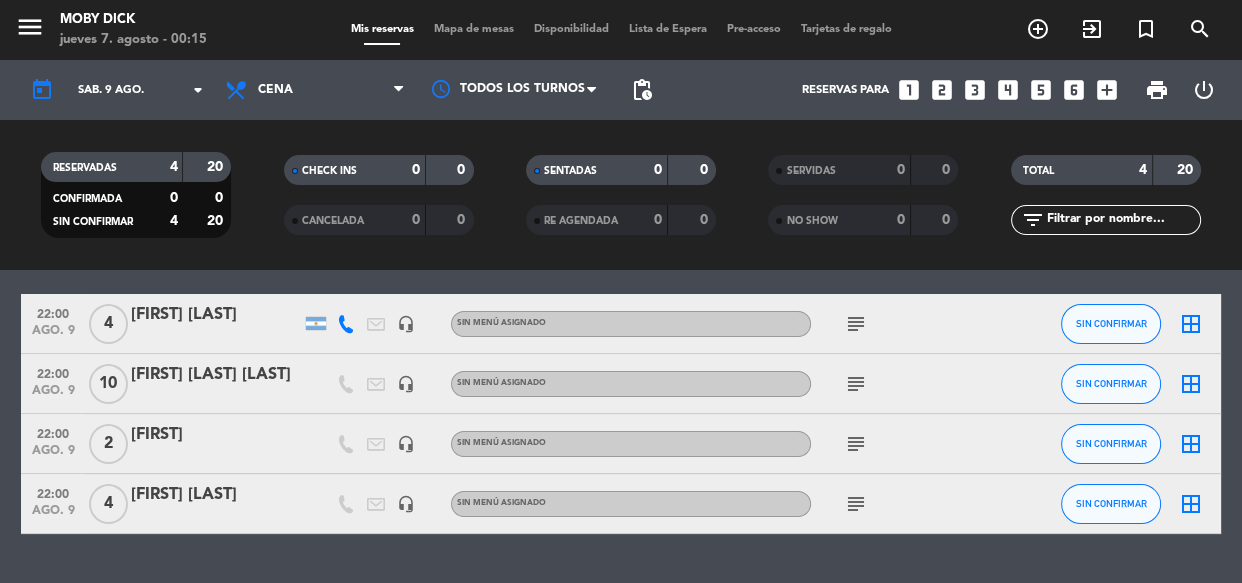 scroll, scrollTop: 72, scrollLeft: 0, axis: vertical 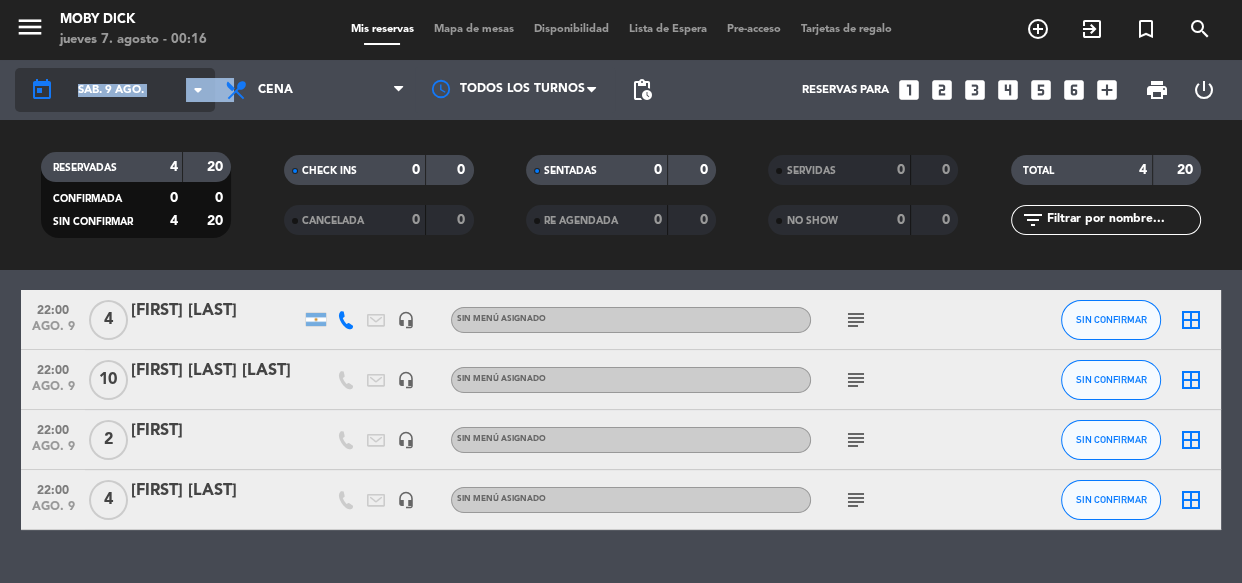 drag, startPoint x: 344, startPoint y: 112, endPoint x: 150, endPoint y: 87, distance: 195.60419 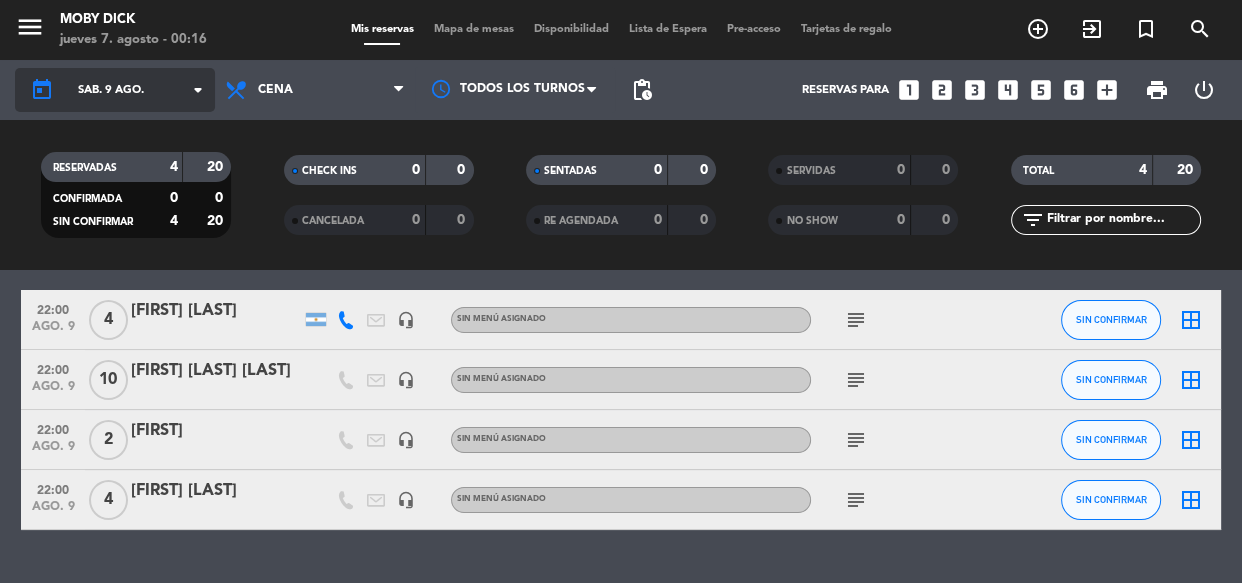 click on "sáb. 9 ago." 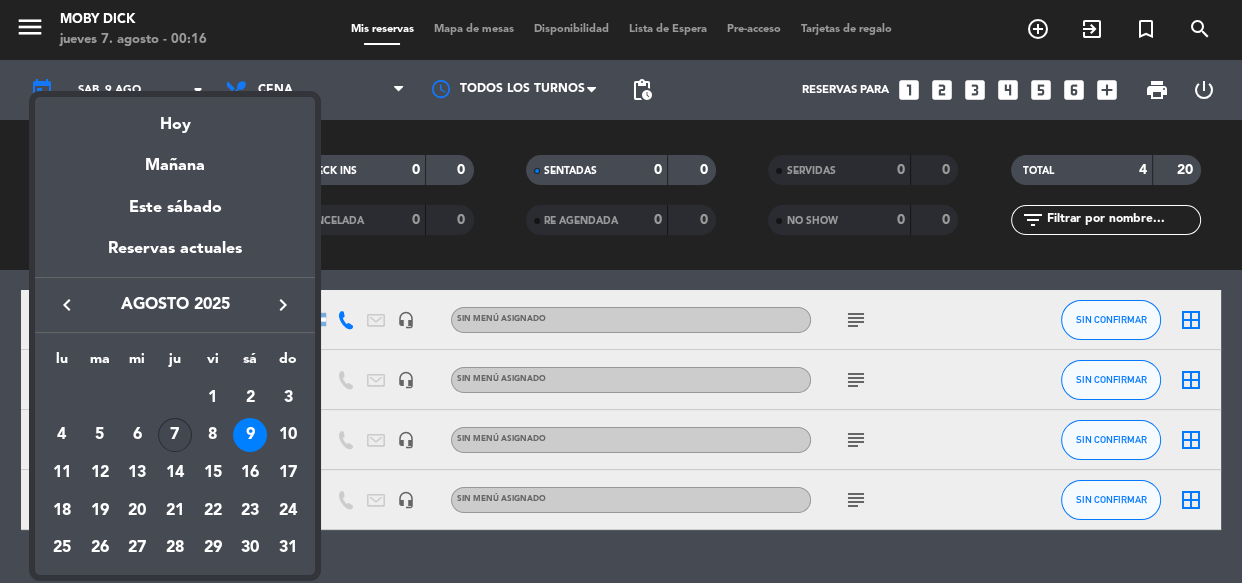 click on "7" at bounding box center [175, 435] 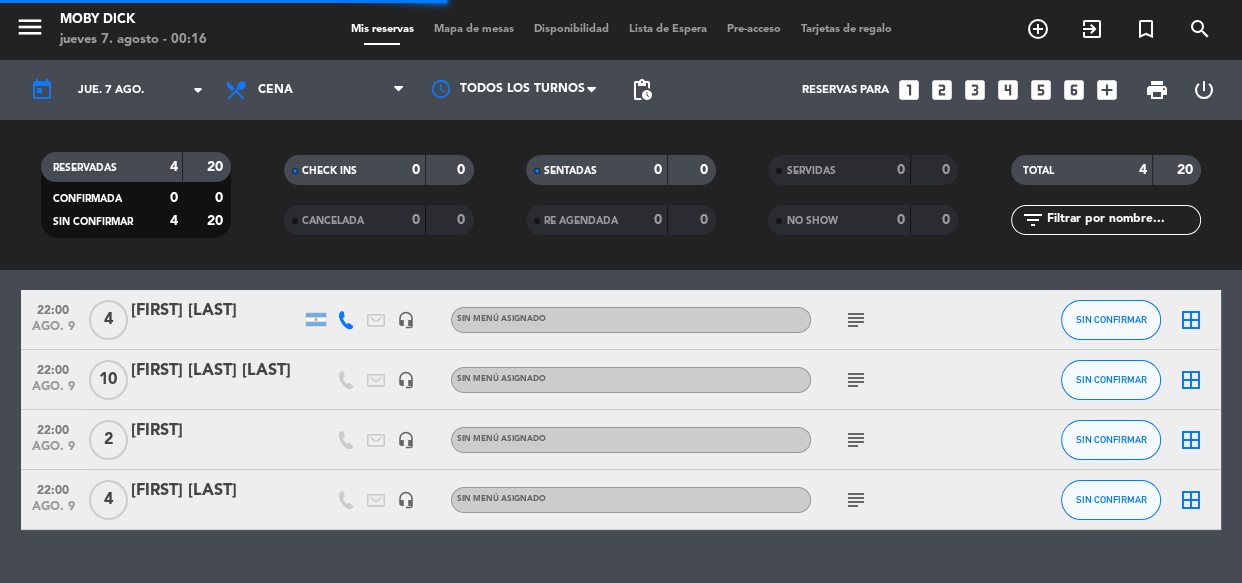 scroll, scrollTop: 0, scrollLeft: 0, axis: both 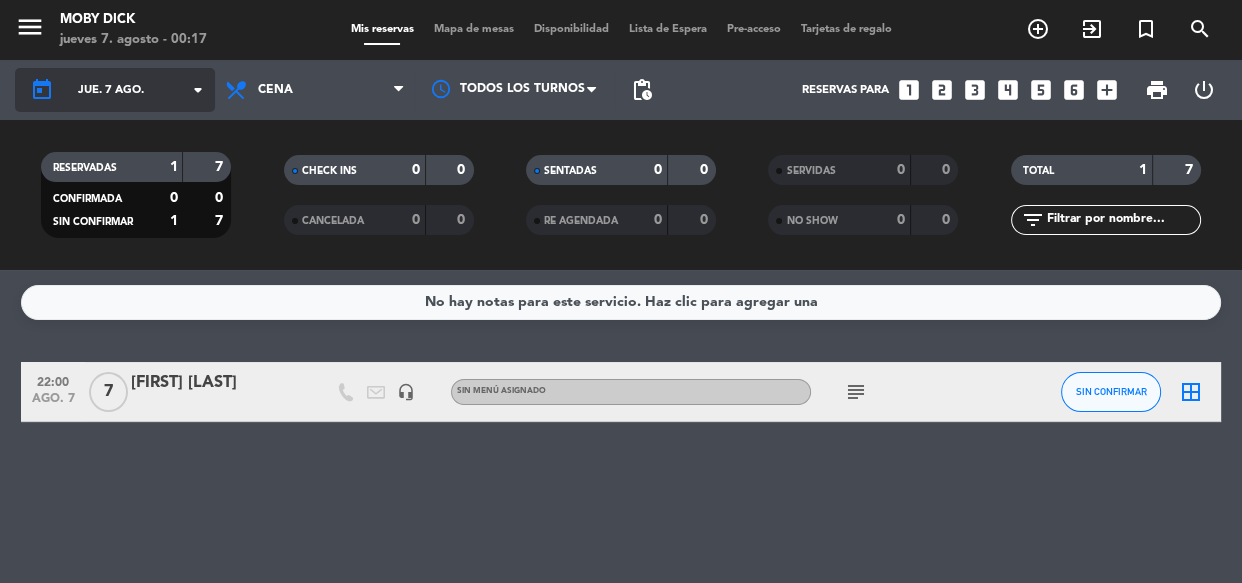 click on "arrow_drop_down" 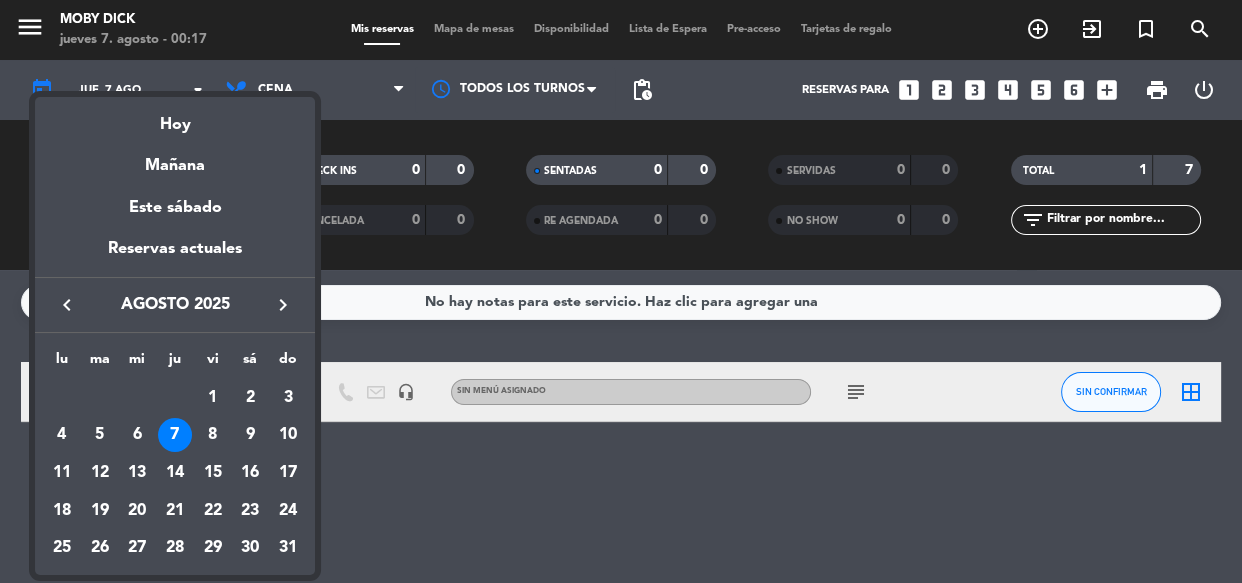 click at bounding box center (621, 291) 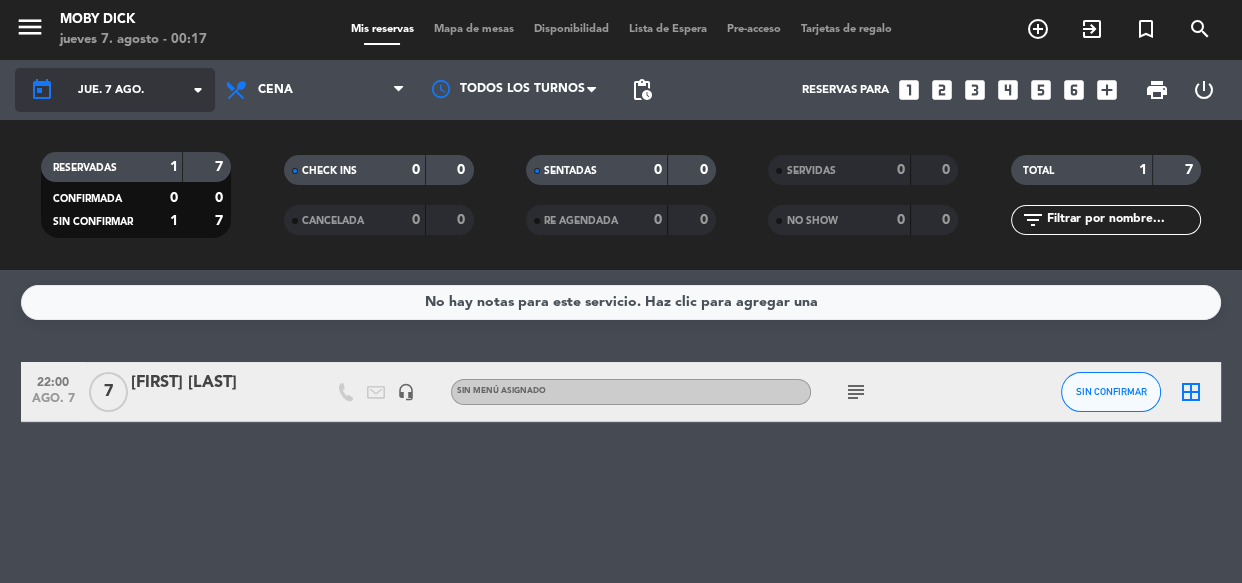 click on "today    jue. 7 ago. arrow_drop_down" 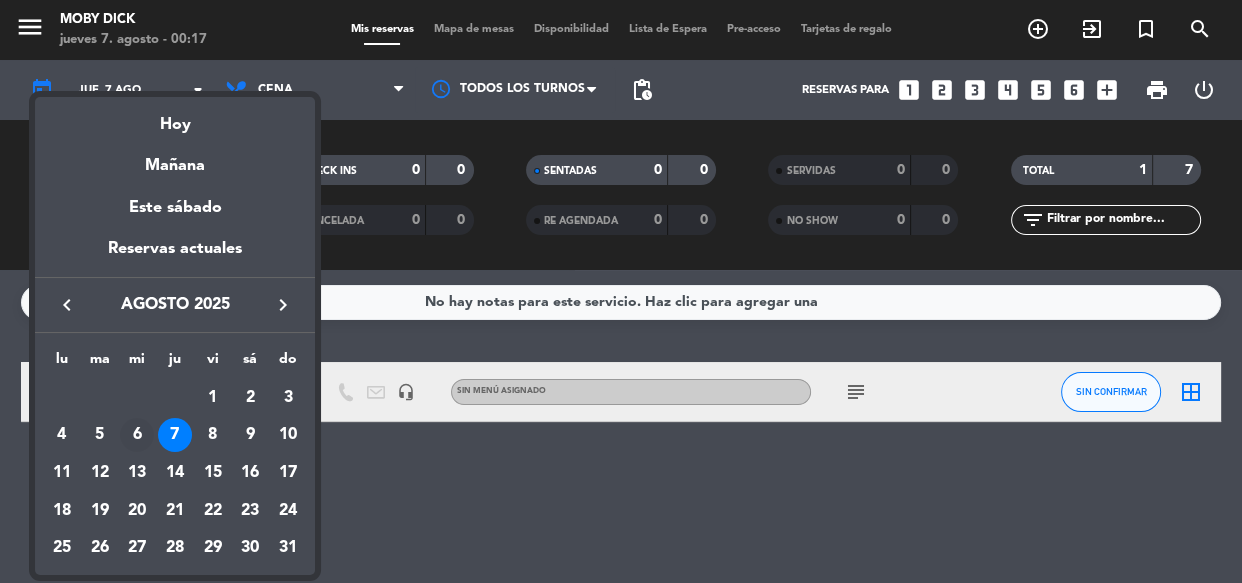 click on "6" at bounding box center [137, 435] 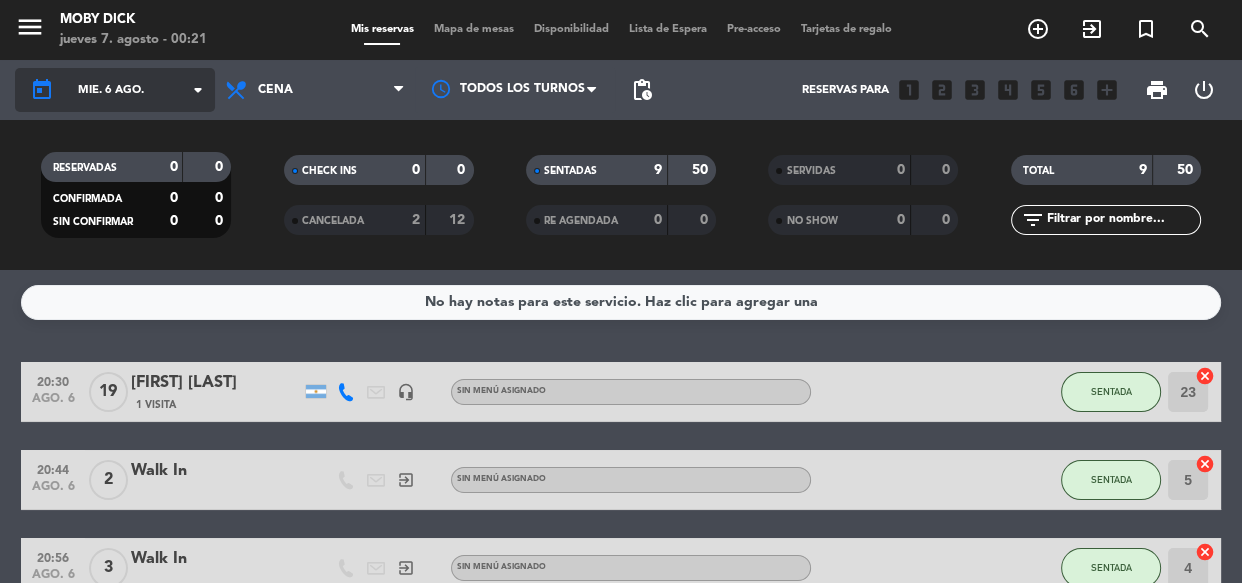 click on "today    mié. 6 ago. arrow_drop_down" 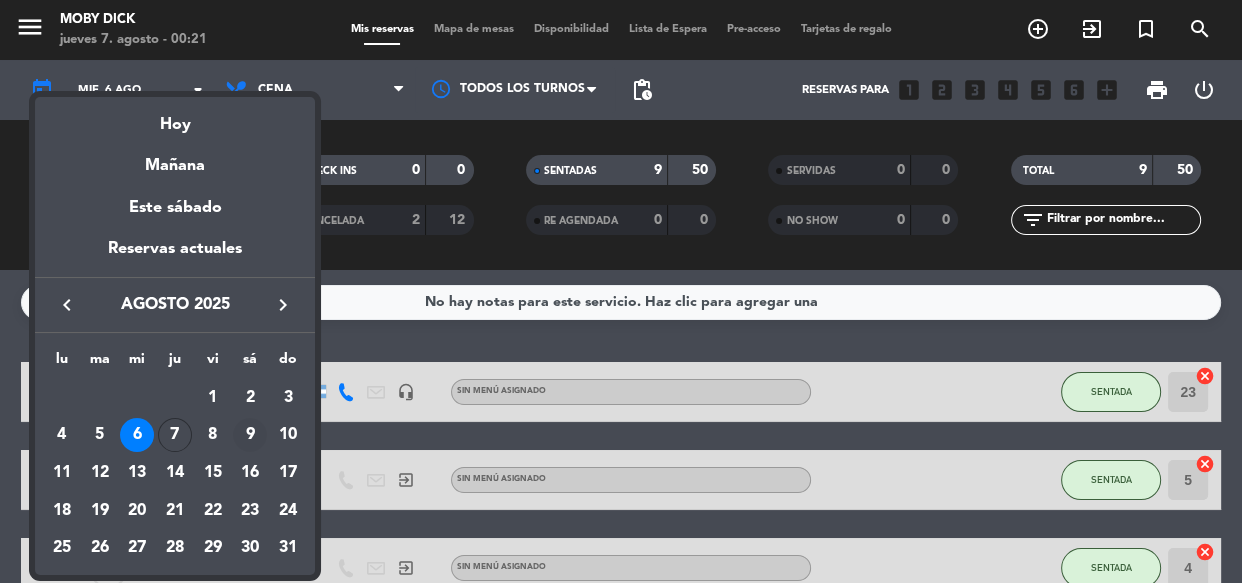 click on "9" at bounding box center [250, 435] 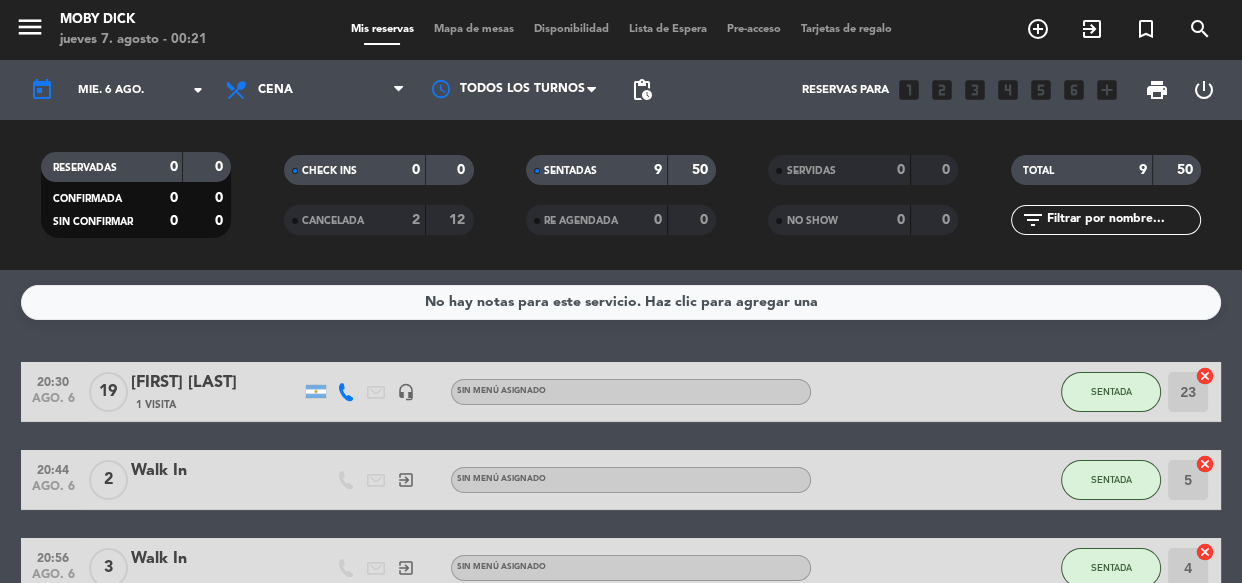 type on "sáb. 9 ago." 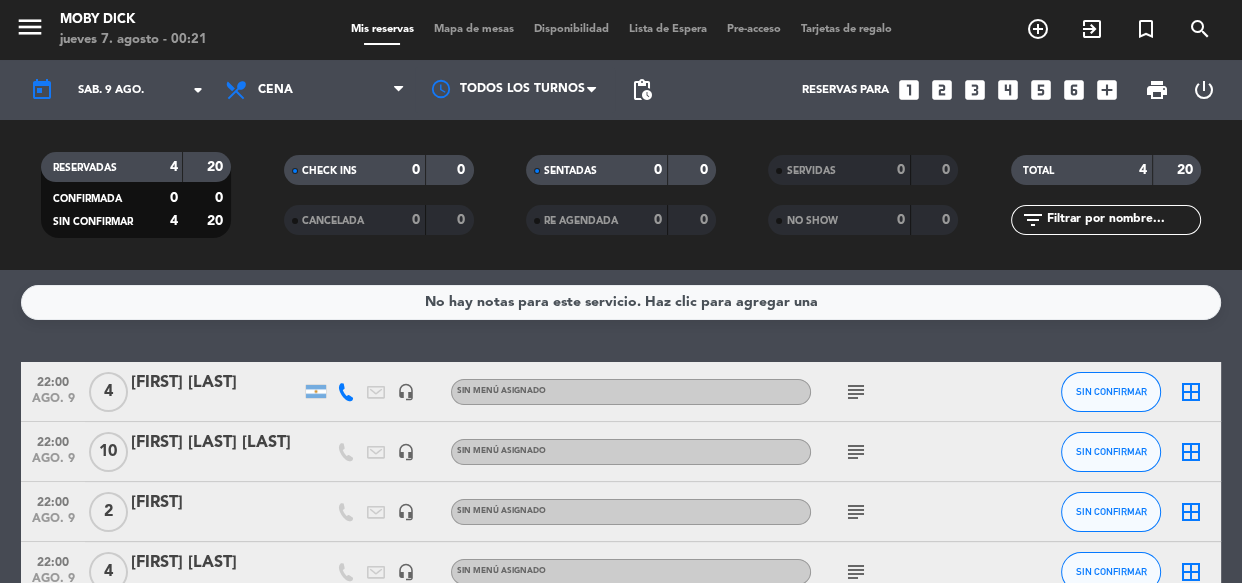 click on "No hay notas para este servicio. Haz clic para agregar una   22:00   ago. 9   4   [FIRST] [LAST]   headset_mic  Sin menú asignado  subject  SIN CONFIRMAR  border_all   22:00   ago. 9   10   [FIRST] [LAST]   headset_mic  Sin menú asignado  subject  SIN CONFIRMAR  border_all   22:00   ago. 9   2   [FIRST]   headset_mic  Sin menú asignado  subject  SIN CONFIRMAR  border_all   22:00   ago. 9   4   [FIRST] [LAST]   headset_mic  Sin menú asignado  subject  SIN CONFIRMAR  border_all" 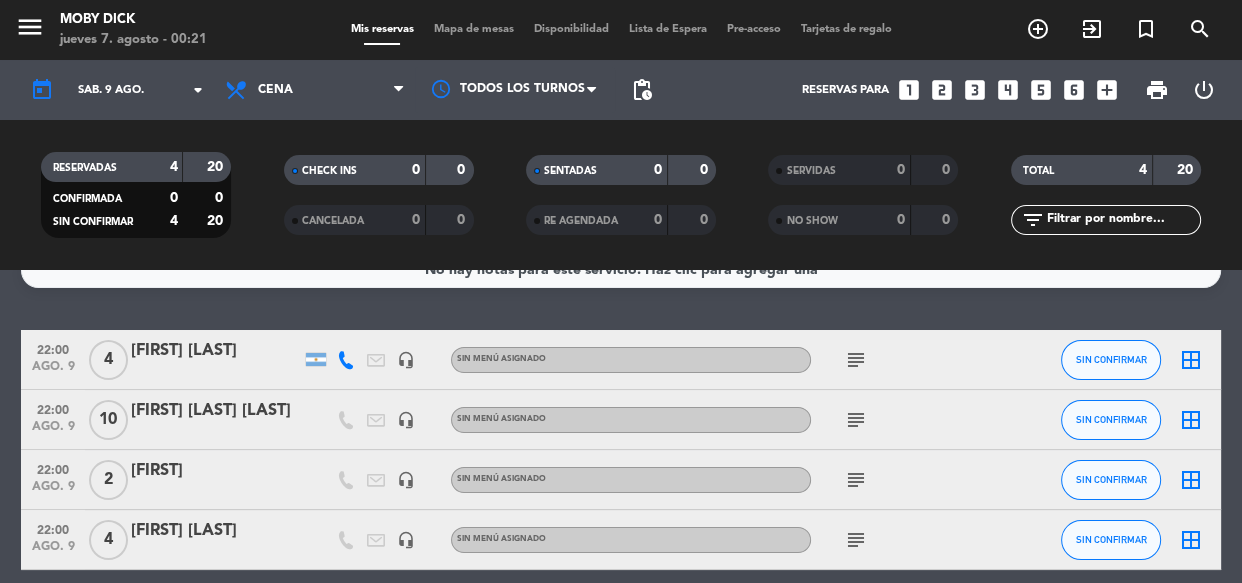 scroll, scrollTop: 36, scrollLeft: 0, axis: vertical 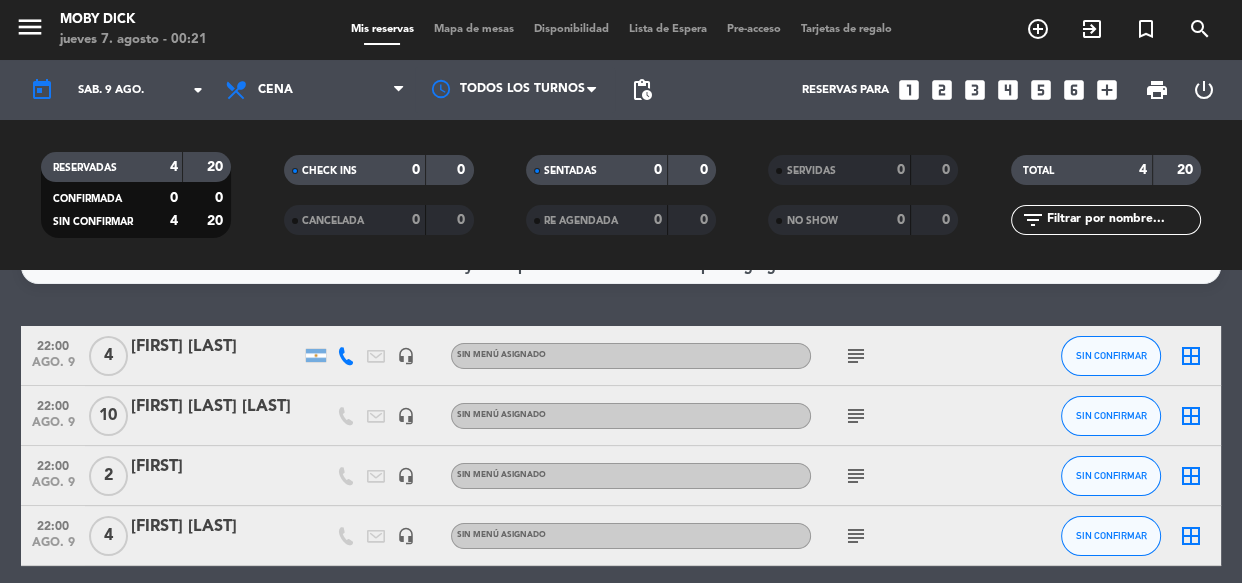 click on "subject" 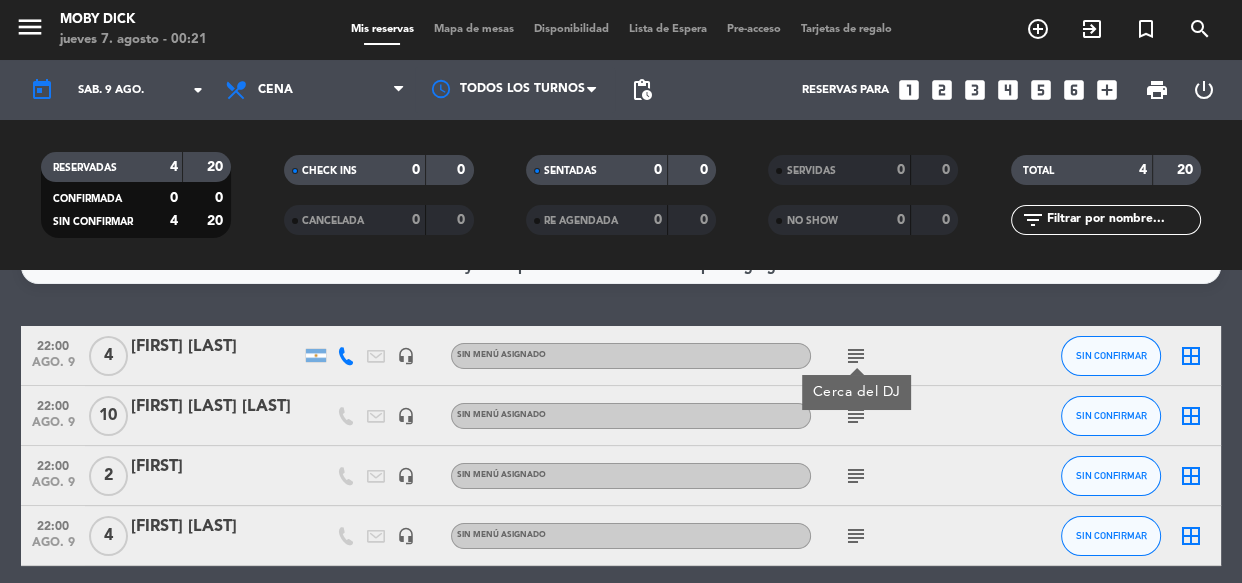 click on "subject" 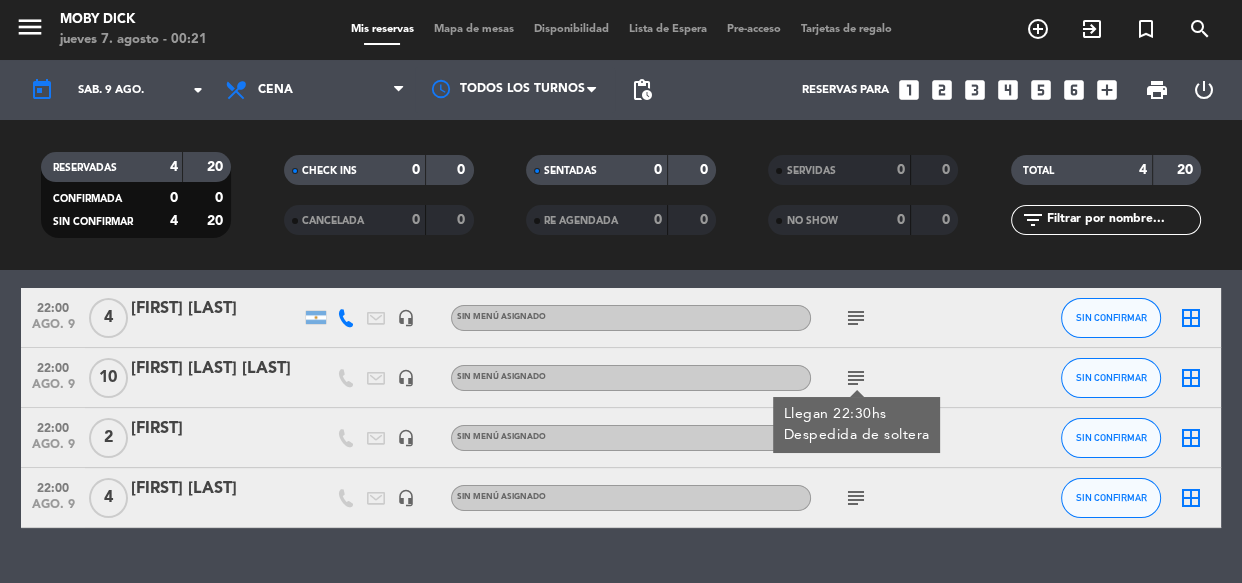 scroll, scrollTop: 109, scrollLeft: 0, axis: vertical 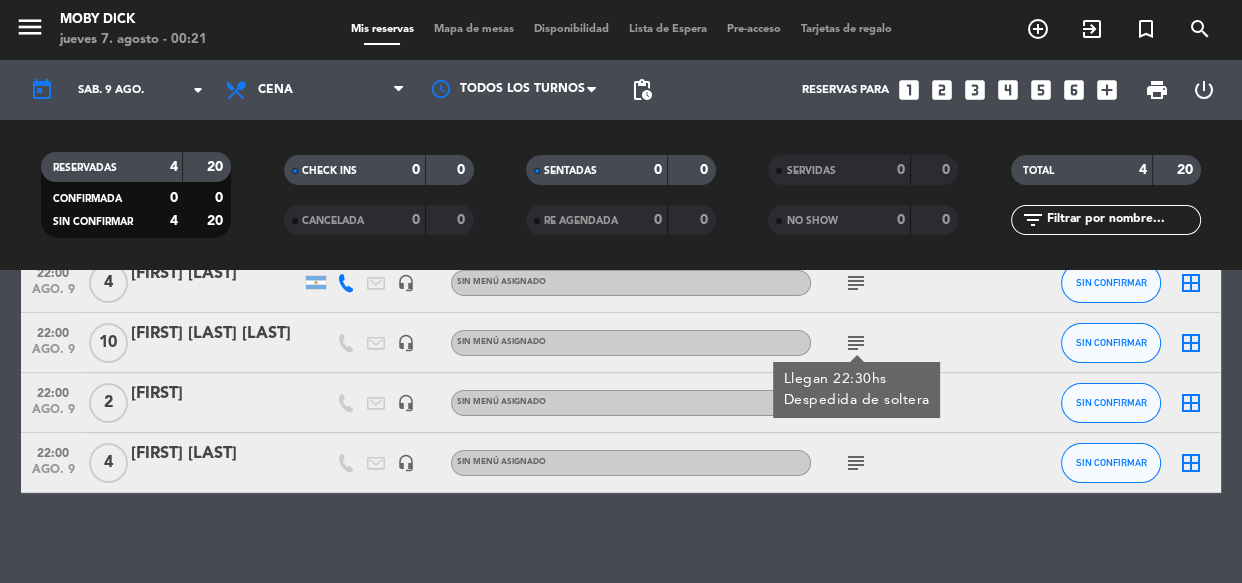 click on "subject" 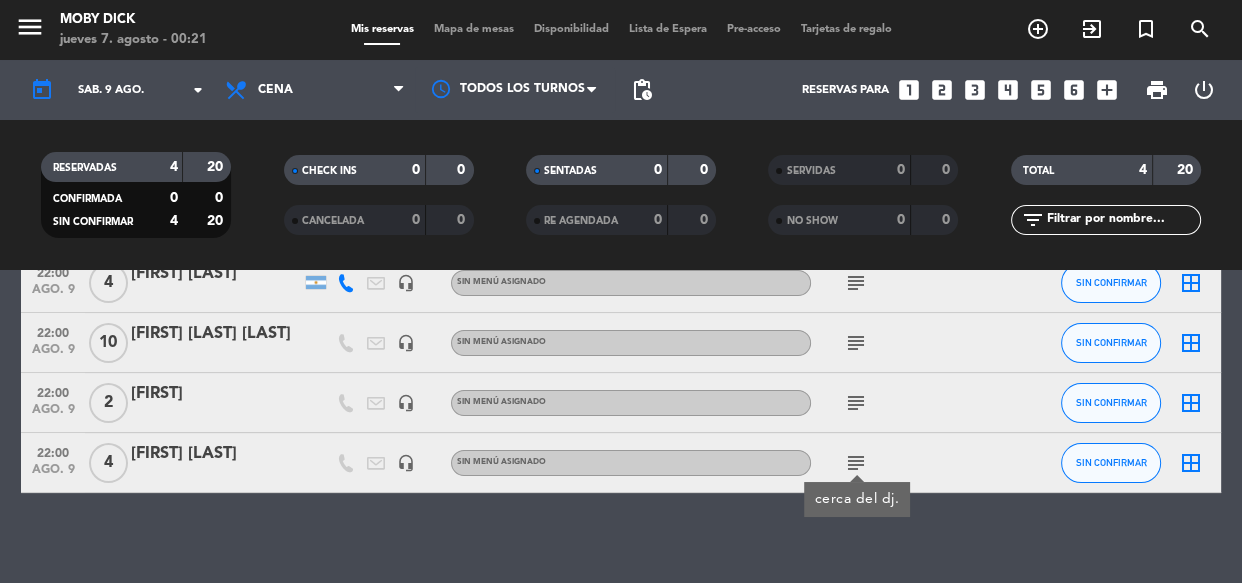 click on "subject" 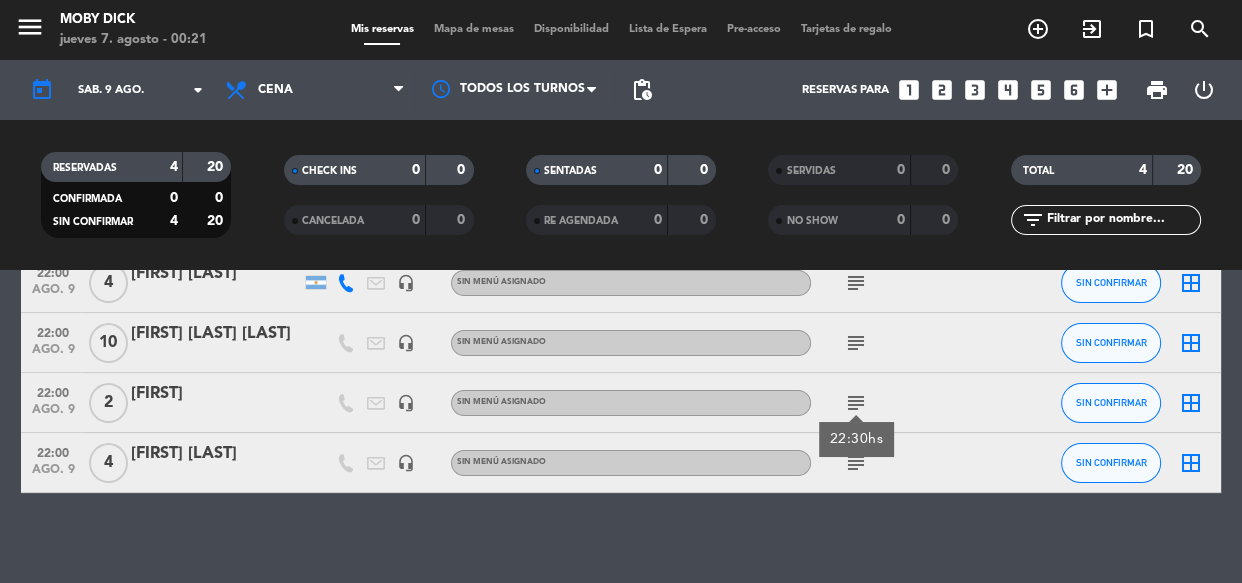 click on "No hay notas para este servicio. Haz clic para agregar una   22:00   ago. 9   4   [FIRST] [LAST]   headset_mic  Sin menú asignado  subject  SIN CONFIRMAR  border_all   22:00   ago. 9   10   [FIRST] [LAST]   headset_mic  Sin menú asignado  subject  SIN CONFIRMAR  border_all   22:00   ago. 9   2   Érika   headset_mic  Sin menú asignado  subject  22:30hs SIN CONFIRMAR  border_all   22:00   ago. 9   4   [FIRST] [LAST]   headset_mic  Sin menú asignado  subject  SIN CONFIRMAR  border_all" 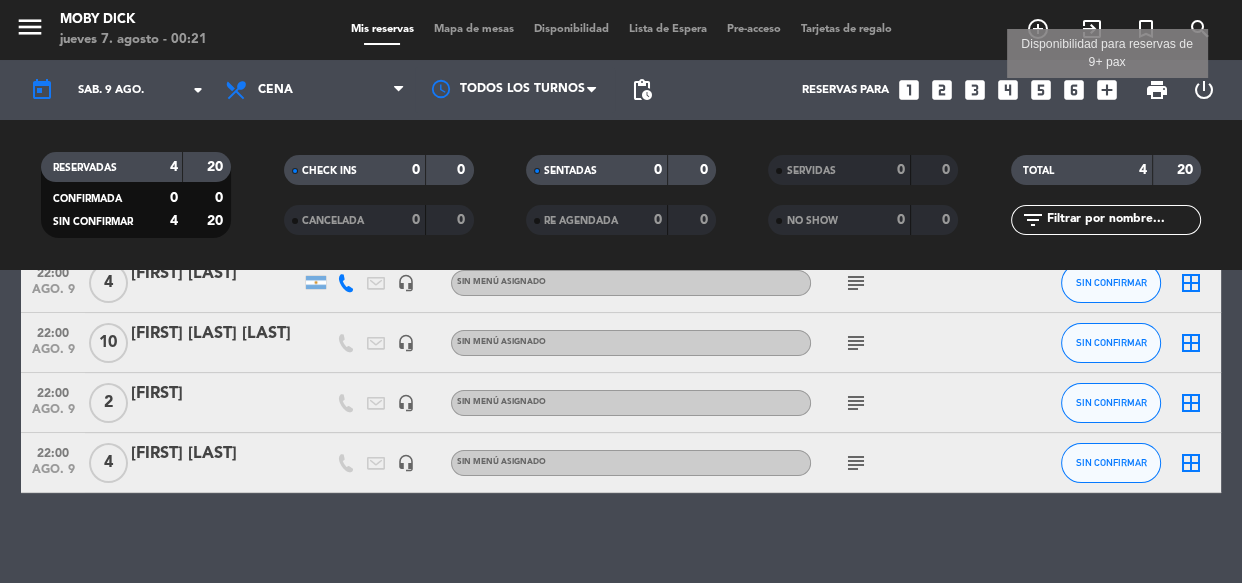 click on "add_box" at bounding box center [1107, 90] 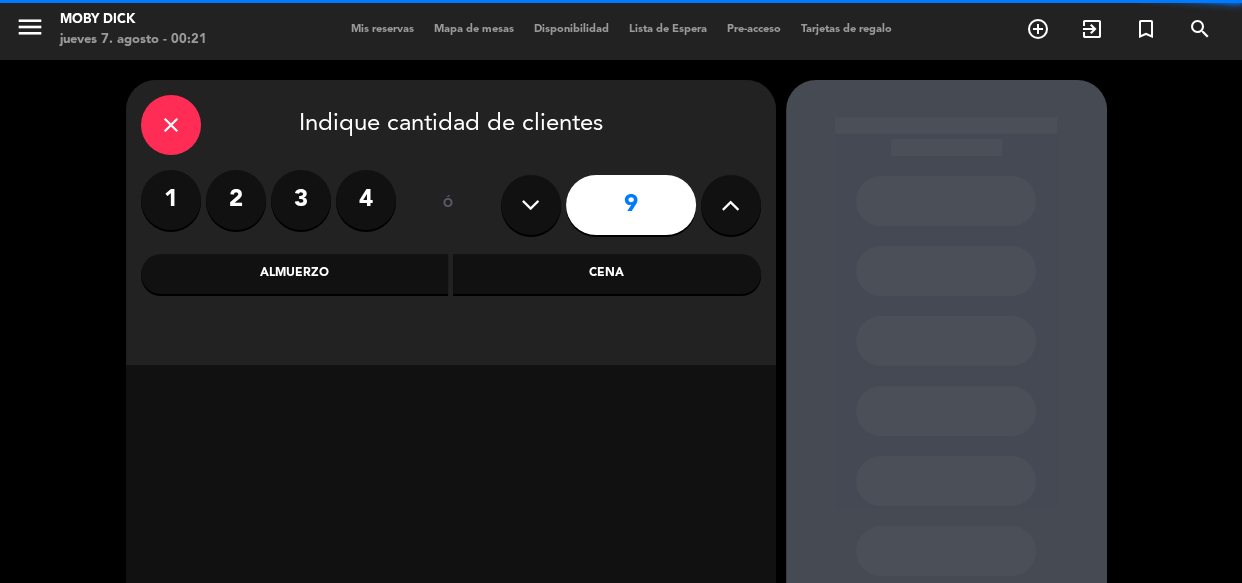 click at bounding box center (730, 205) 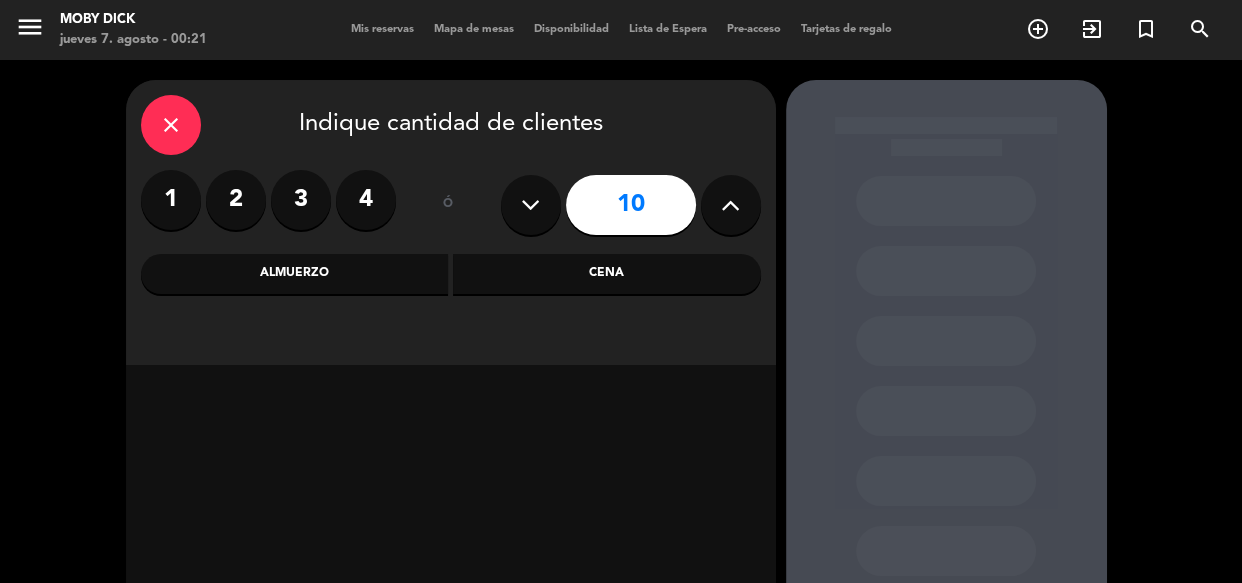 click at bounding box center [730, 205] 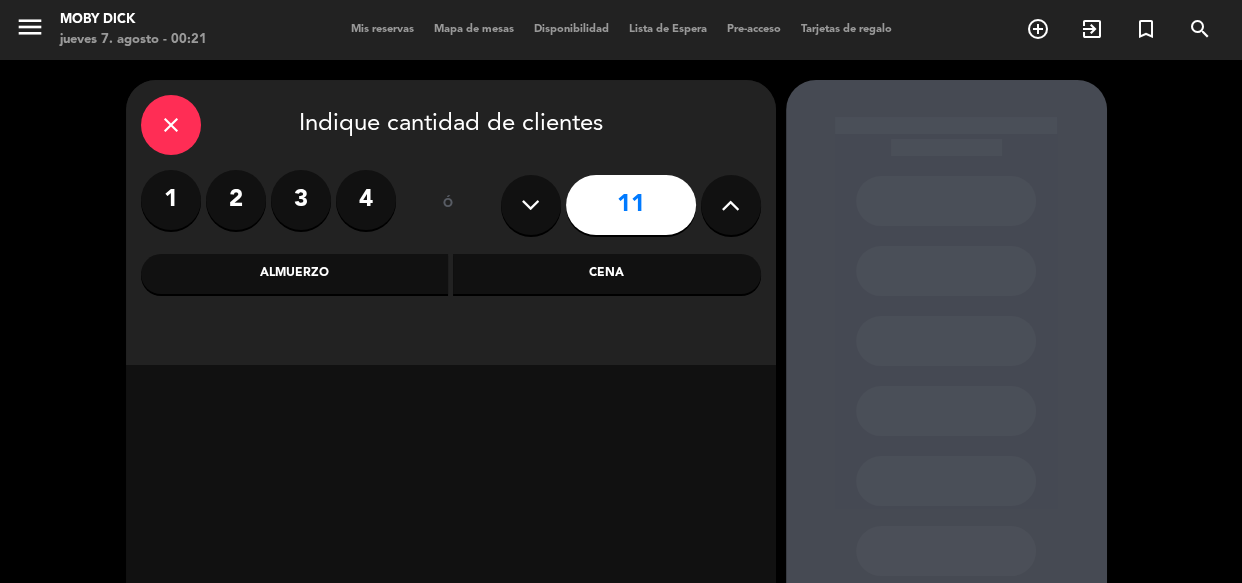 click at bounding box center [730, 205] 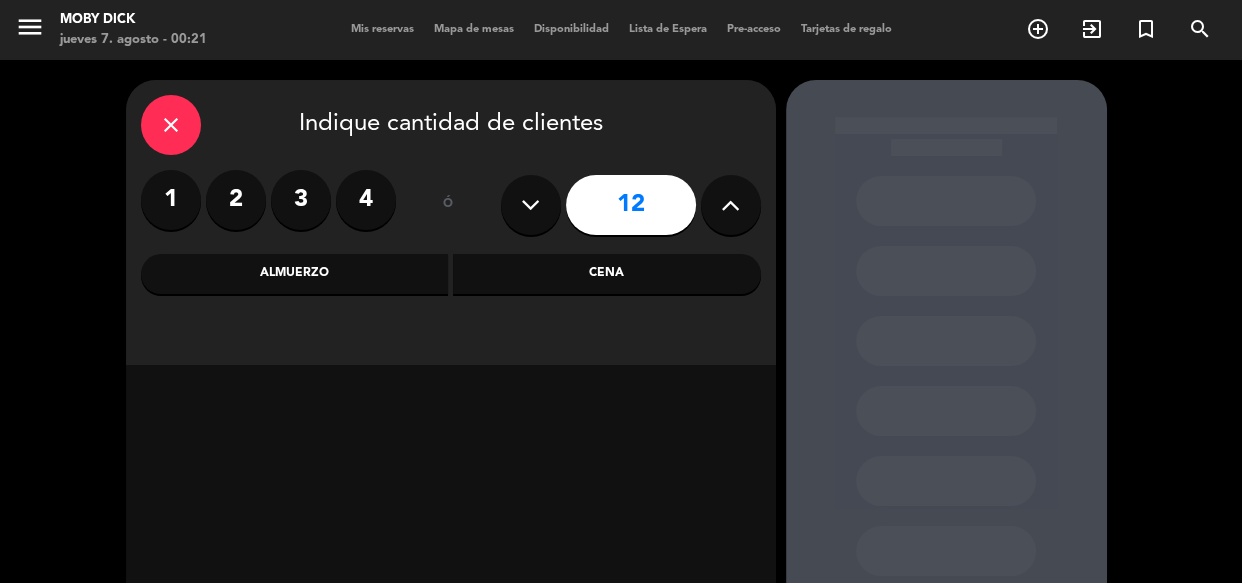 click at bounding box center (730, 205) 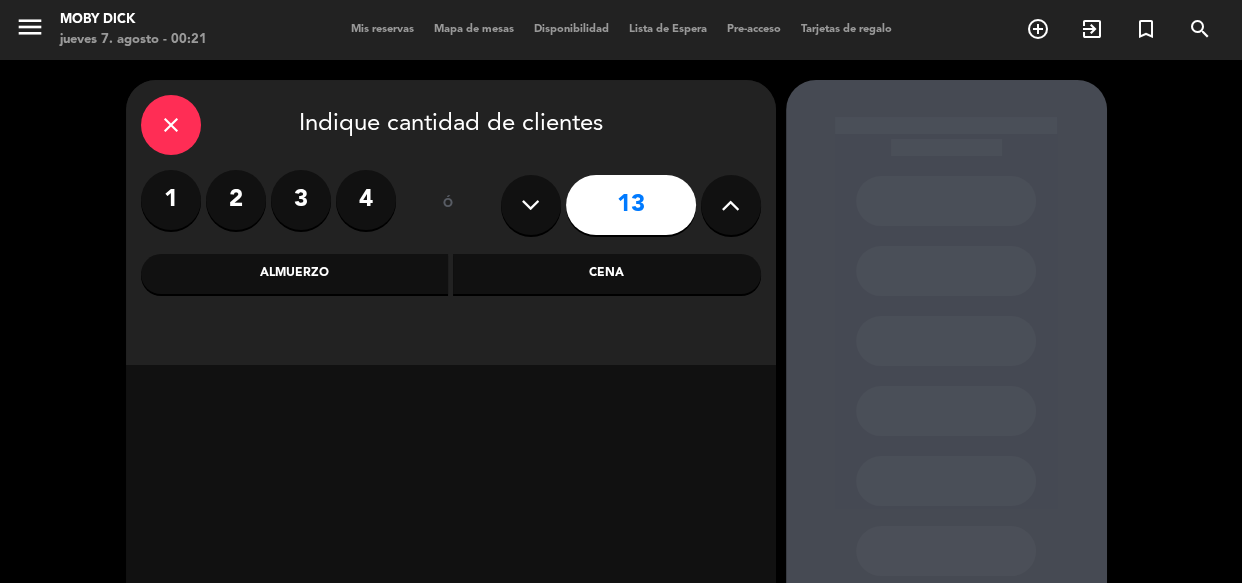 click at bounding box center [730, 205] 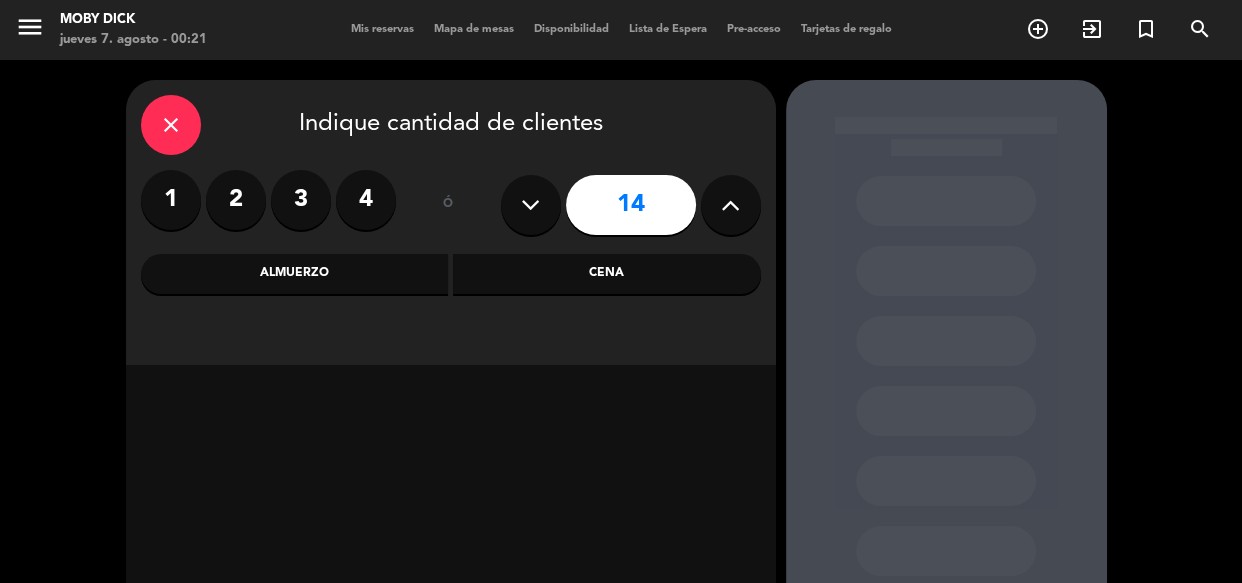 click at bounding box center (730, 205) 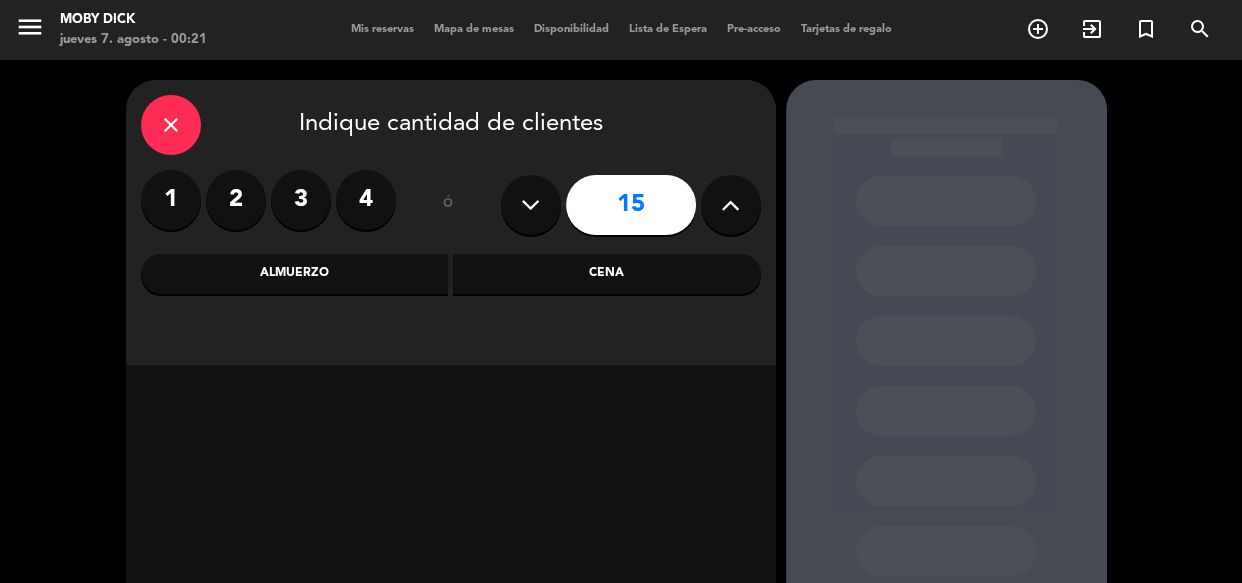 click at bounding box center [730, 205] 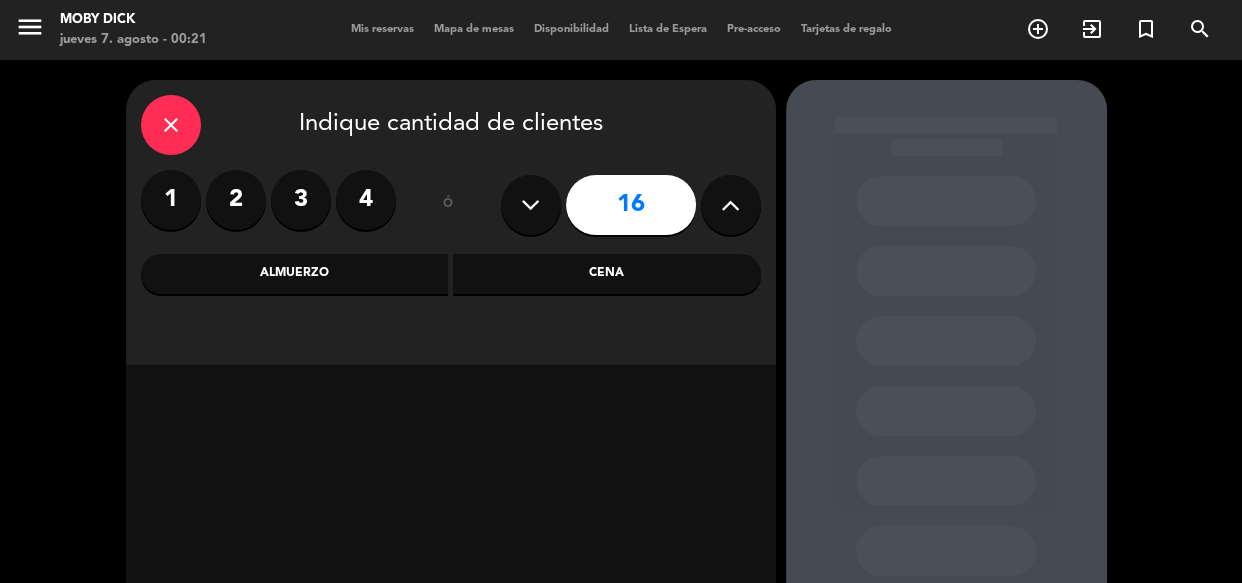 click at bounding box center [730, 205] 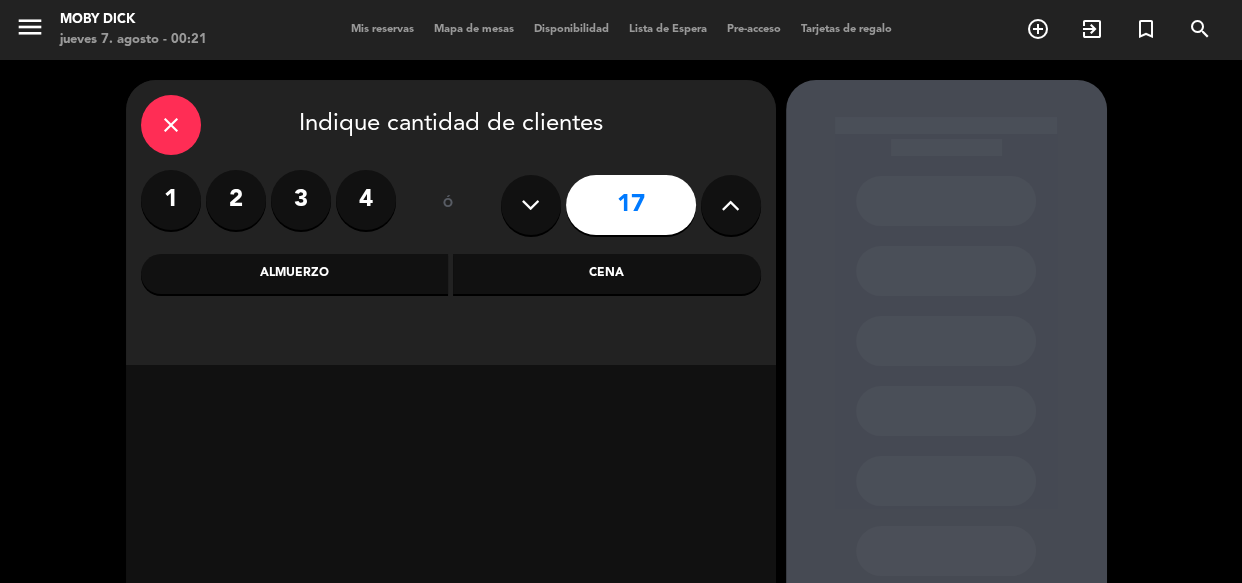 click at bounding box center [730, 205] 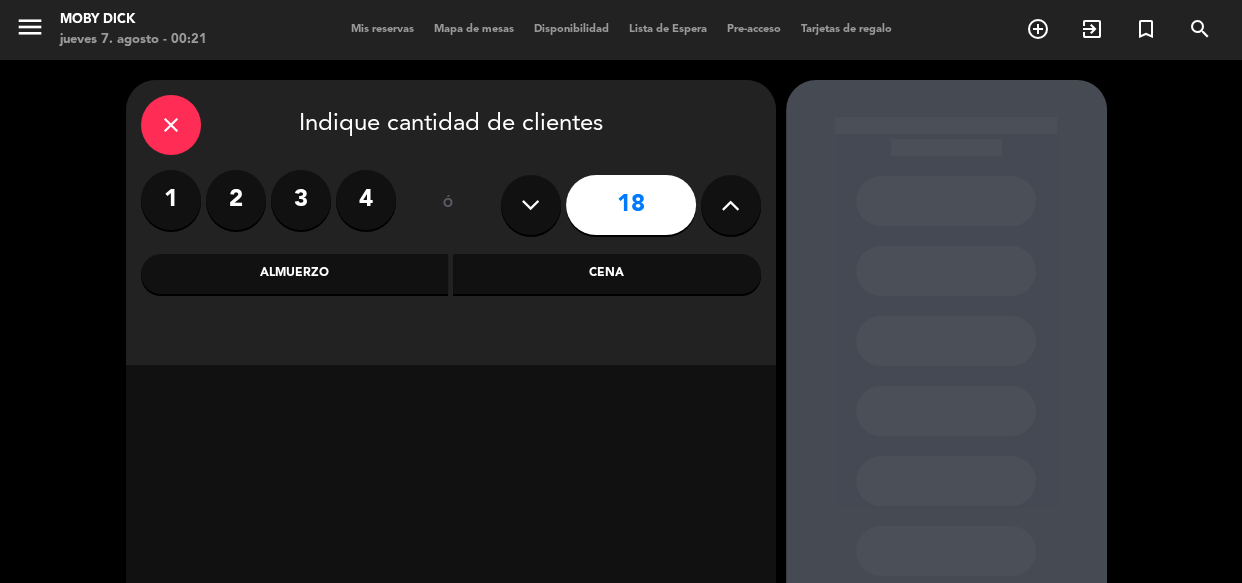 click at bounding box center (730, 205) 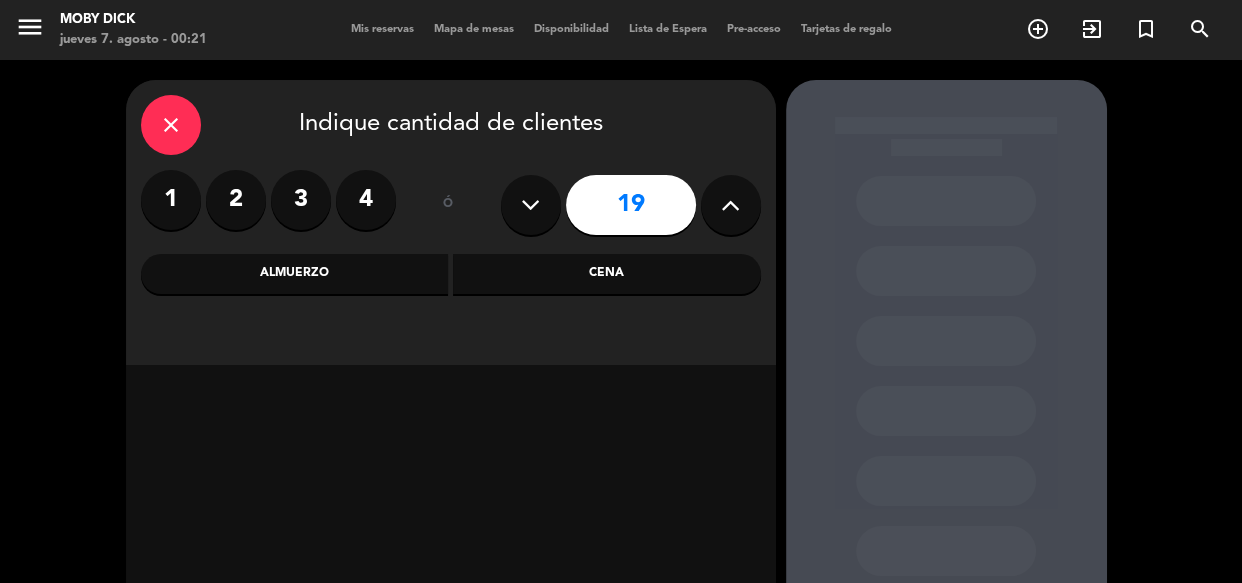 click at bounding box center (730, 205) 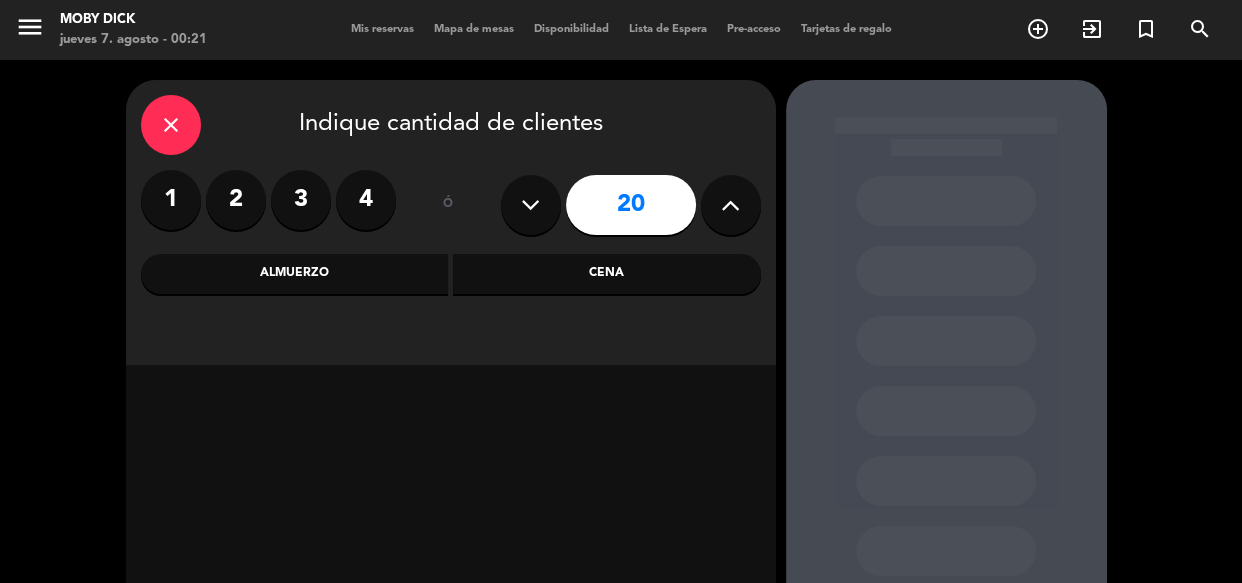 click at bounding box center [730, 205] 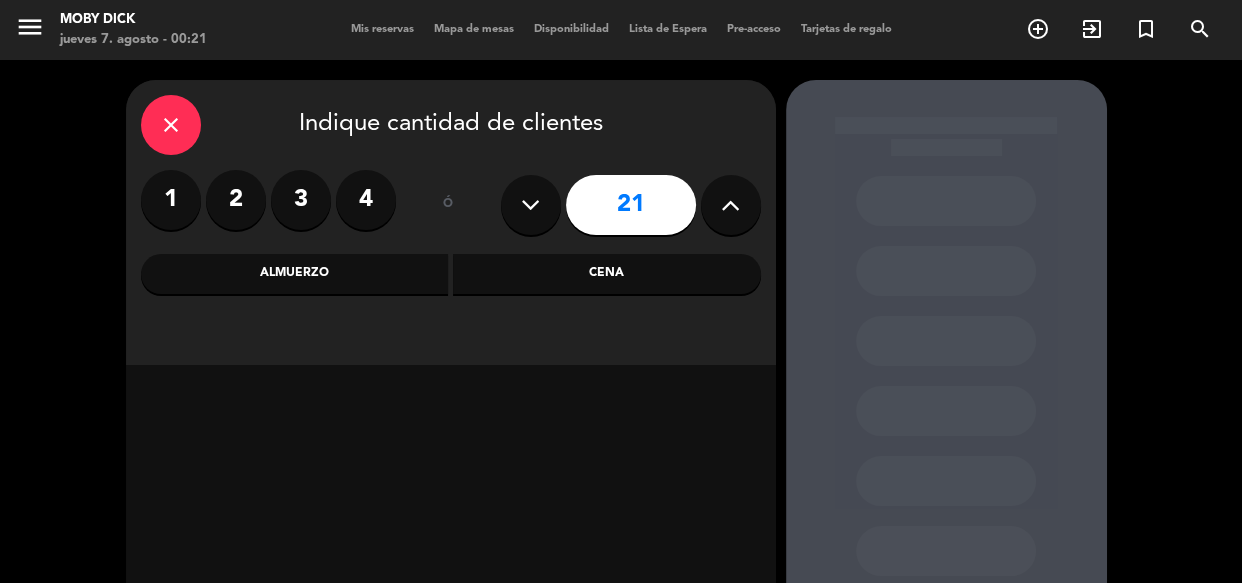 click at bounding box center [730, 205] 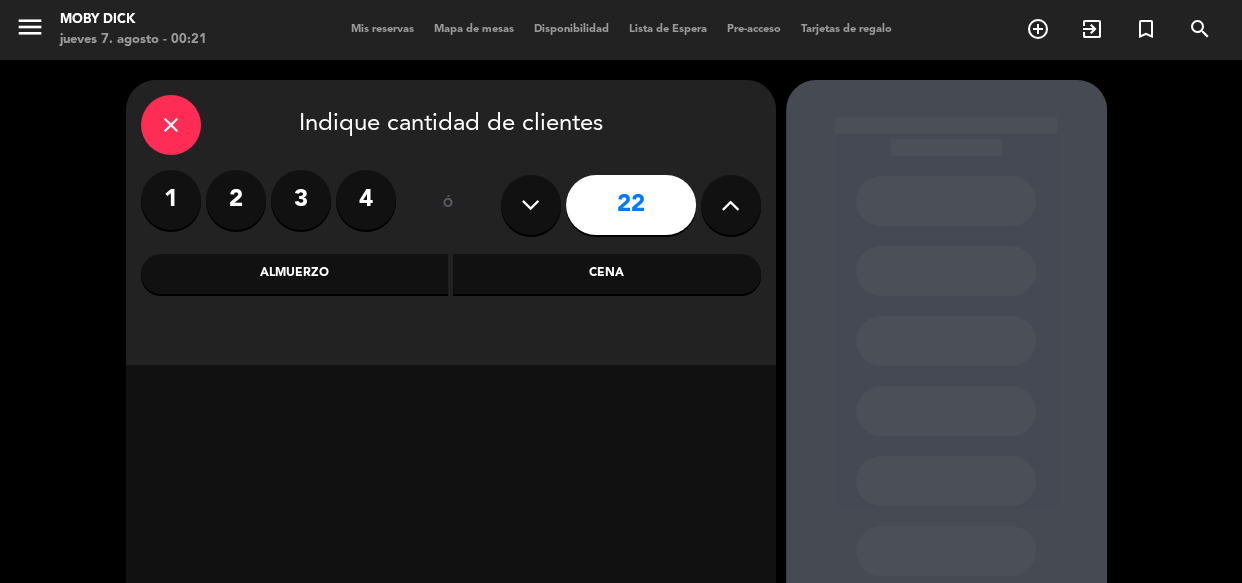 click at bounding box center (730, 205) 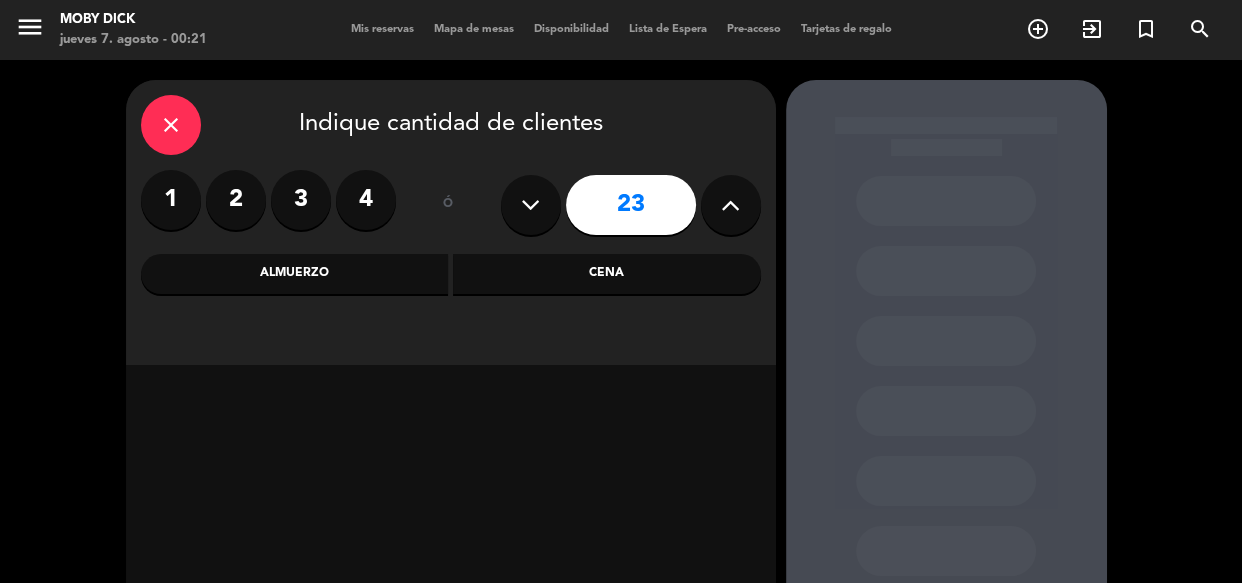 click at bounding box center [730, 205] 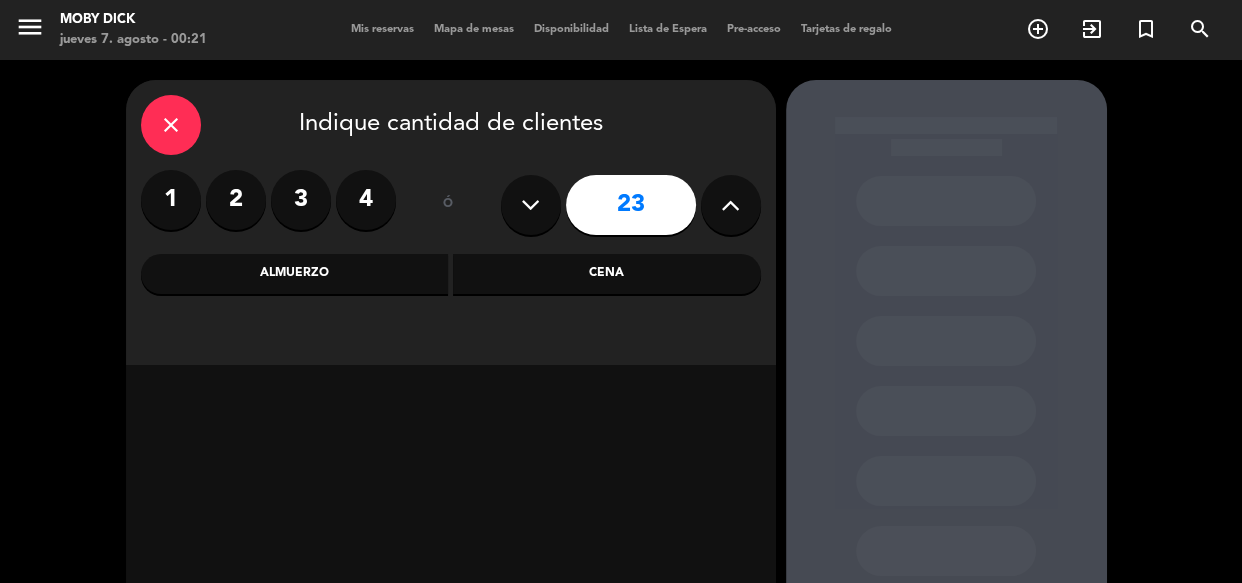click at bounding box center (731, 205) 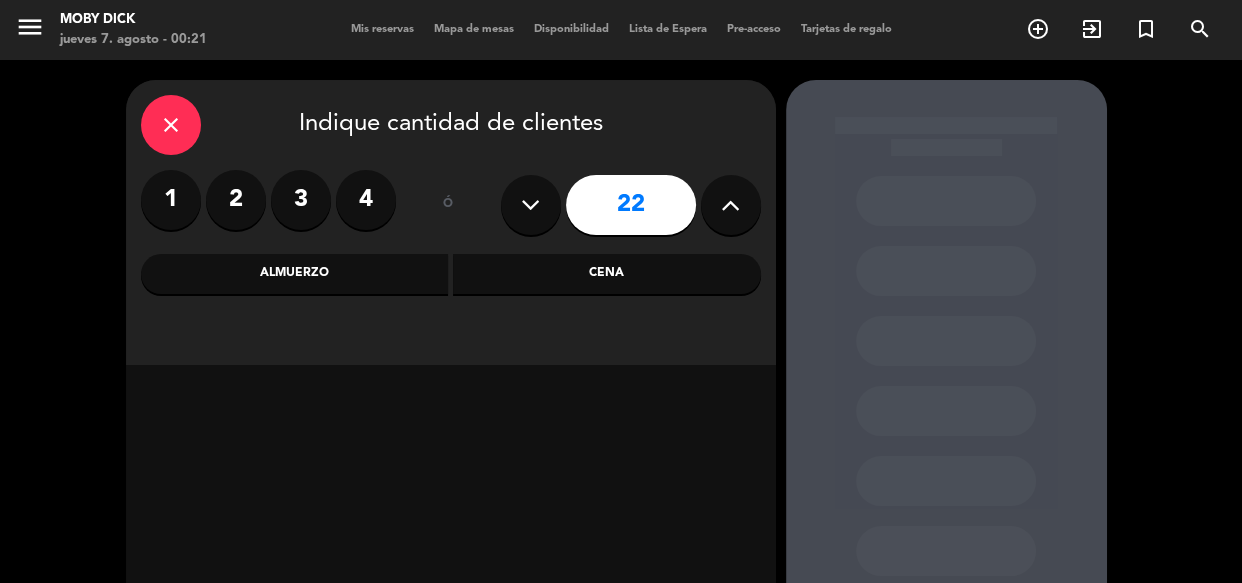 click at bounding box center (731, 205) 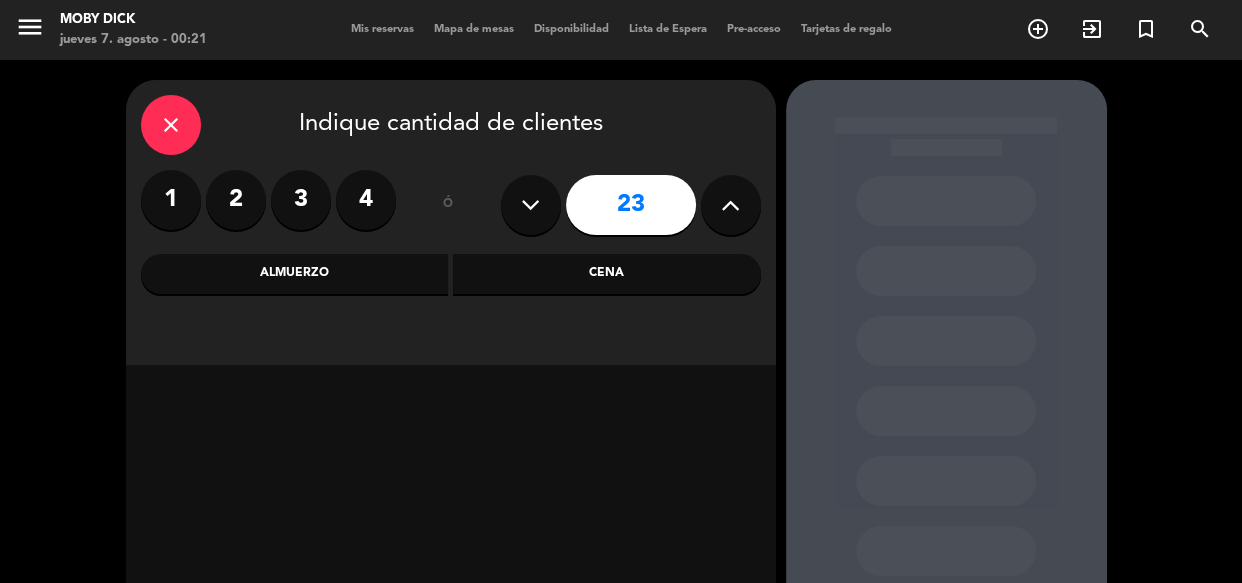 click at bounding box center [731, 205] 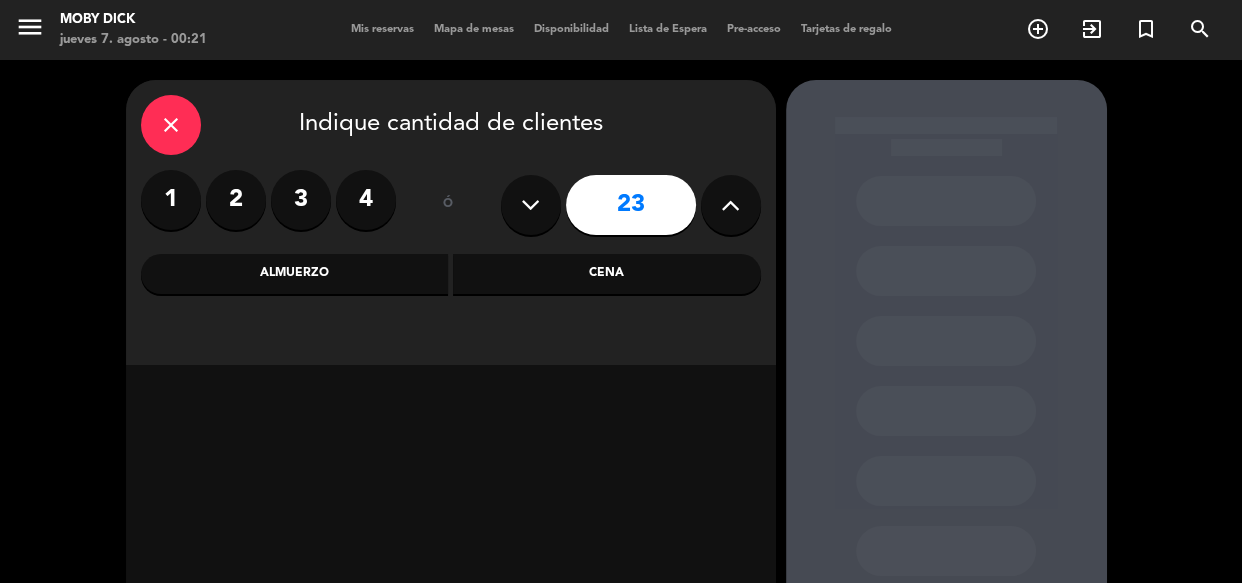 click on "Cena" at bounding box center (607, 274) 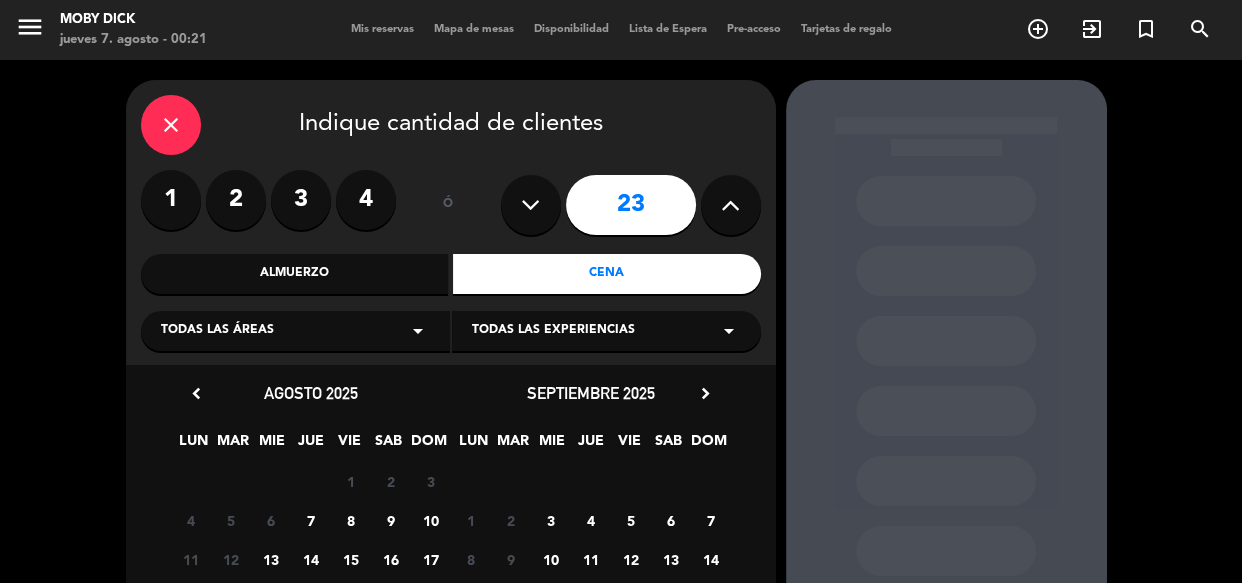 click at bounding box center (531, 205) 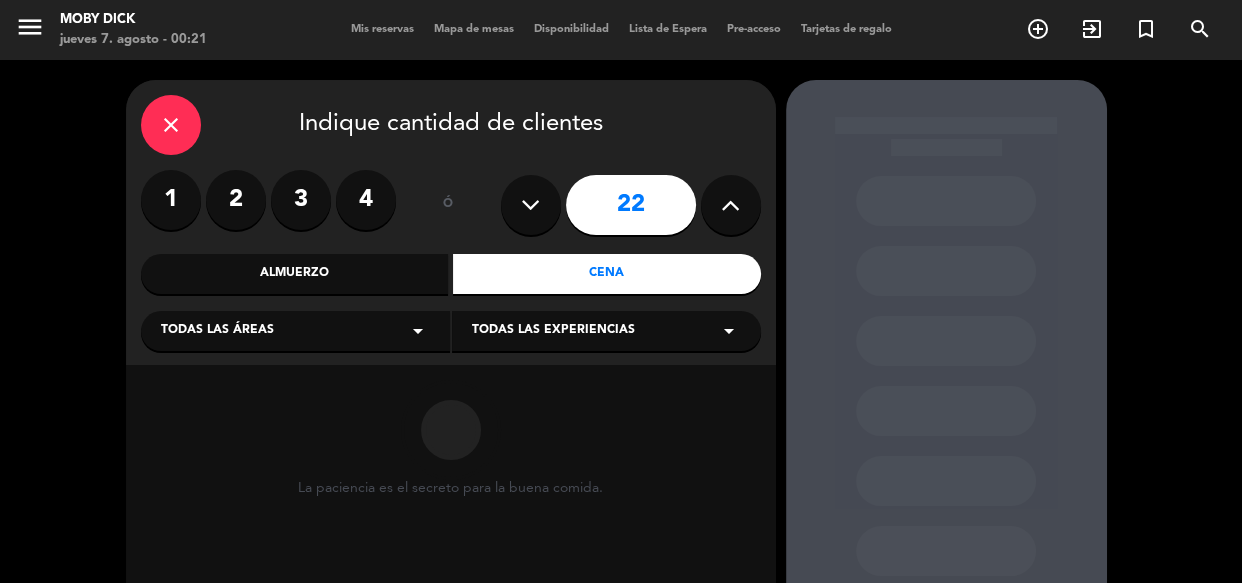 click at bounding box center (531, 205) 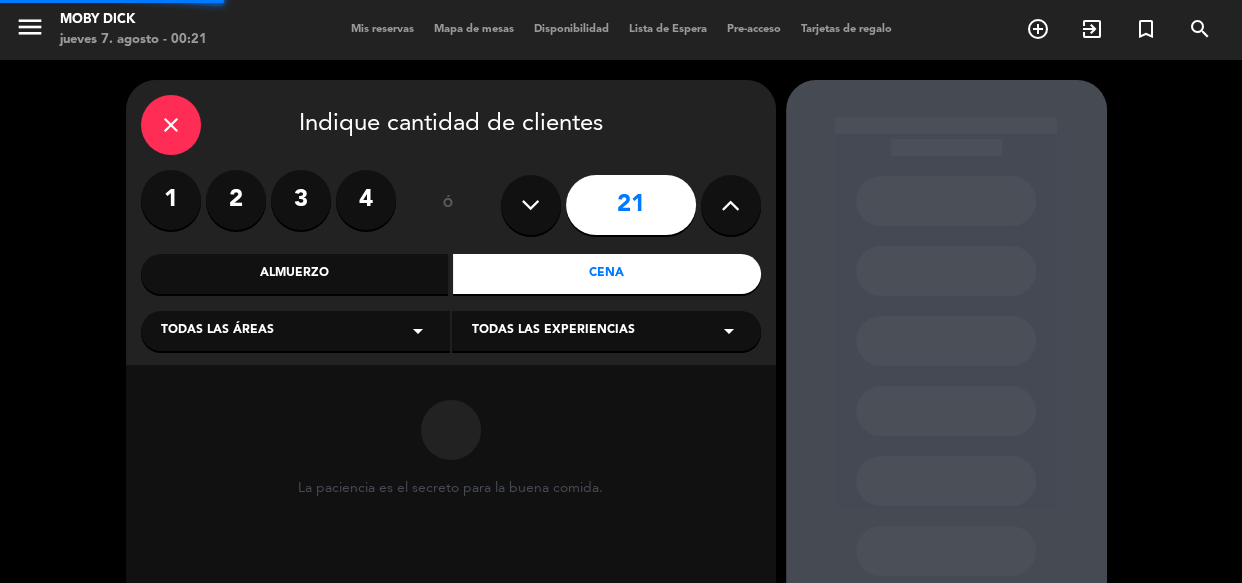 click at bounding box center (531, 205) 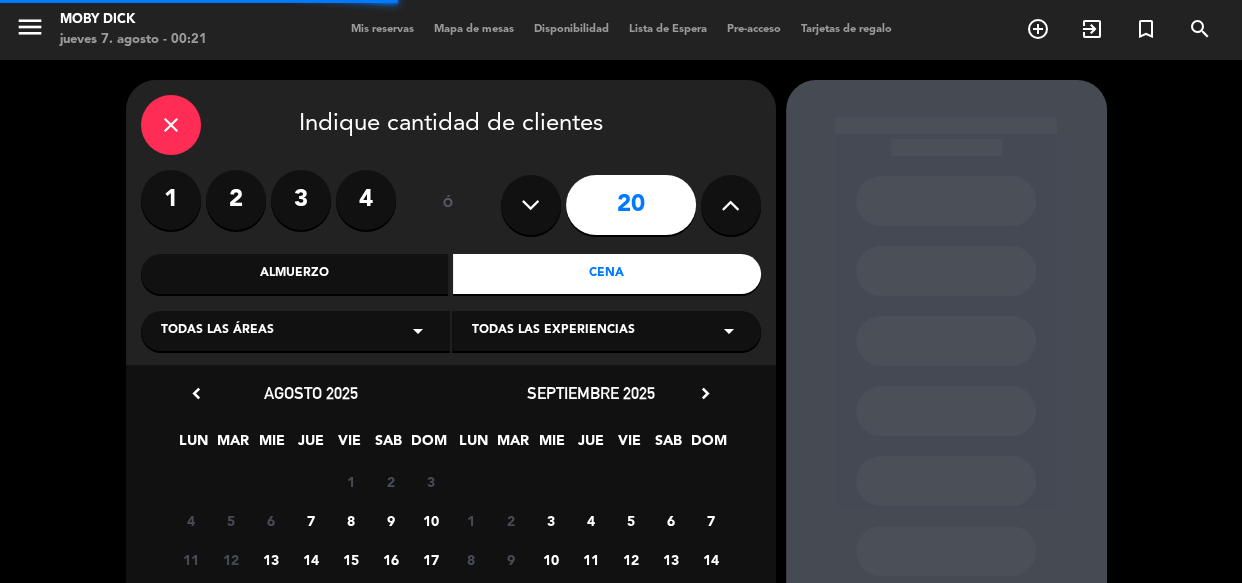 click at bounding box center (531, 205) 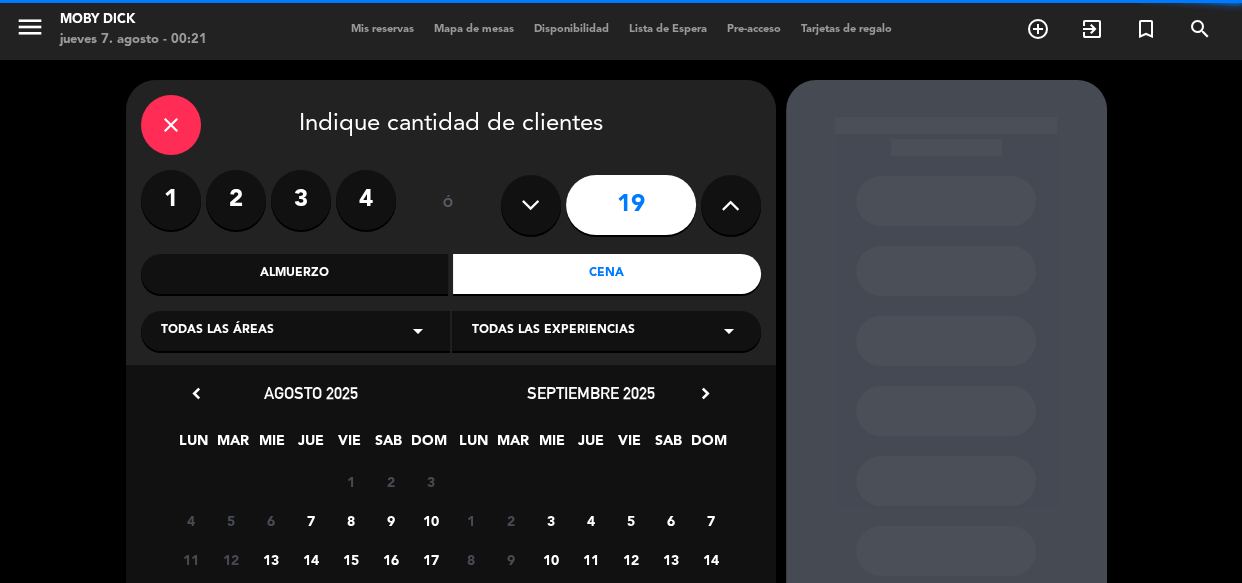 click at bounding box center [731, 205] 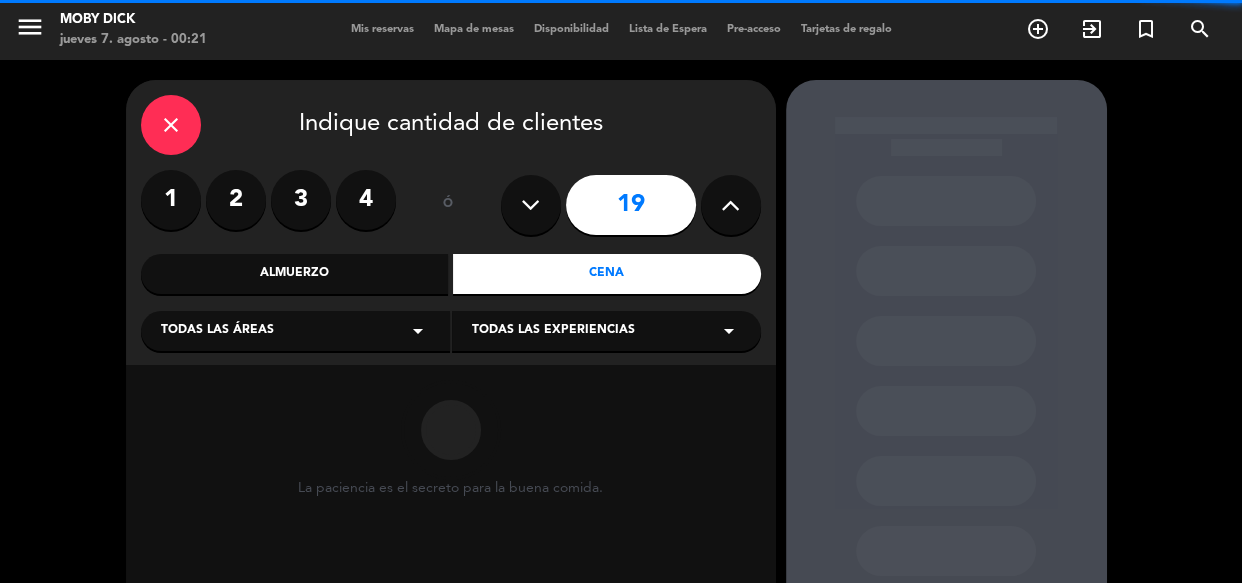 type on "20" 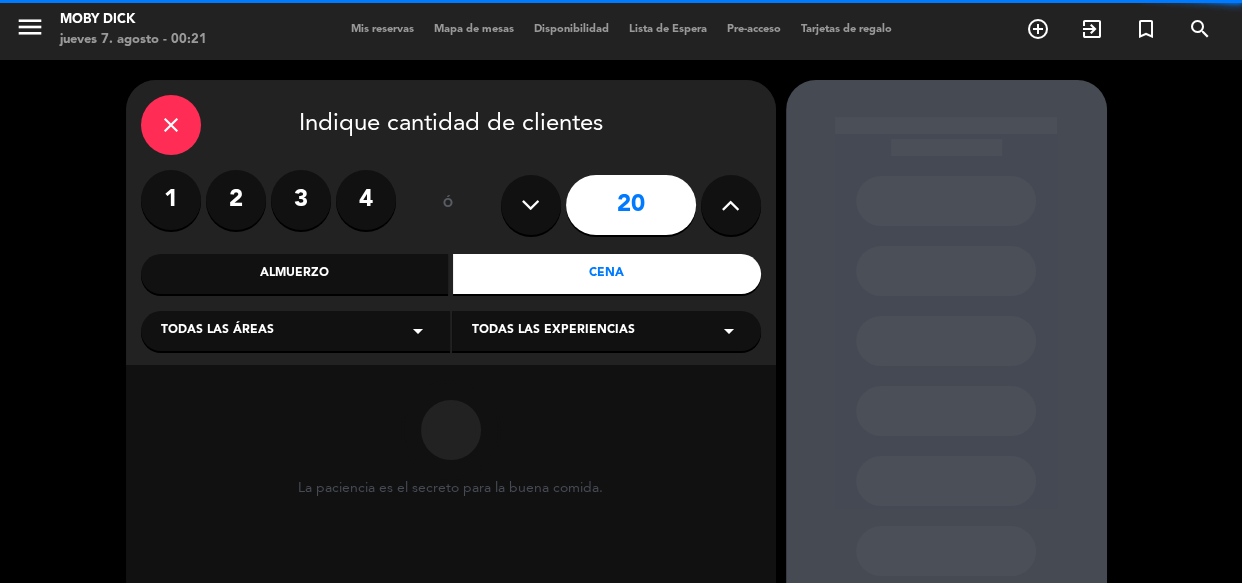 type 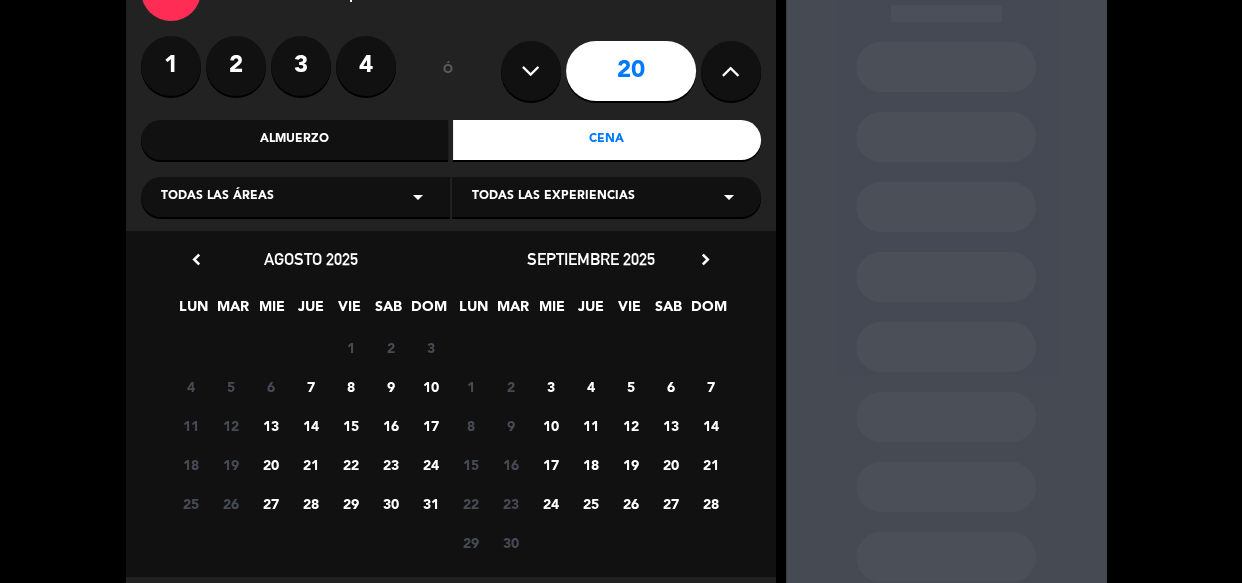 scroll, scrollTop: 181, scrollLeft: 0, axis: vertical 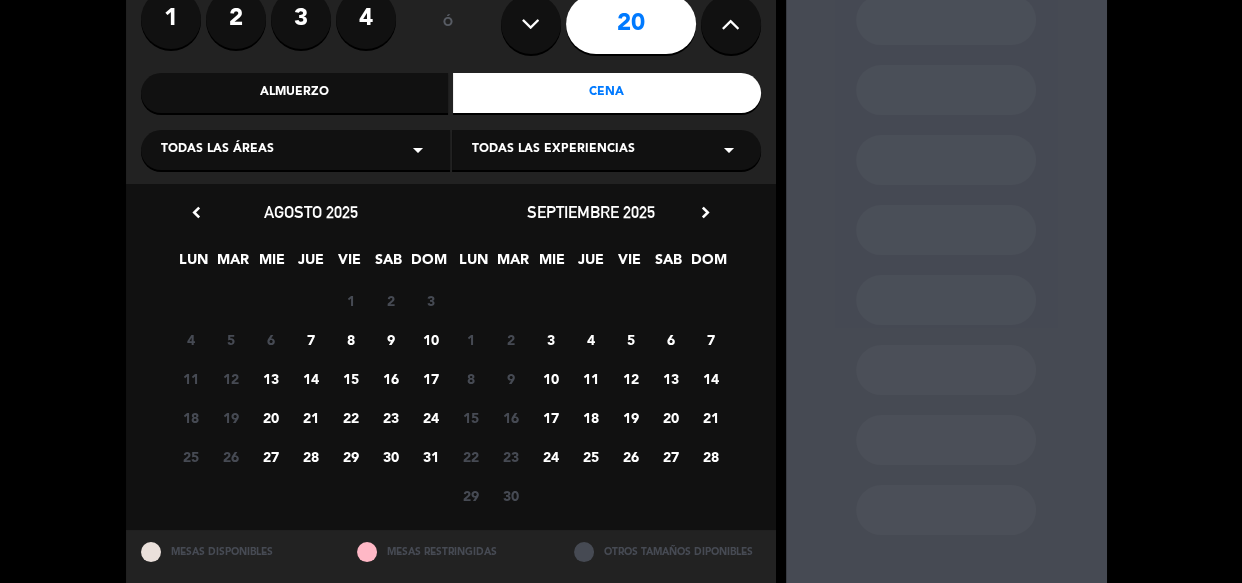 click on "9" at bounding box center [390, 339] 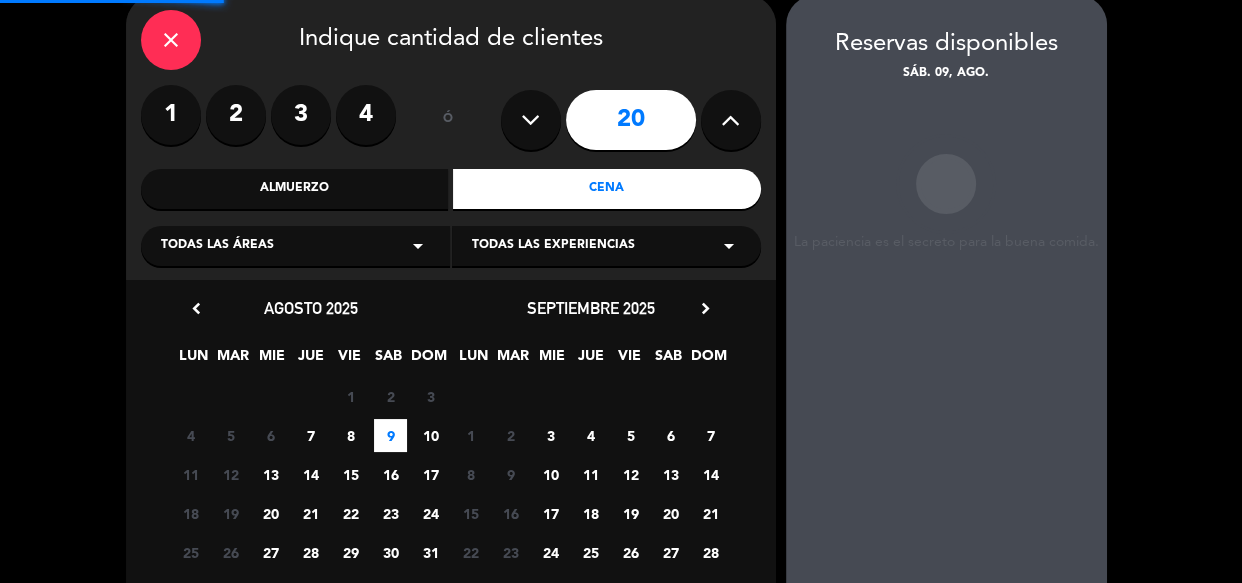 scroll, scrollTop: 80, scrollLeft: 0, axis: vertical 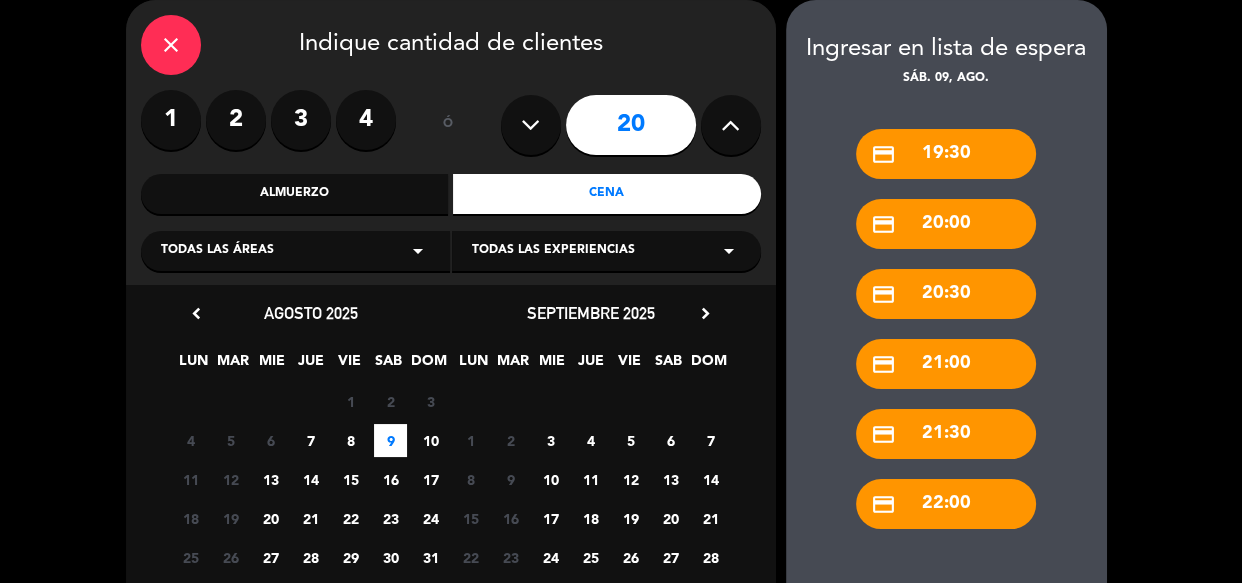 click on "credit_card  21:00" at bounding box center (946, 364) 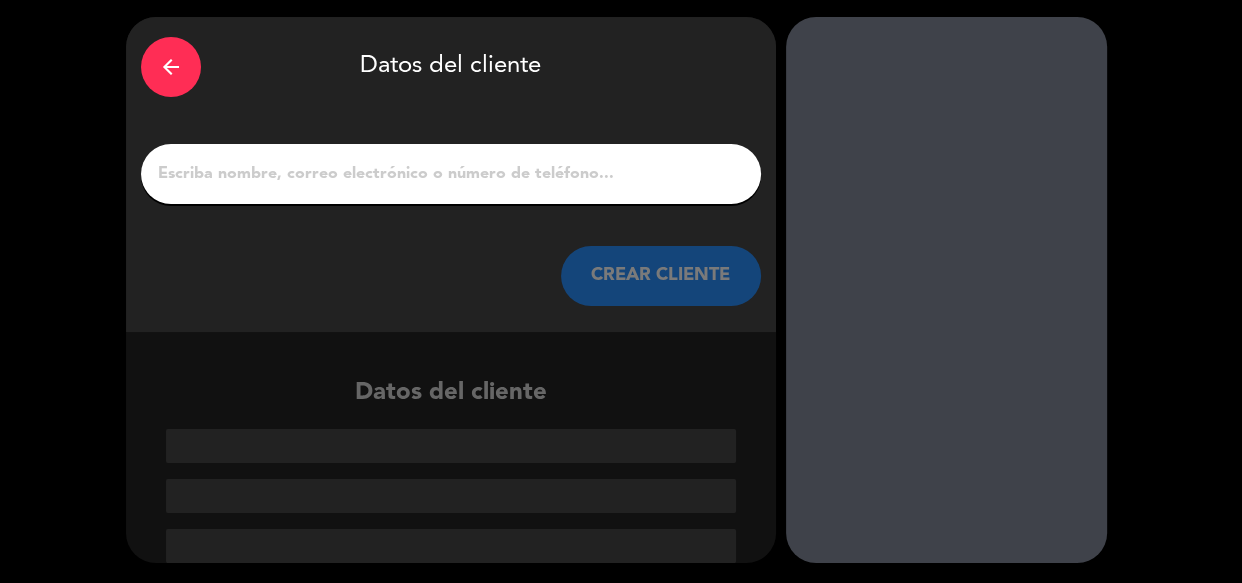 scroll, scrollTop: 63, scrollLeft: 0, axis: vertical 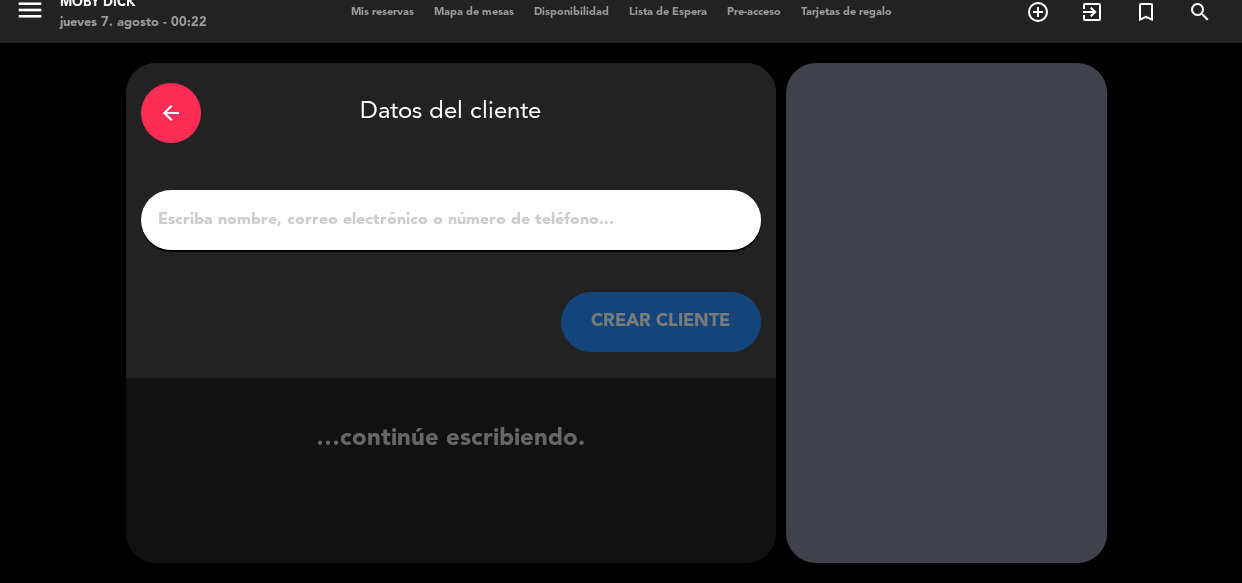 type on "l" 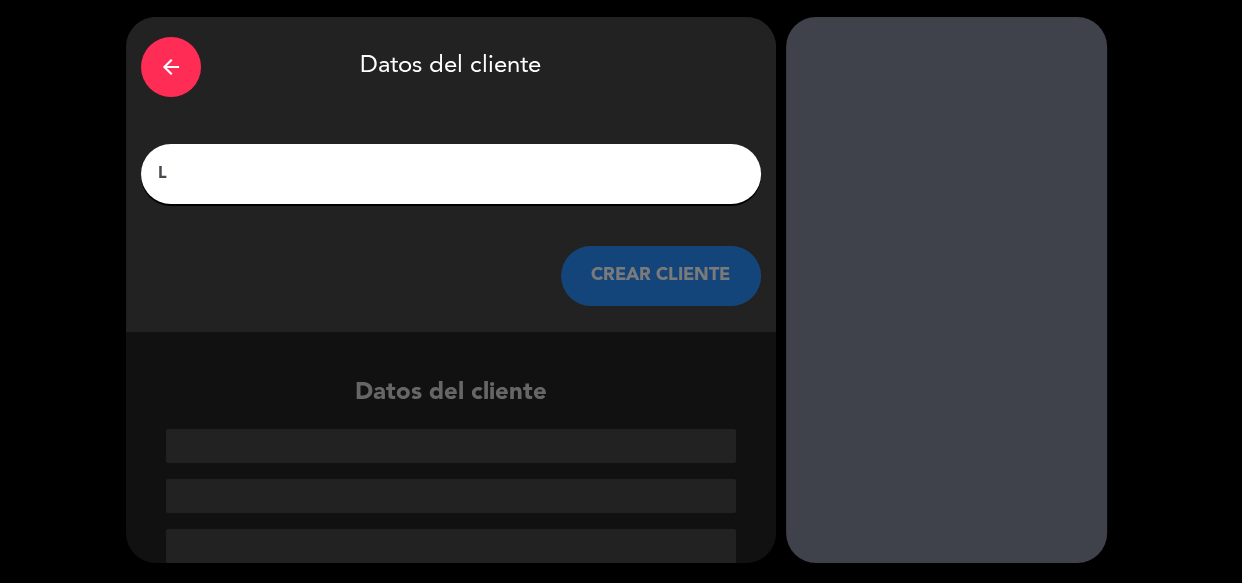 scroll, scrollTop: 17, scrollLeft: 0, axis: vertical 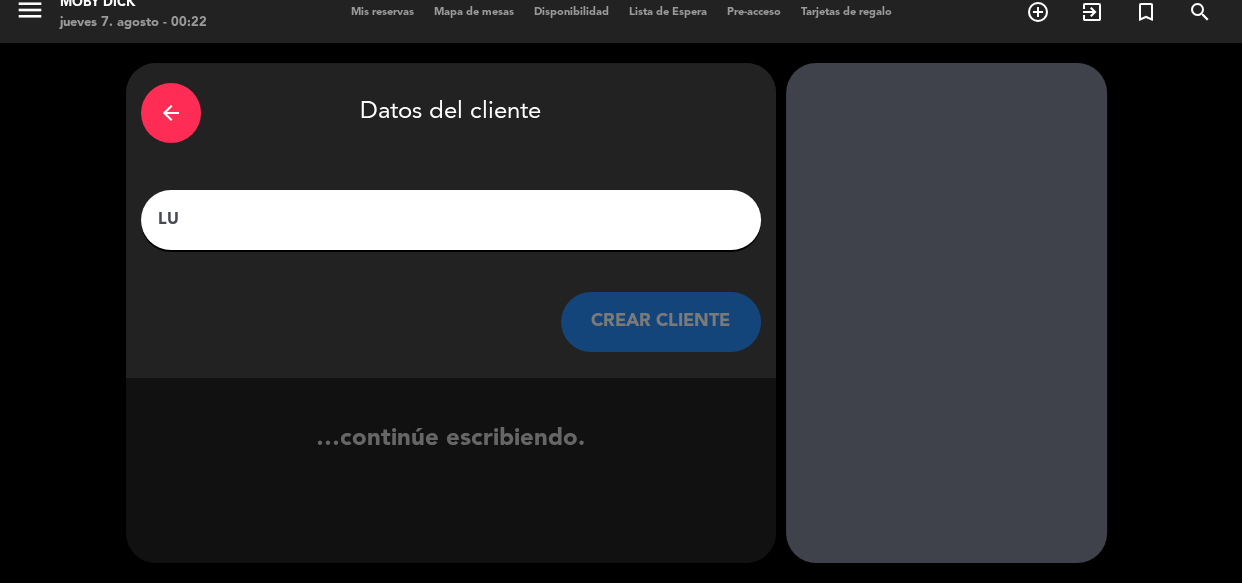 click on "LU" at bounding box center [451, 220] 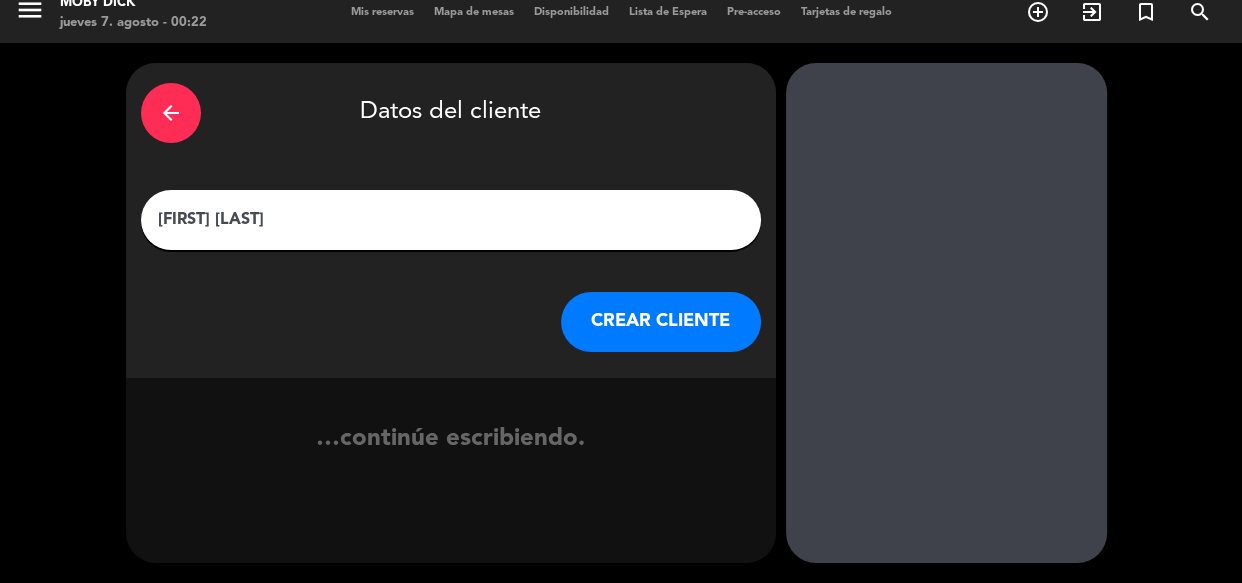 scroll, scrollTop: 17, scrollLeft: 0, axis: vertical 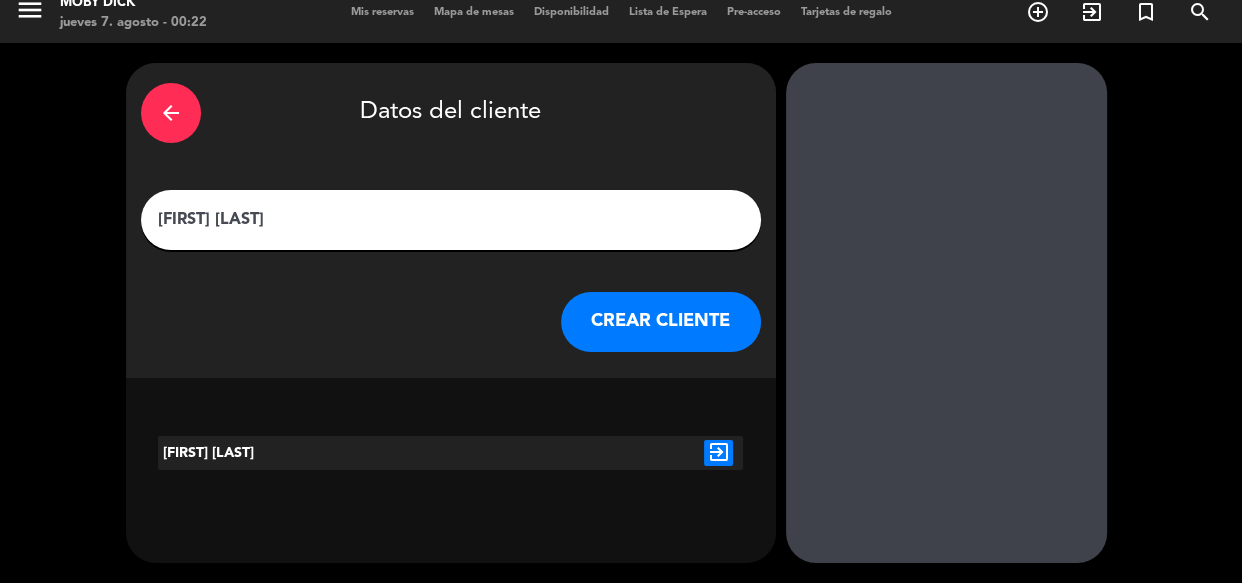 type on "[FIRST] [LAST]" 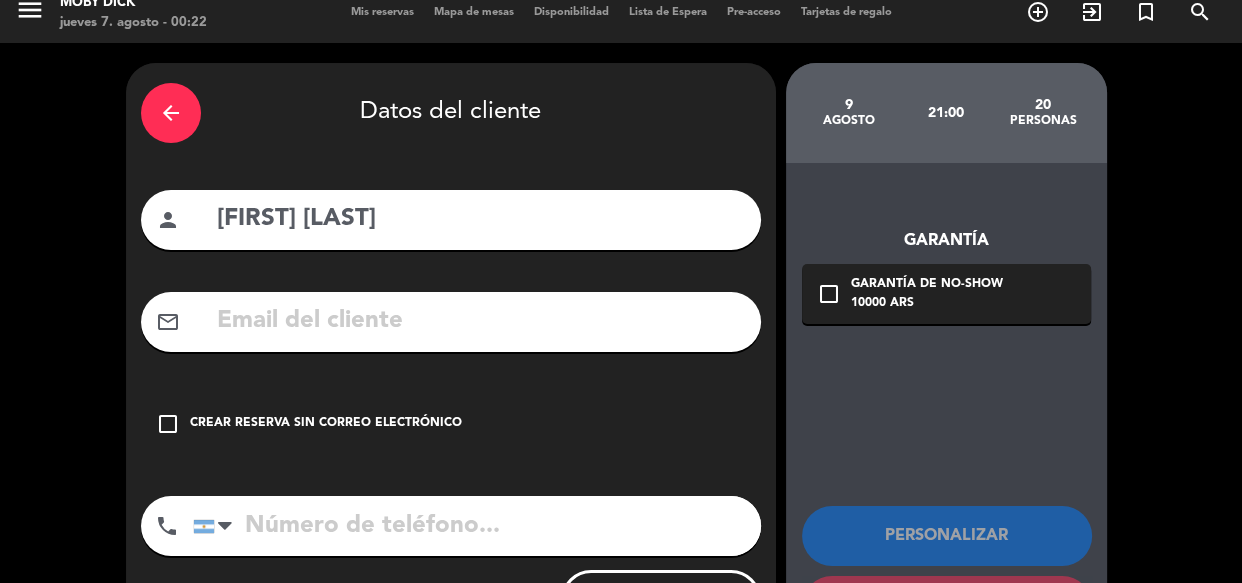 click on "check_box_outline_blank" at bounding box center (168, 424) 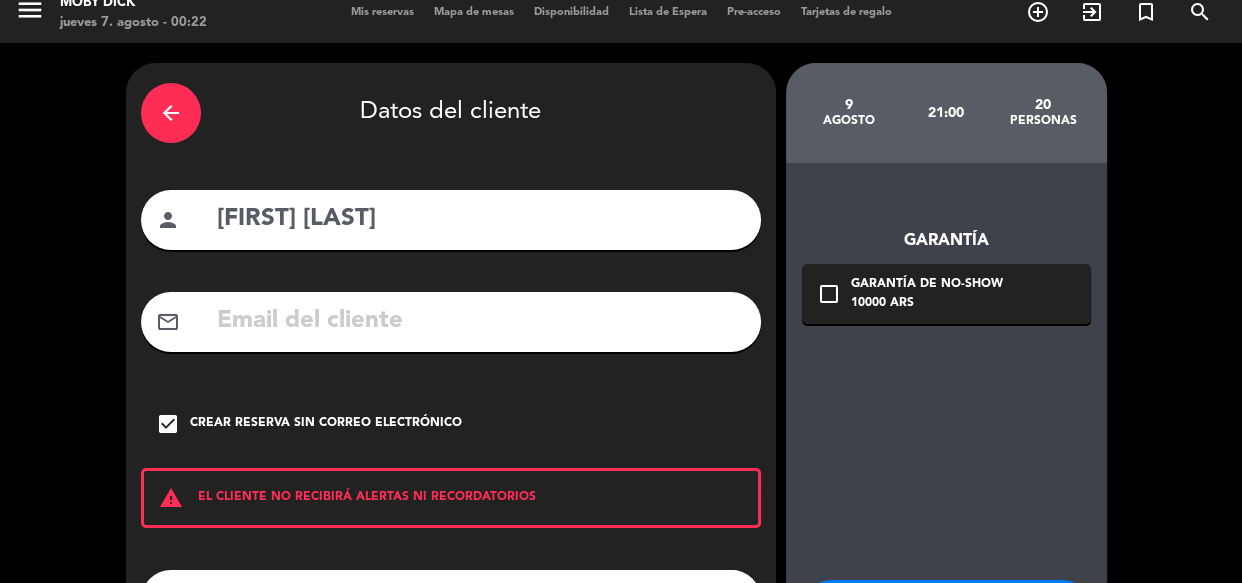 click on "Garantía  check_box_outline_blank   Garantía de no-show   10000 ARS   Personalizar   Ingresar en lista de espera" at bounding box center [946, 448] 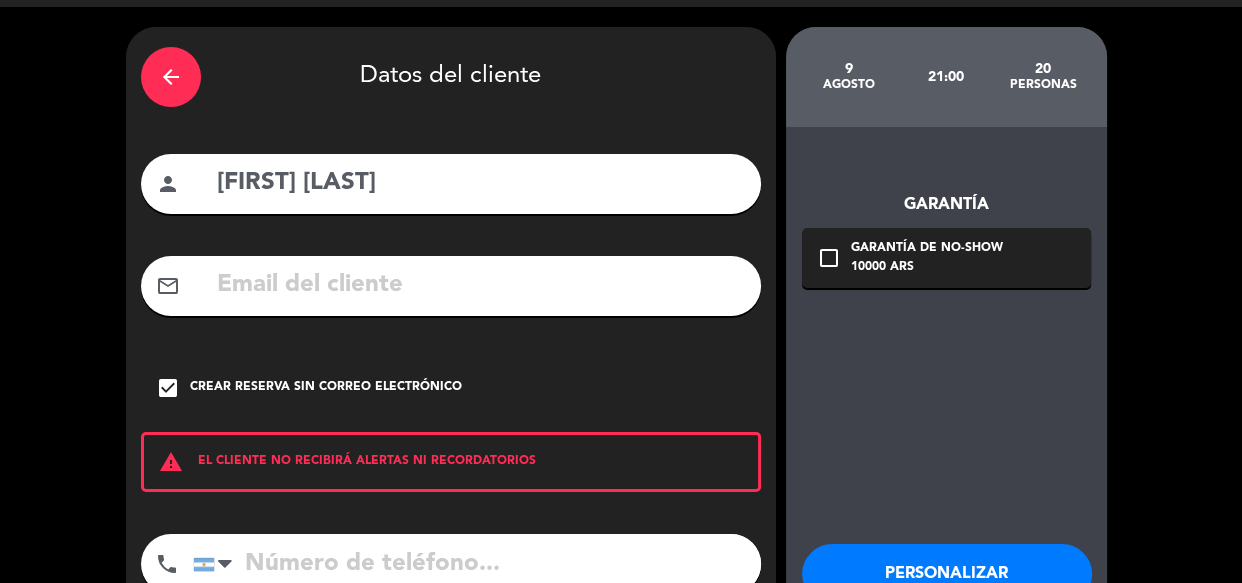 scroll, scrollTop: 126, scrollLeft: 0, axis: vertical 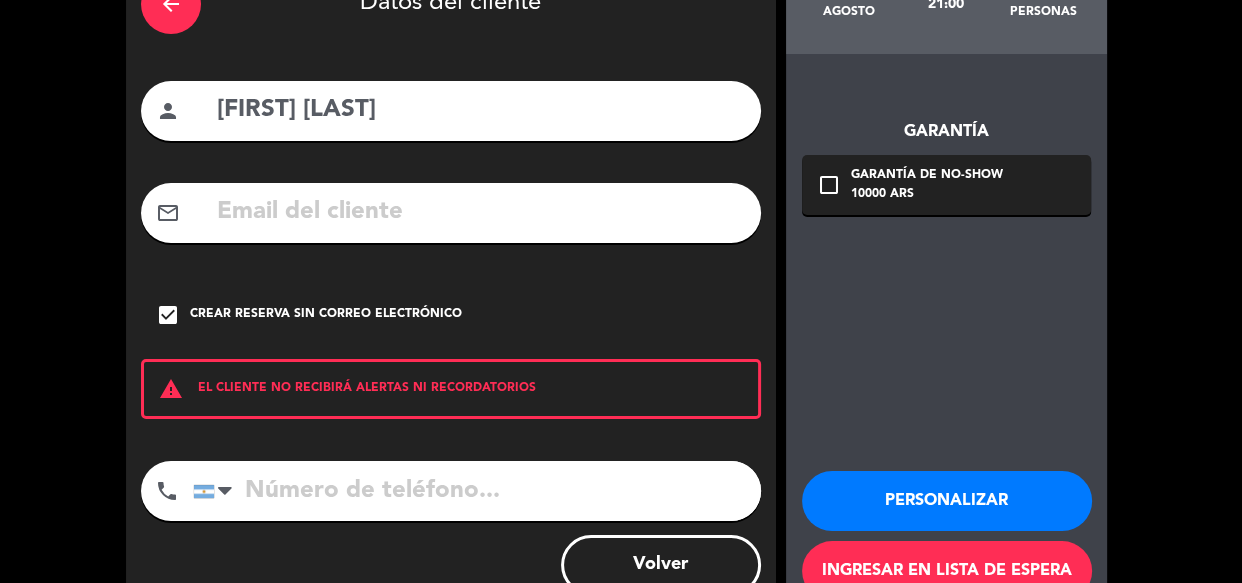 click on "Personalizar" at bounding box center (947, 501) 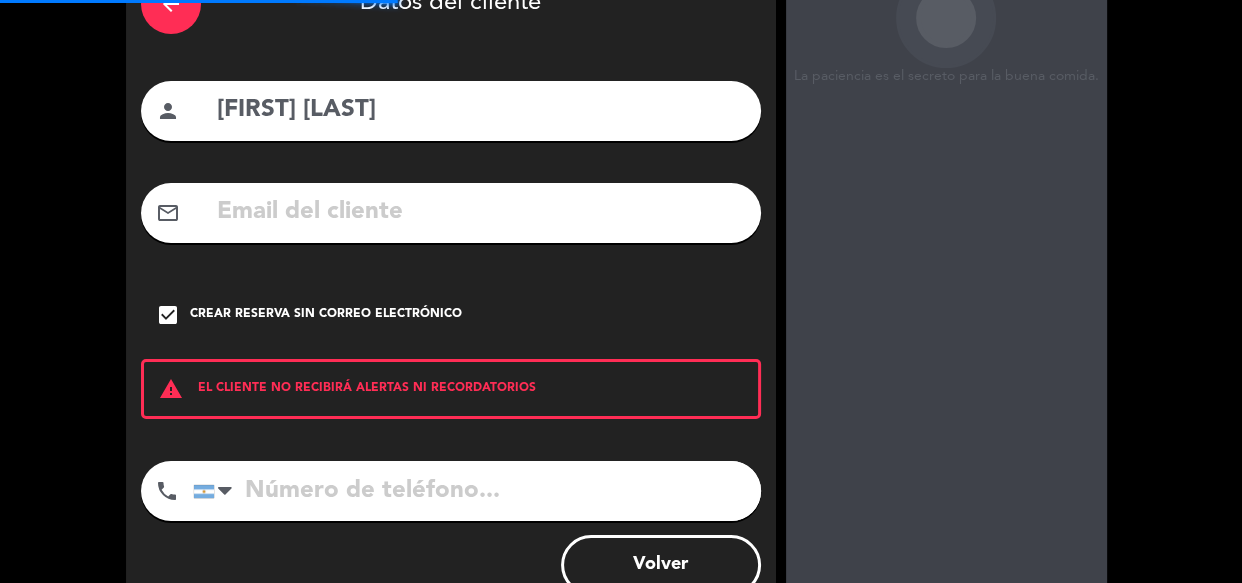 scroll, scrollTop: 80, scrollLeft: 0, axis: vertical 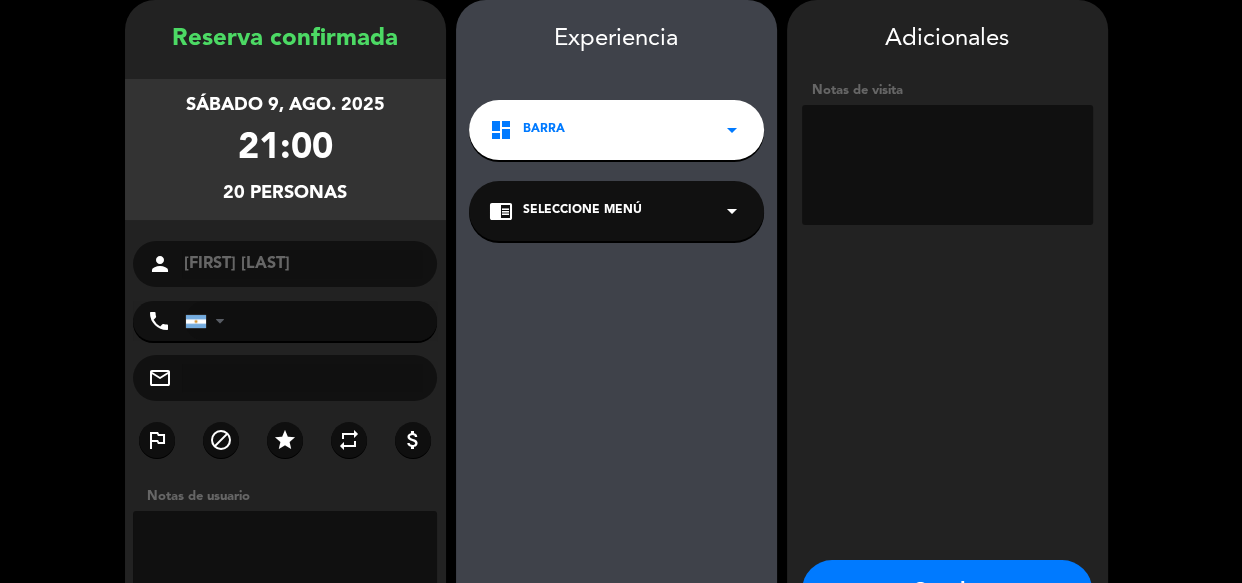 click at bounding box center [947, 165] 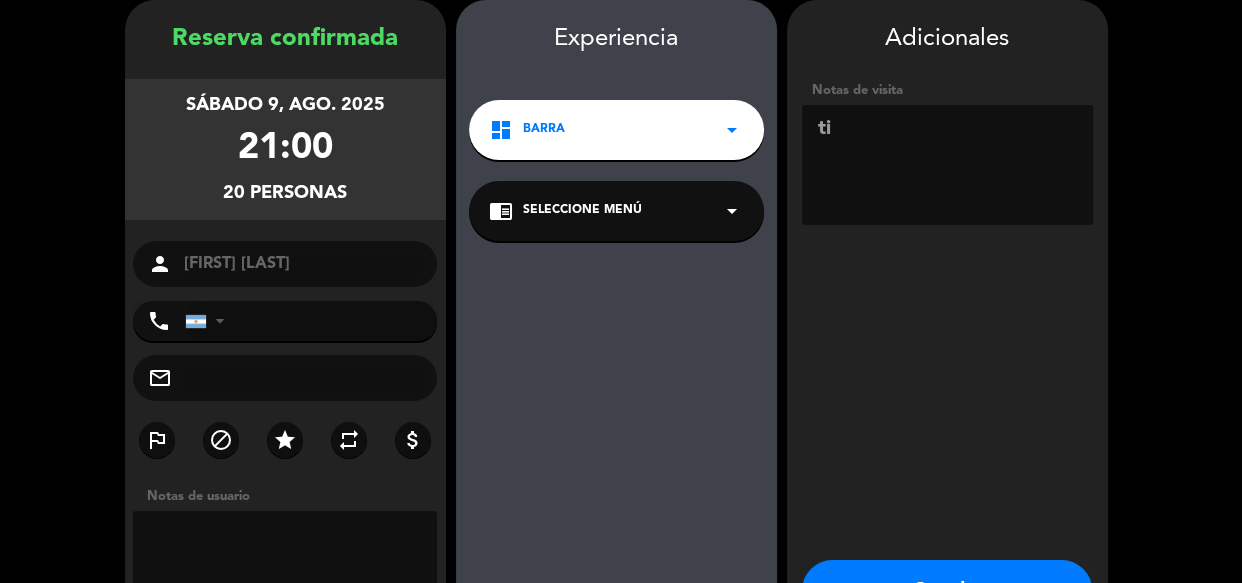 type on "t" 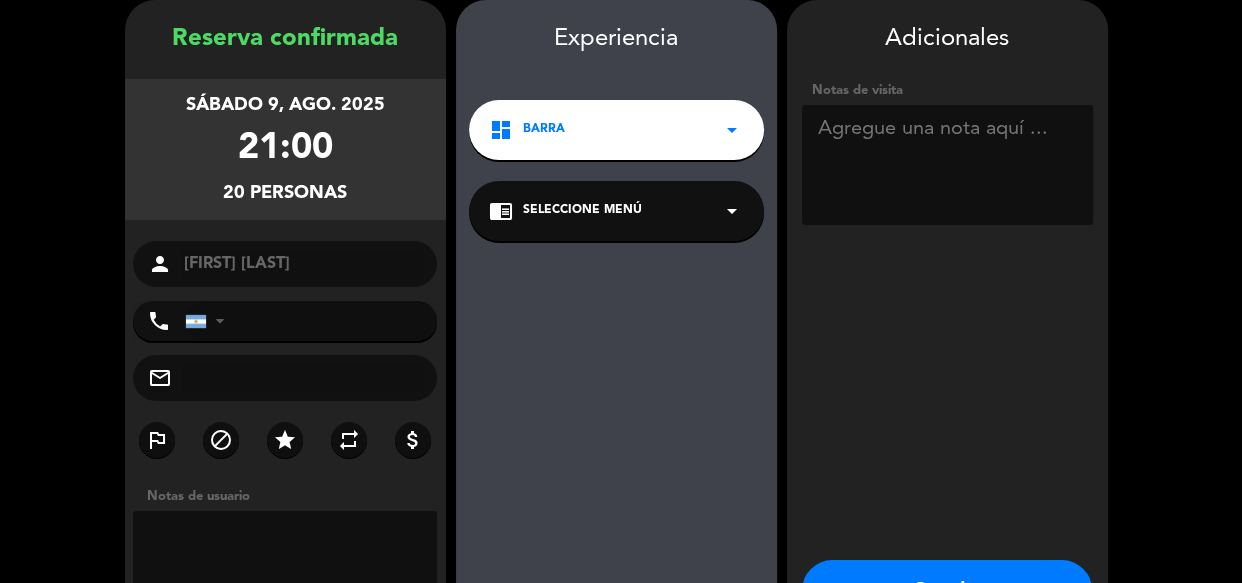 type on "t" 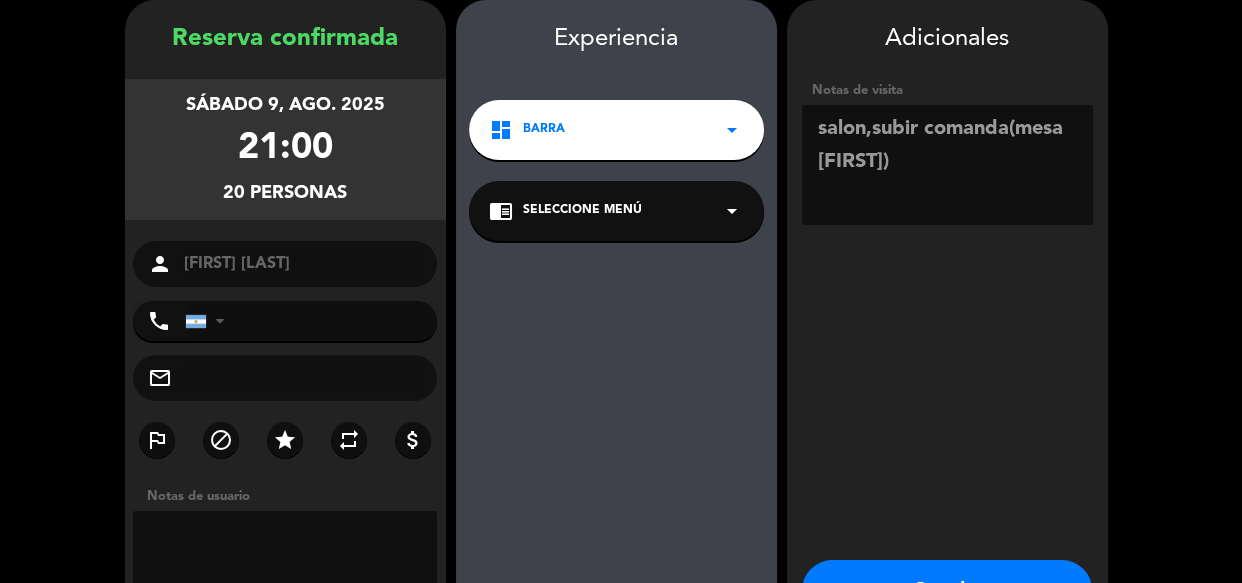 type on "salon,subir comanda(mesa [FIRST])" 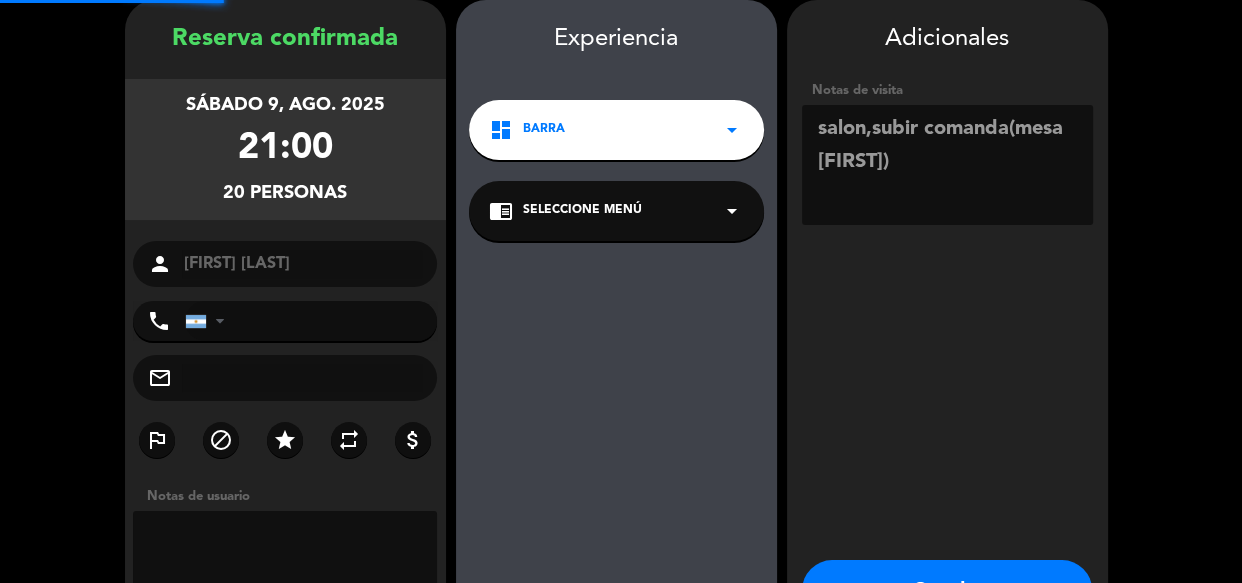 click on "Guardar" at bounding box center (947, 590) 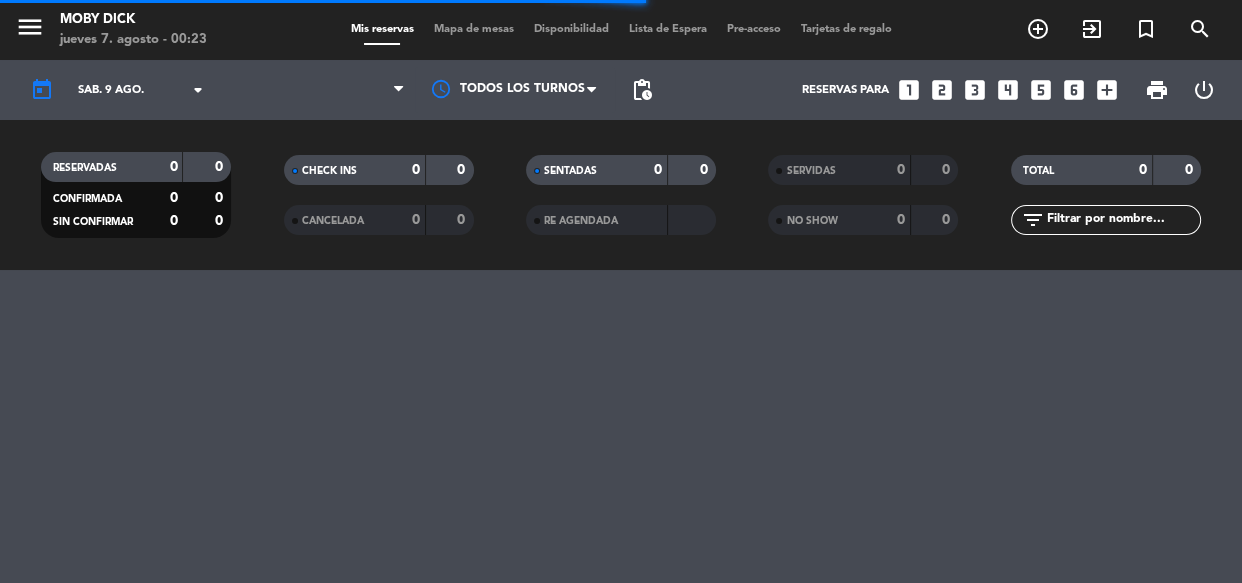 scroll, scrollTop: 0, scrollLeft: 0, axis: both 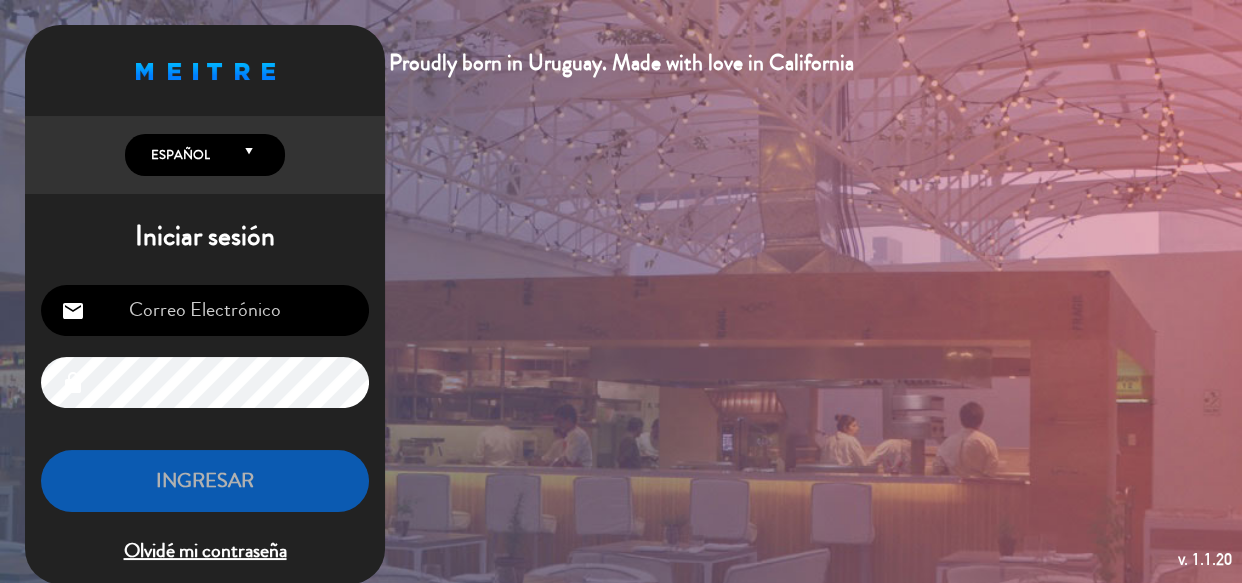click at bounding box center (205, 310) 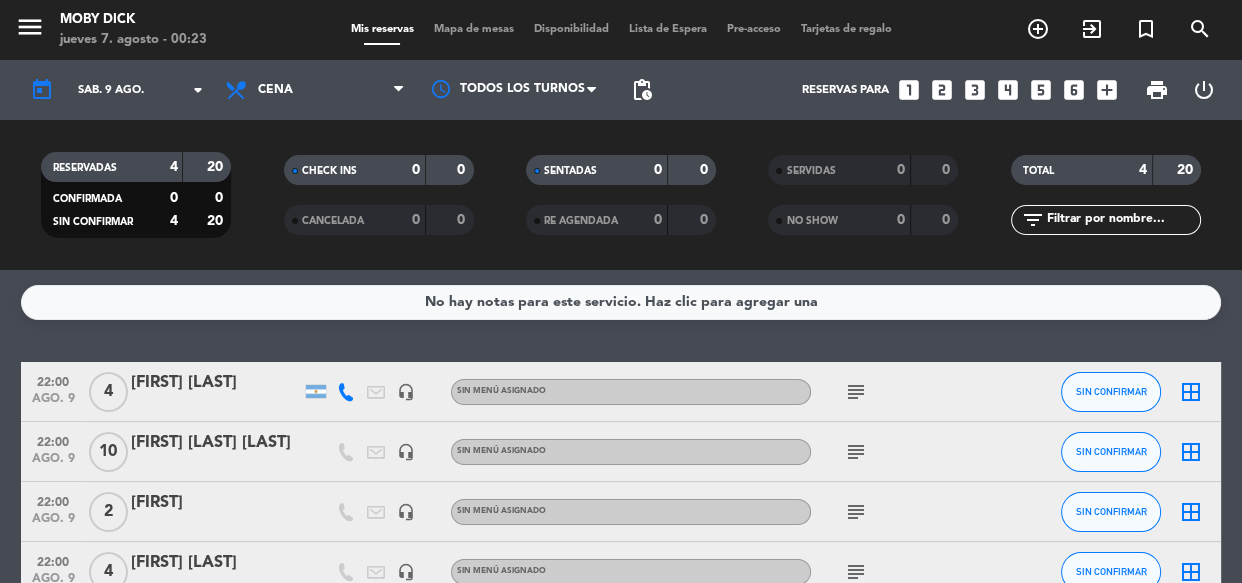 click on "No hay notas para este servicio. Haz clic para agregar una   22:00   ago. 9   4   [FIRST] [LAST]   headset_mic  Sin menú asignado  subject  SIN CONFIRMAR  border_all   22:00   ago. 9   10   [FIRST] [LAST]   headset_mic  Sin menú asignado  subject  SIN CONFIRMAR  border_all   22:00   ago. 9   2   [FIRST]   headset_mic  Sin menú asignado  subject  SIN CONFIRMAR  border_all   22:00   ago. 9   4   [FIRST] [LAST]   headset_mic  Sin menú asignado  subject  SIN CONFIRMAR  border_all" 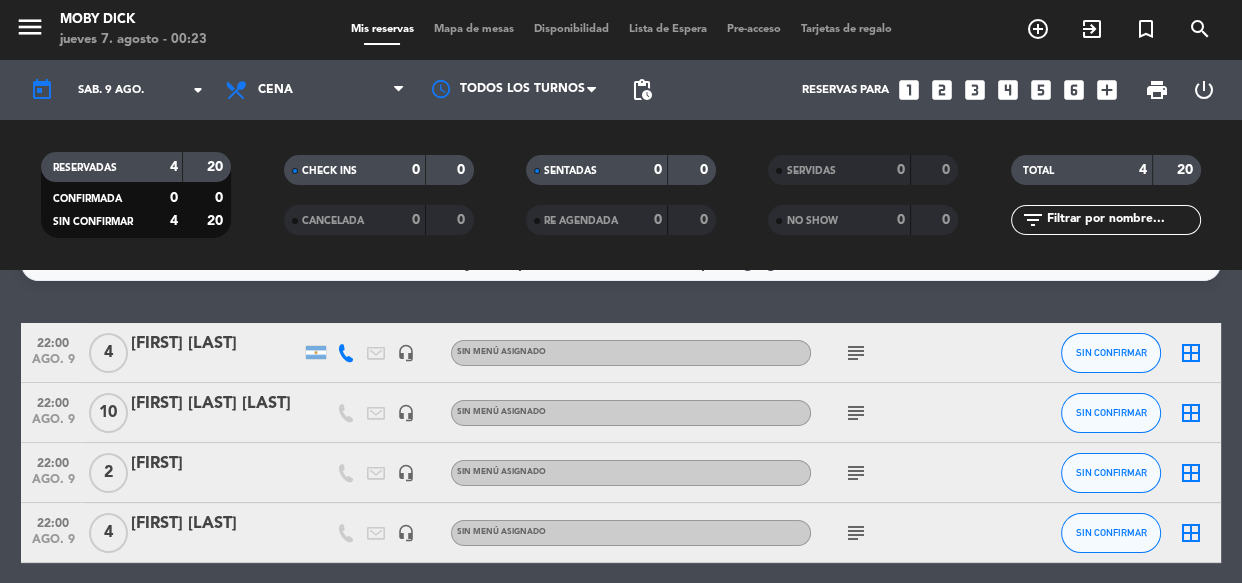 scroll, scrollTop: 36, scrollLeft: 0, axis: vertical 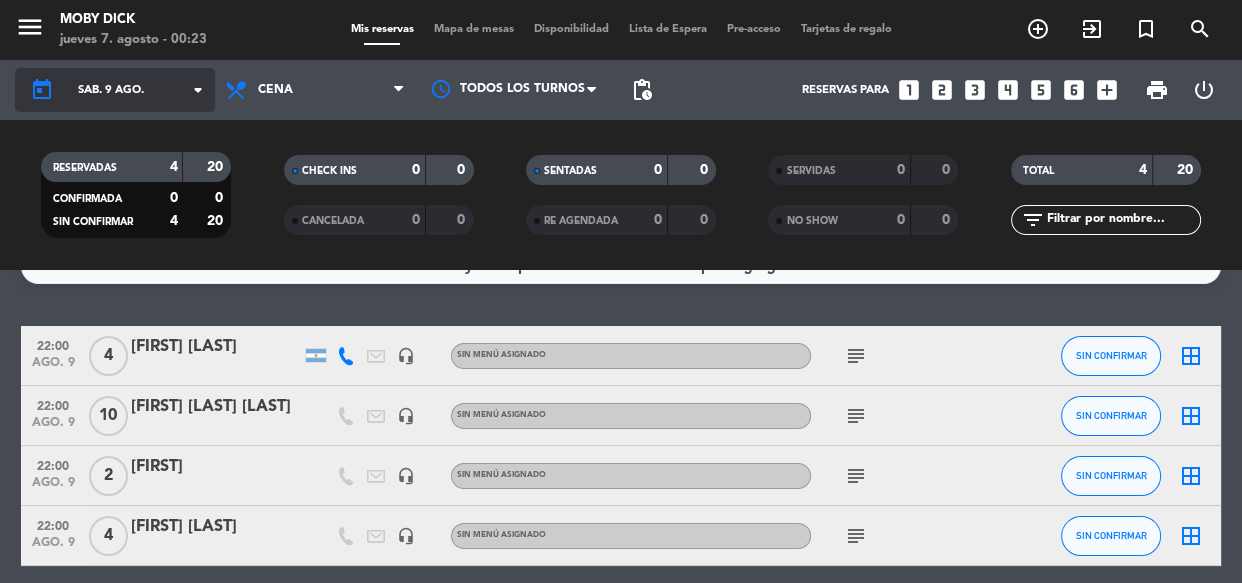 click on "sáb. 9 ago." 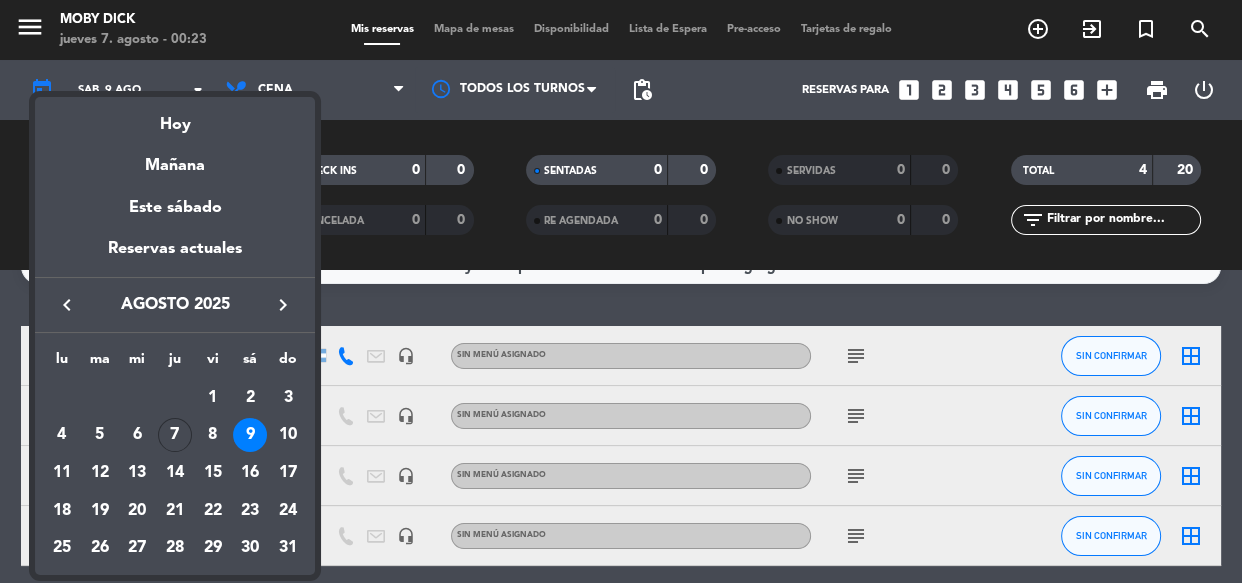 click on "9" at bounding box center [250, 435] 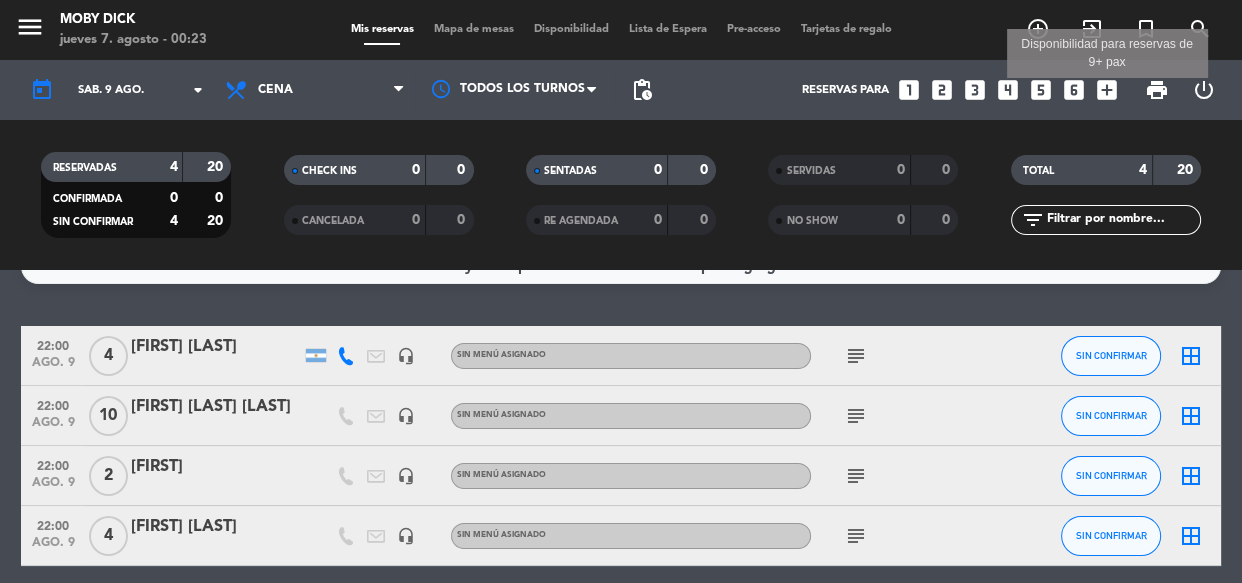 click on "add_box" at bounding box center [1107, 90] 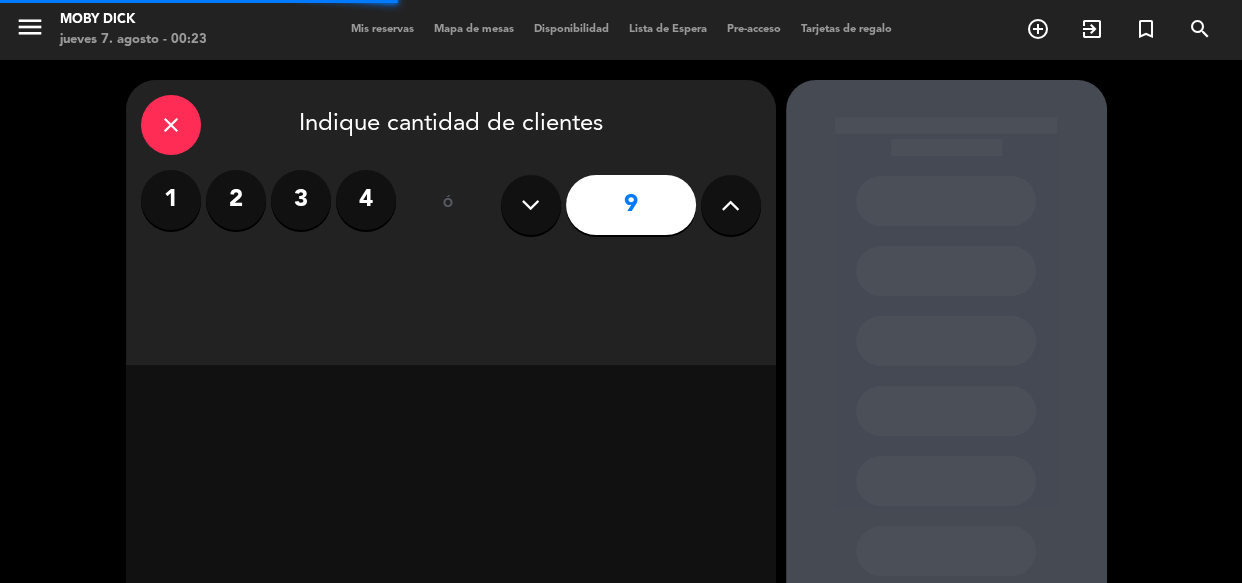 click at bounding box center [731, 205] 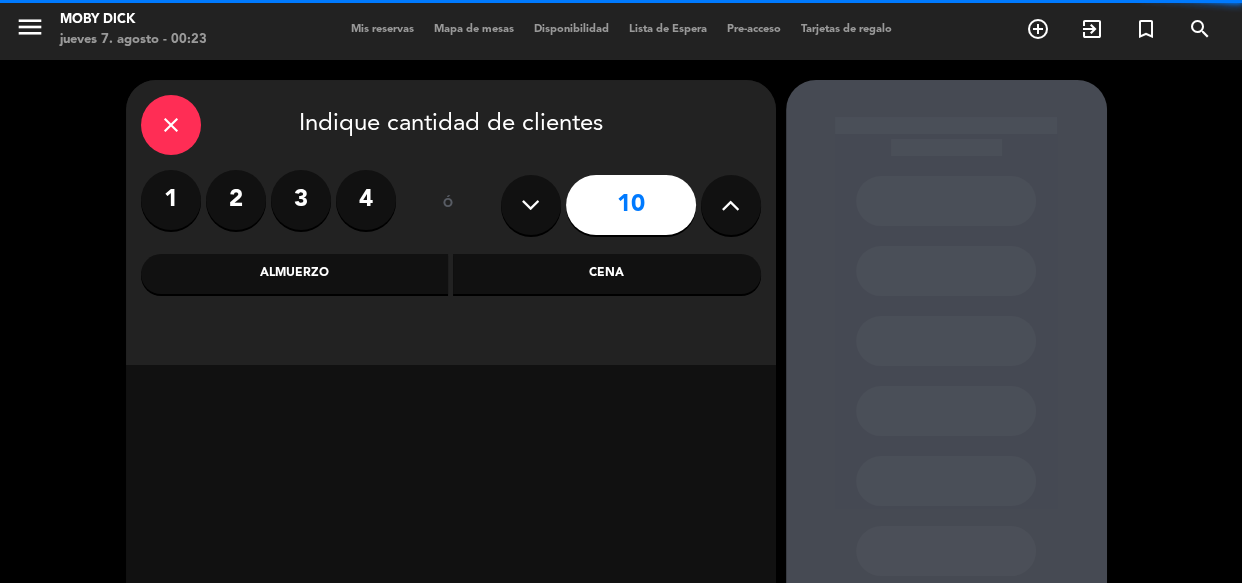 click at bounding box center (731, 205) 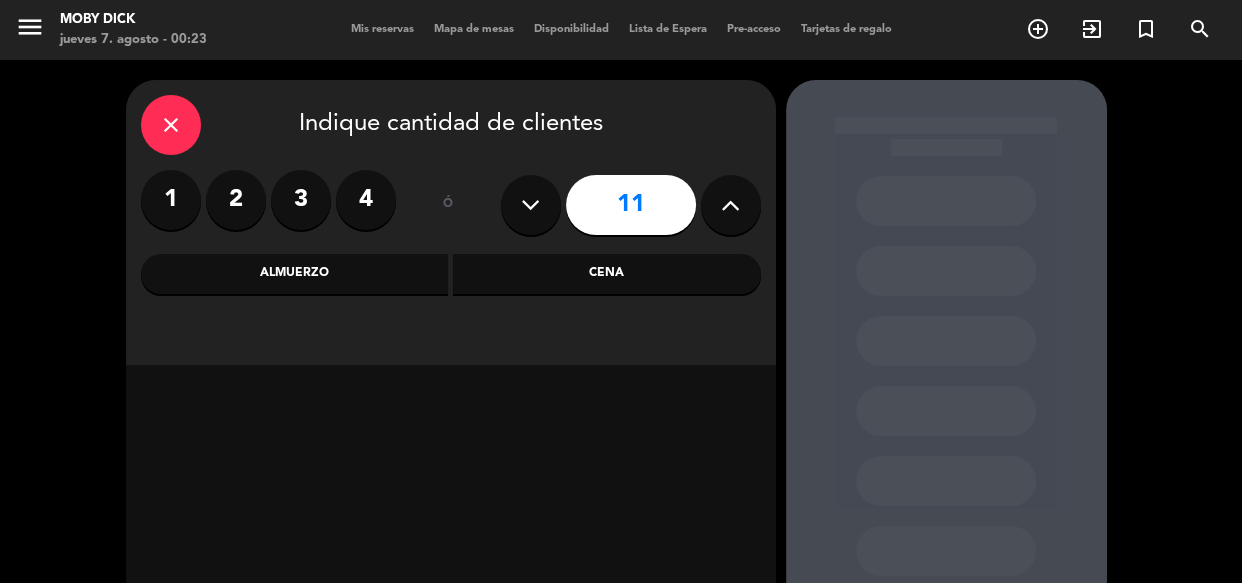 click at bounding box center (731, 205) 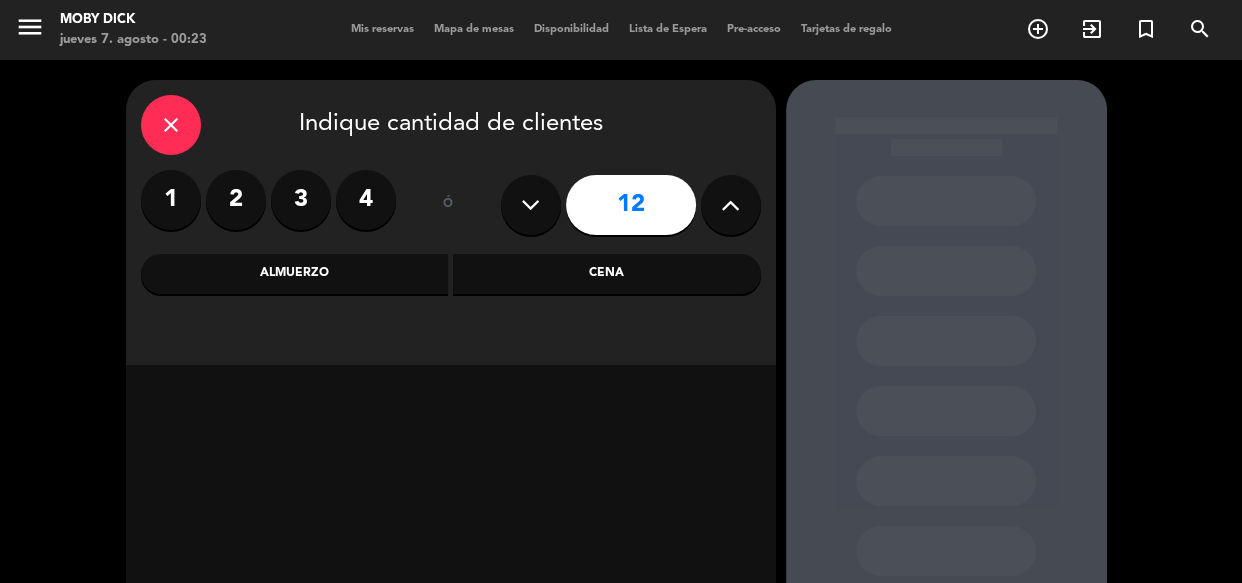click at bounding box center (731, 205) 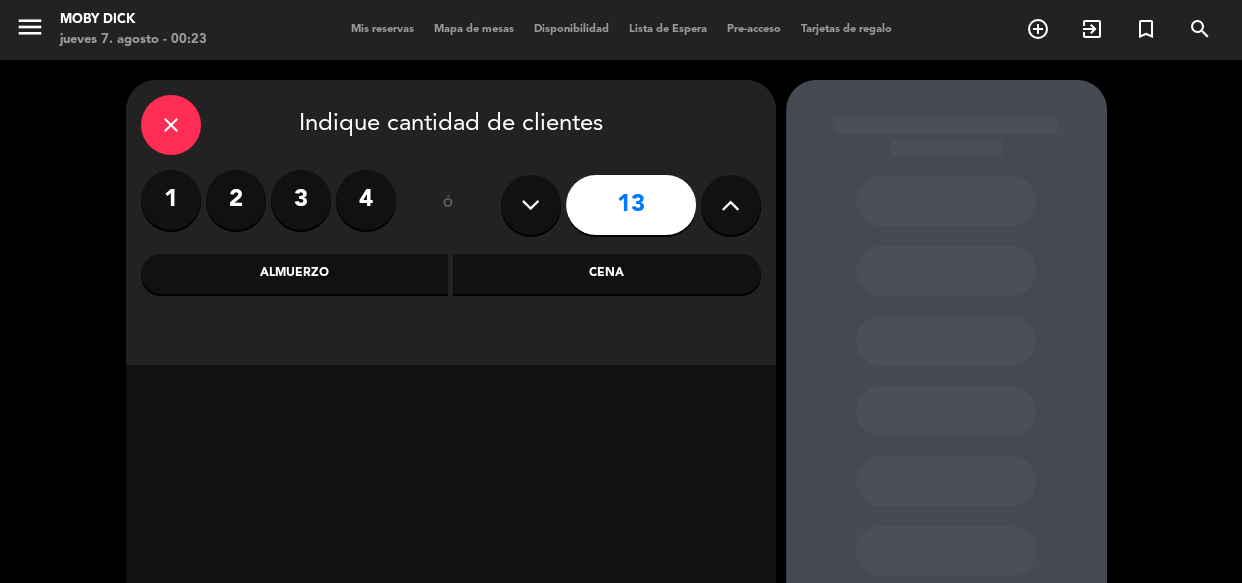 click at bounding box center (731, 205) 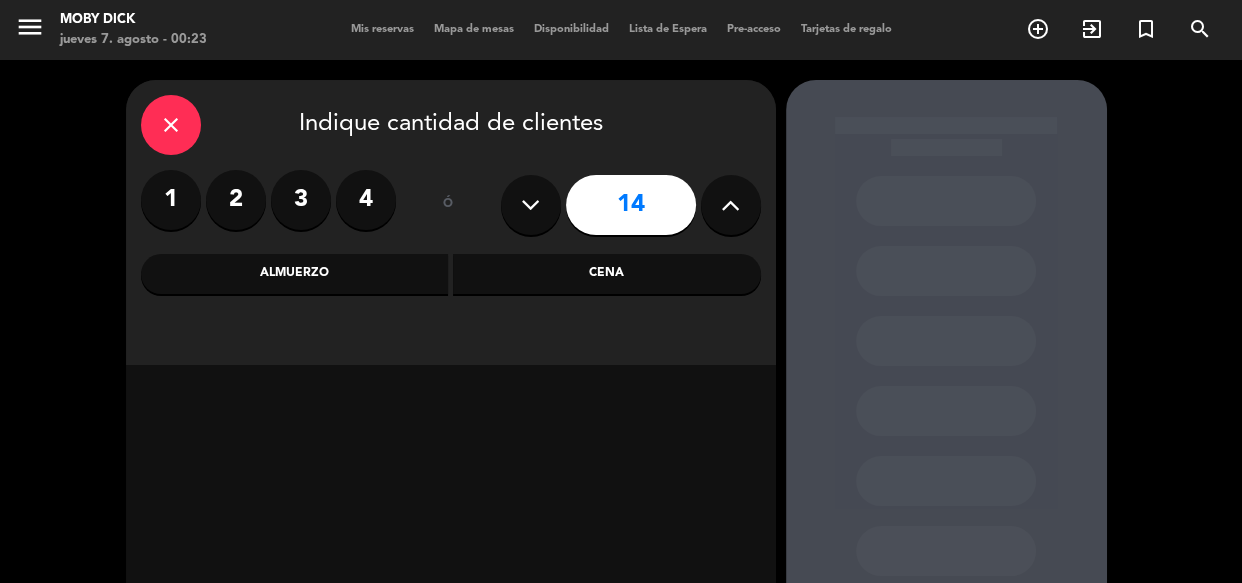 click at bounding box center [731, 205] 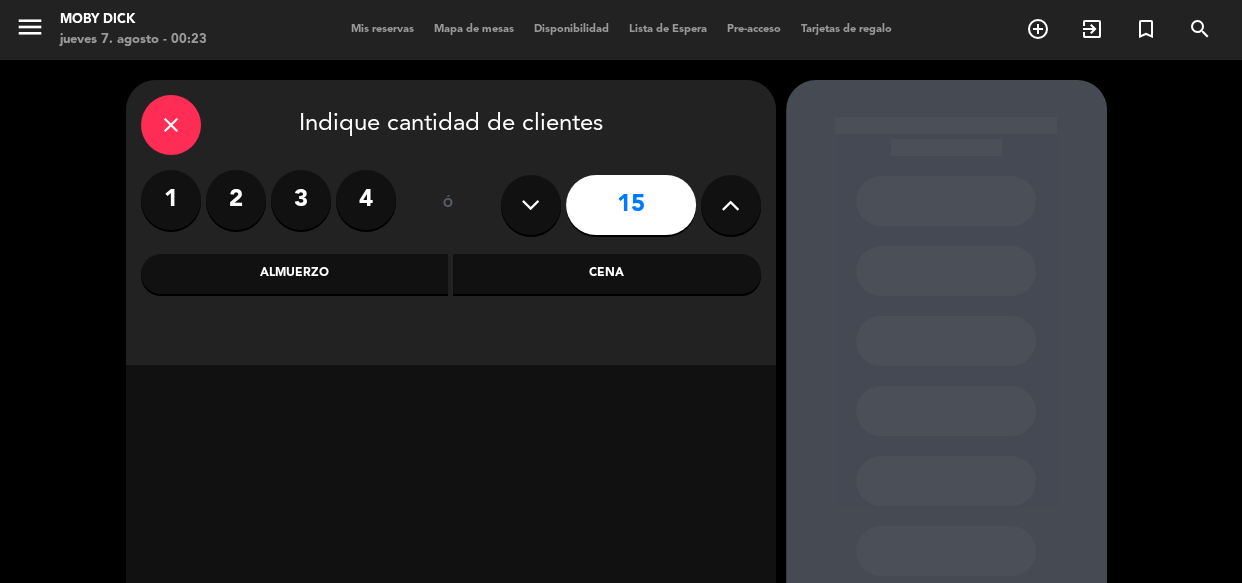 click at bounding box center (731, 205) 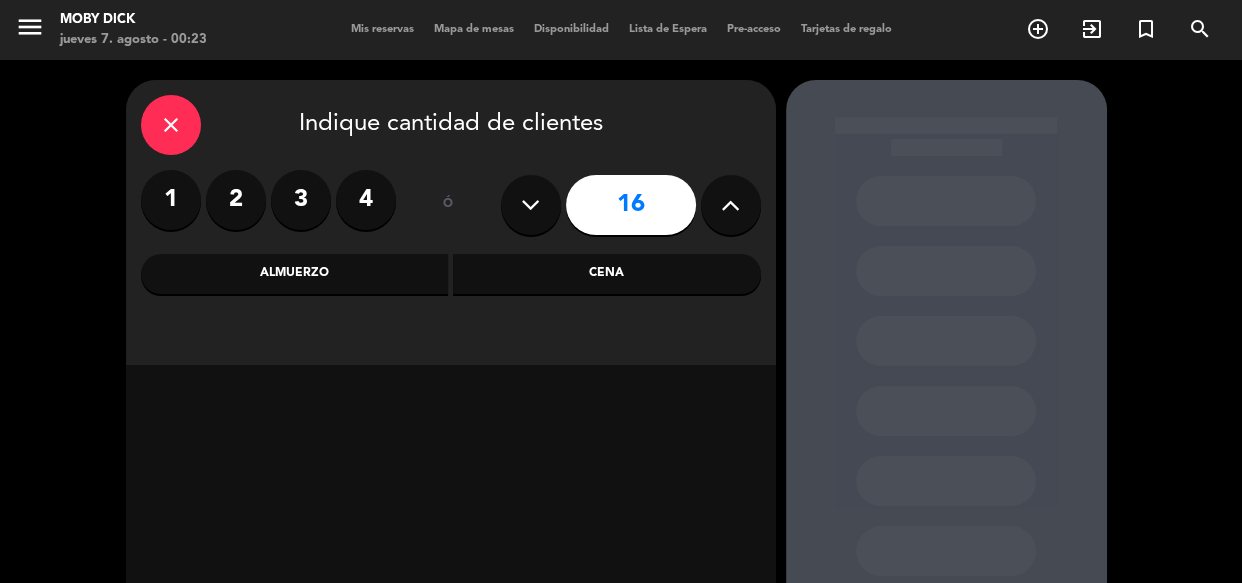click at bounding box center [731, 205] 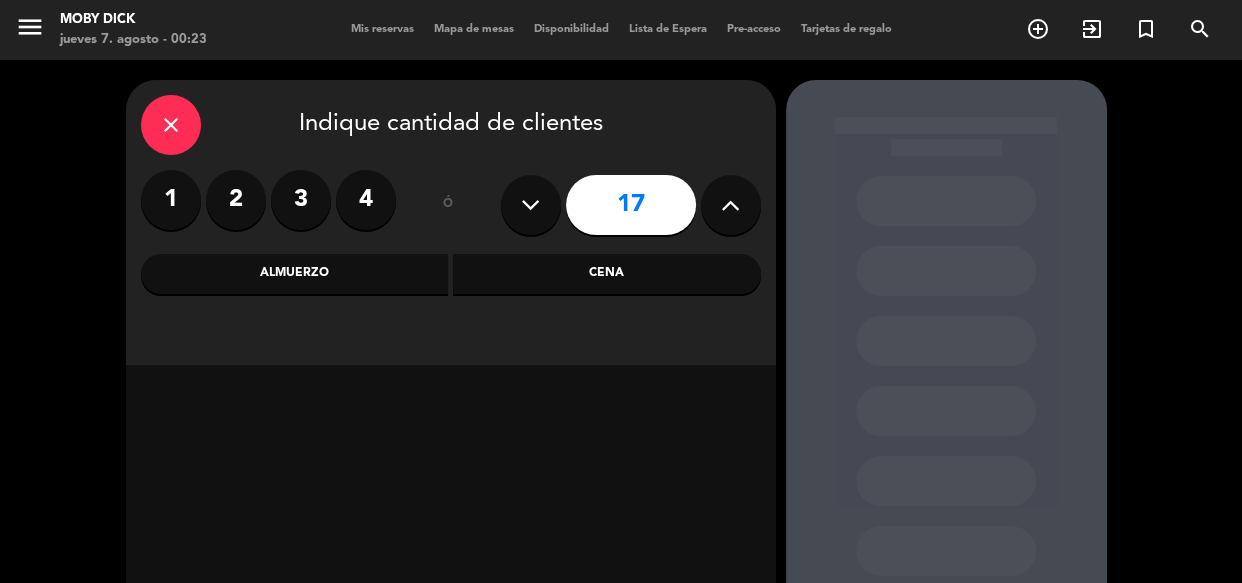 click at bounding box center [731, 205] 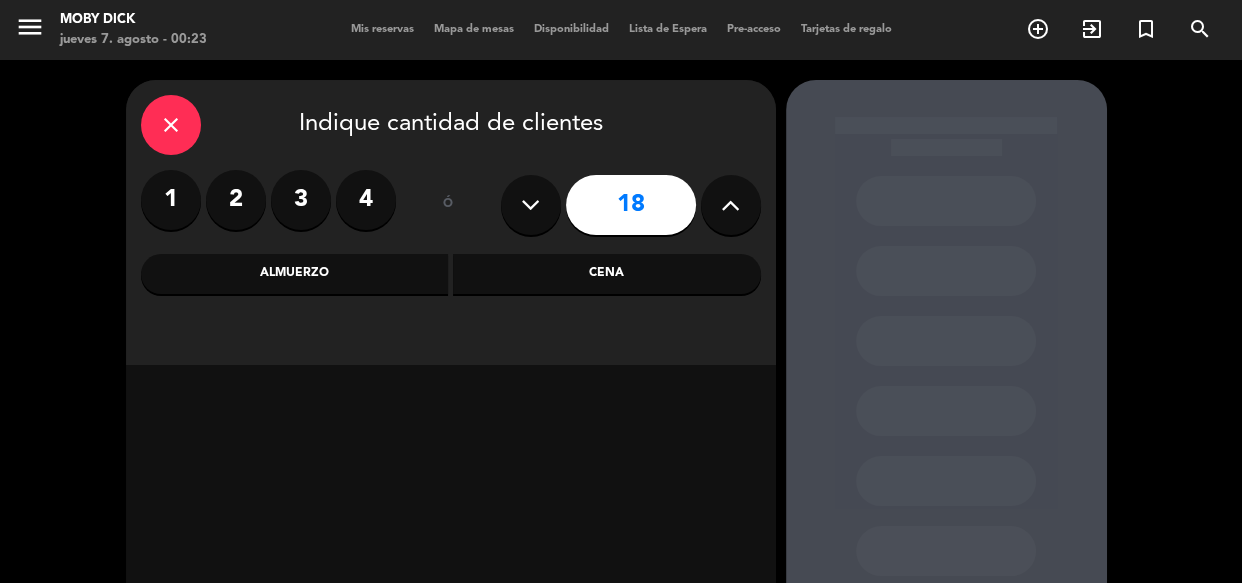 click at bounding box center (731, 205) 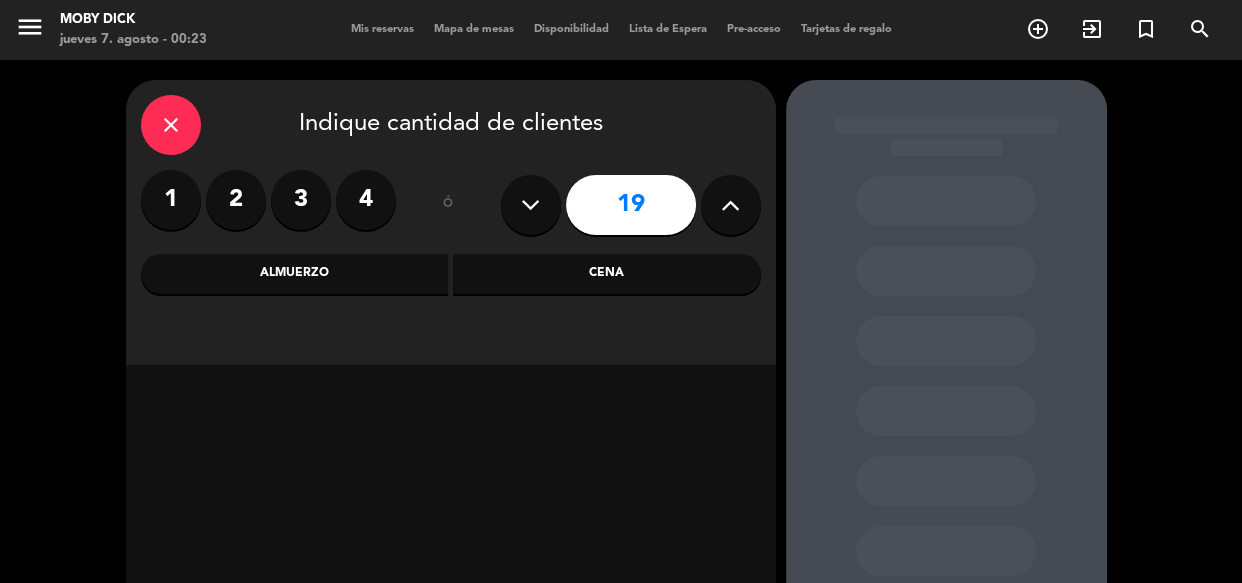 click at bounding box center (731, 205) 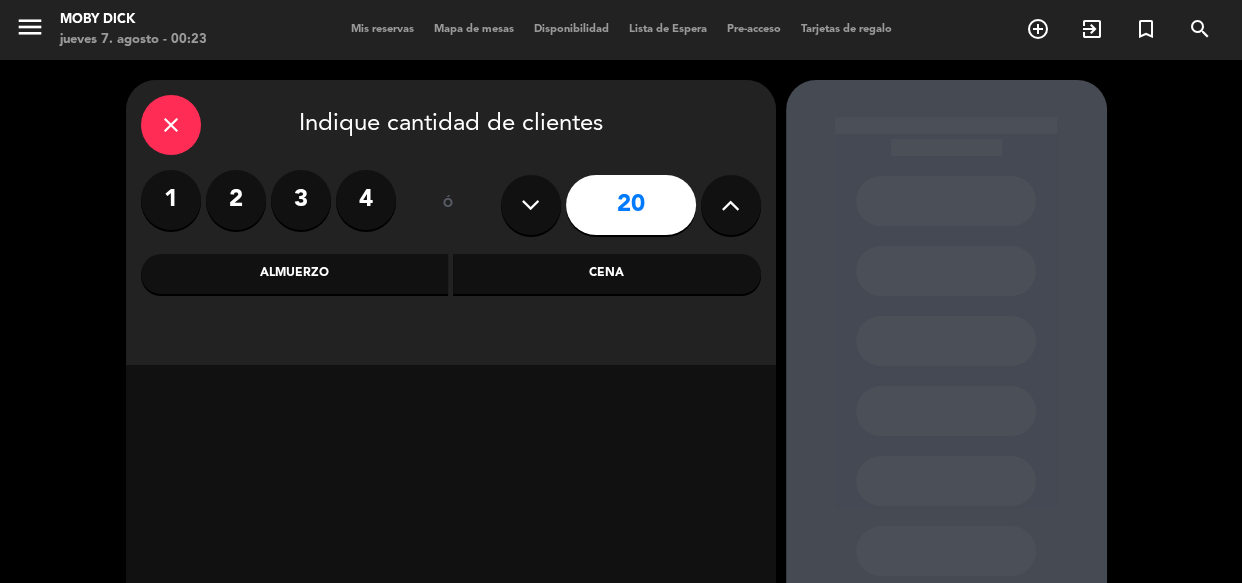 click on "Cena" at bounding box center (607, 274) 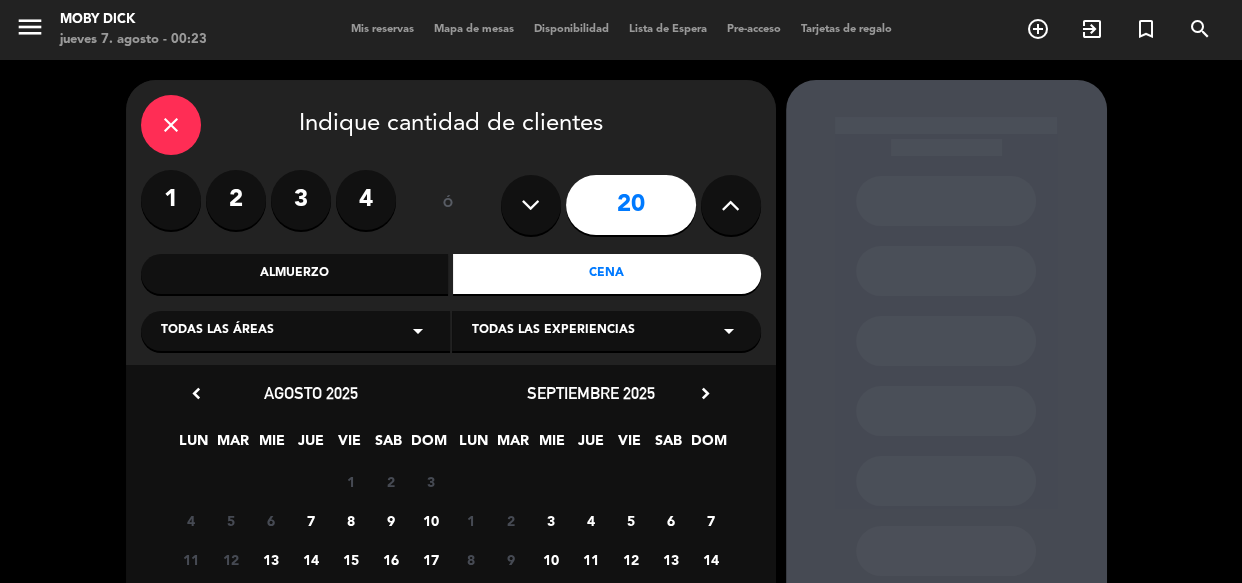 click on "9" at bounding box center [390, 520] 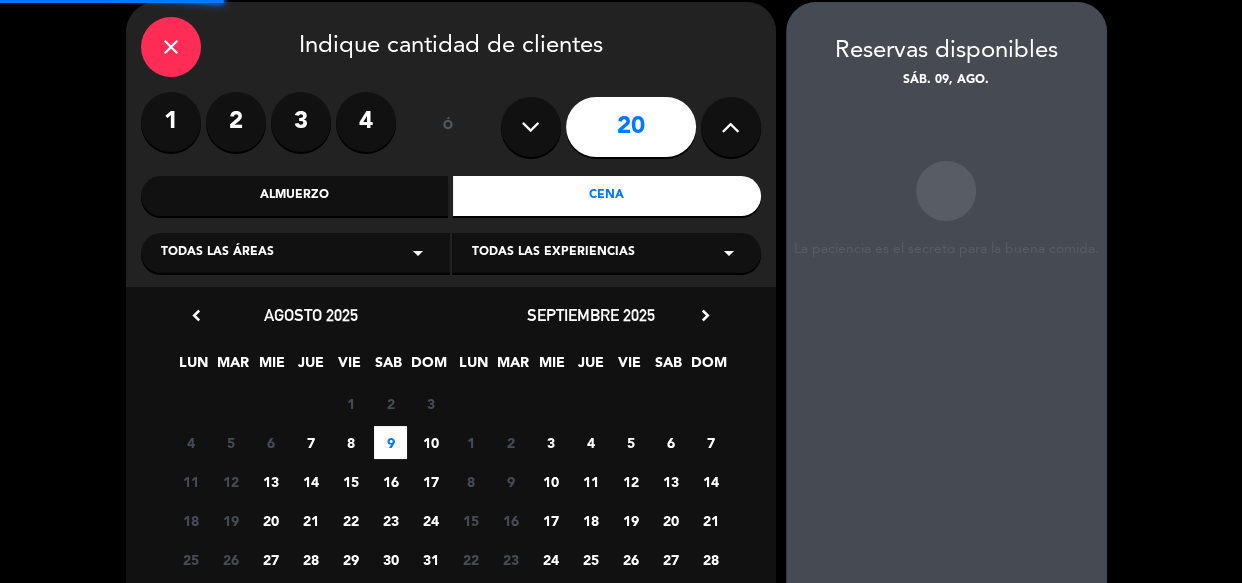 scroll, scrollTop: 80, scrollLeft: 0, axis: vertical 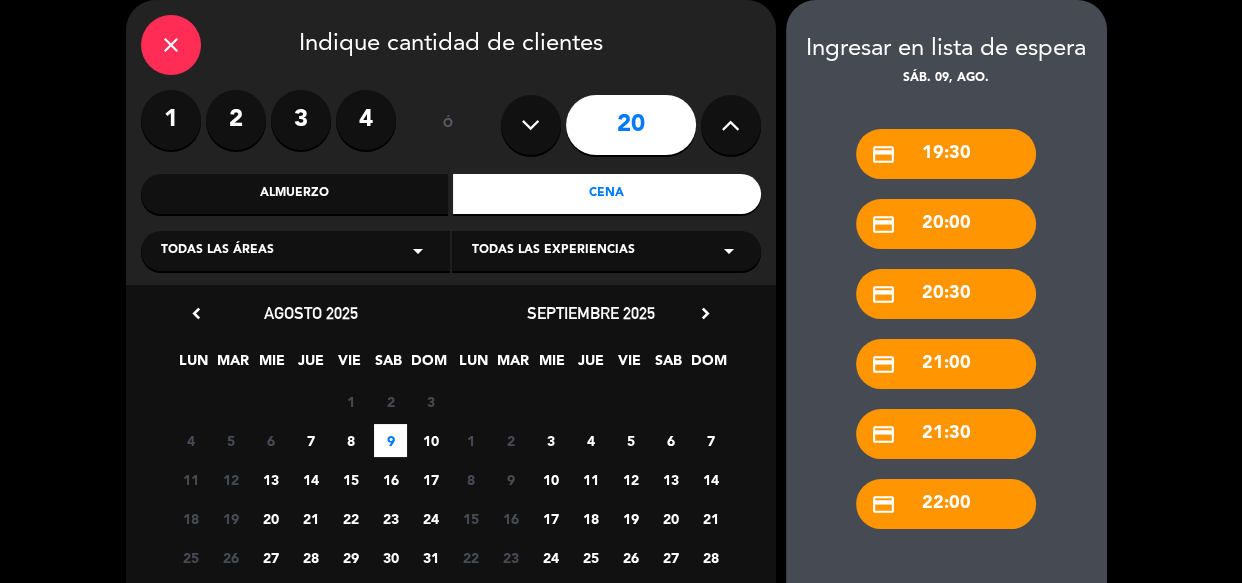 click on "credit_card  21:00" at bounding box center [946, 364] 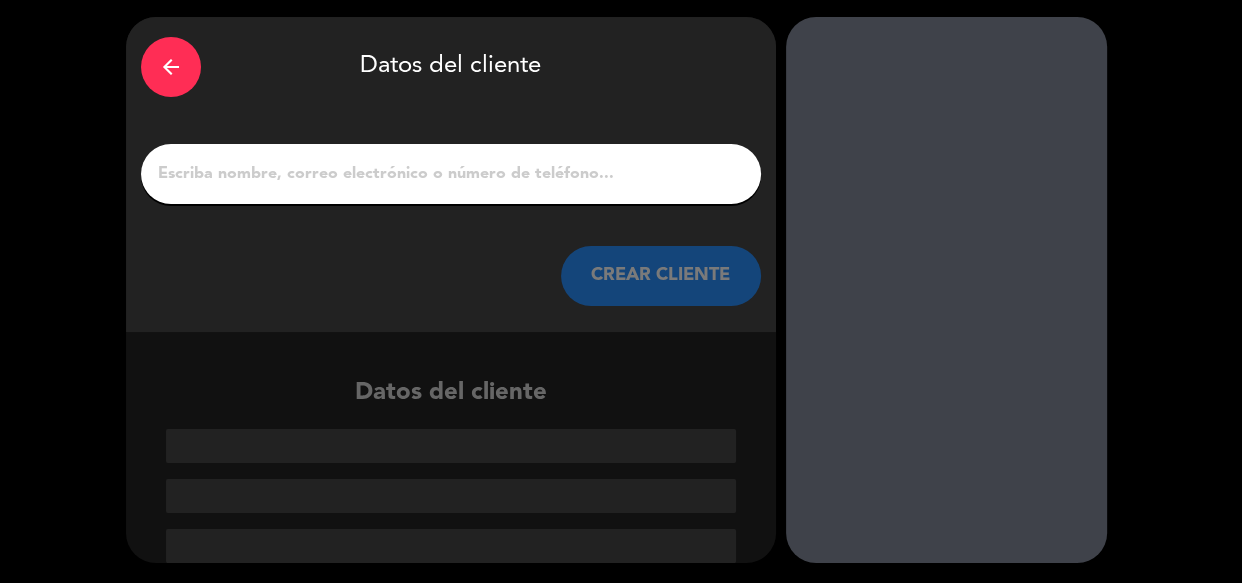 scroll, scrollTop: 63, scrollLeft: 0, axis: vertical 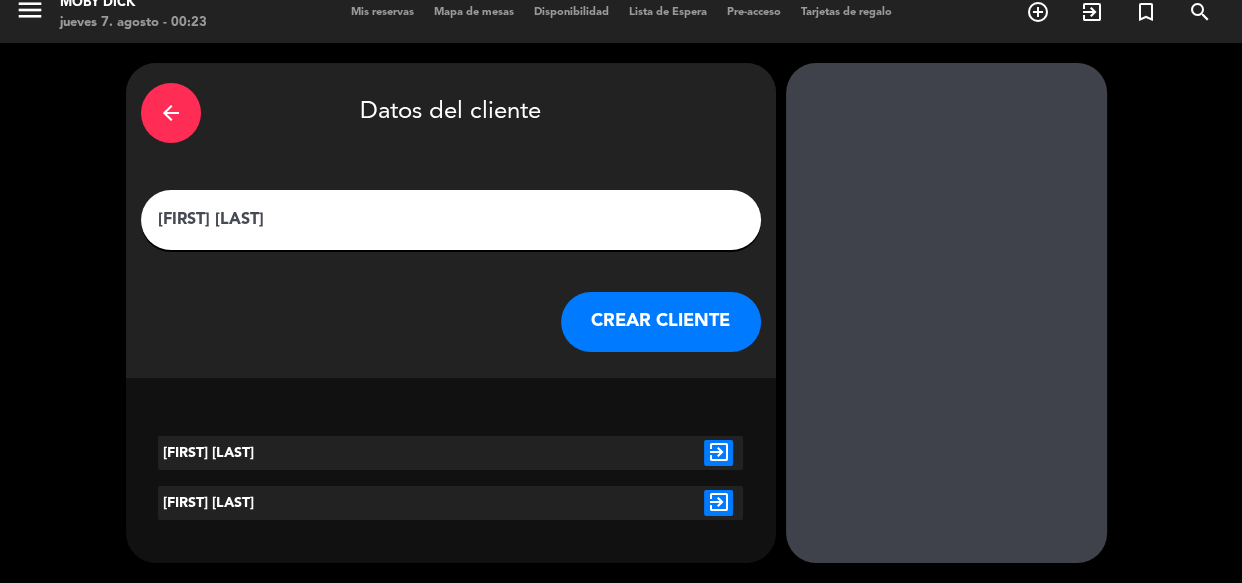 type on "[FIRST] [LAST]" 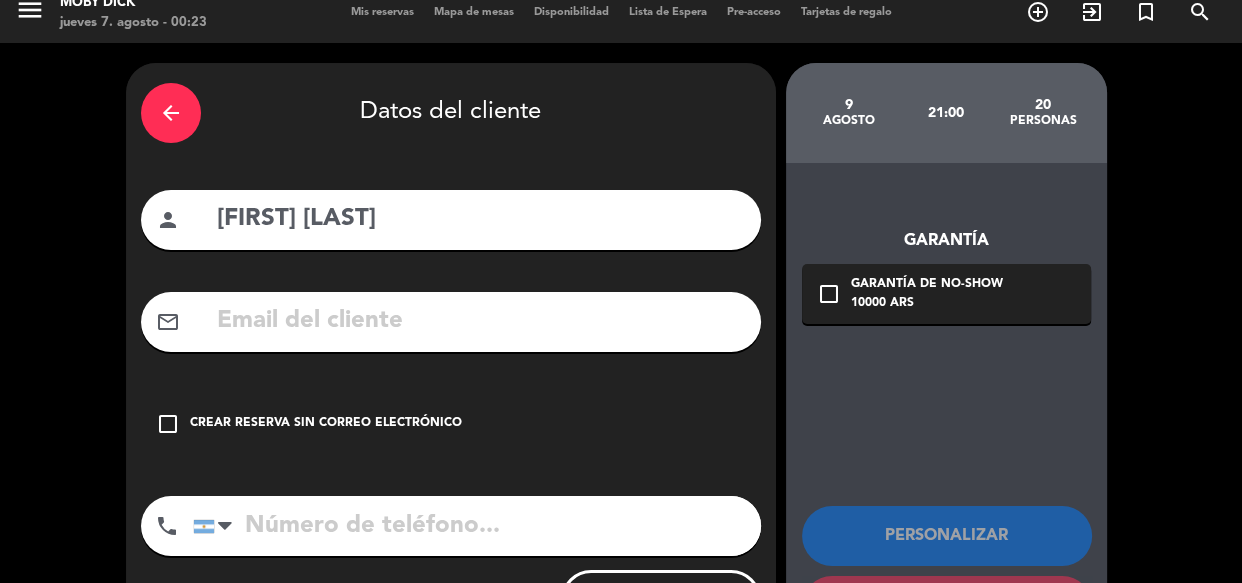 click on "check_box_outline_blank   Crear reserva sin correo electrónico" at bounding box center [451, 424] 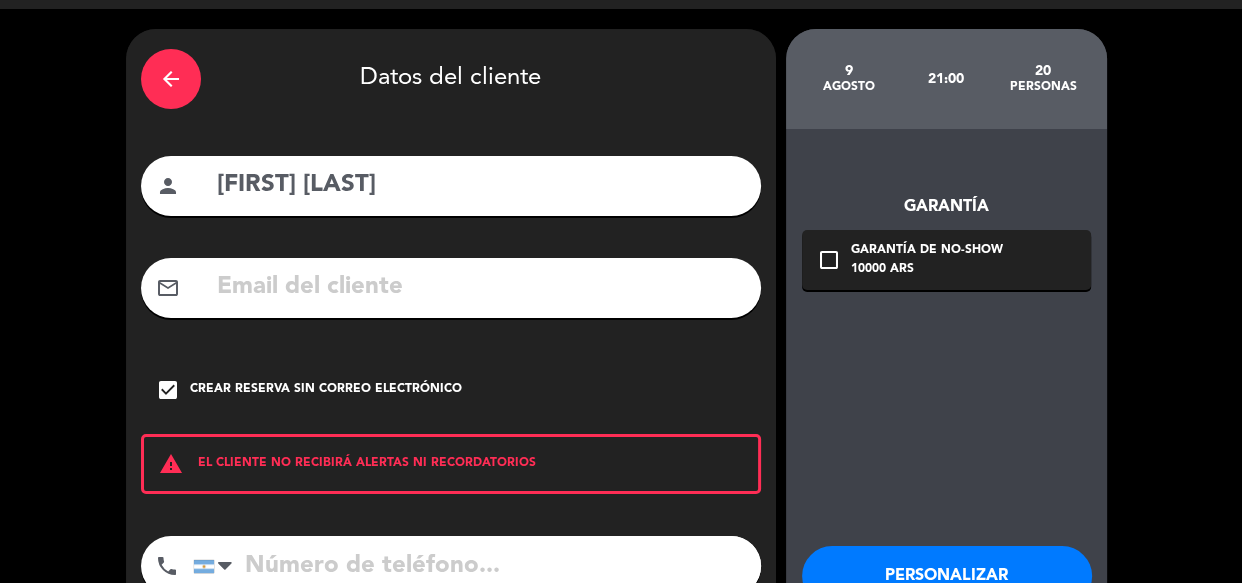 scroll, scrollTop: 53, scrollLeft: 0, axis: vertical 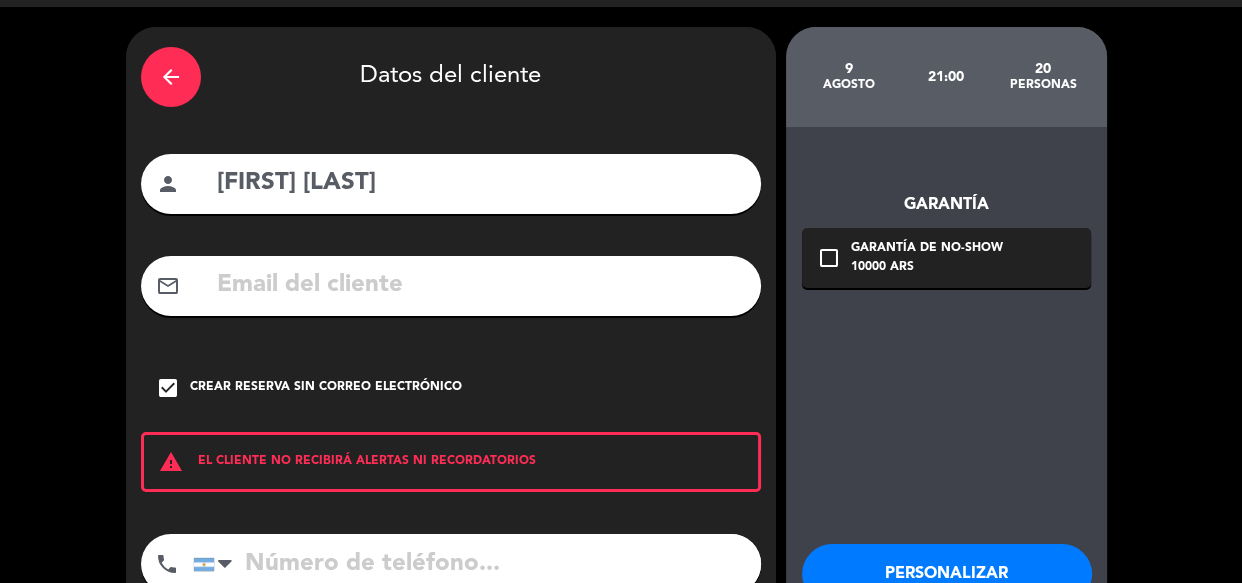 click on "Personalizar" at bounding box center (947, 574) 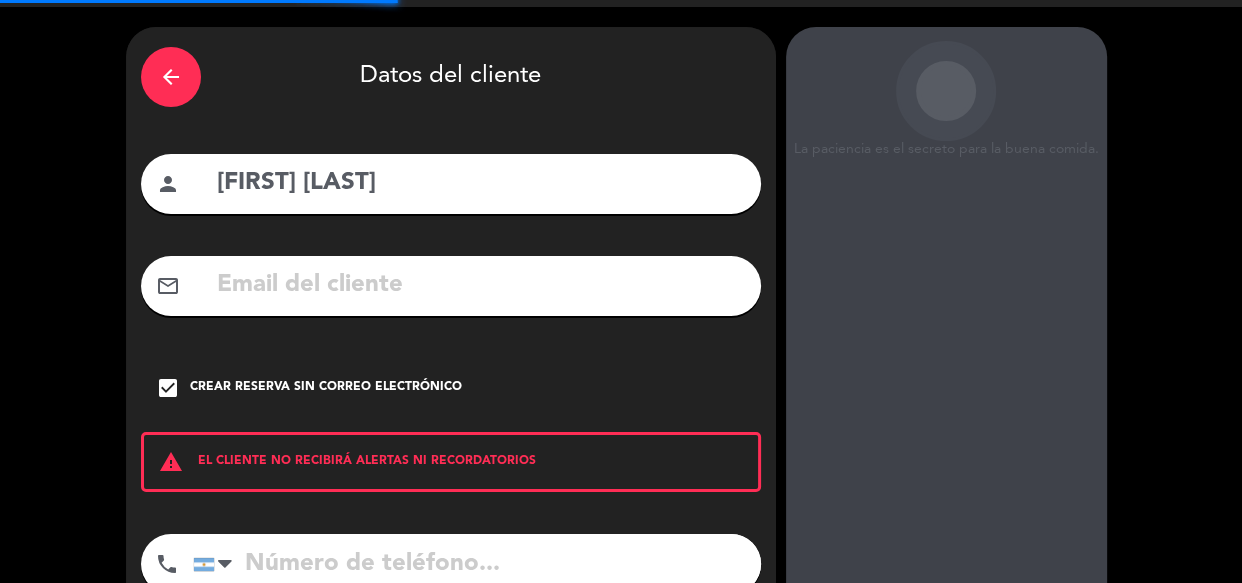 scroll, scrollTop: 80, scrollLeft: 0, axis: vertical 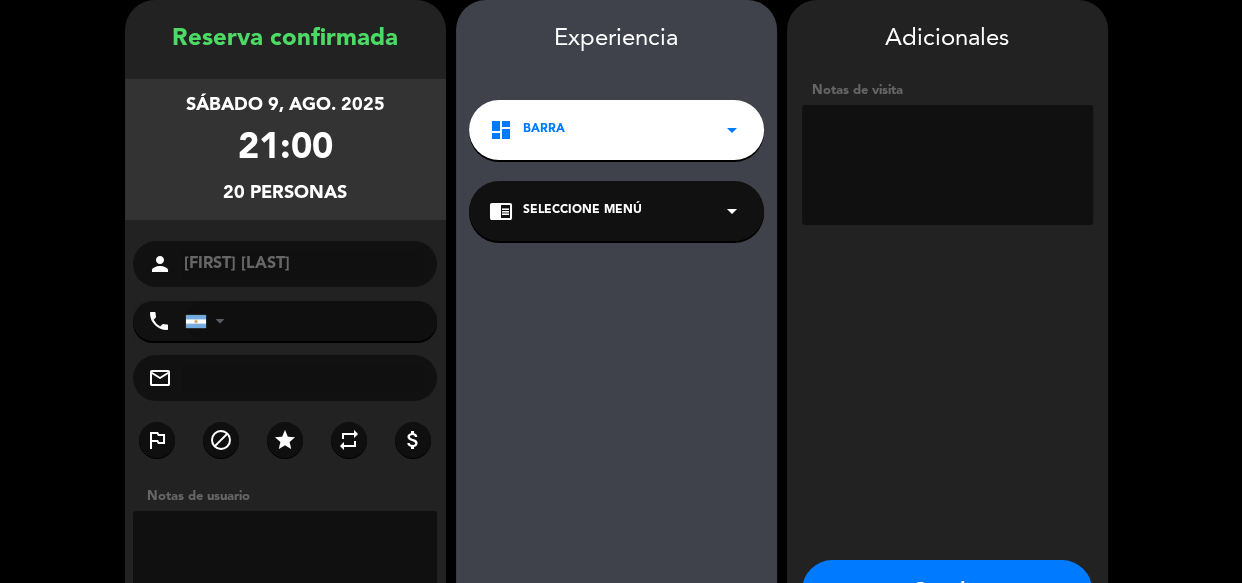 click at bounding box center (947, 165) 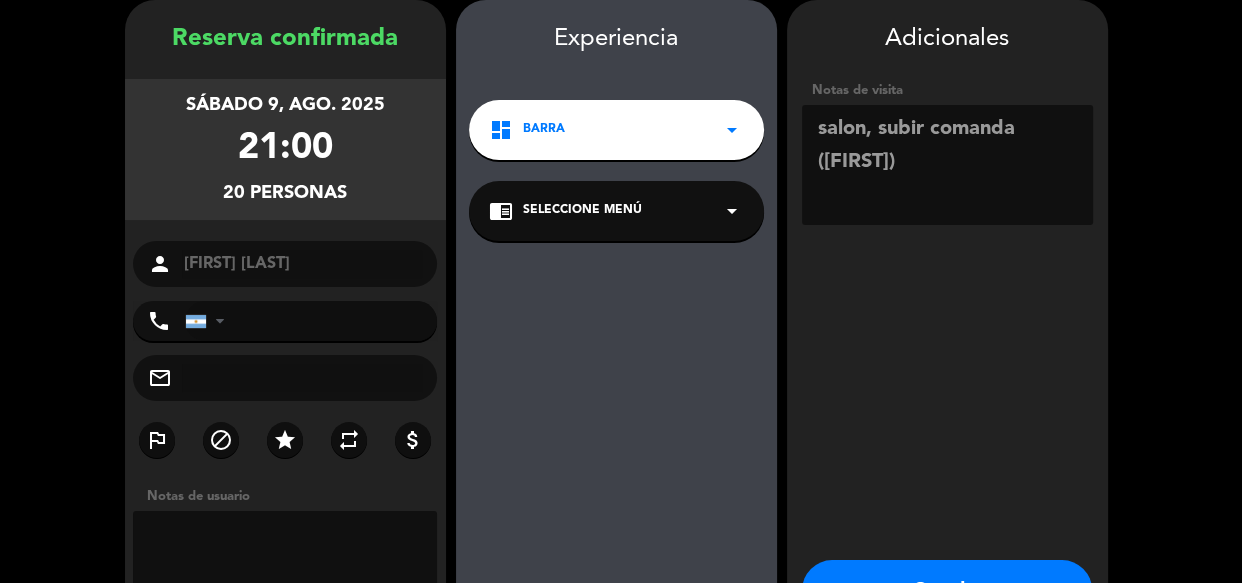 type on "salon, subir comanda ([FIRST])" 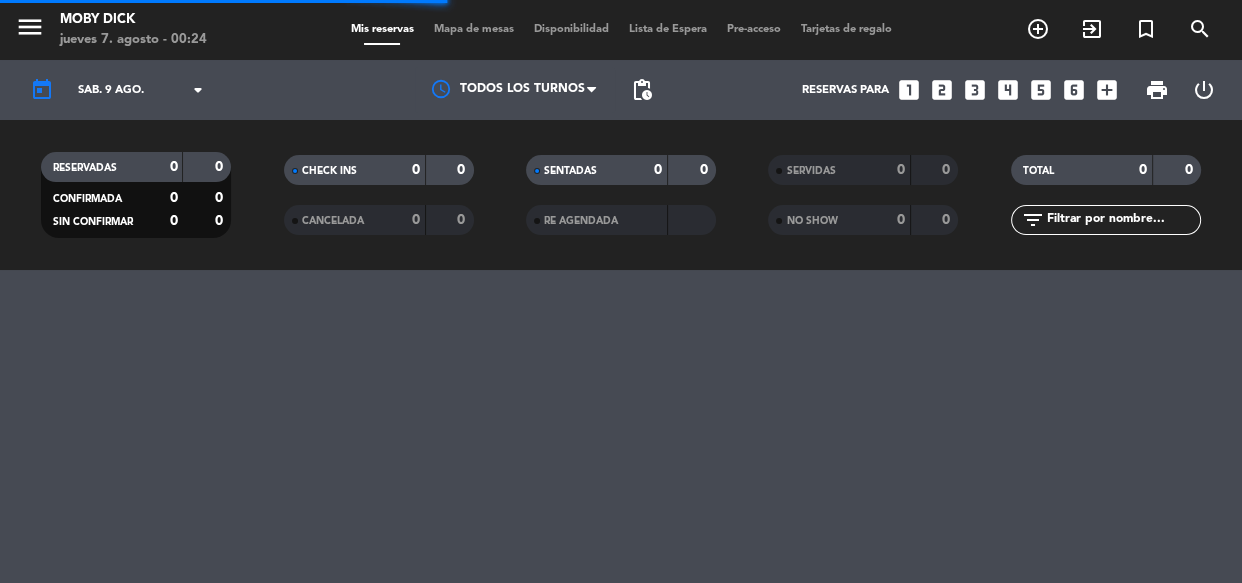 scroll, scrollTop: 0, scrollLeft: 0, axis: both 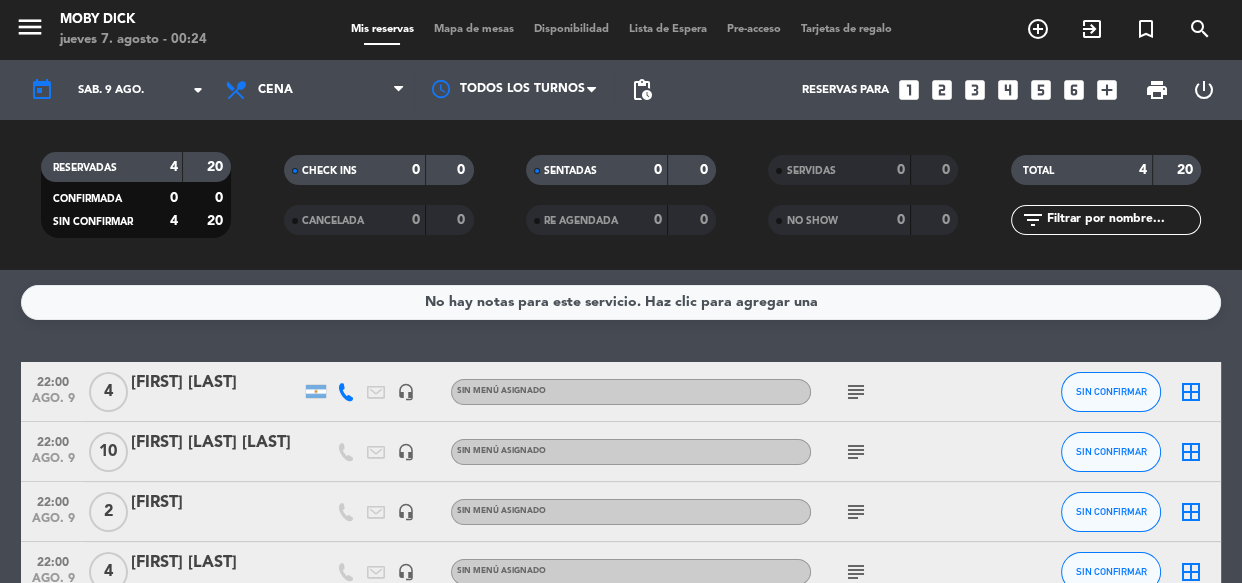 click on "No hay notas para este servicio. Haz clic para agregar una   22:00   ago. 9   4   [FIRST] [LAST]   headset_mic  Sin menú asignado  subject  SIN CONFIRMAR  border_all   22:00   ago. 9   10   [FIRST] [LAST]   headset_mic  Sin menú asignado  subject  SIN CONFIRMAR  border_all   22:00   ago. 9   2   [FIRST]   headset_mic  Sin menú asignado  subject  SIN CONFIRMAR  border_all   22:00   ago. 9   4   [FIRST] [LAST]   headset_mic  Sin menú asignado  subject  SIN CONFIRMAR  border_all" 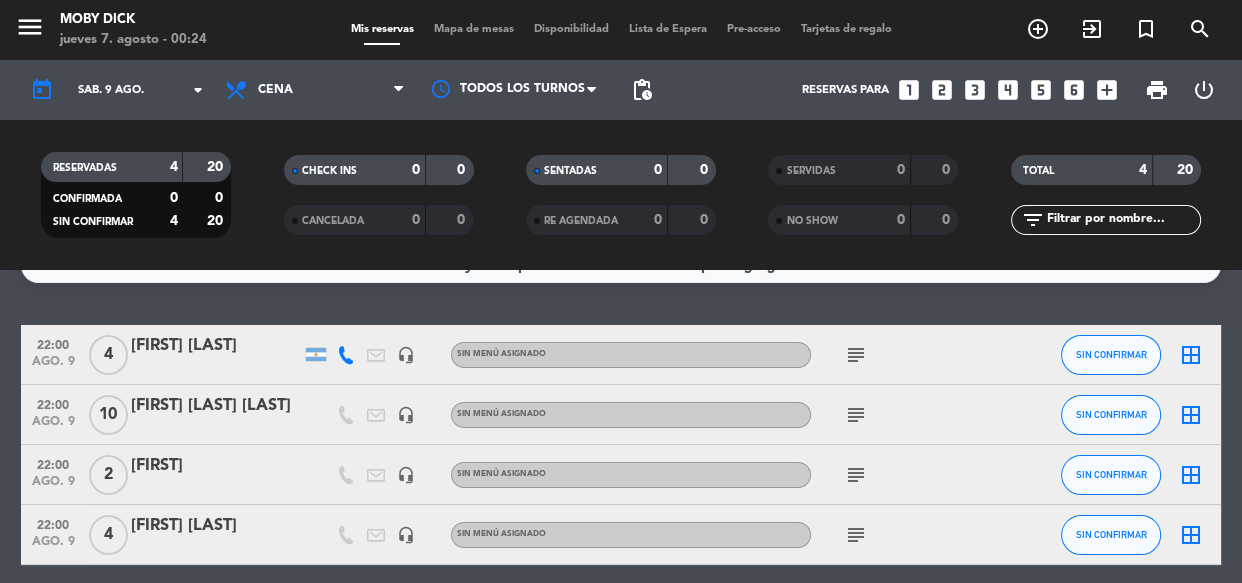 scroll, scrollTop: 36, scrollLeft: 0, axis: vertical 